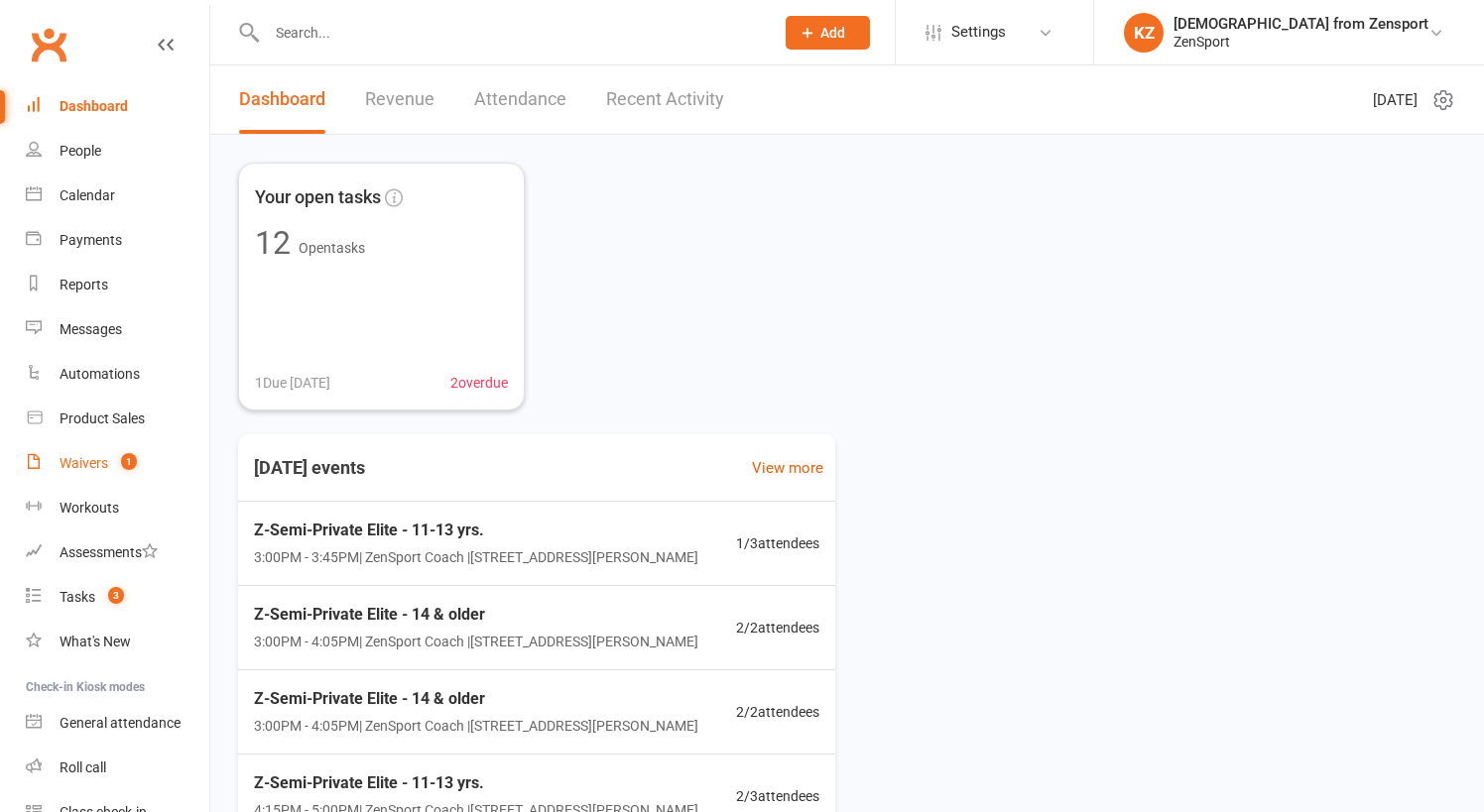 scroll, scrollTop: 0, scrollLeft: 0, axis: both 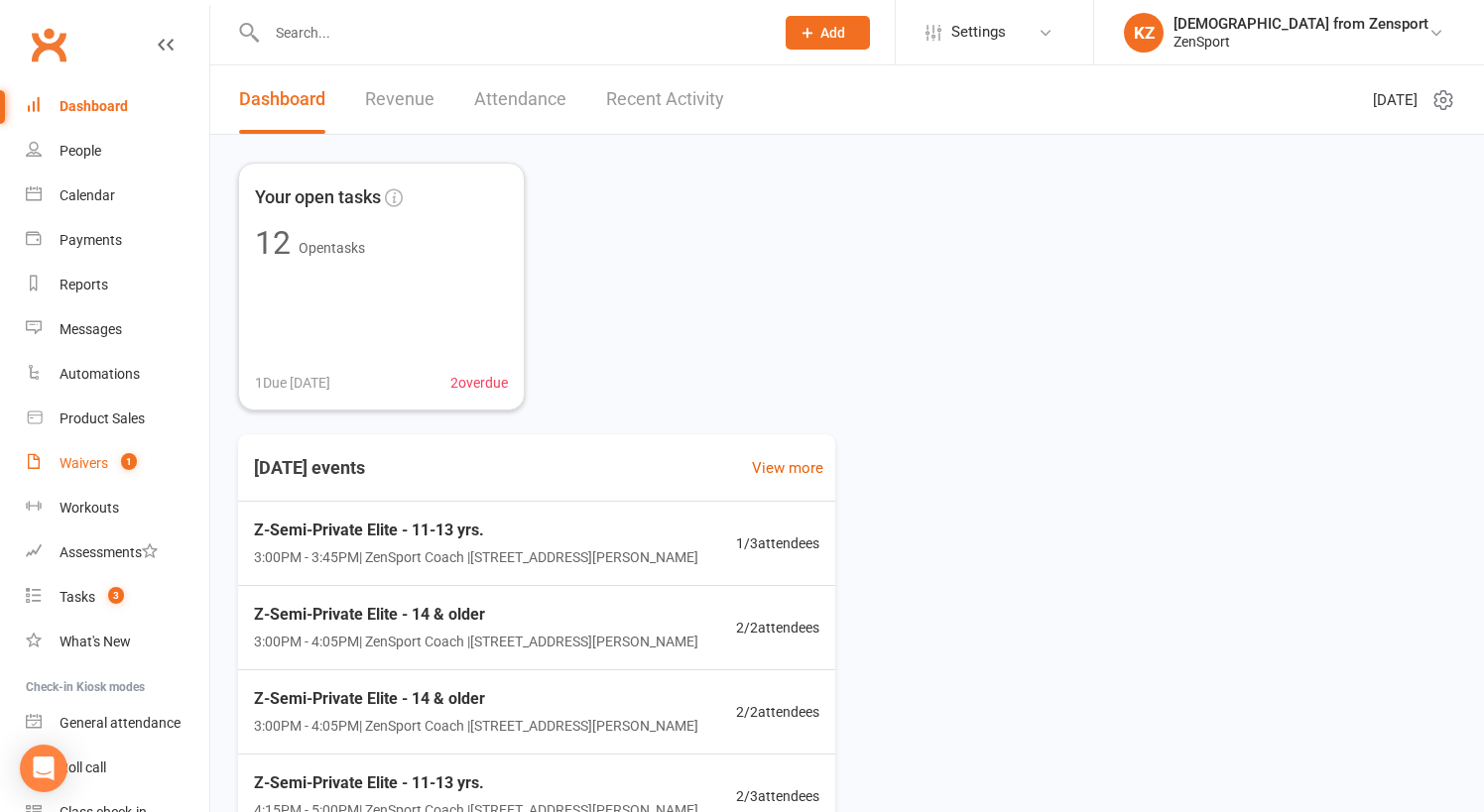 click on "Waivers" at bounding box center (83, 463) 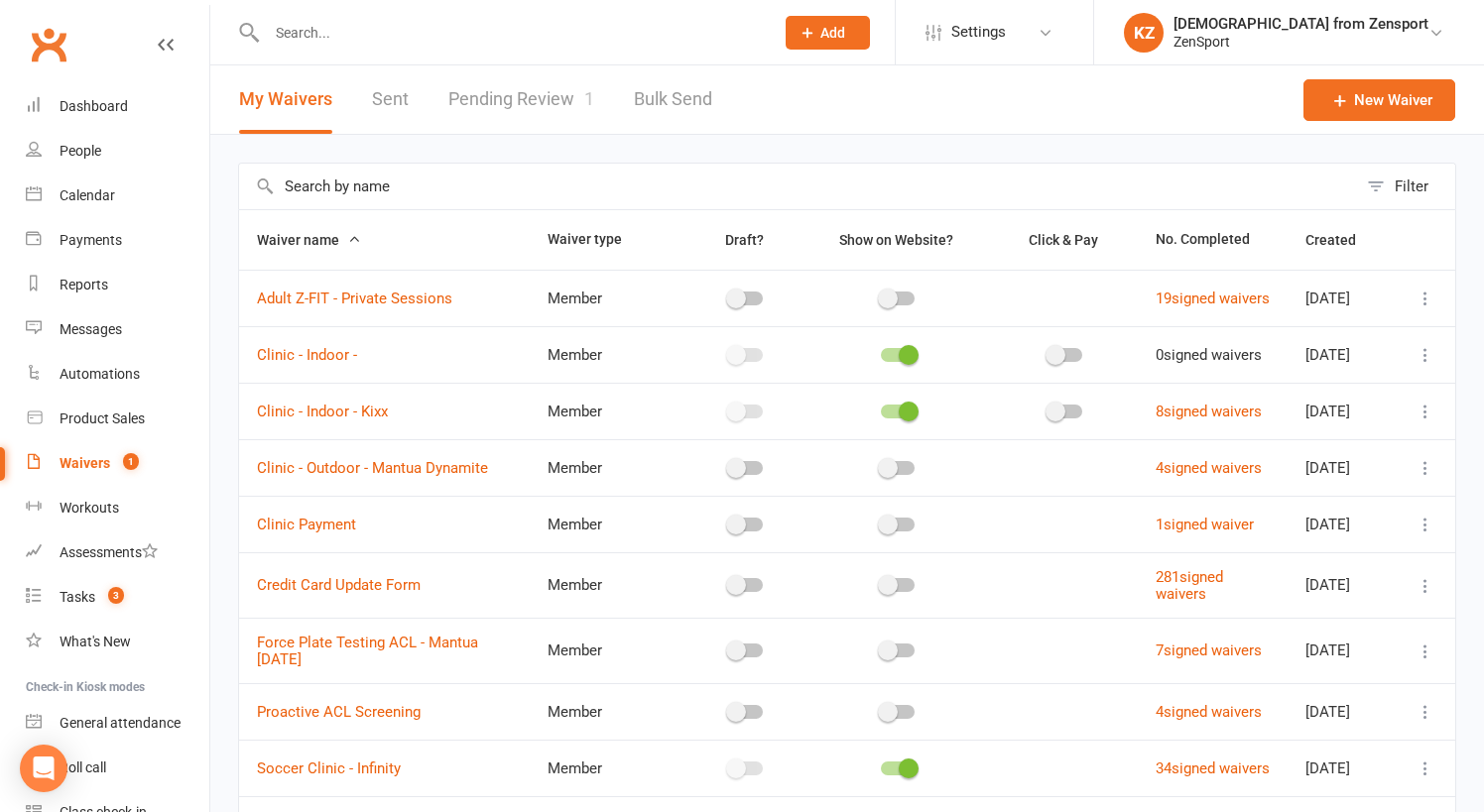 click on "Pending Review 1" at bounding box center (521, 99) 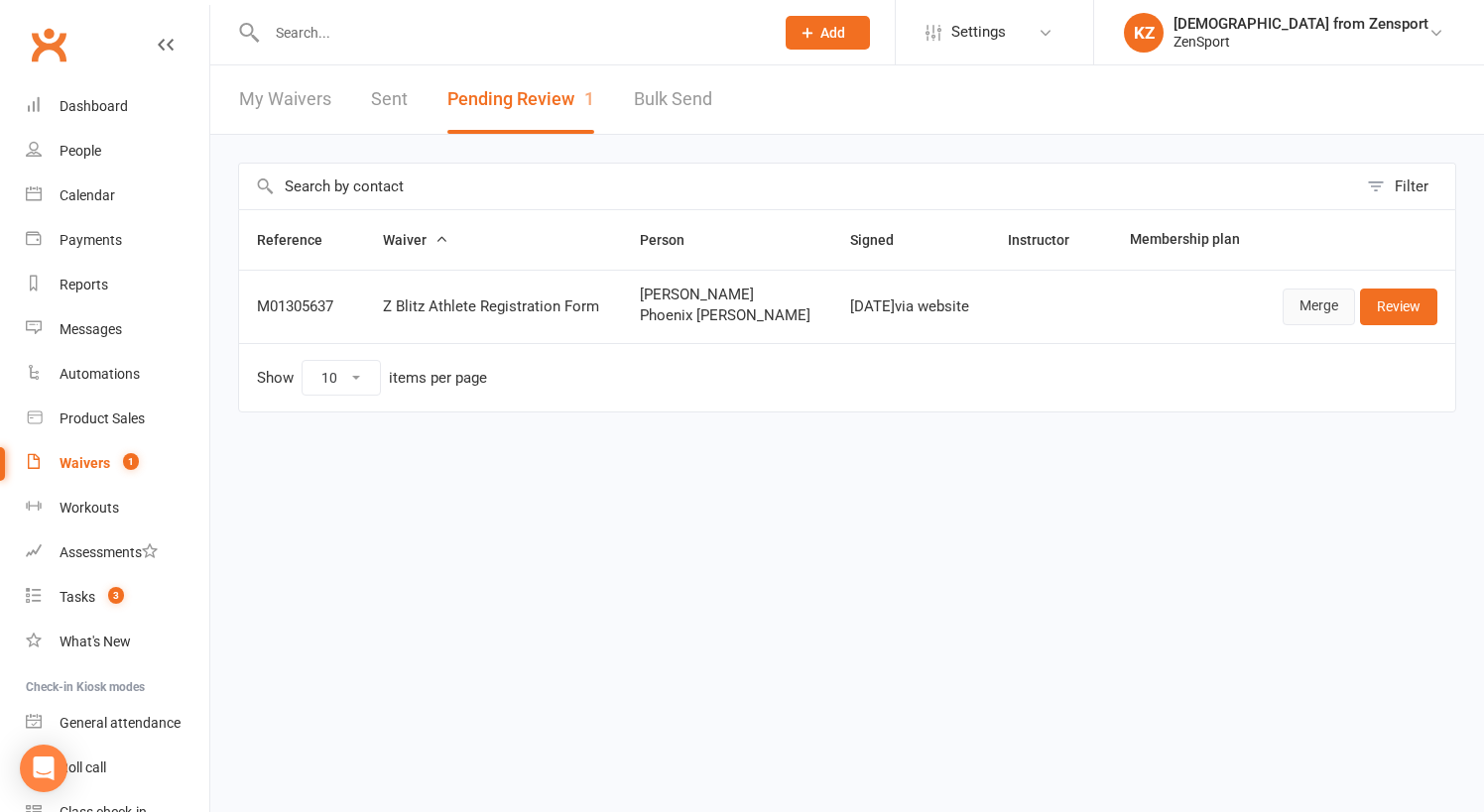 click on "Merge" at bounding box center (1318, 306) 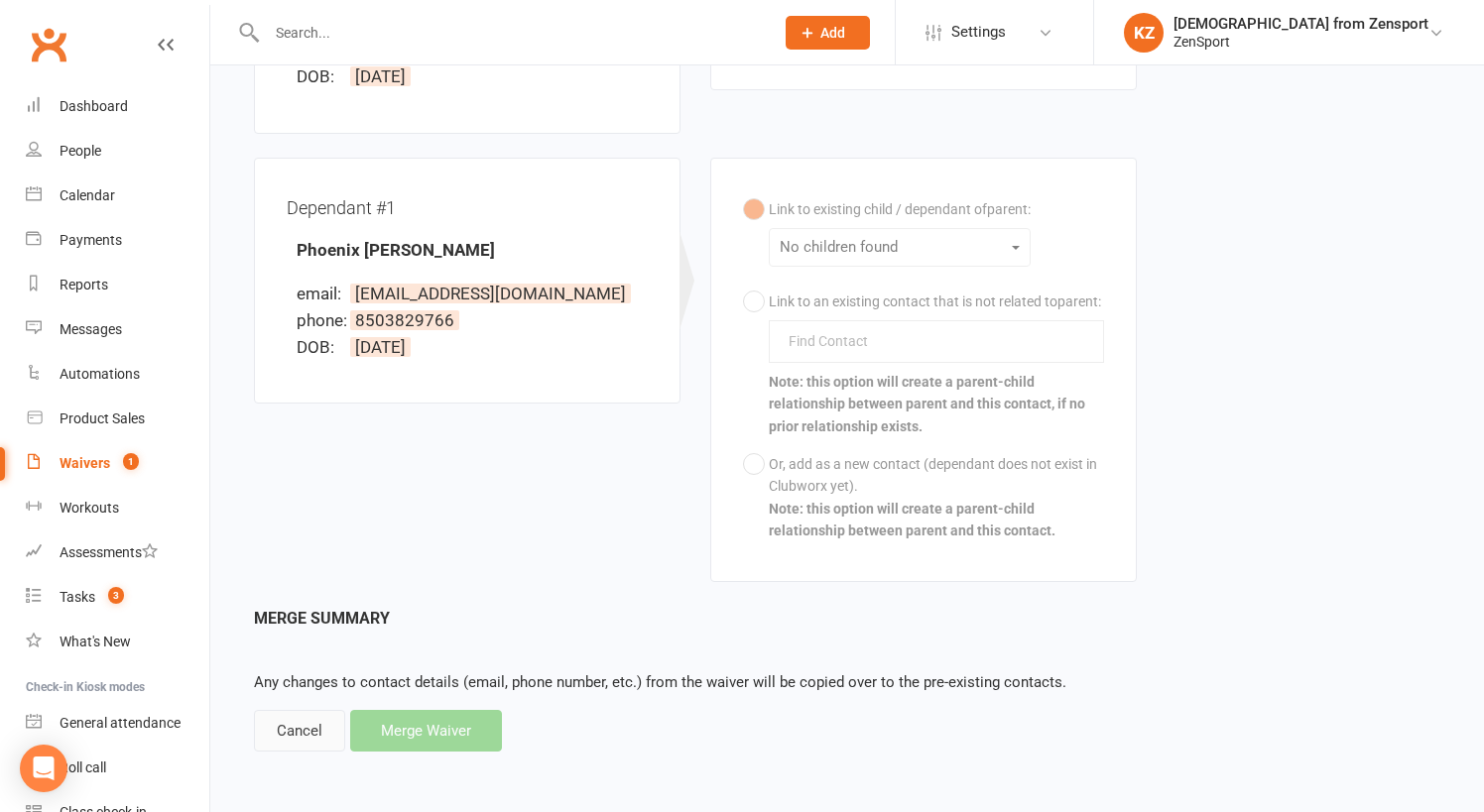 scroll, scrollTop: 455, scrollLeft: 0, axis: vertical 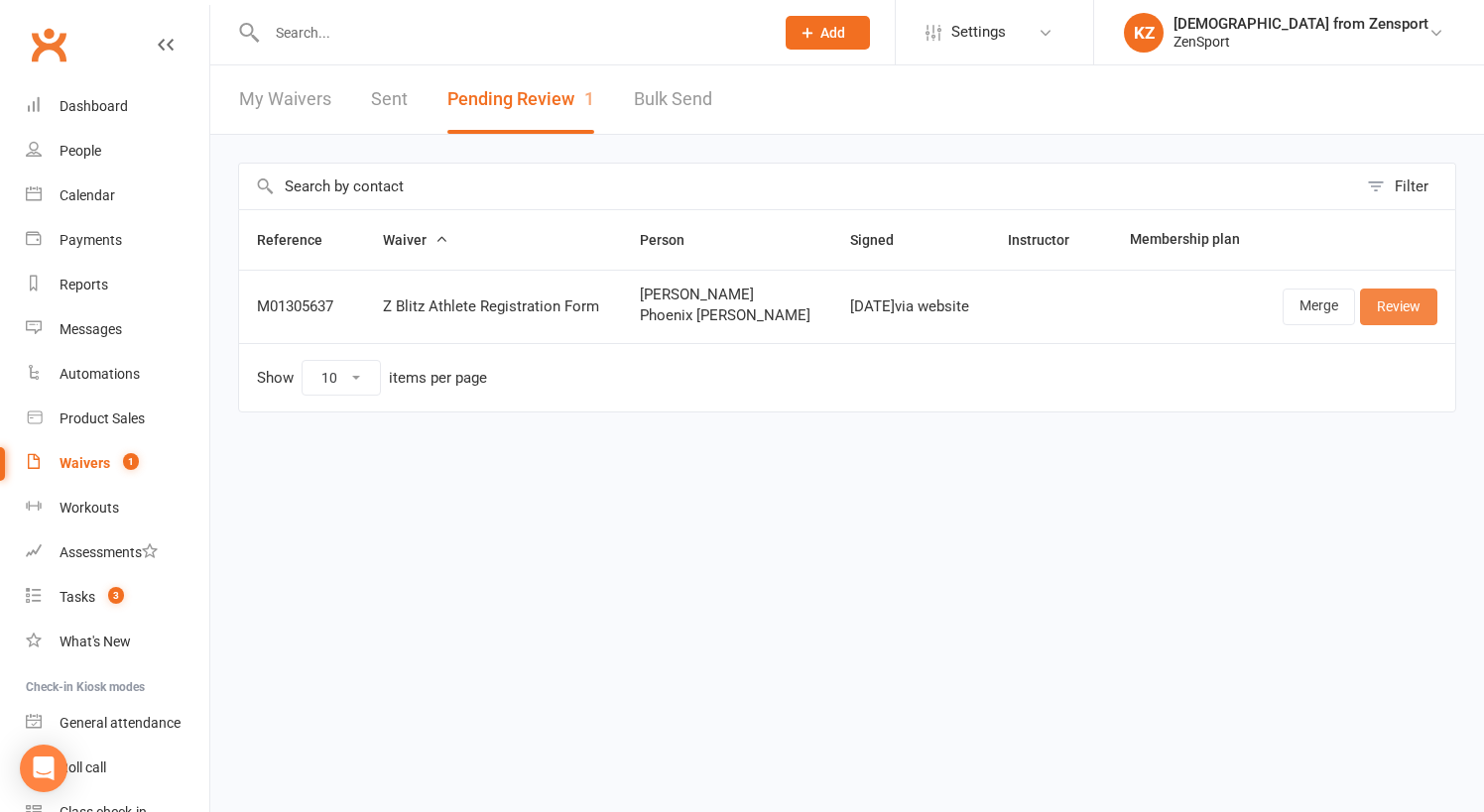 click on "Review" at bounding box center [1399, 306] 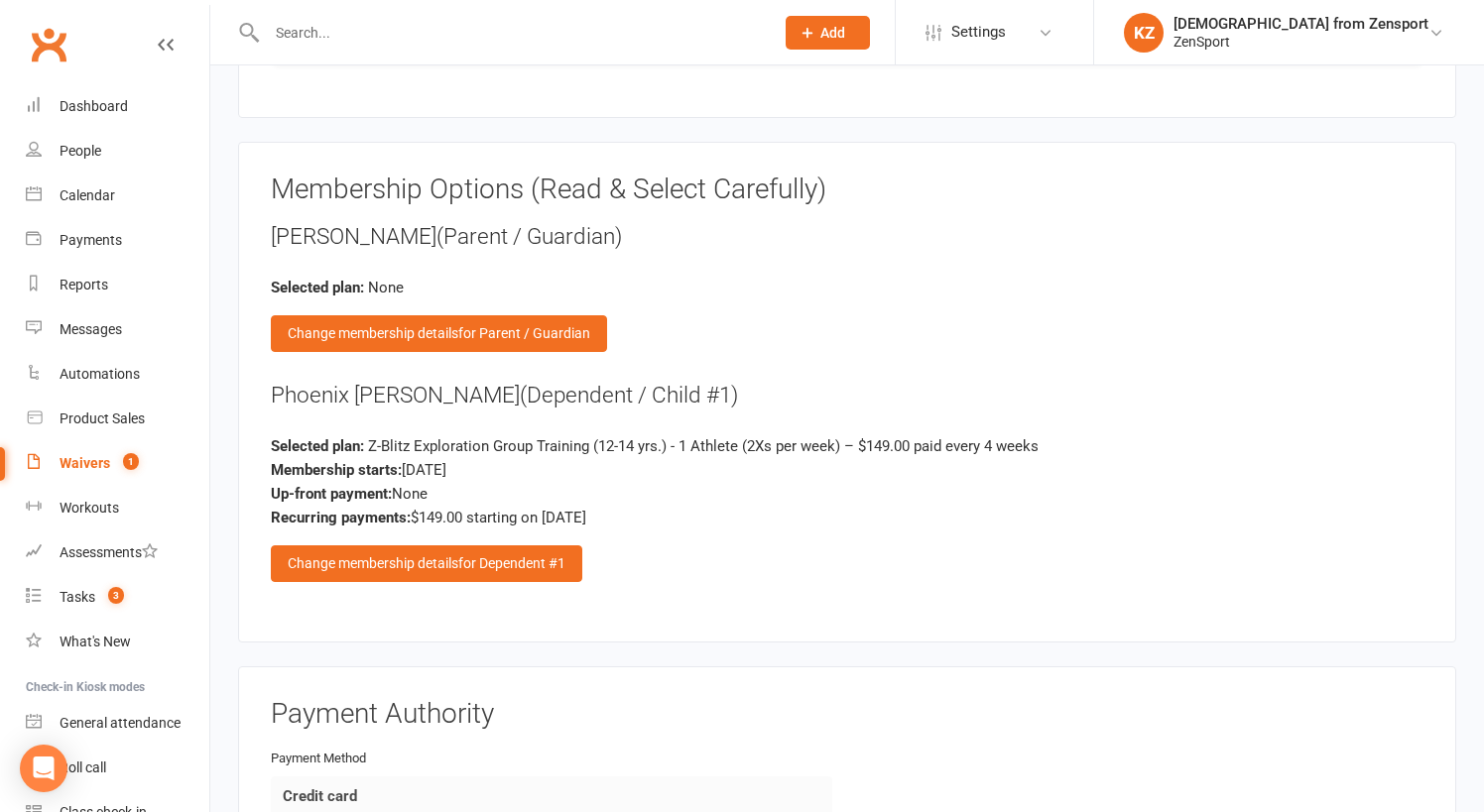 scroll, scrollTop: 2938, scrollLeft: 0, axis: vertical 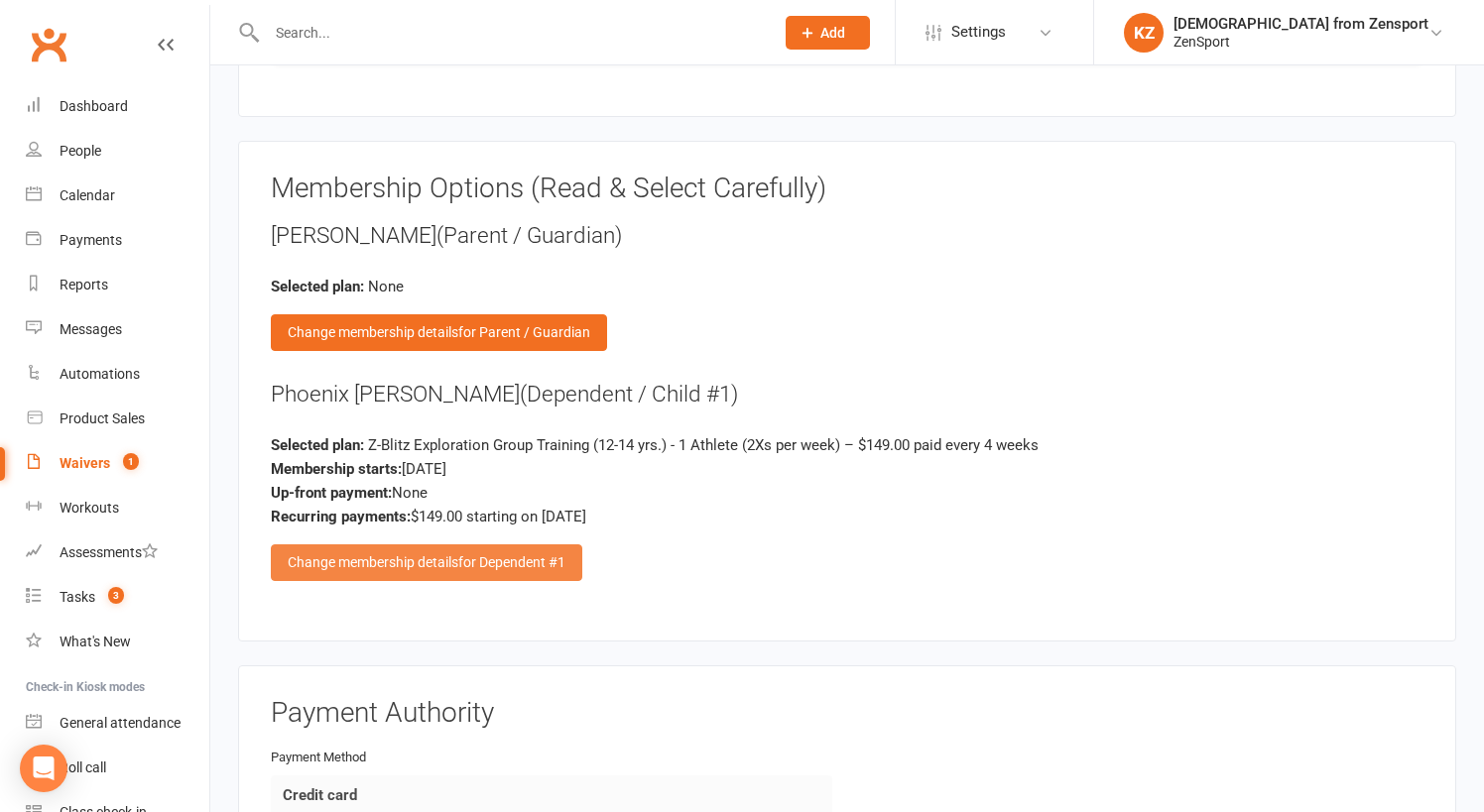 click on "Change membership details  for Dependent #1" at bounding box center (427, 562) 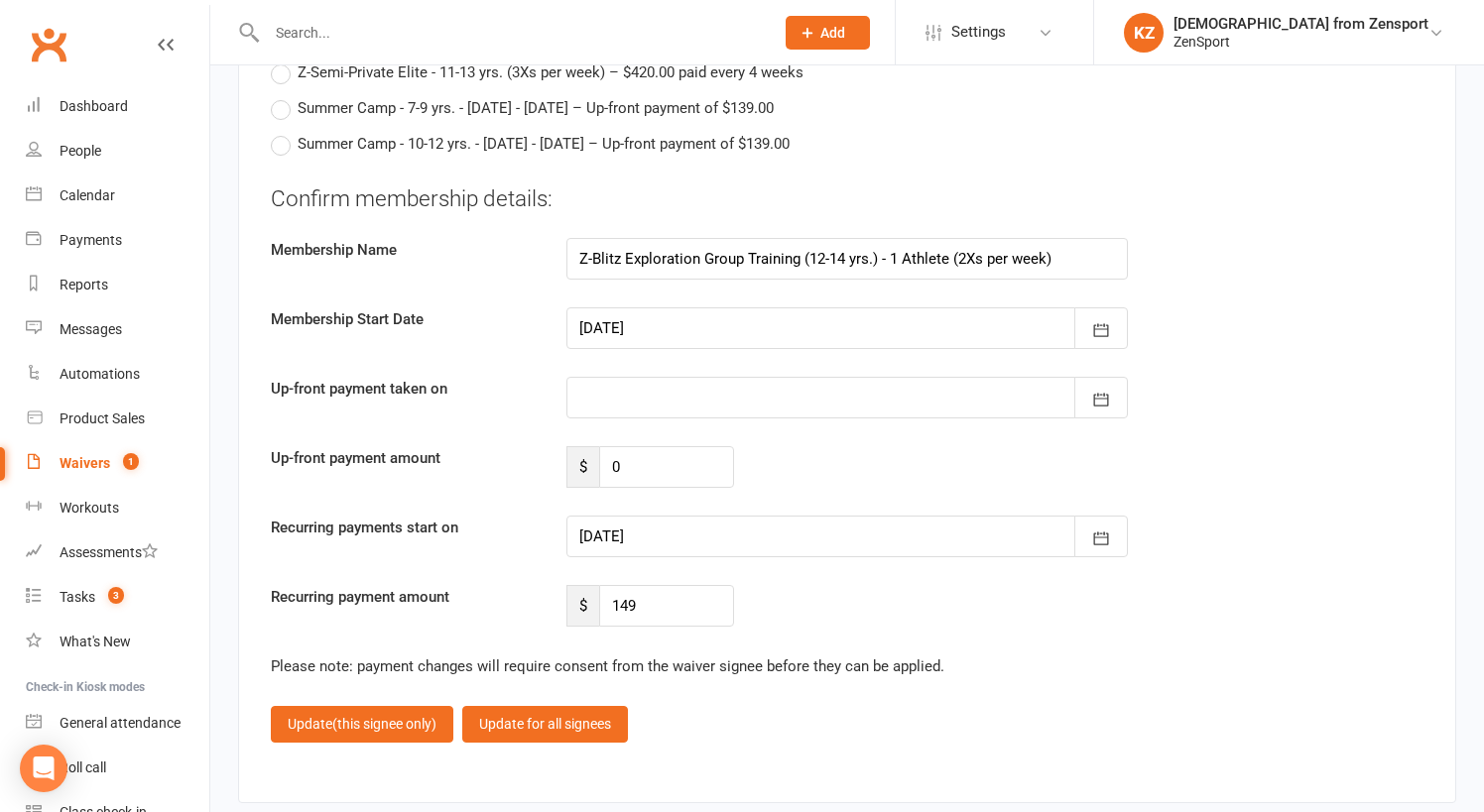 scroll, scrollTop: 5180, scrollLeft: 0, axis: vertical 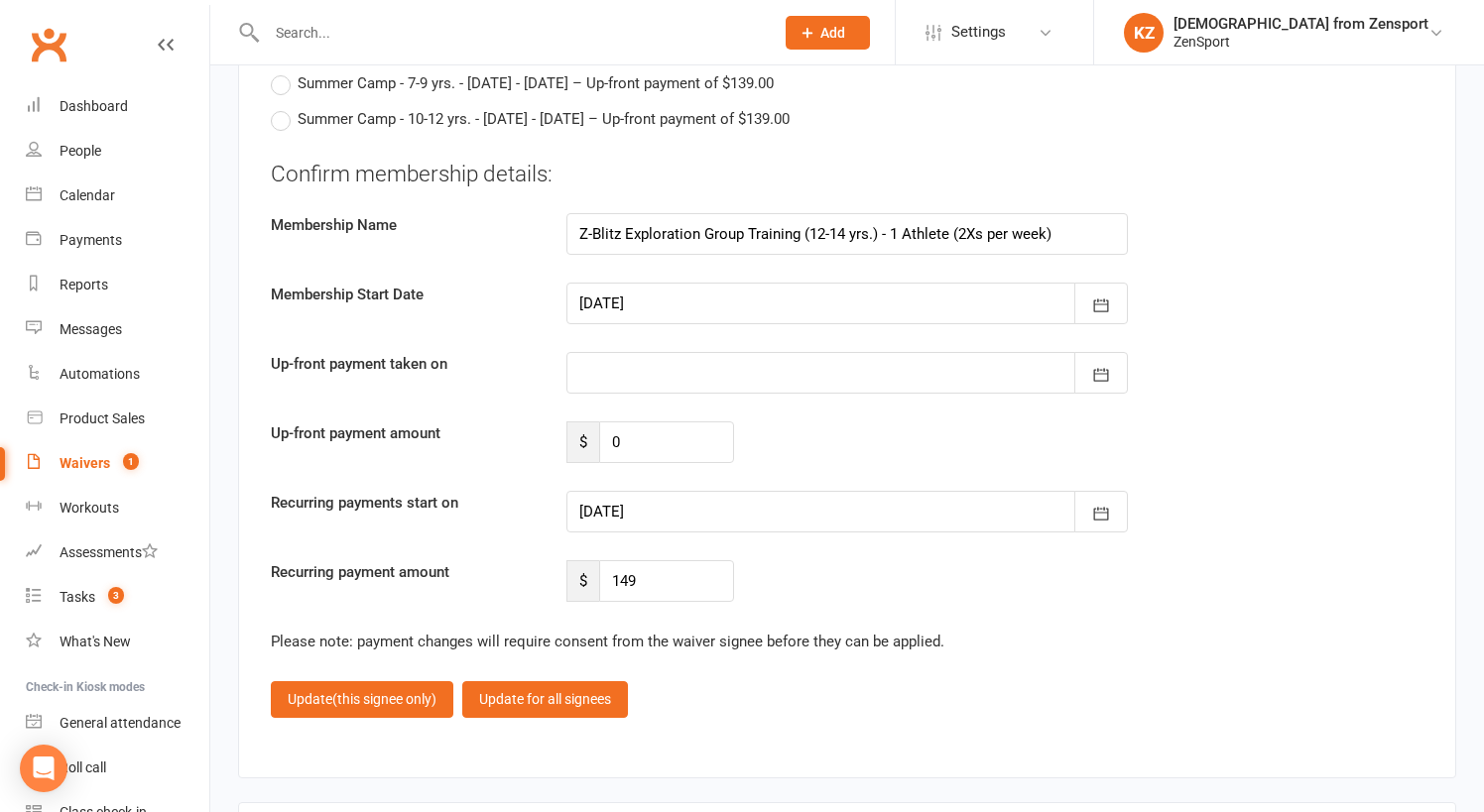 click at bounding box center (847, 303) 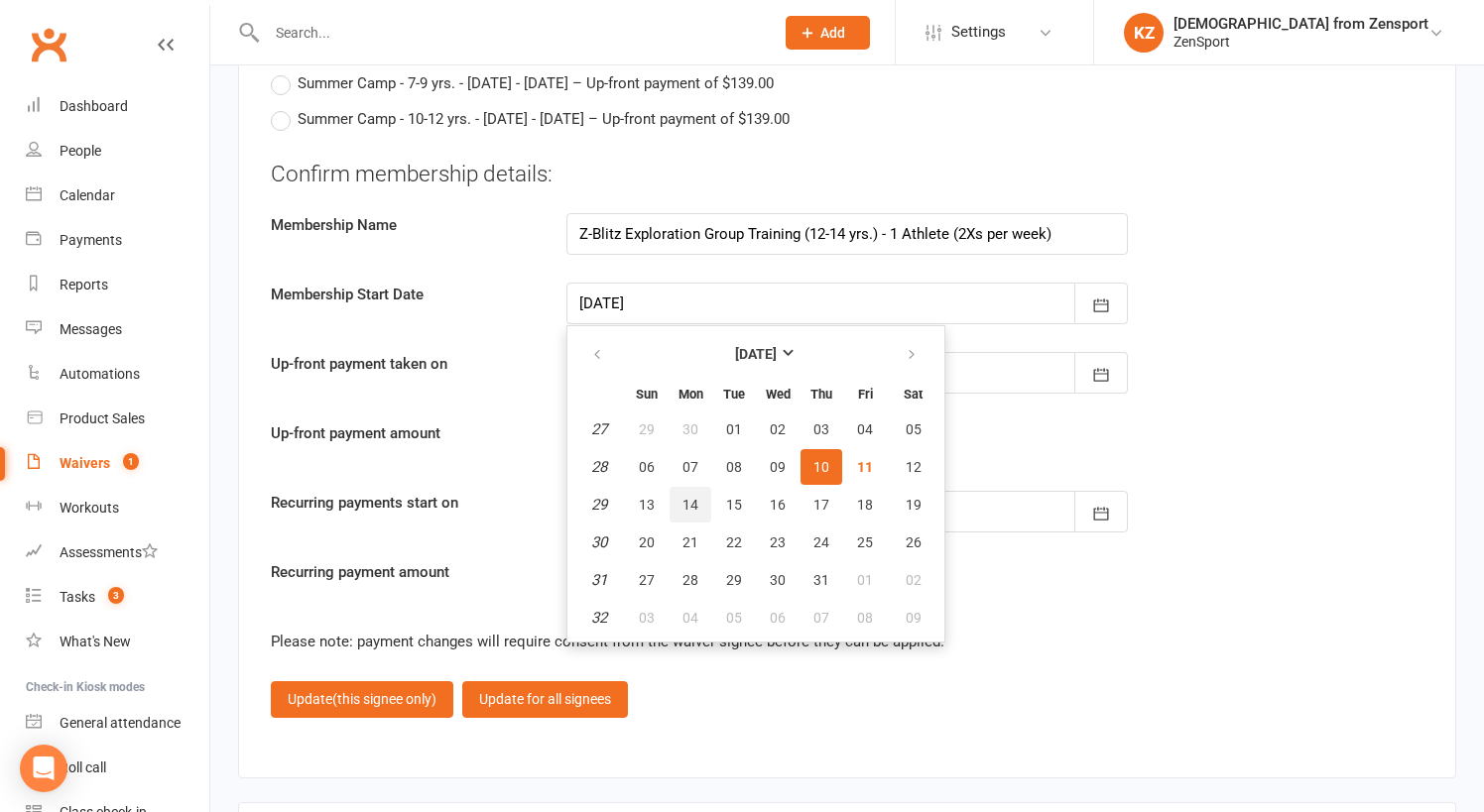 click on "14" at bounding box center [690, 505] 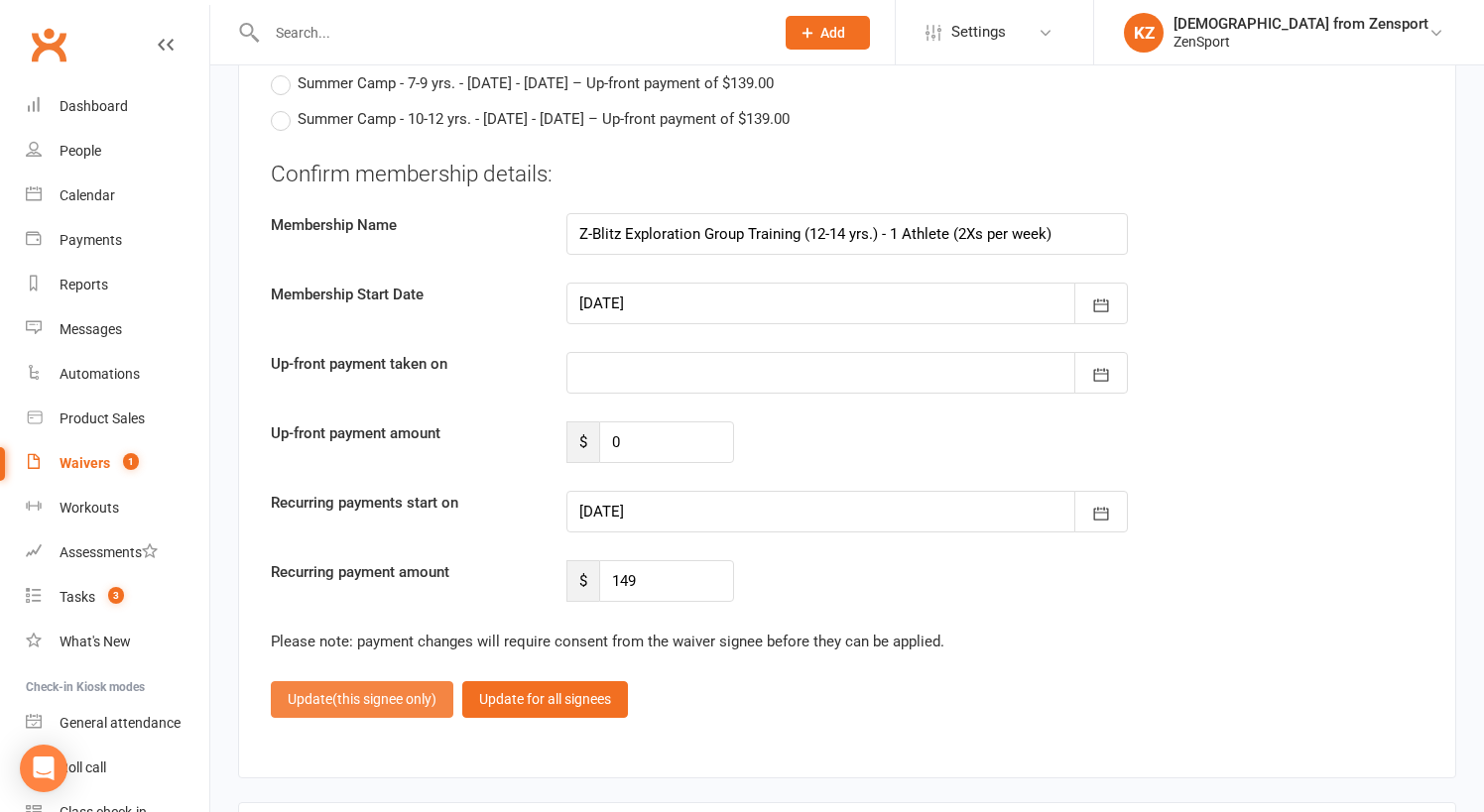 click on "(this signee only)" at bounding box center (384, 699) 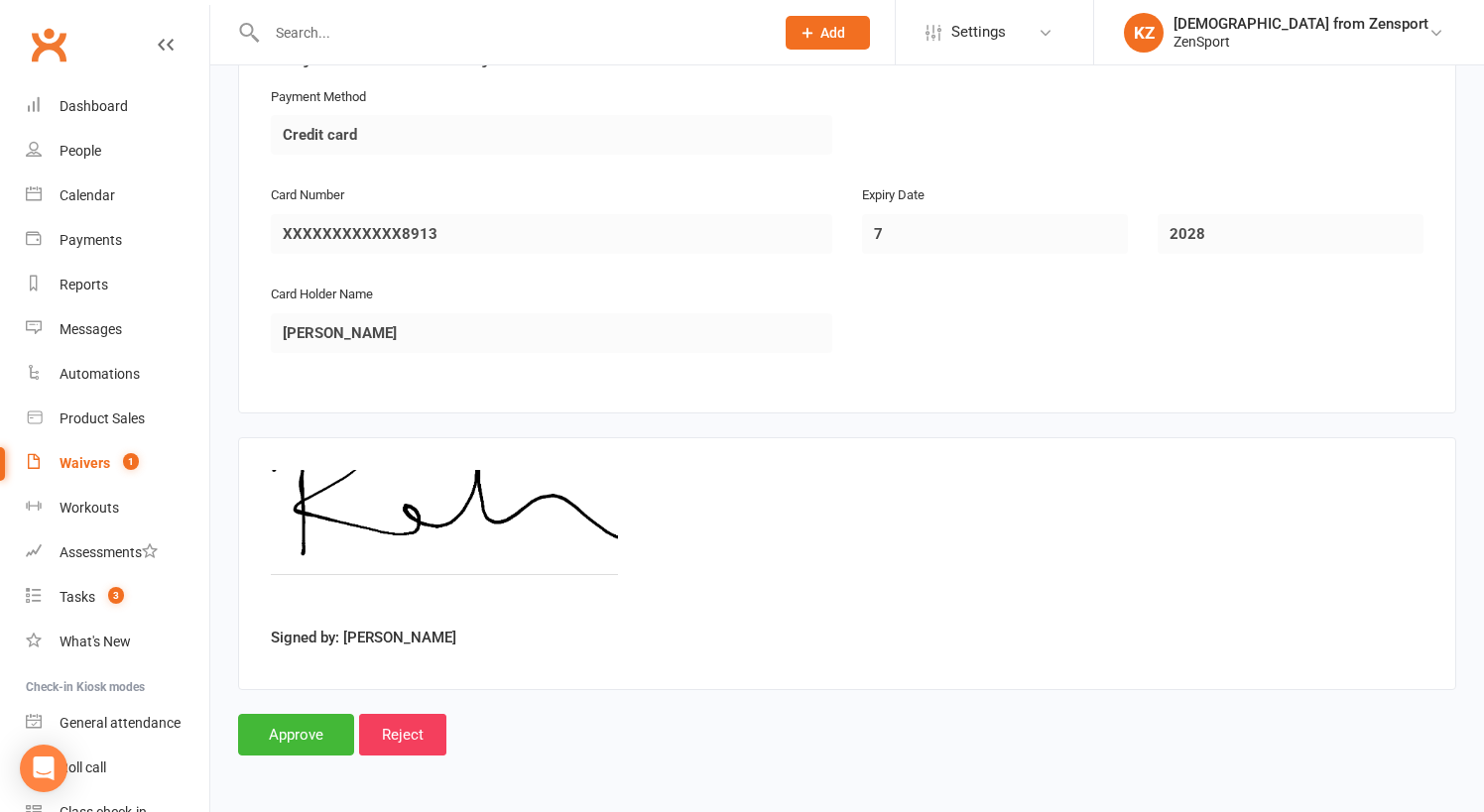 scroll, scrollTop: 3570, scrollLeft: 0, axis: vertical 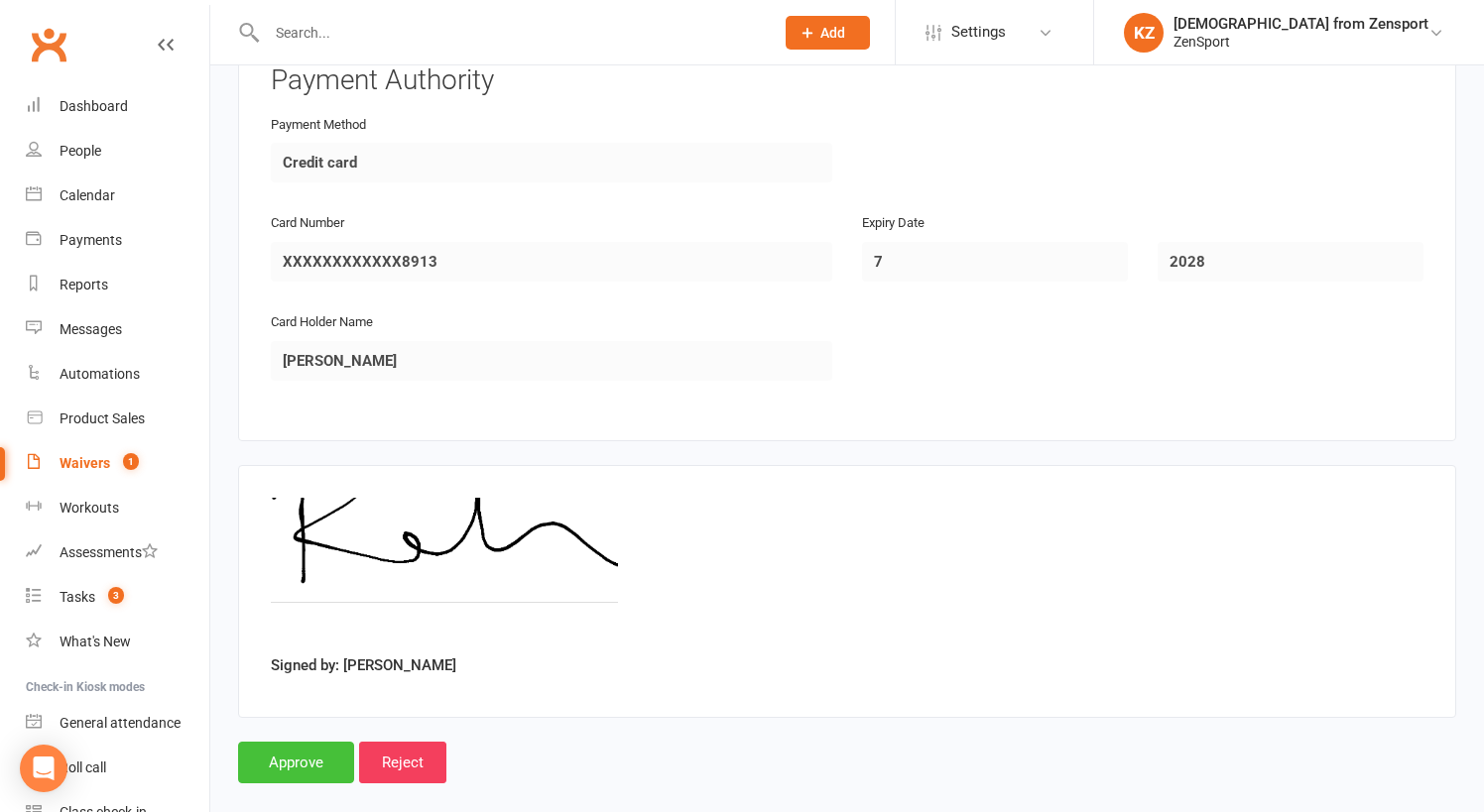 click on "Approve" at bounding box center [296, 762] 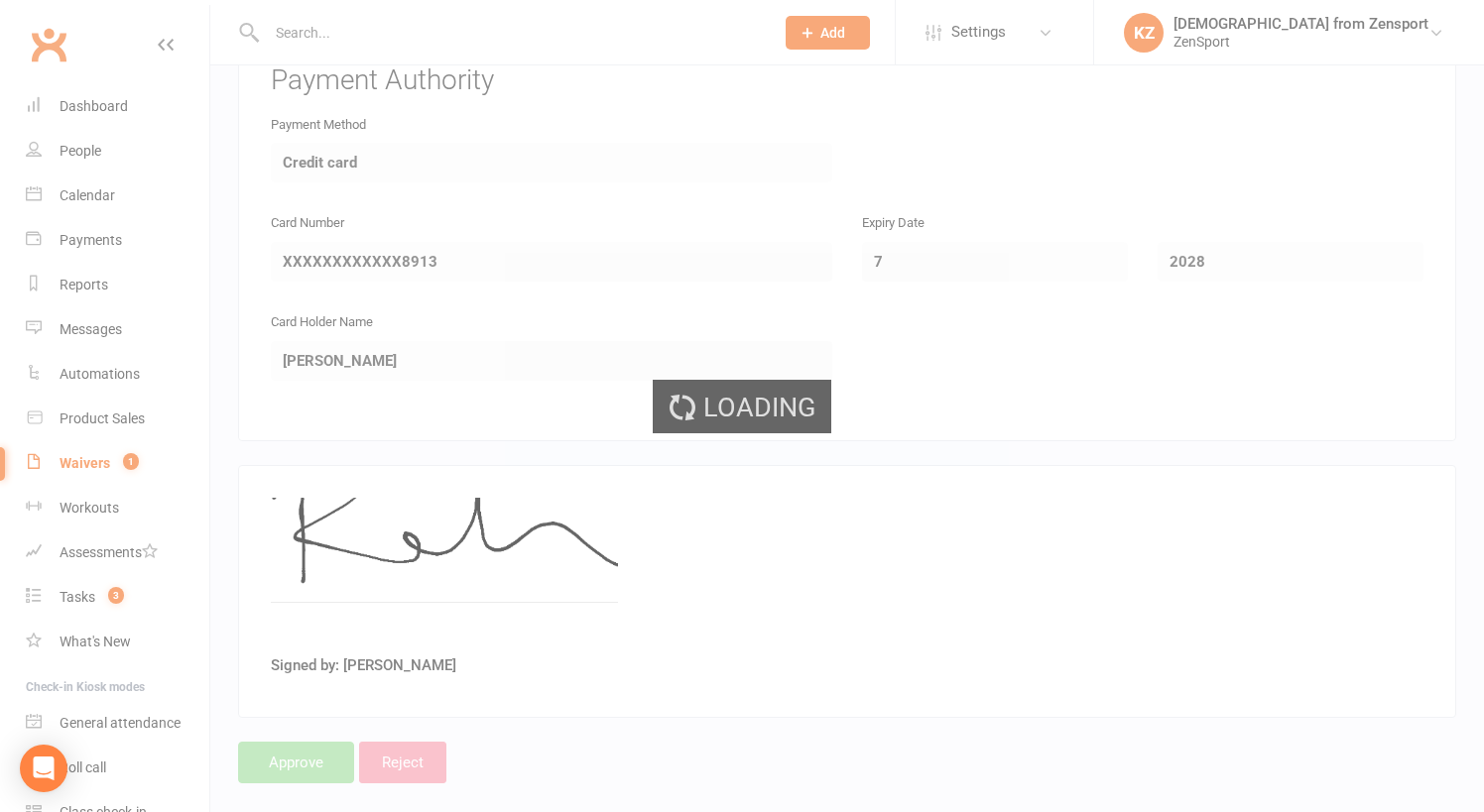 scroll, scrollTop: 0, scrollLeft: 0, axis: both 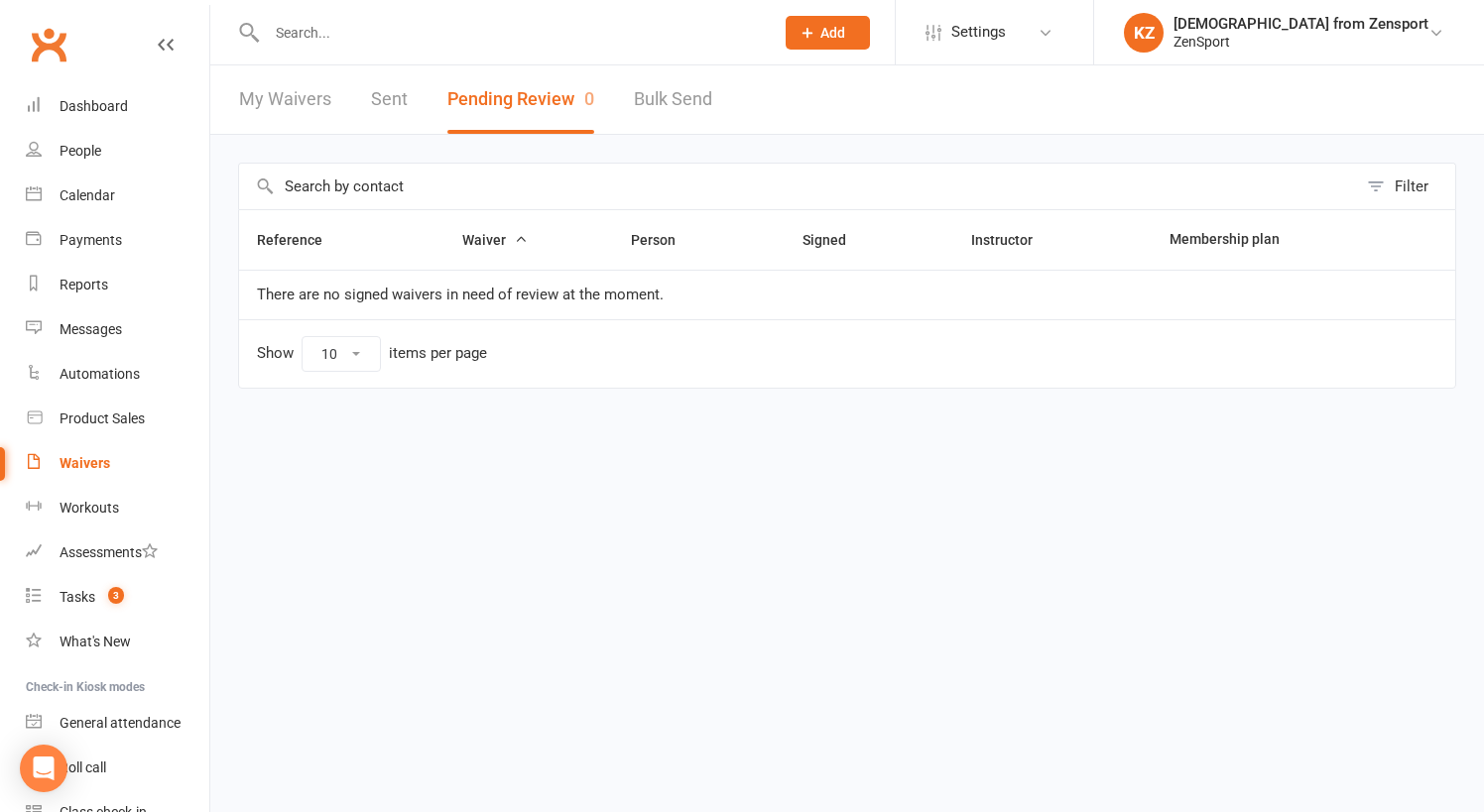 click at bounding box center (510, 33) 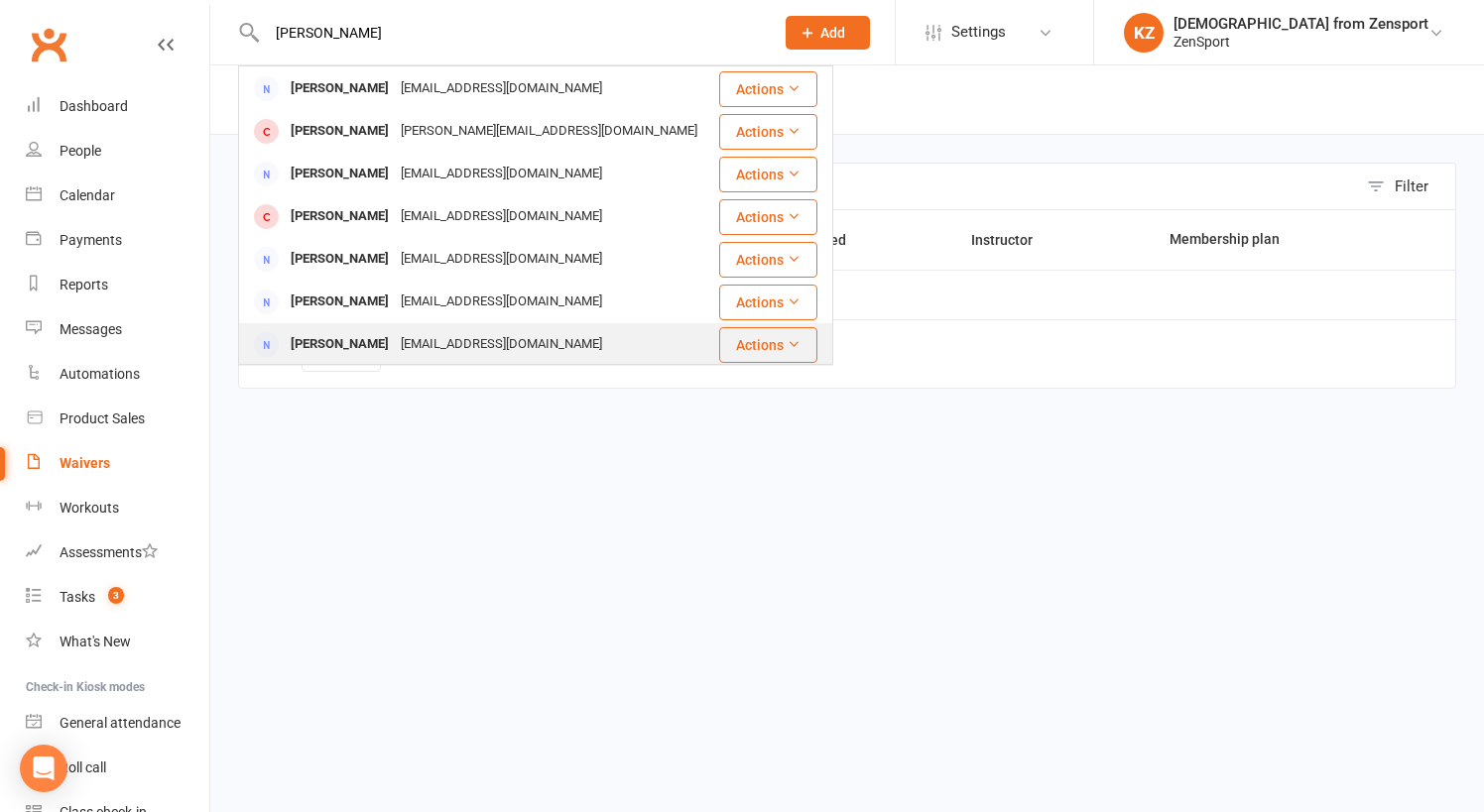 scroll, scrollTop: 203, scrollLeft: 0, axis: vertical 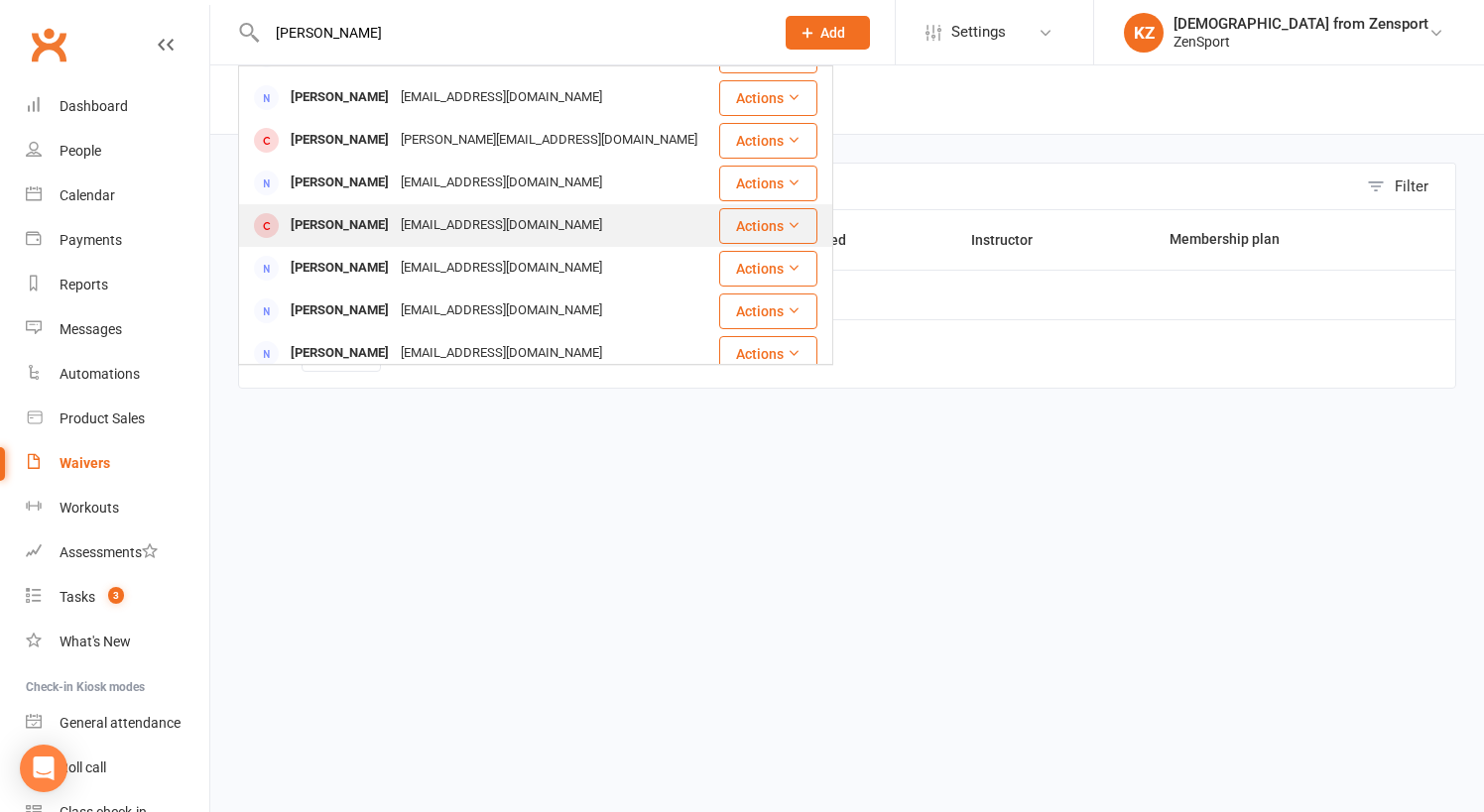 type on "frank" 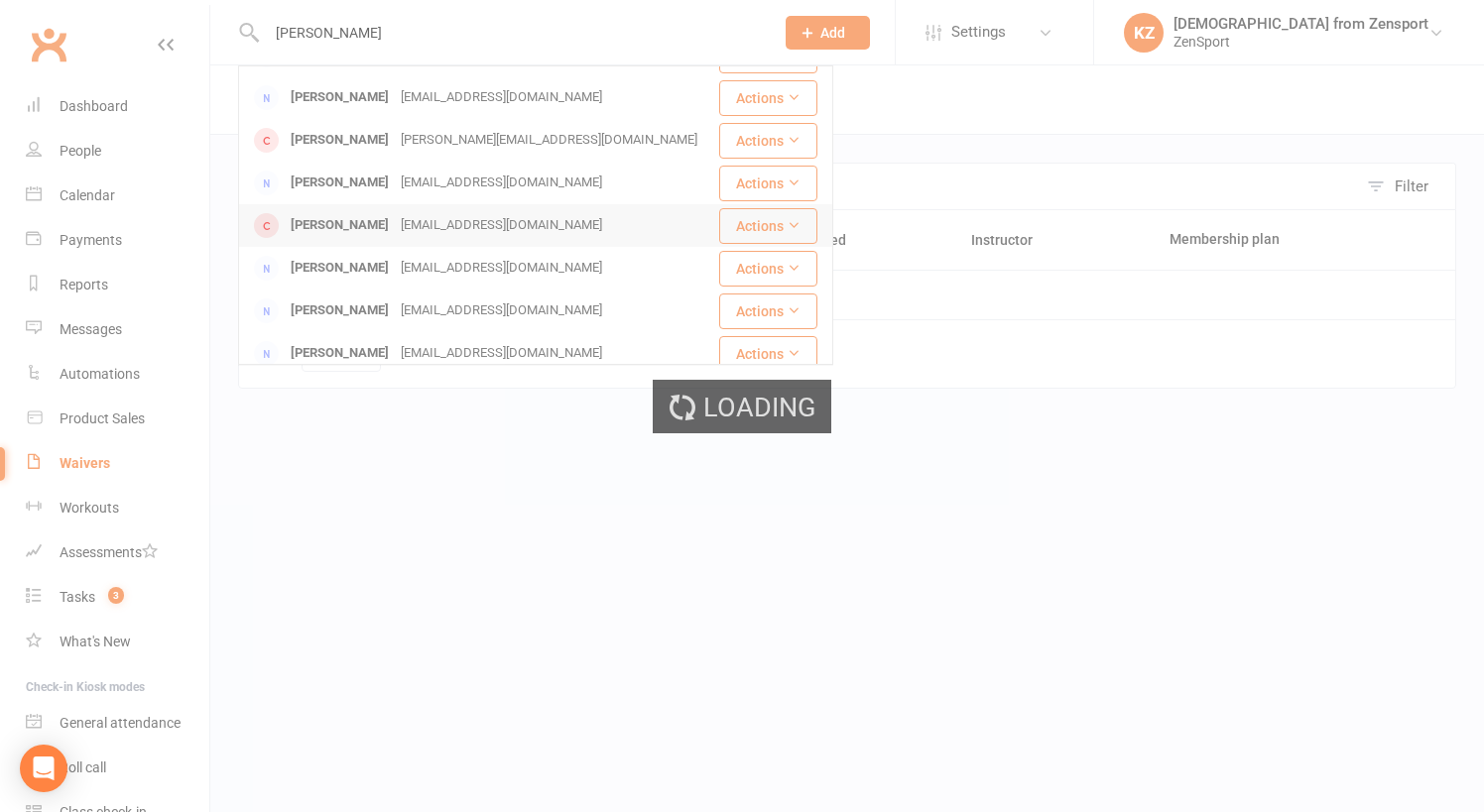 type 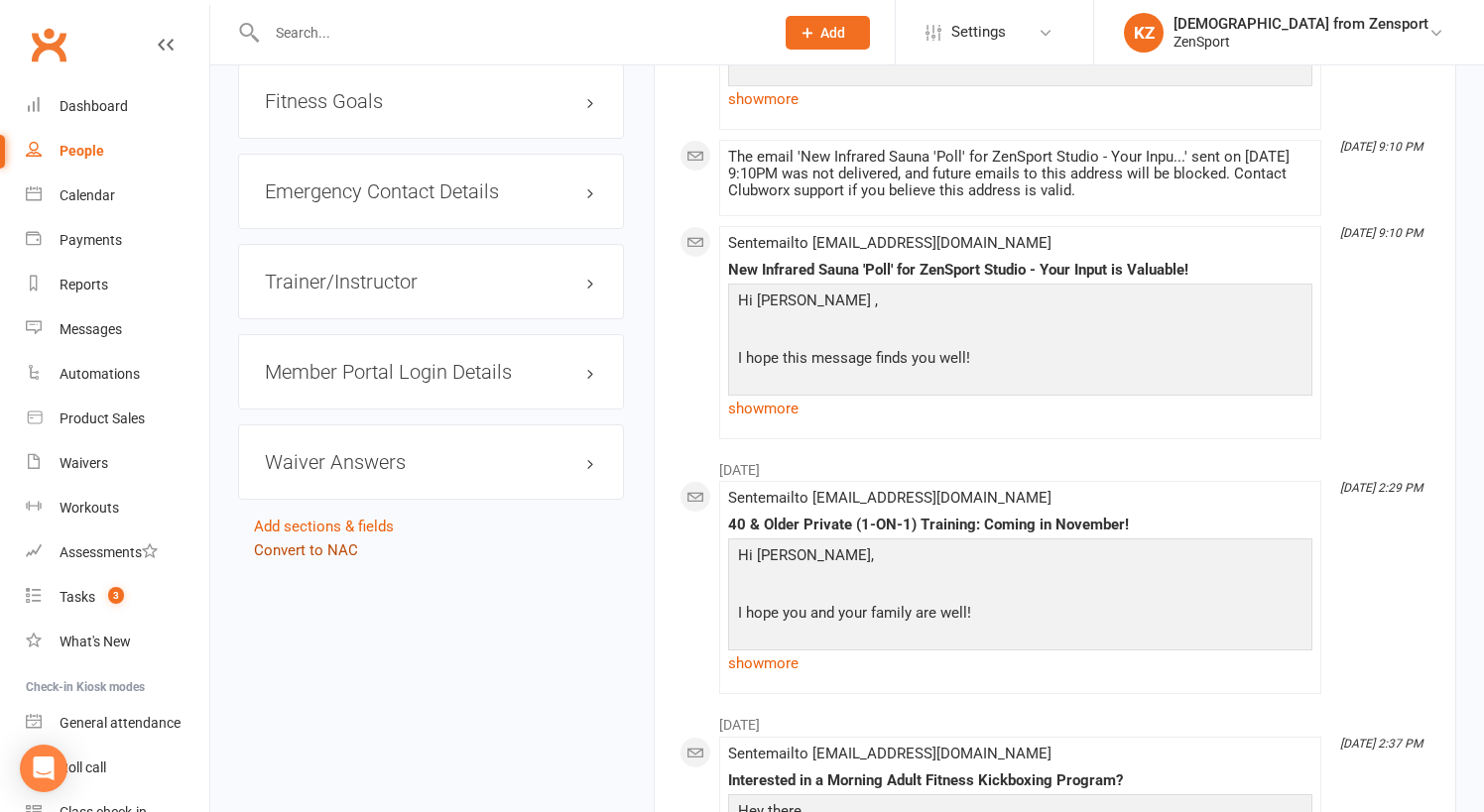 scroll, scrollTop: 1739, scrollLeft: 0, axis: vertical 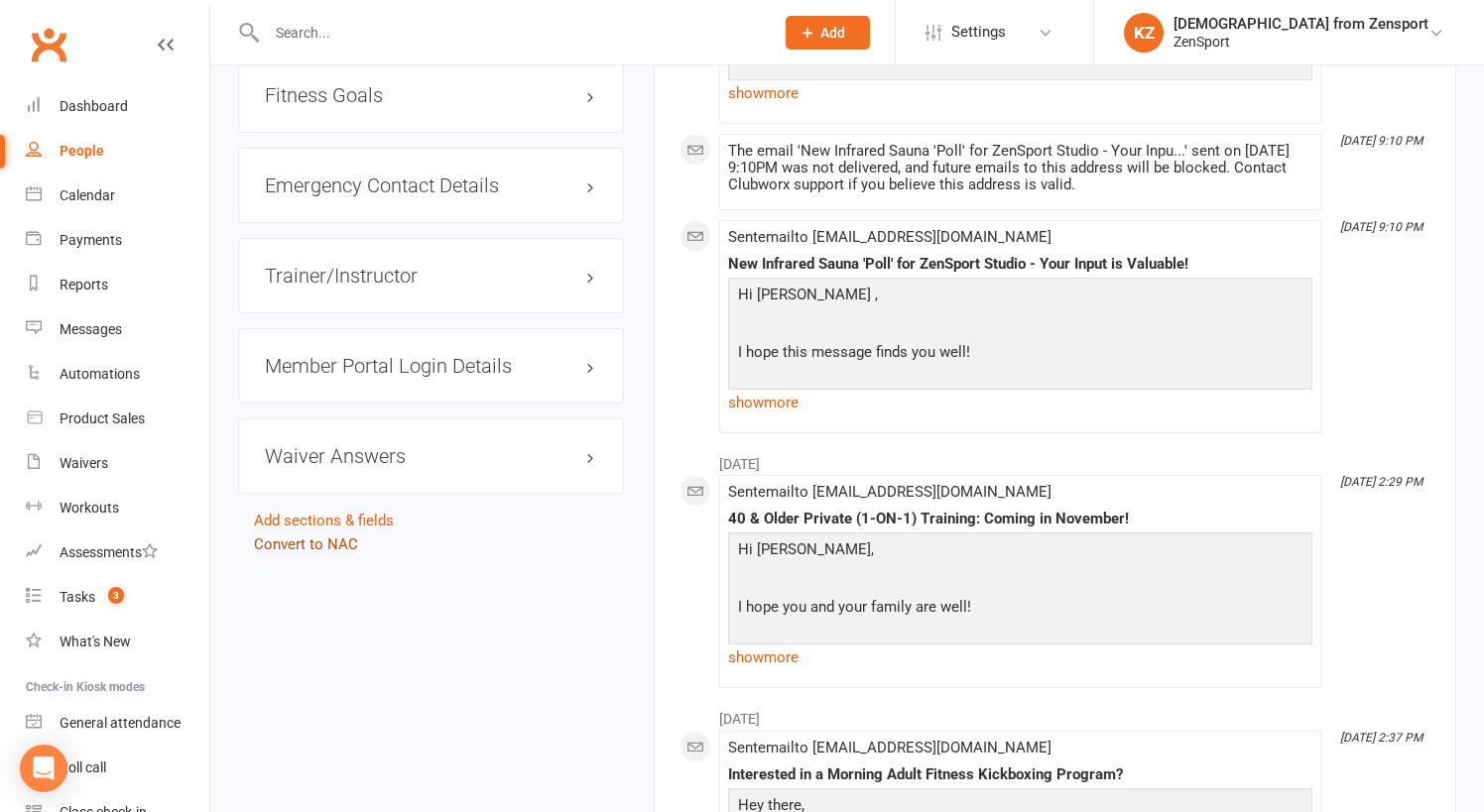 click on "Convert to NAC" at bounding box center (306, 544) 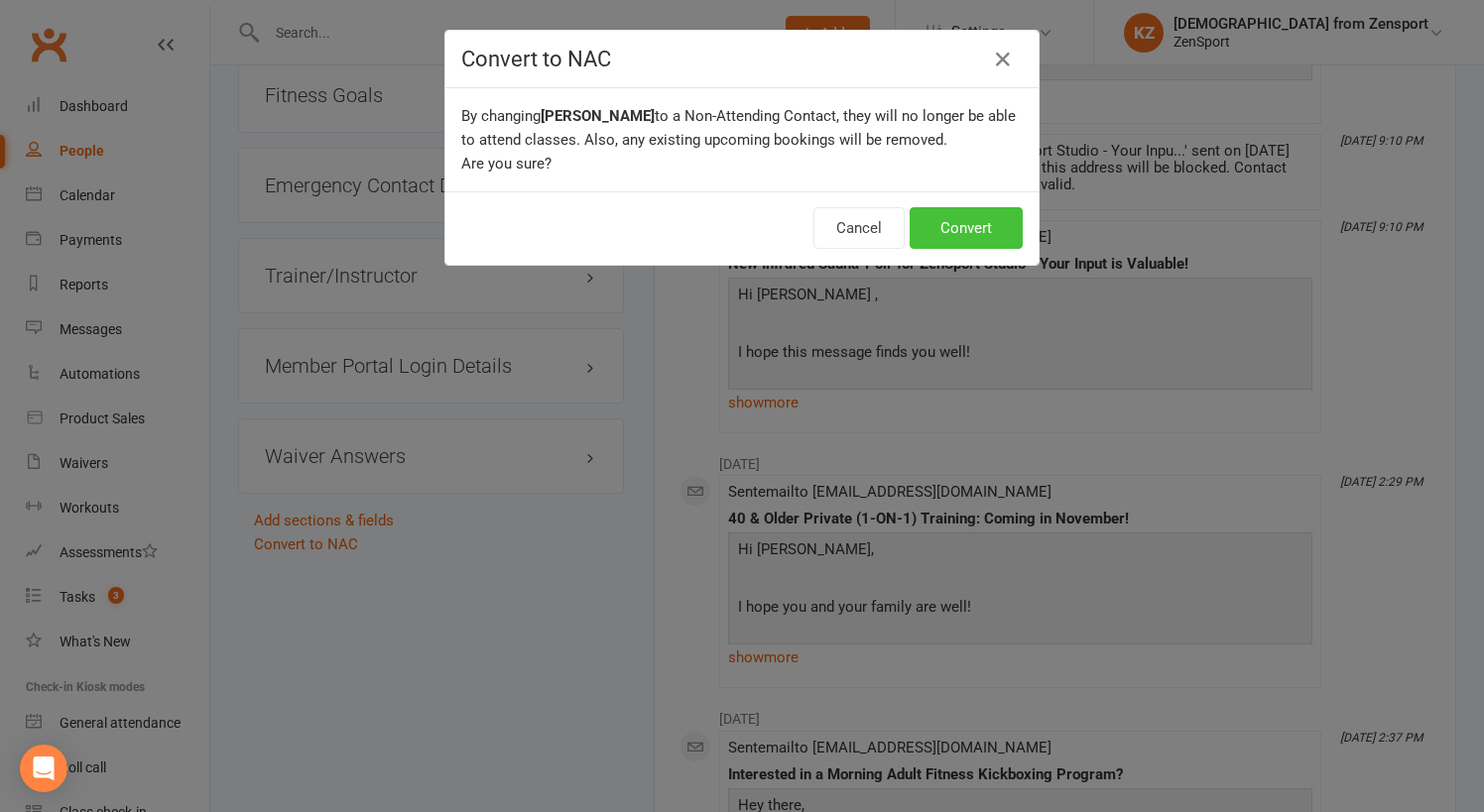 click on "Convert" at bounding box center [966, 228] 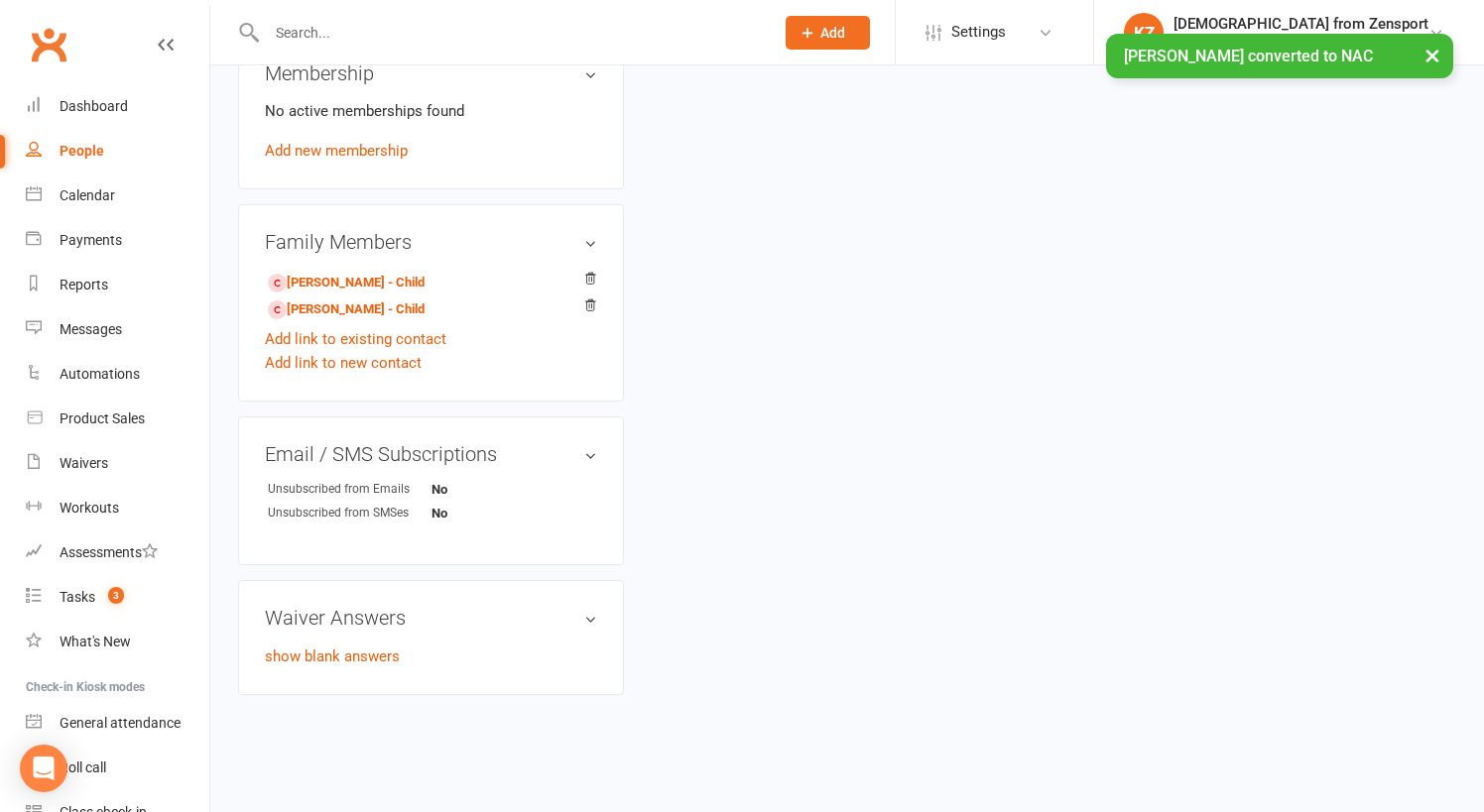 scroll, scrollTop: 0, scrollLeft: 0, axis: both 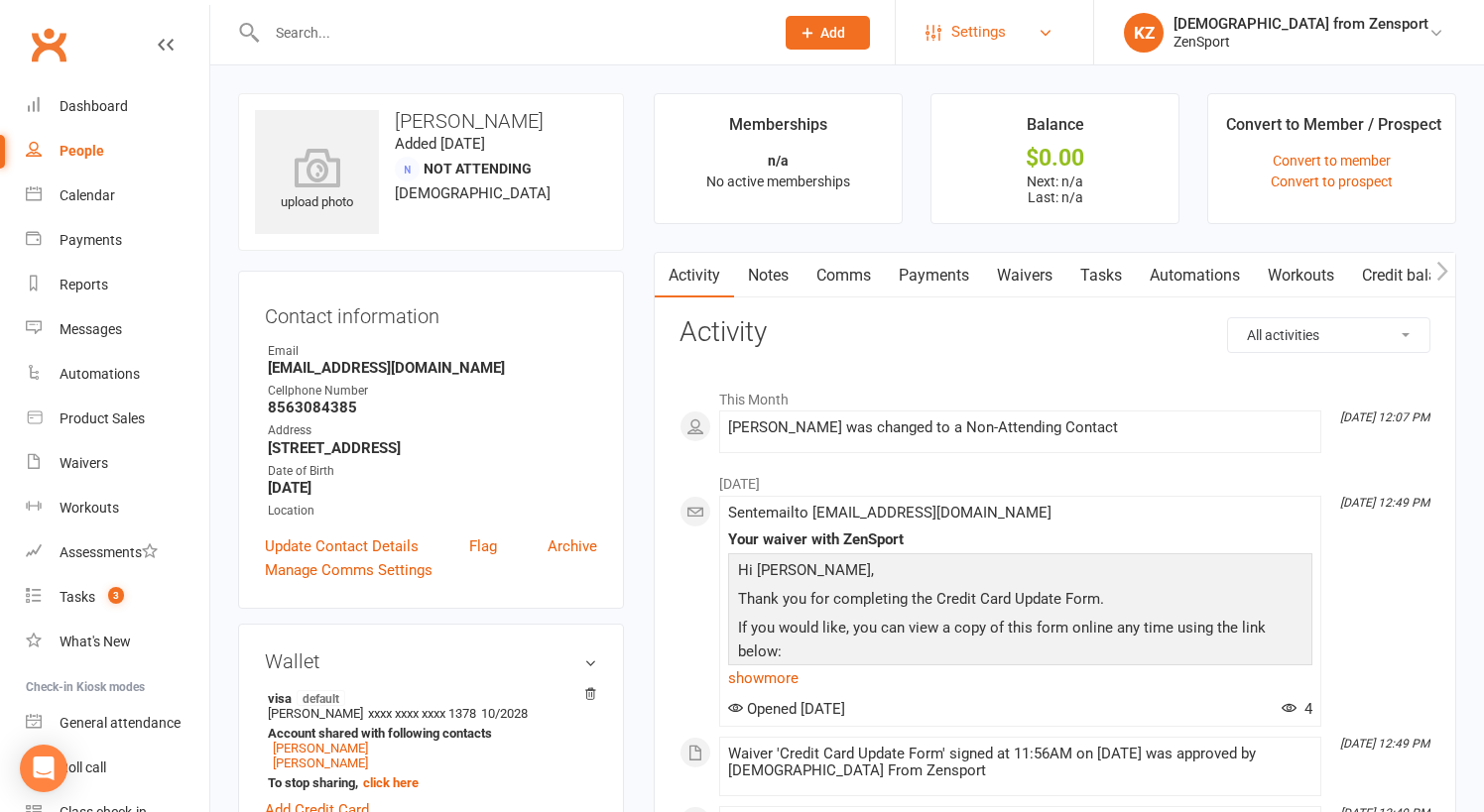 click on "Settings" at bounding box center [978, 32] 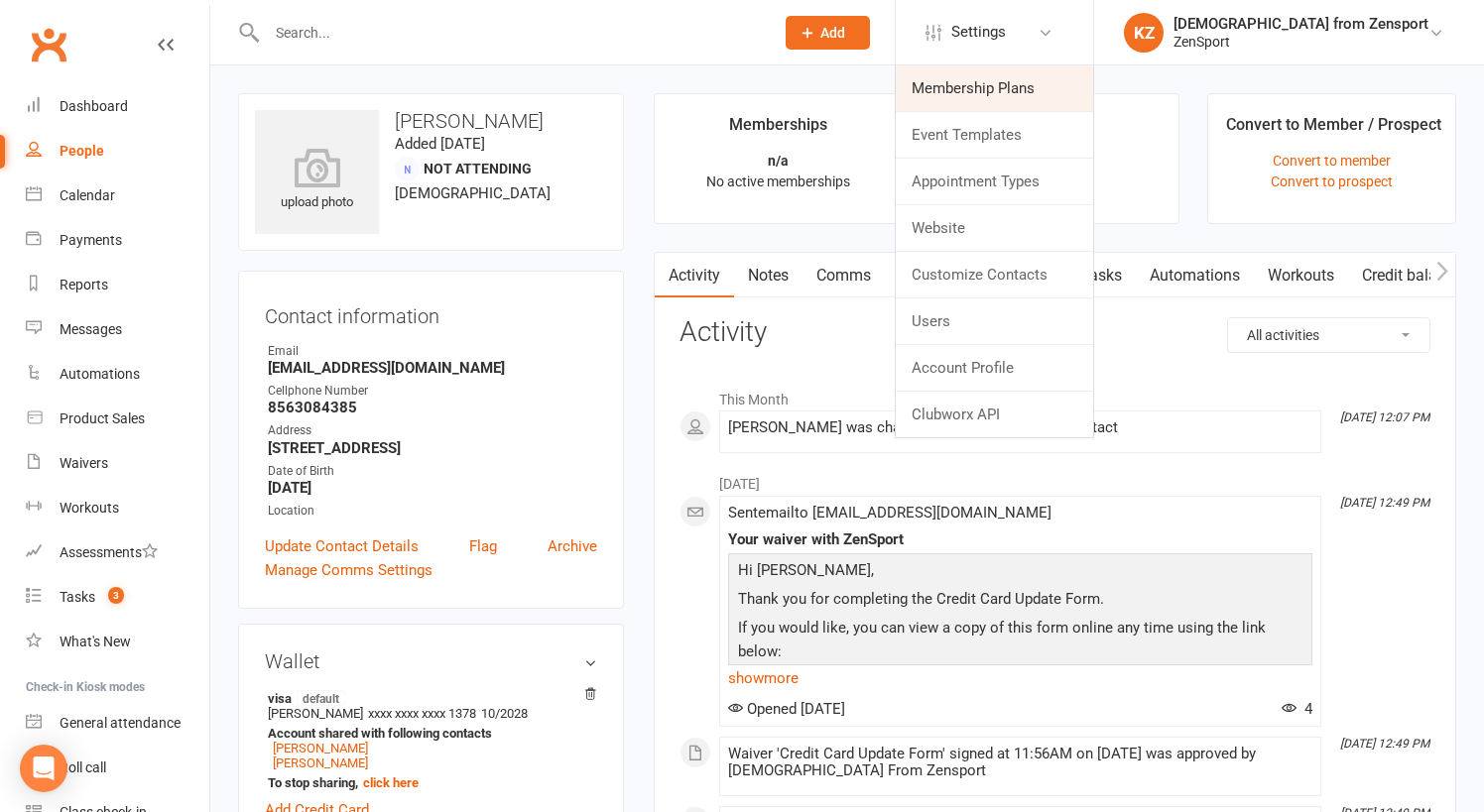 click on "Membership Plans" at bounding box center (994, 88) 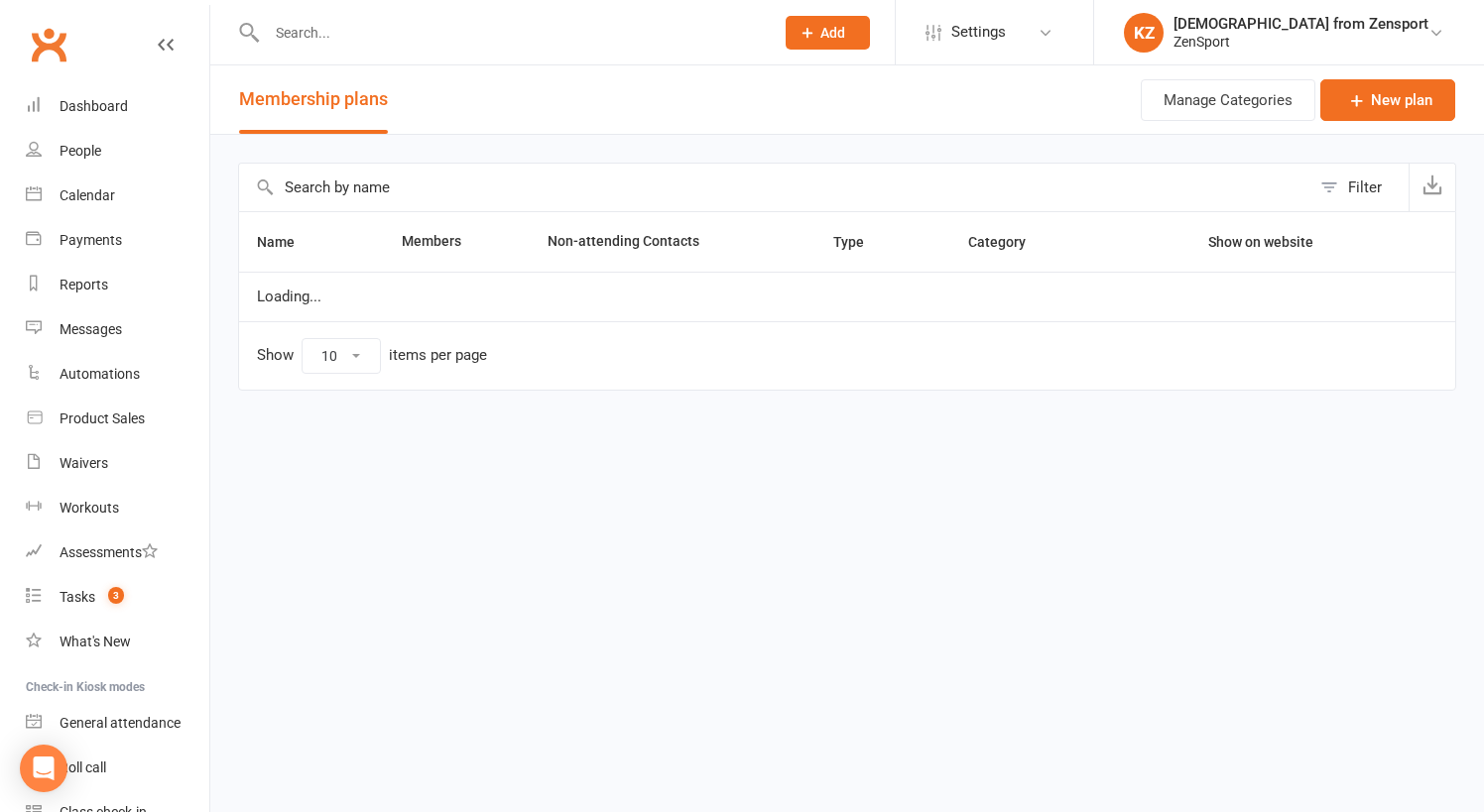 select on "100" 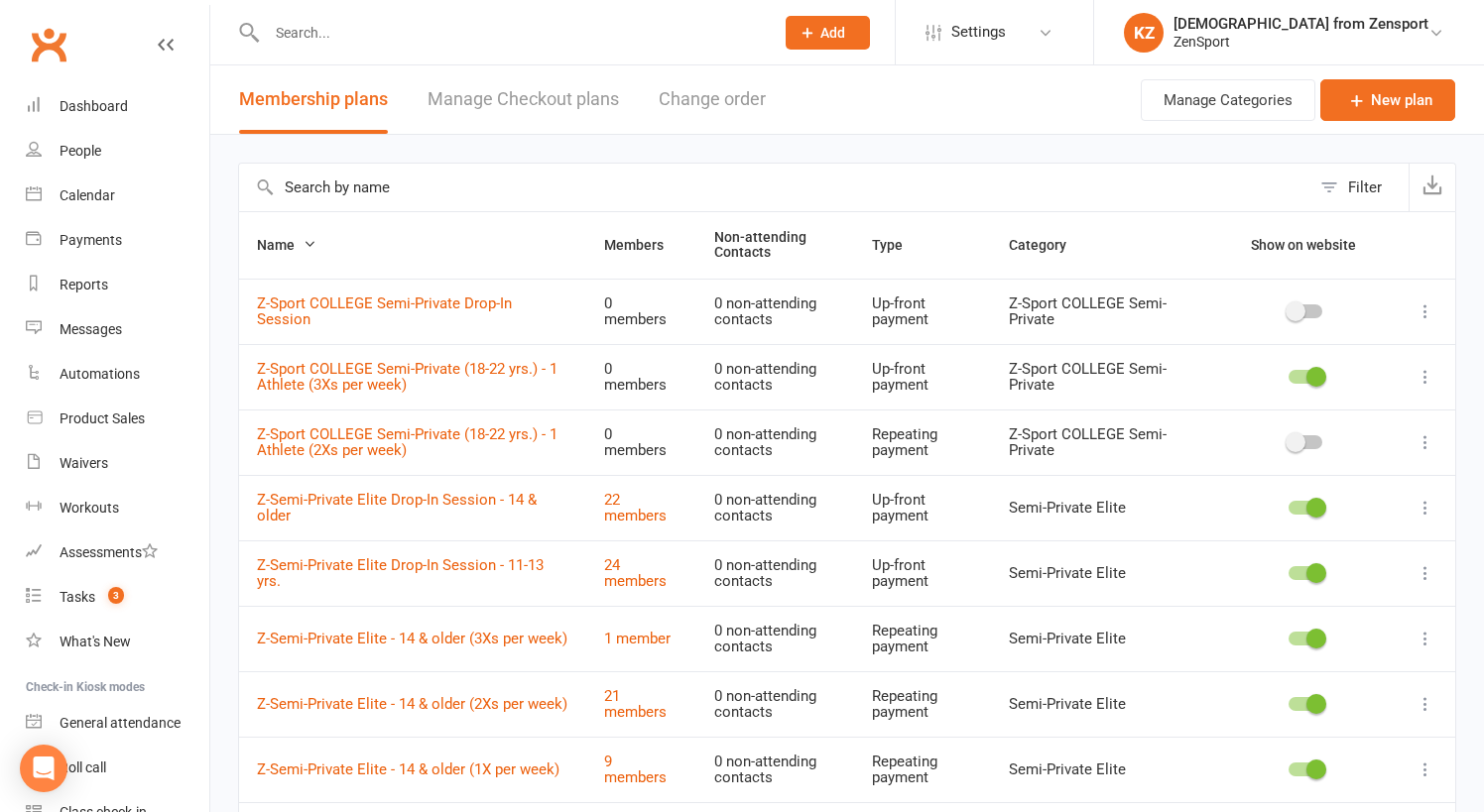 scroll, scrollTop: 0, scrollLeft: 0, axis: both 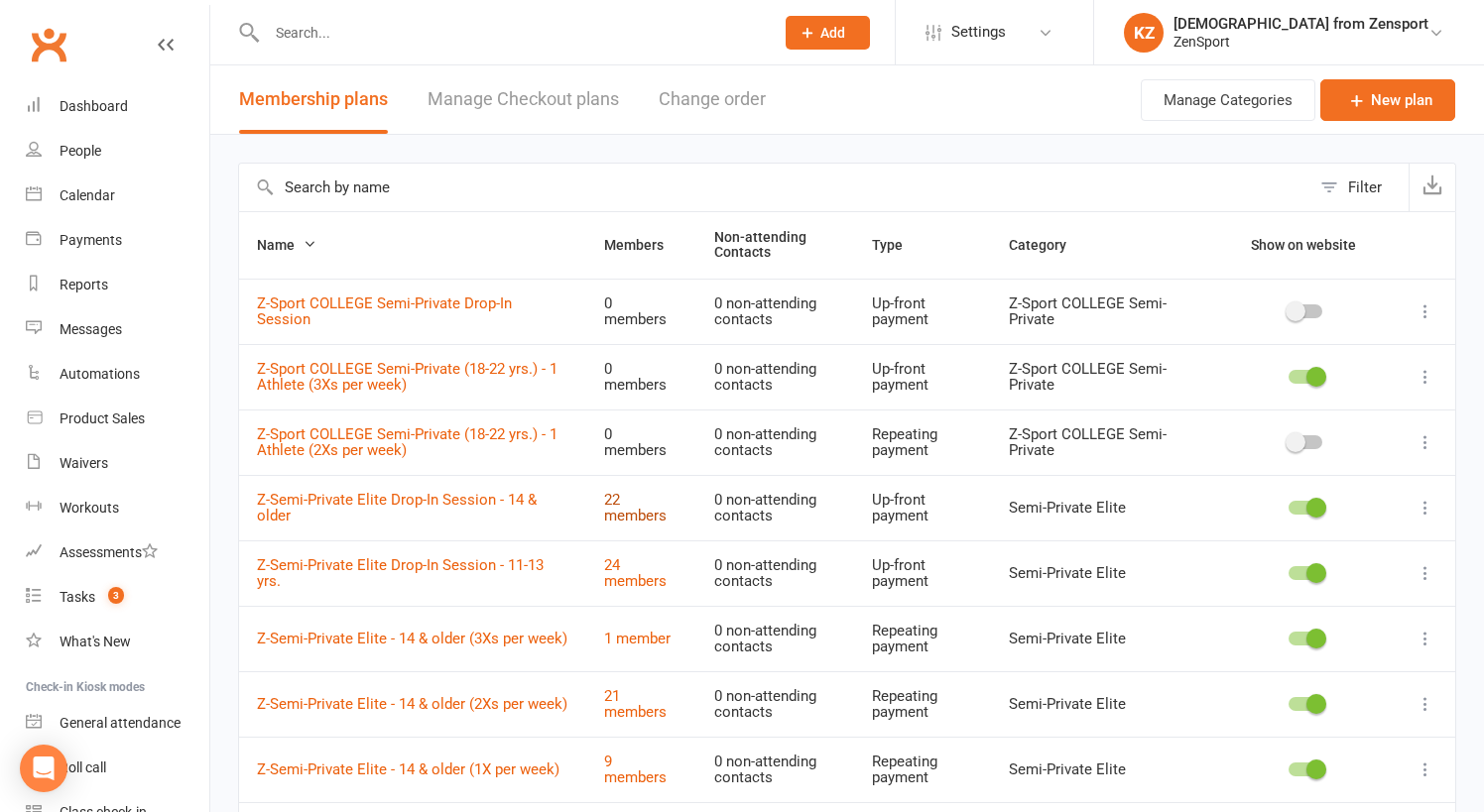click on "22 members" at bounding box center (635, 508) 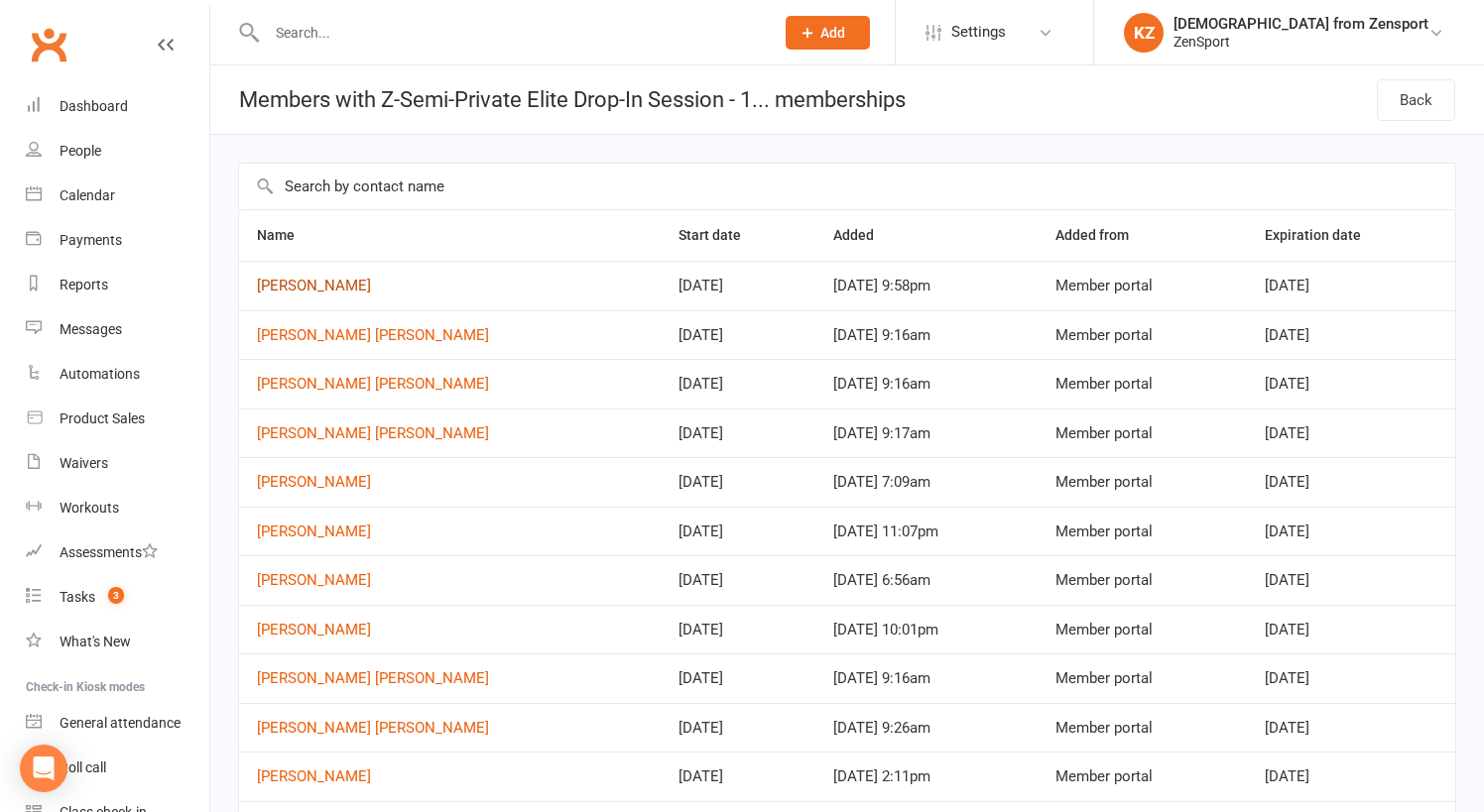 click on "Julianne Mankey" at bounding box center [313, 286] 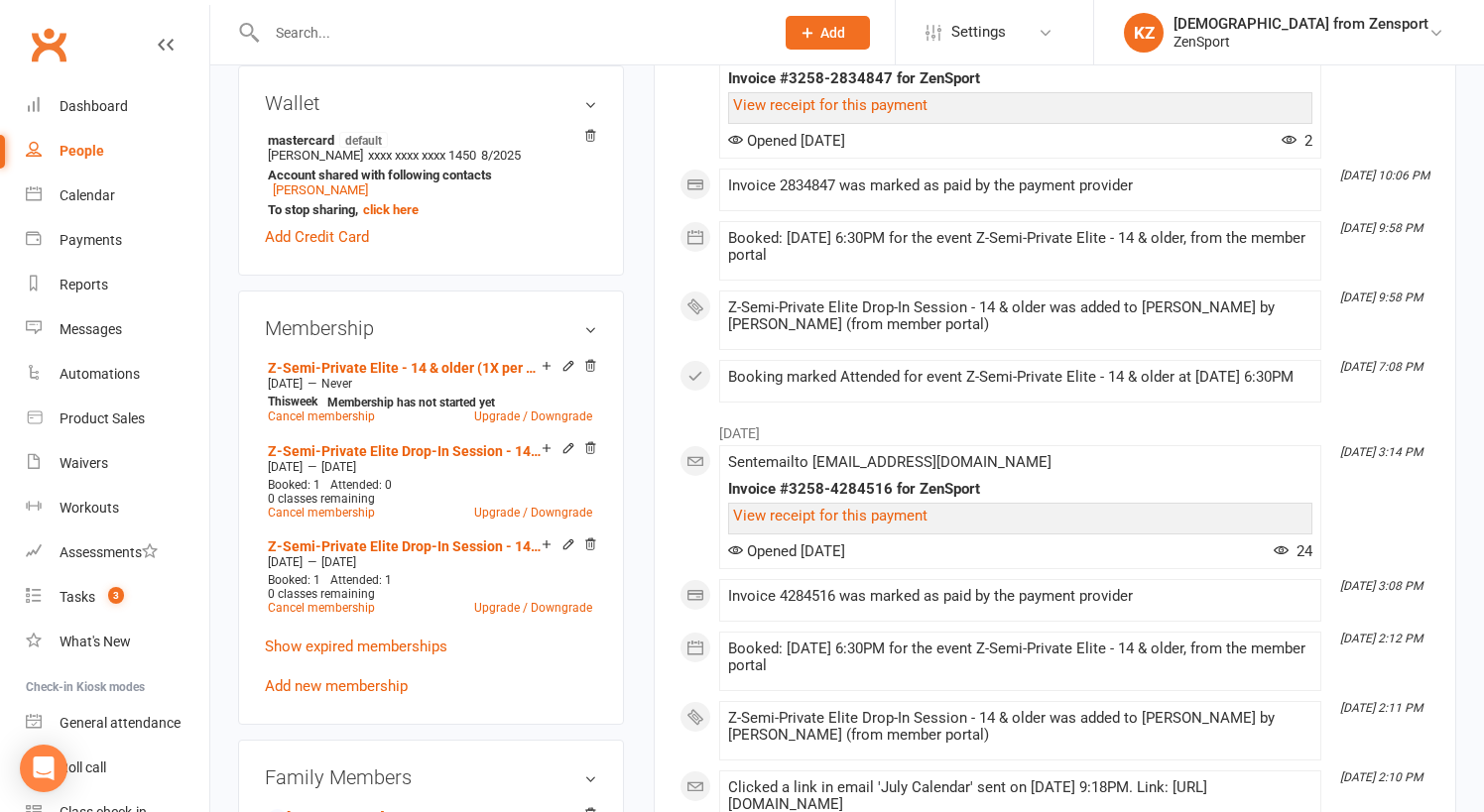 scroll, scrollTop: 616, scrollLeft: 0, axis: vertical 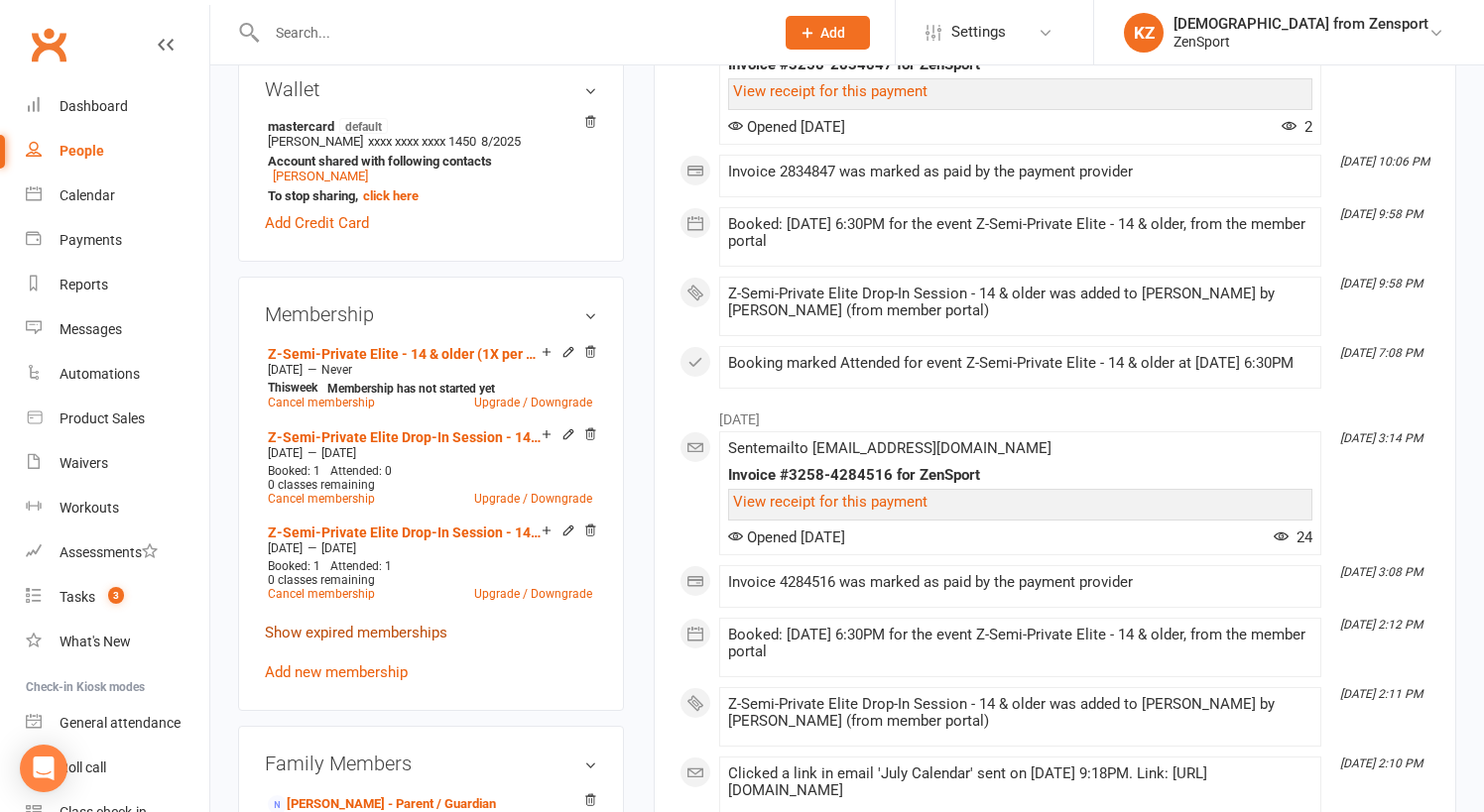 click on "Show expired memberships" at bounding box center [356, 633] 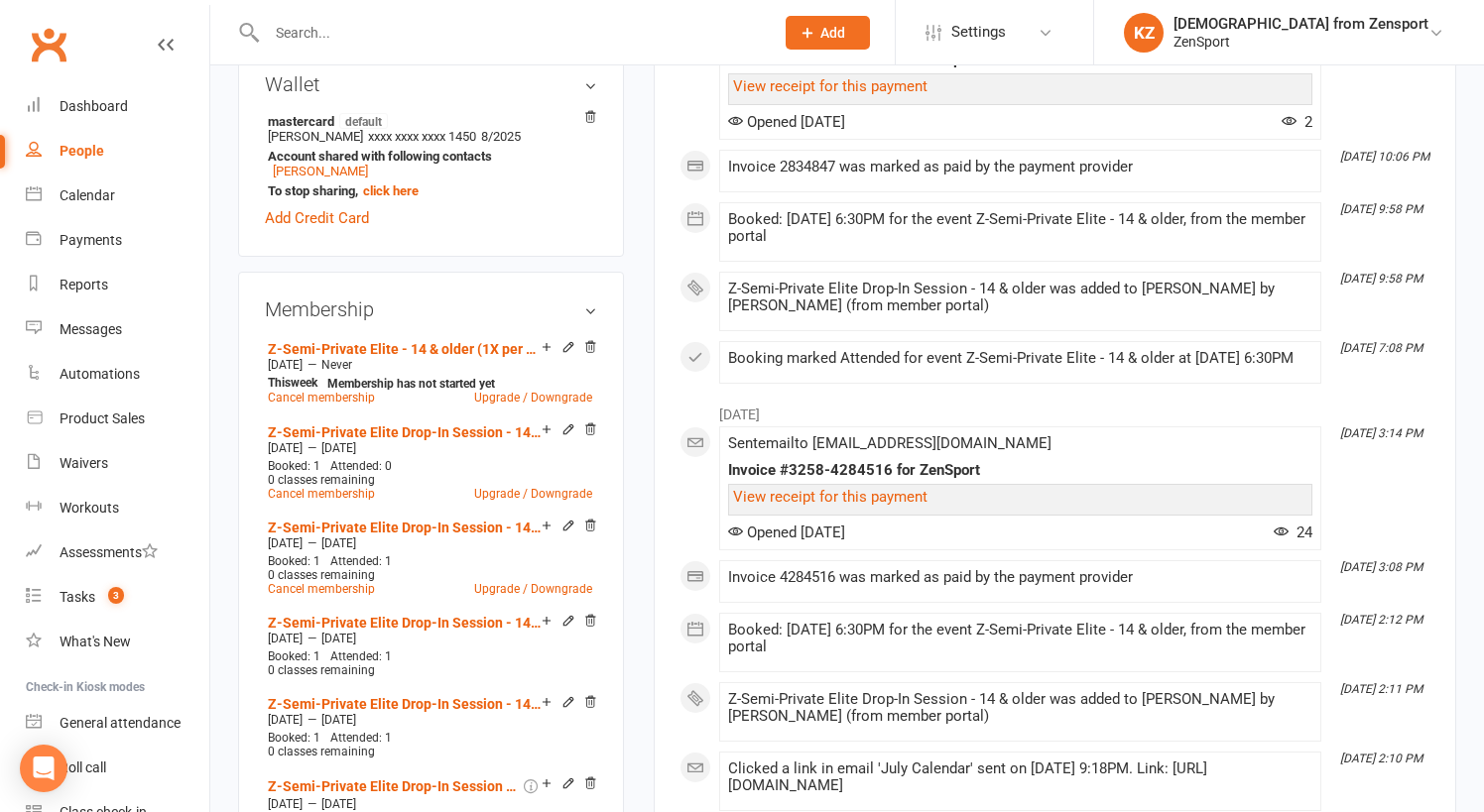 scroll, scrollTop: 609, scrollLeft: 0, axis: vertical 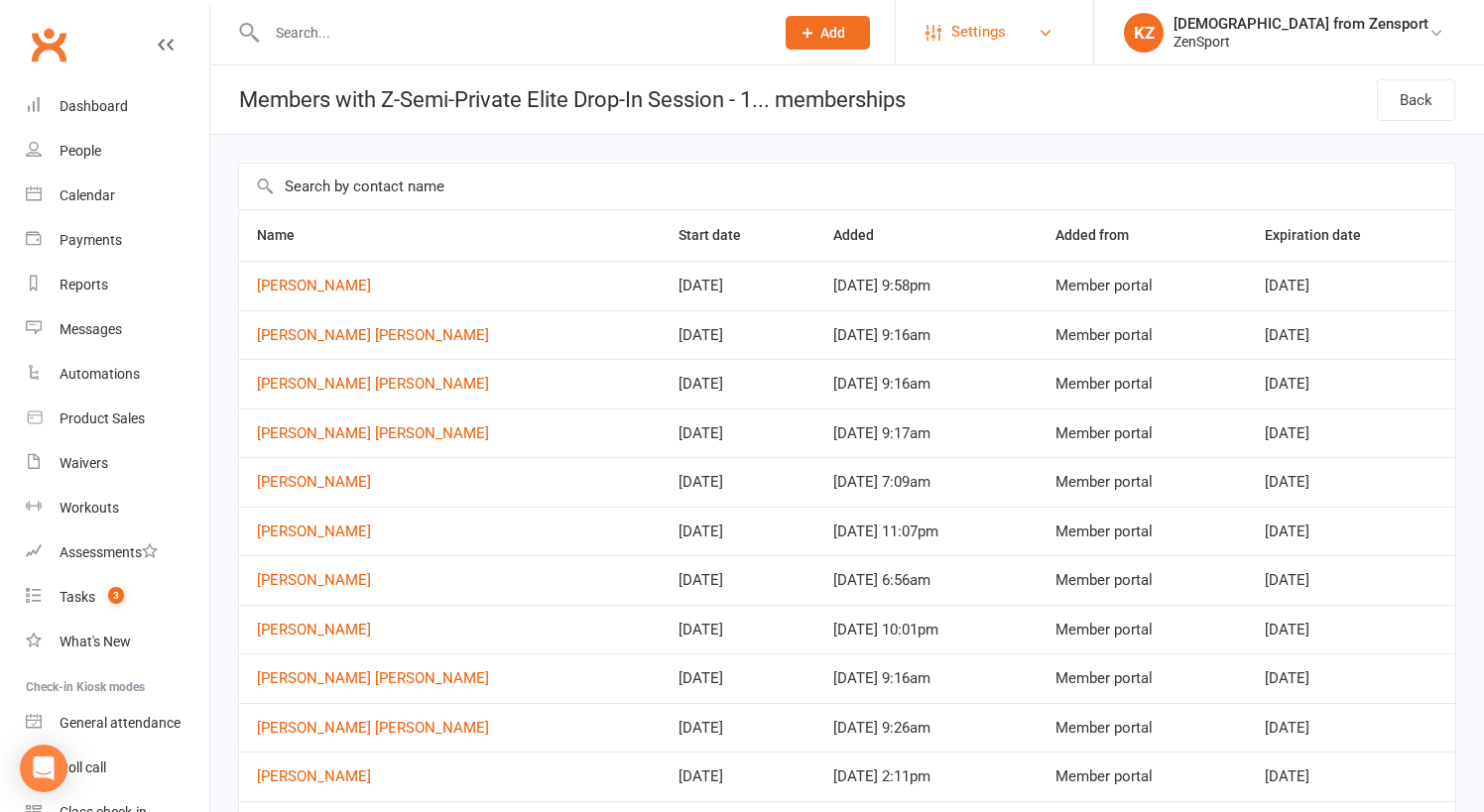 click on "Settings" at bounding box center [978, 32] 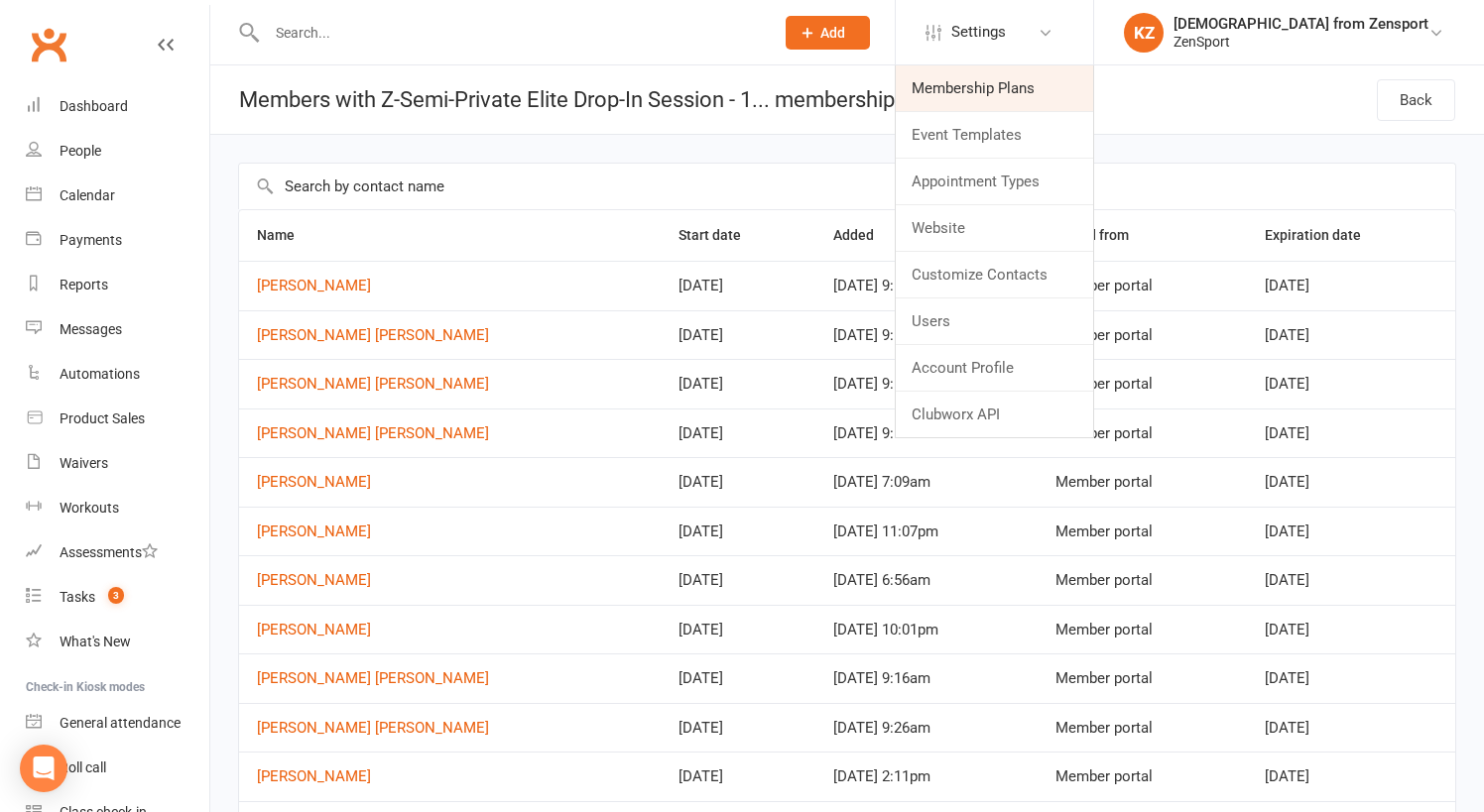 click on "Membership Plans" at bounding box center (994, 88) 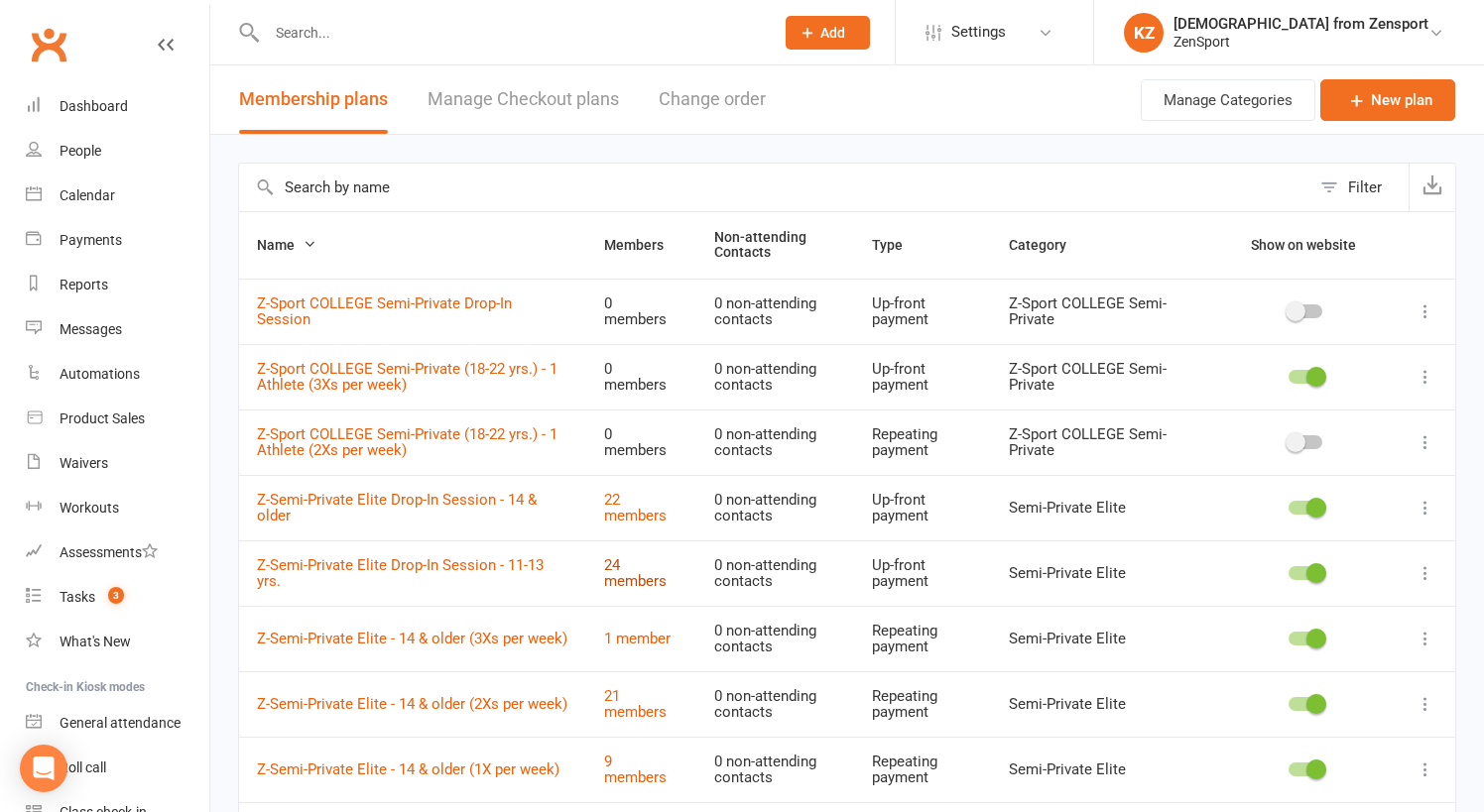 click on "24 members" at bounding box center (635, 573) 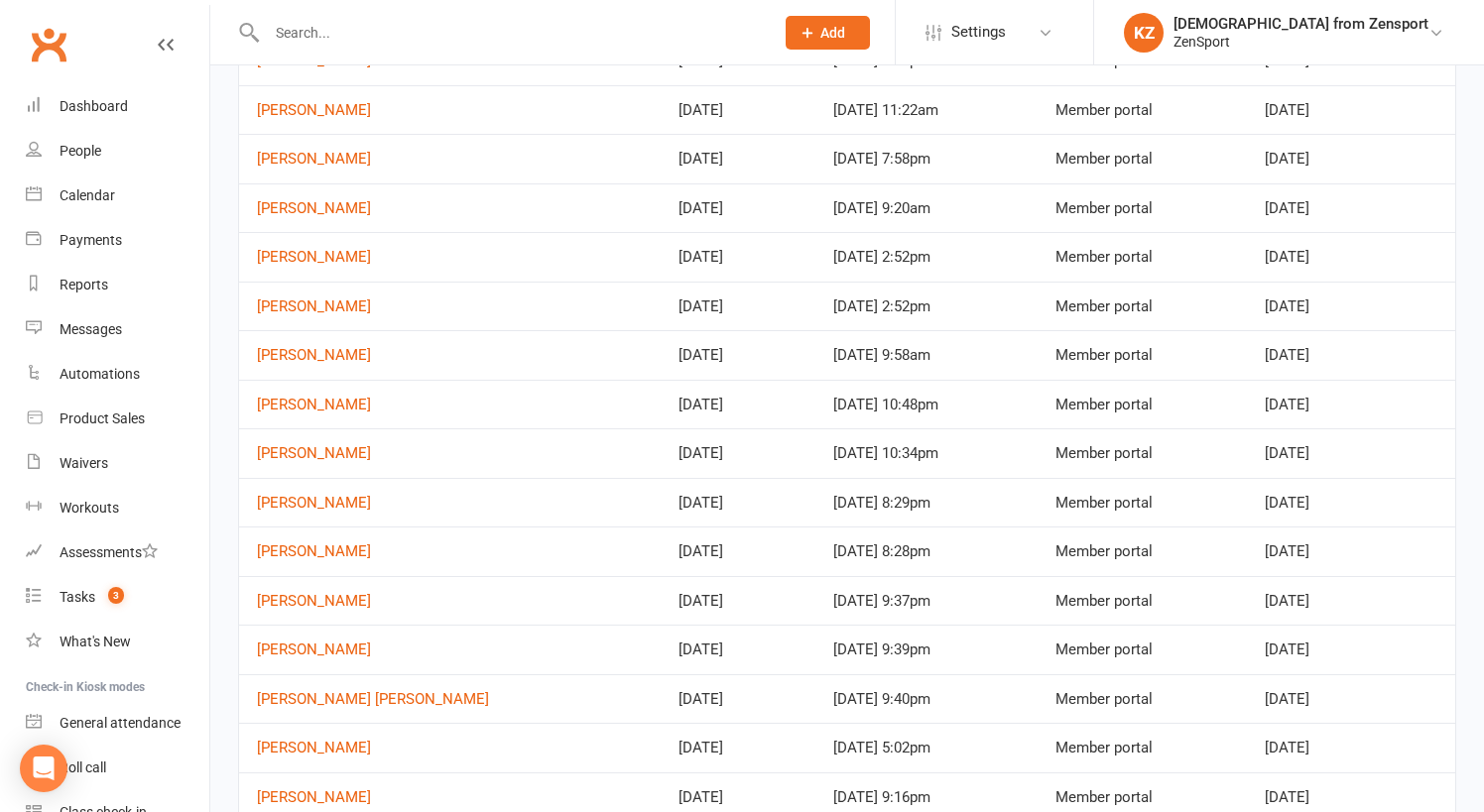 scroll, scrollTop: 620, scrollLeft: 0, axis: vertical 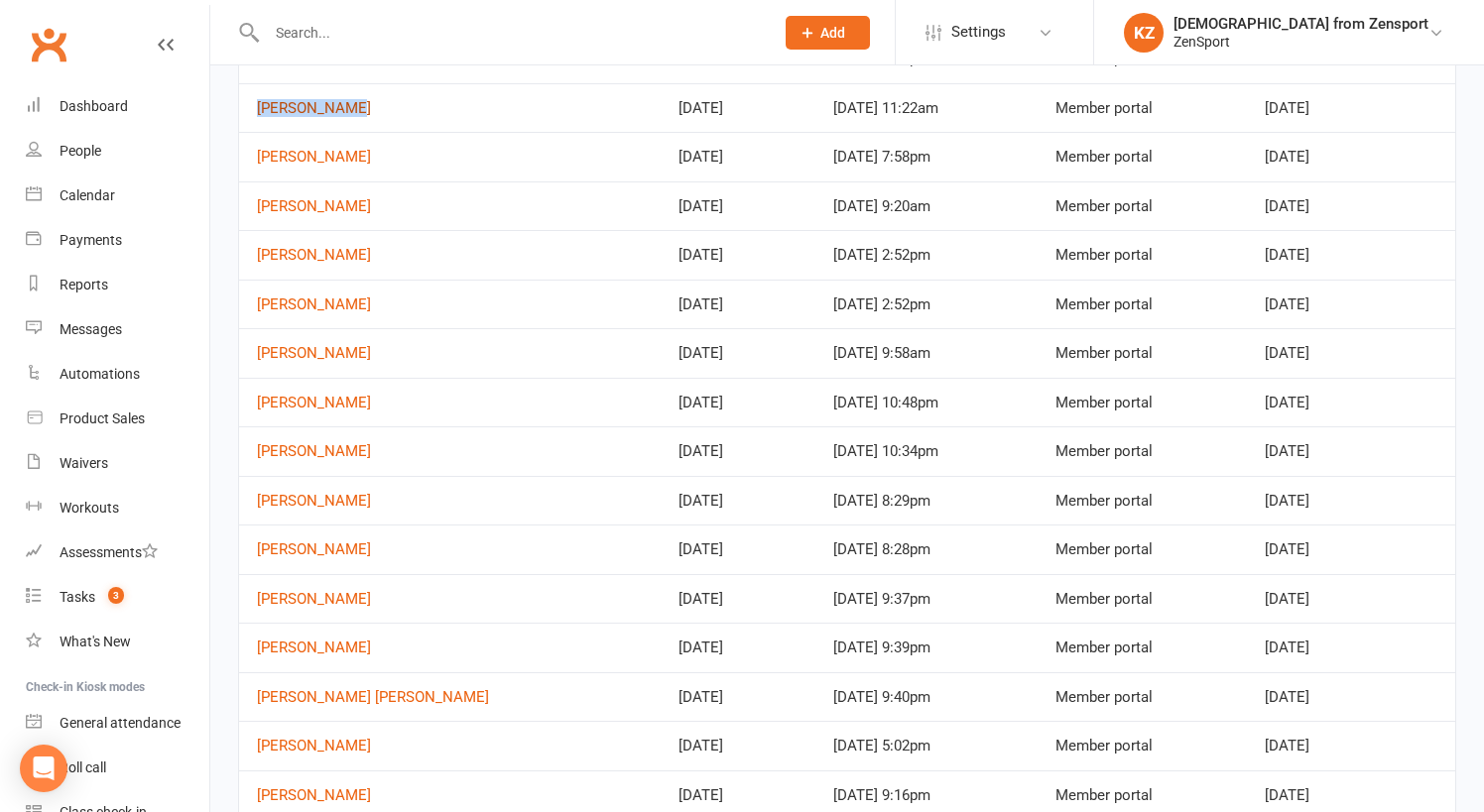 drag, startPoint x: 349, startPoint y: 100, endPoint x: 260, endPoint y: 104, distance: 89.089842 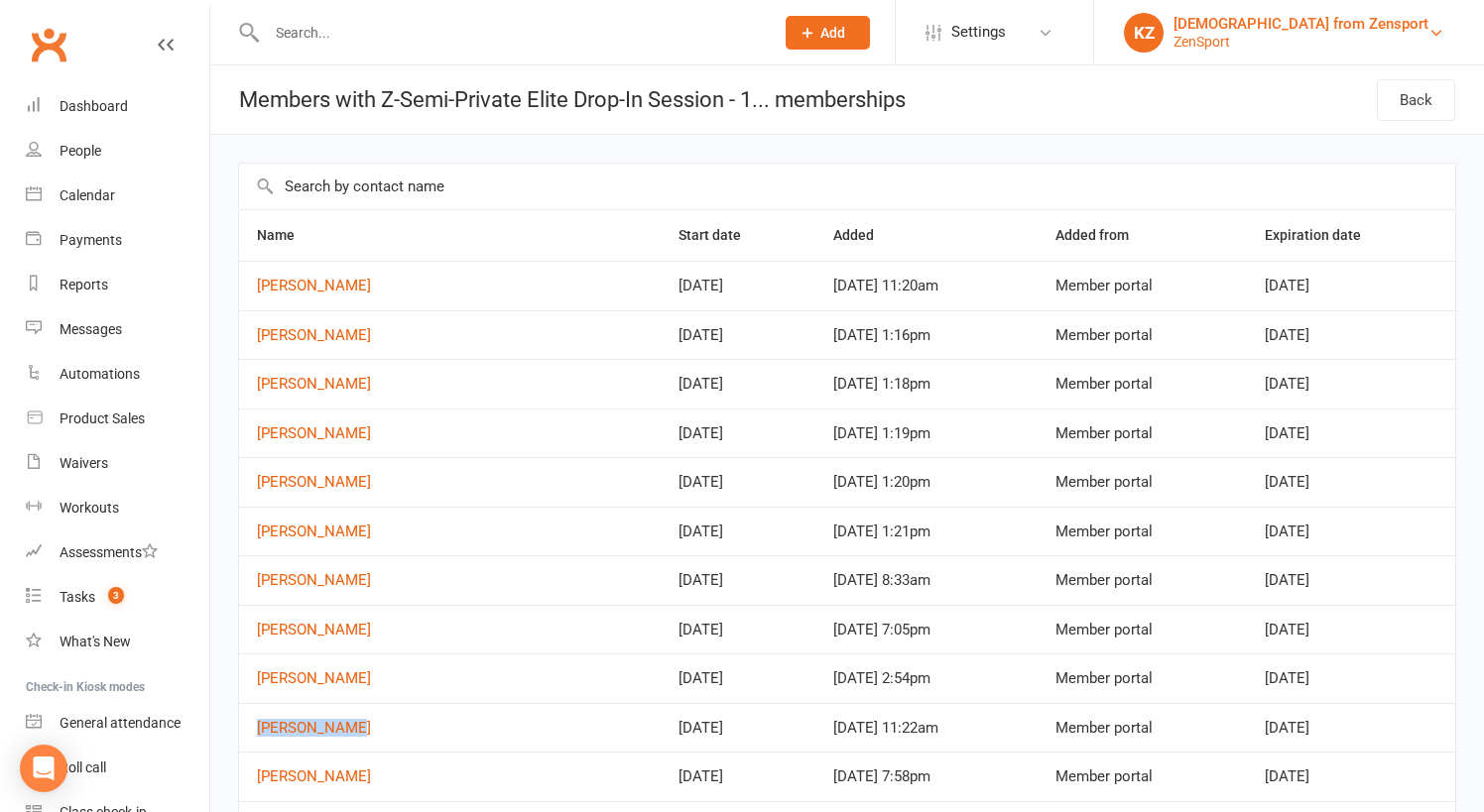scroll, scrollTop: 0, scrollLeft: 0, axis: both 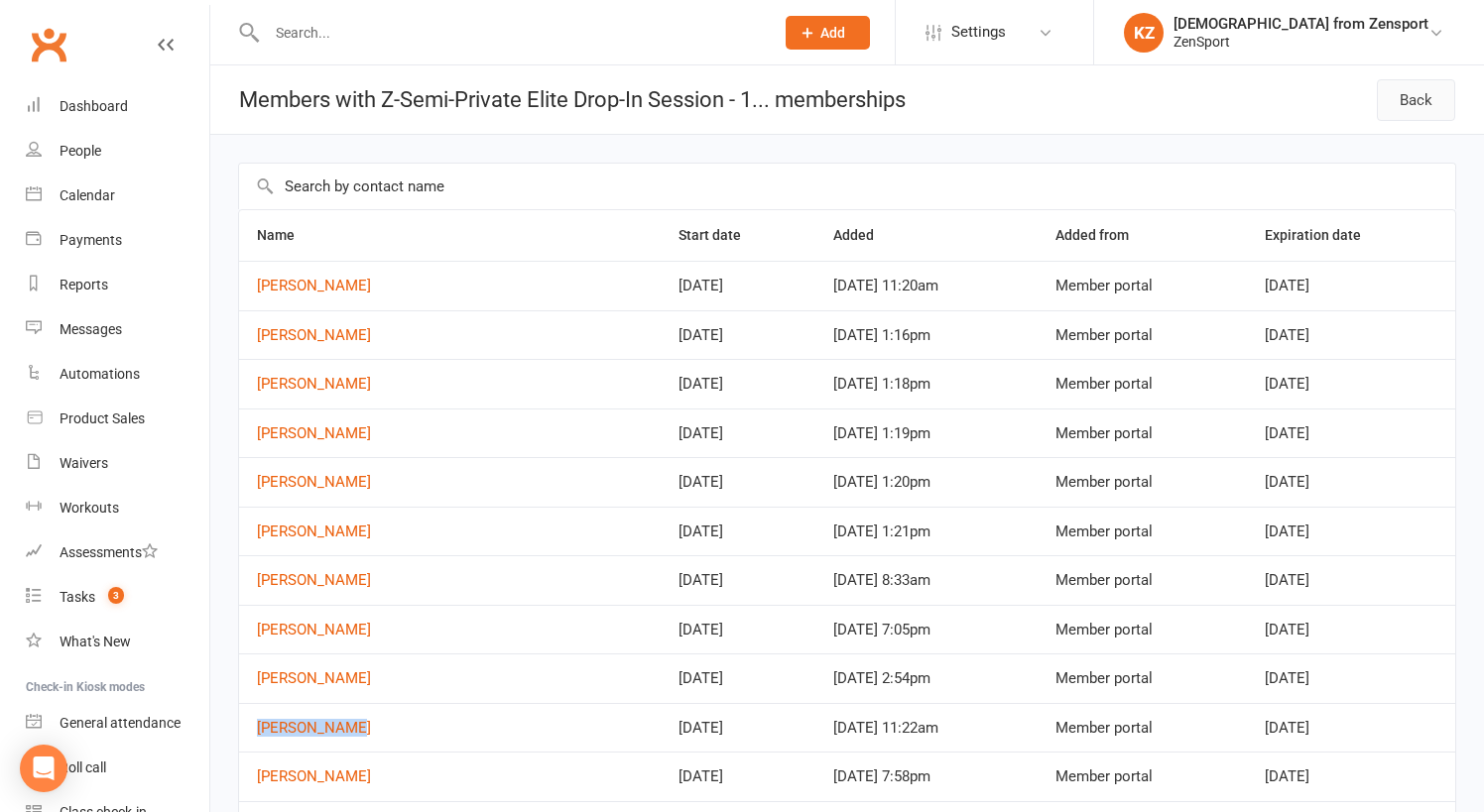 click on "Back" at bounding box center (1416, 100) 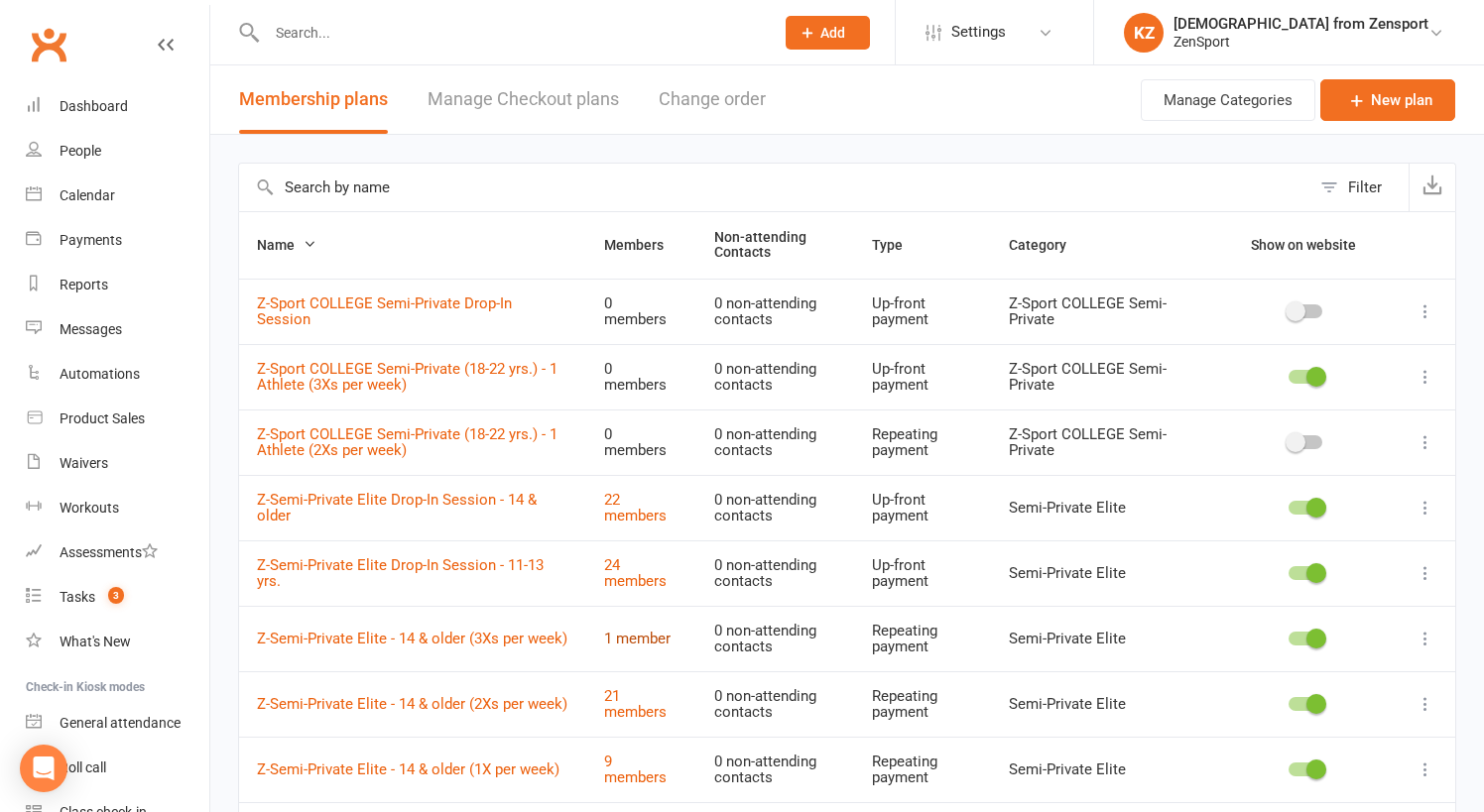 click on "1 member" at bounding box center [637, 638] 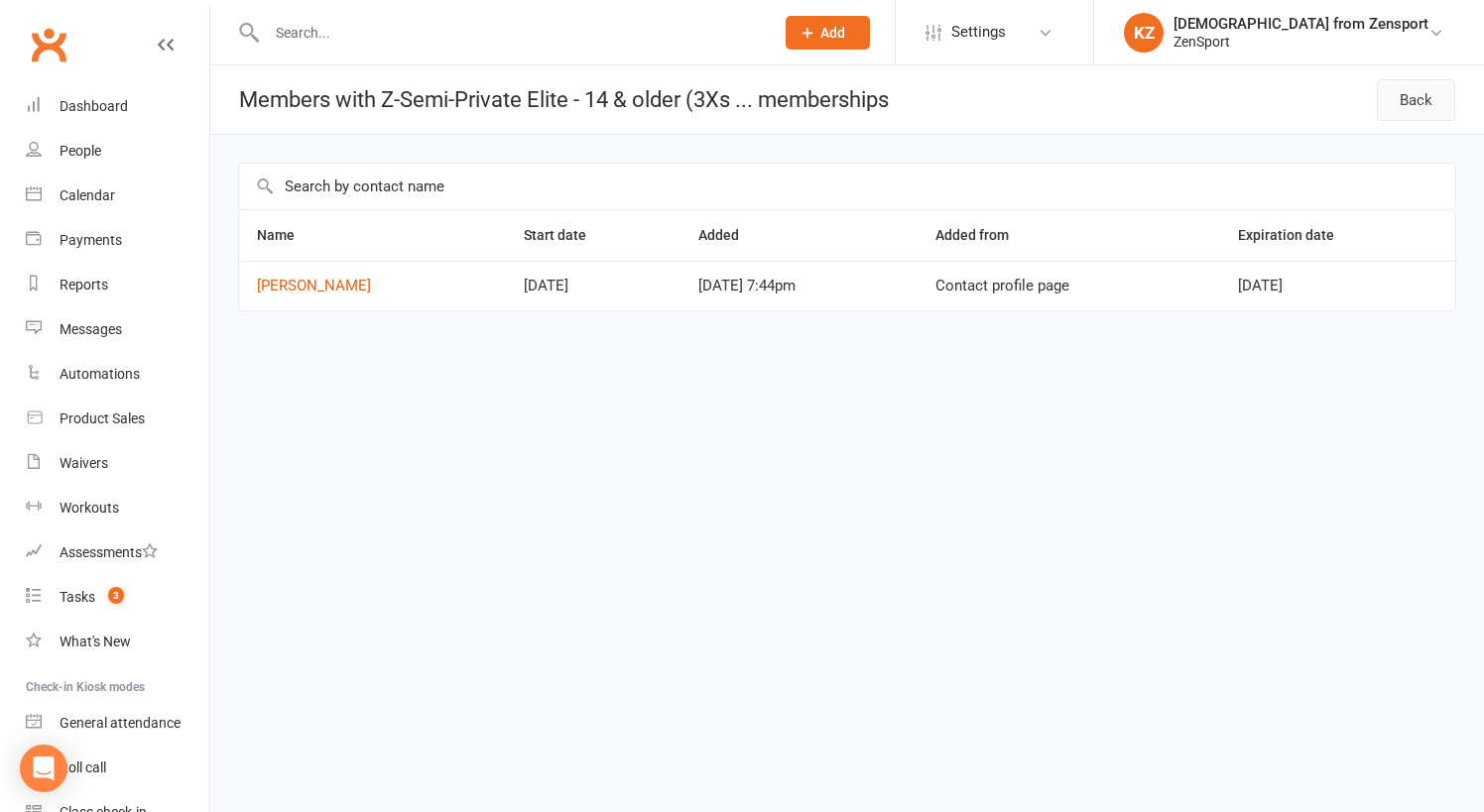 click on "Back" at bounding box center [1416, 100] 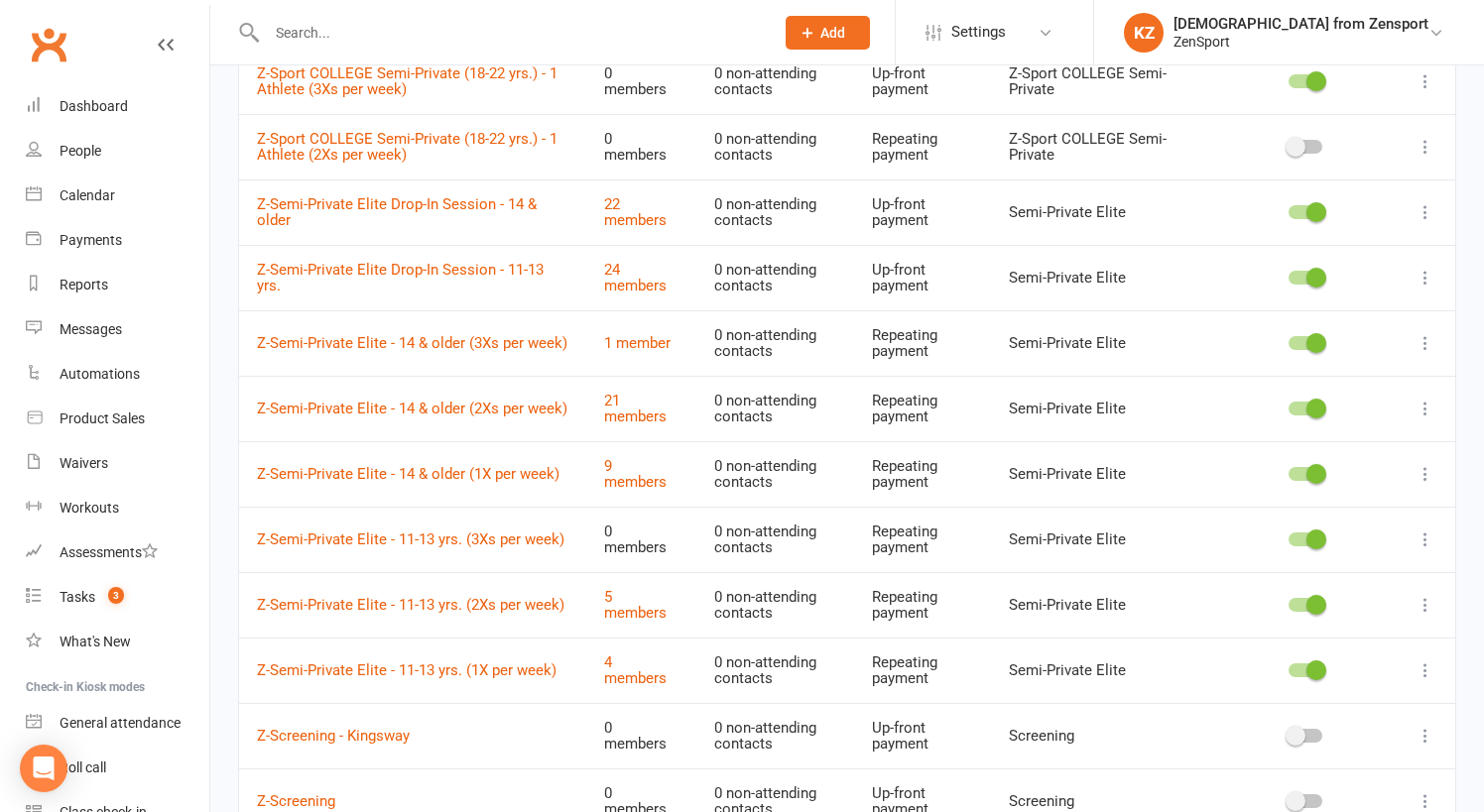 scroll, scrollTop: 316, scrollLeft: 0, axis: vertical 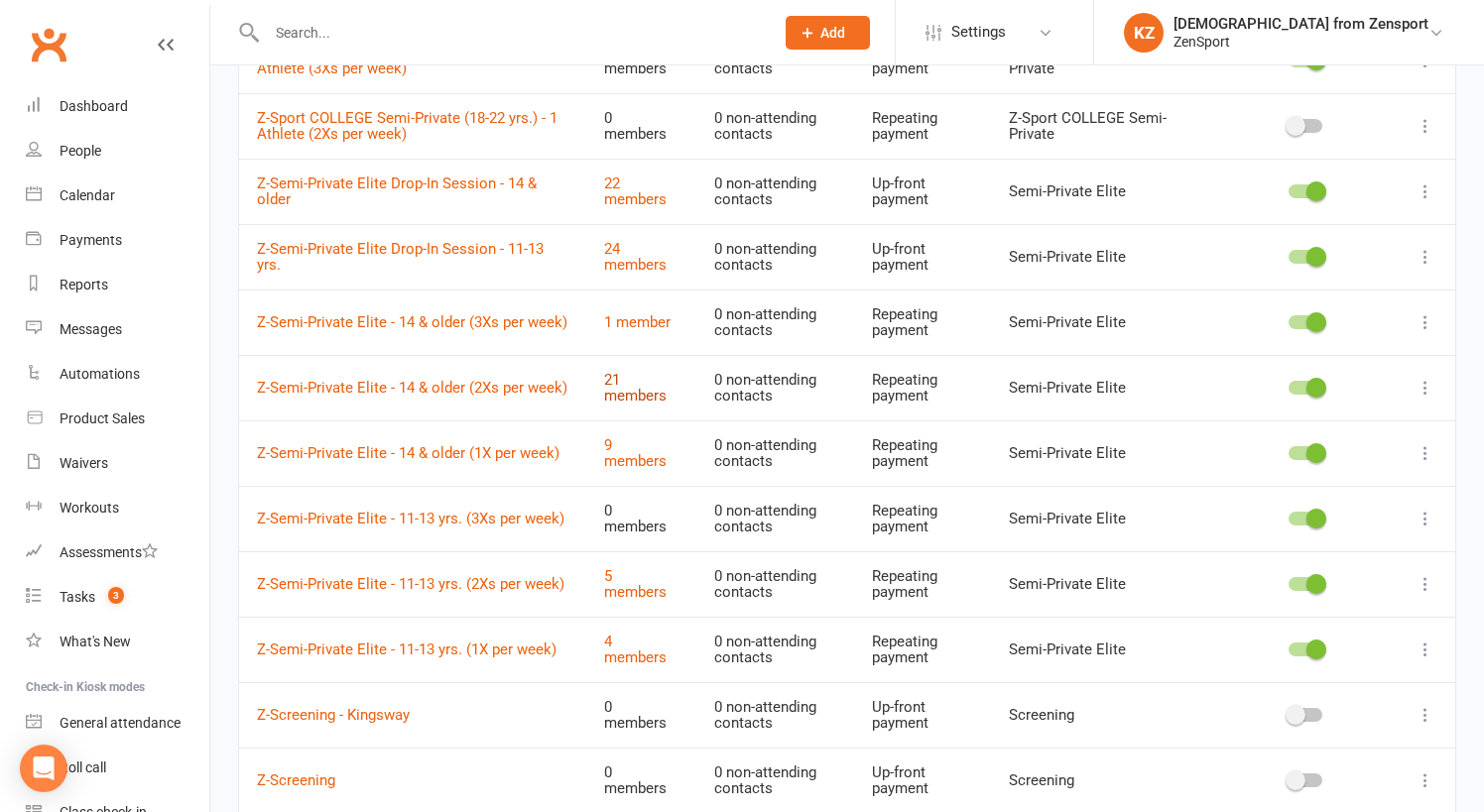 click on "21 members" at bounding box center (635, 388) 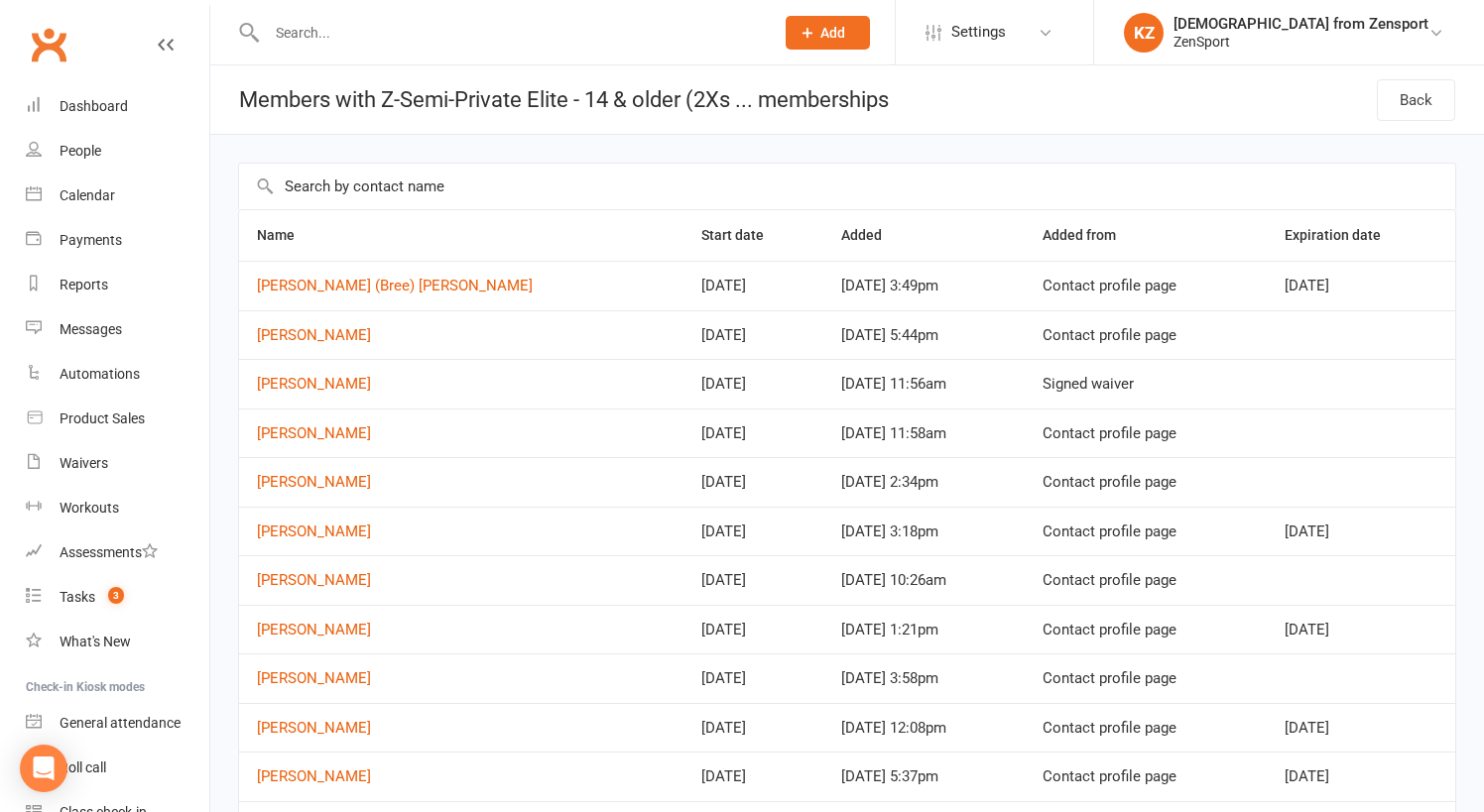 scroll, scrollTop: 0, scrollLeft: 0, axis: both 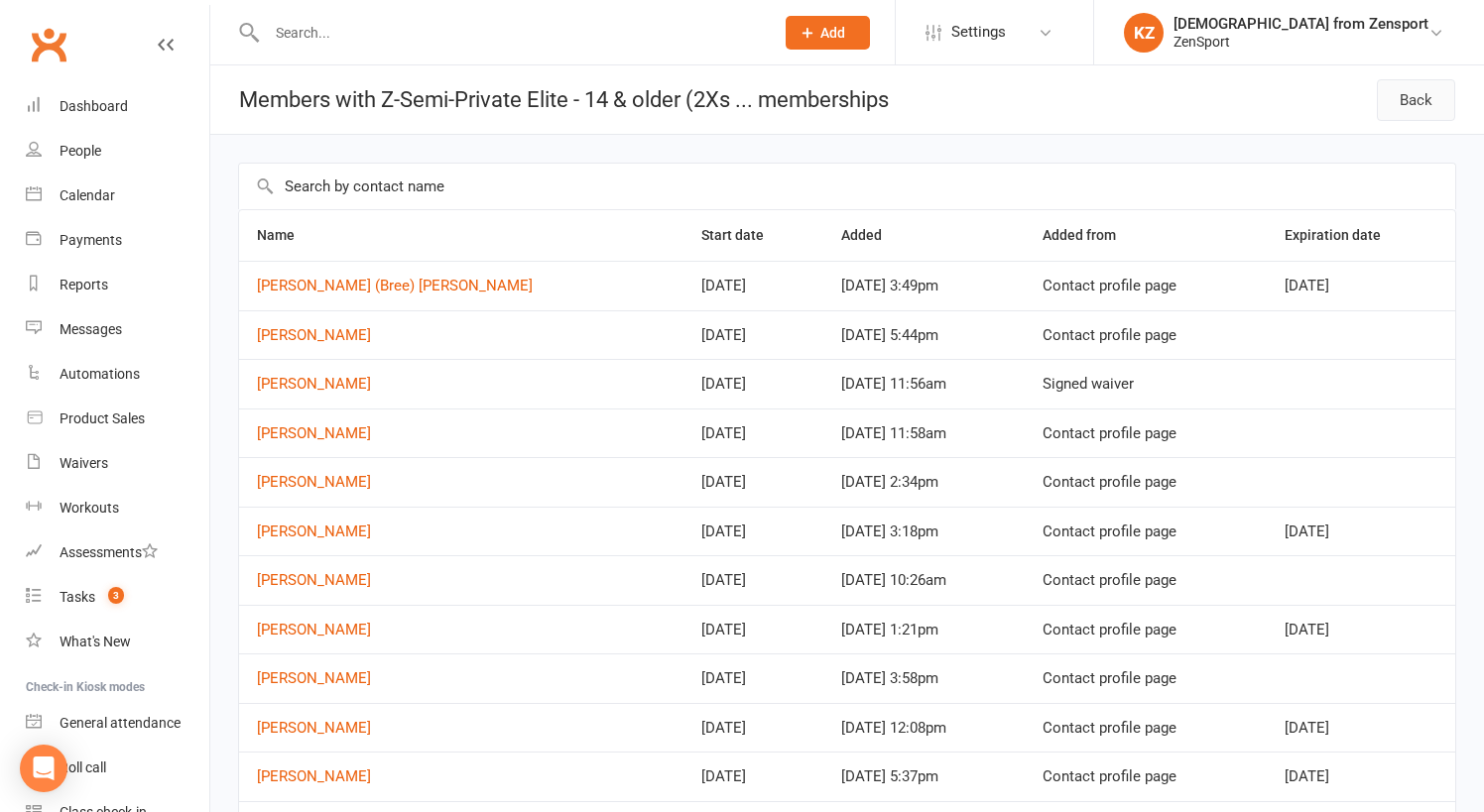 click on "Back" at bounding box center [1416, 100] 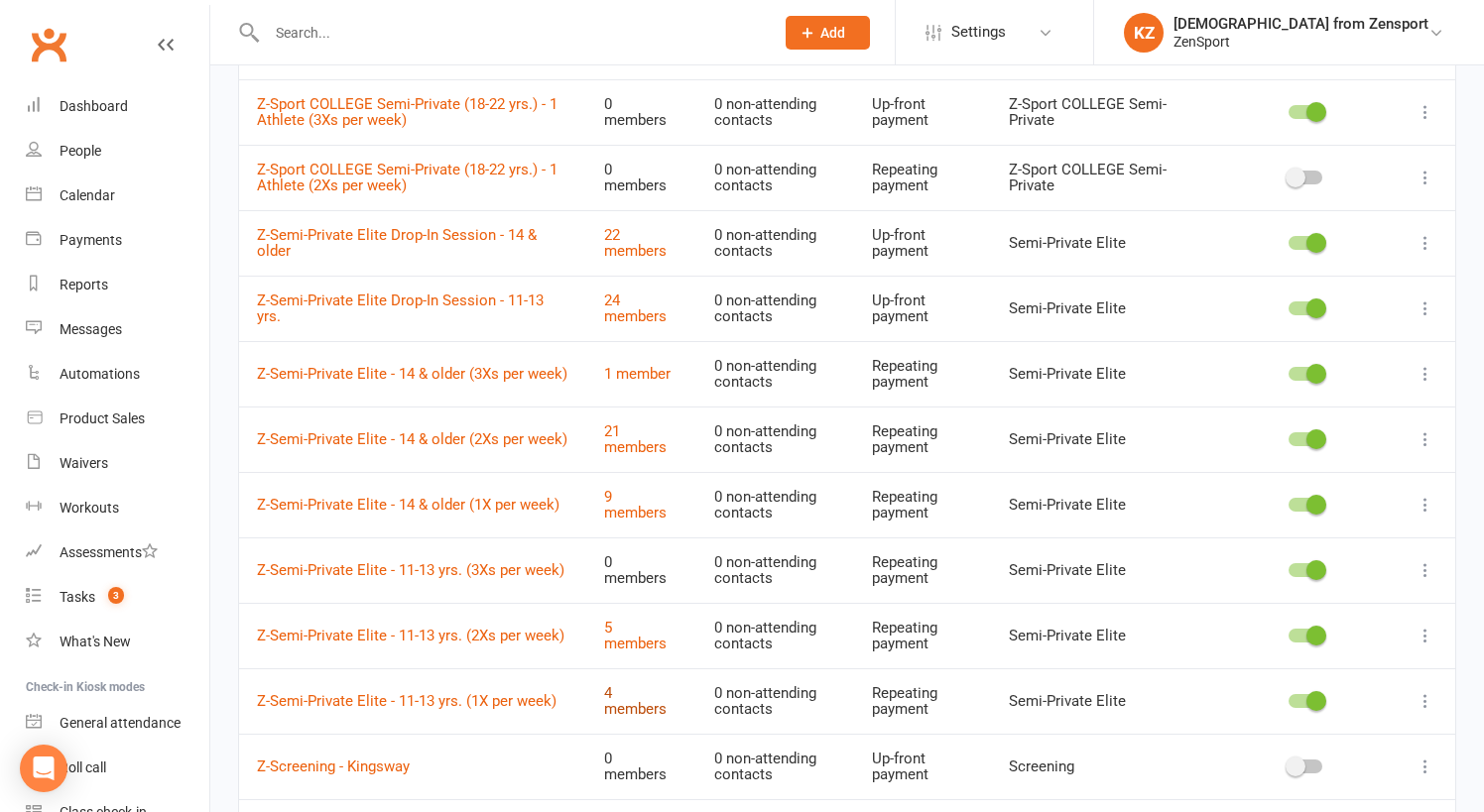 scroll, scrollTop: 278, scrollLeft: 0, axis: vertical 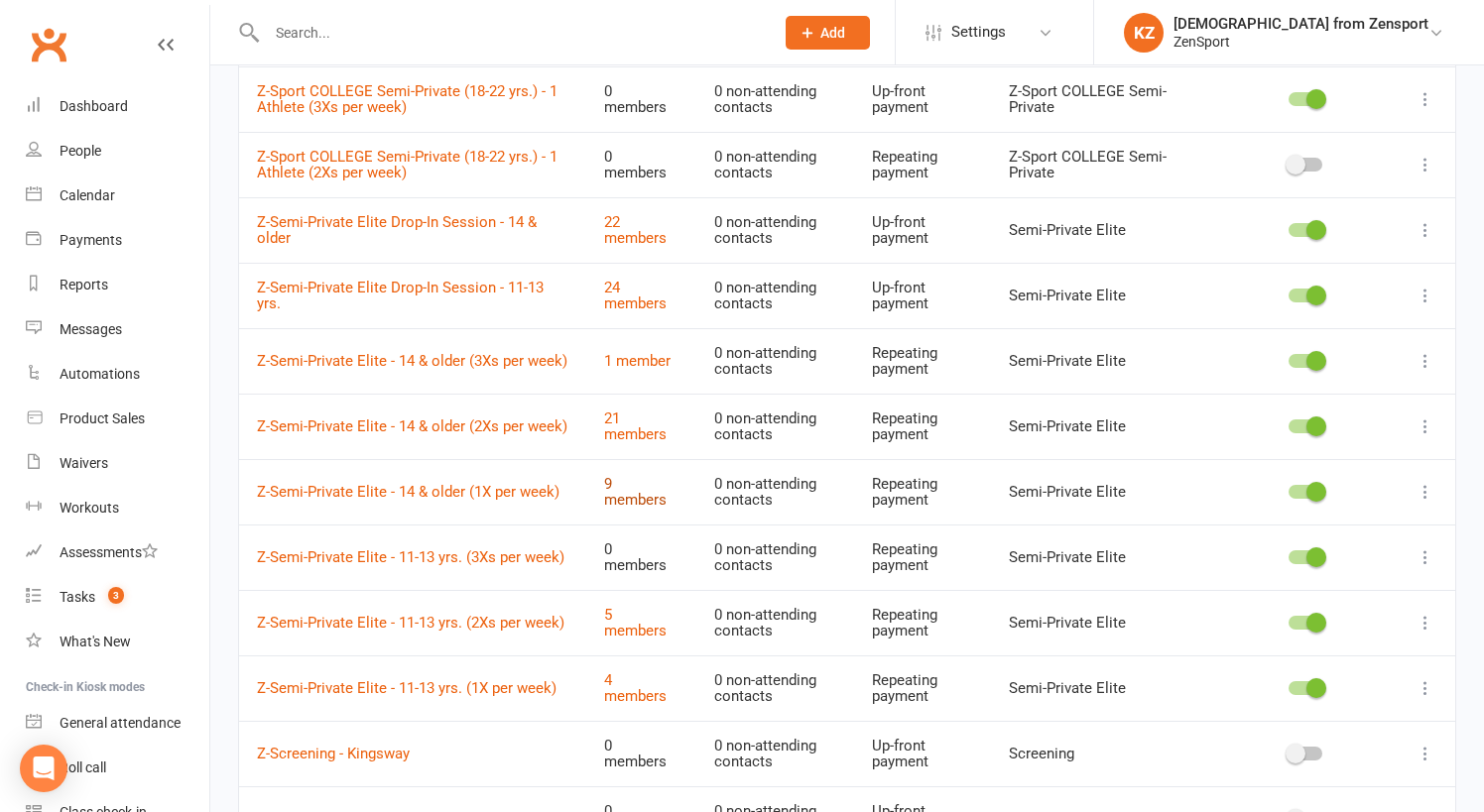 click on "9 members" at bounding box center [635, 492] 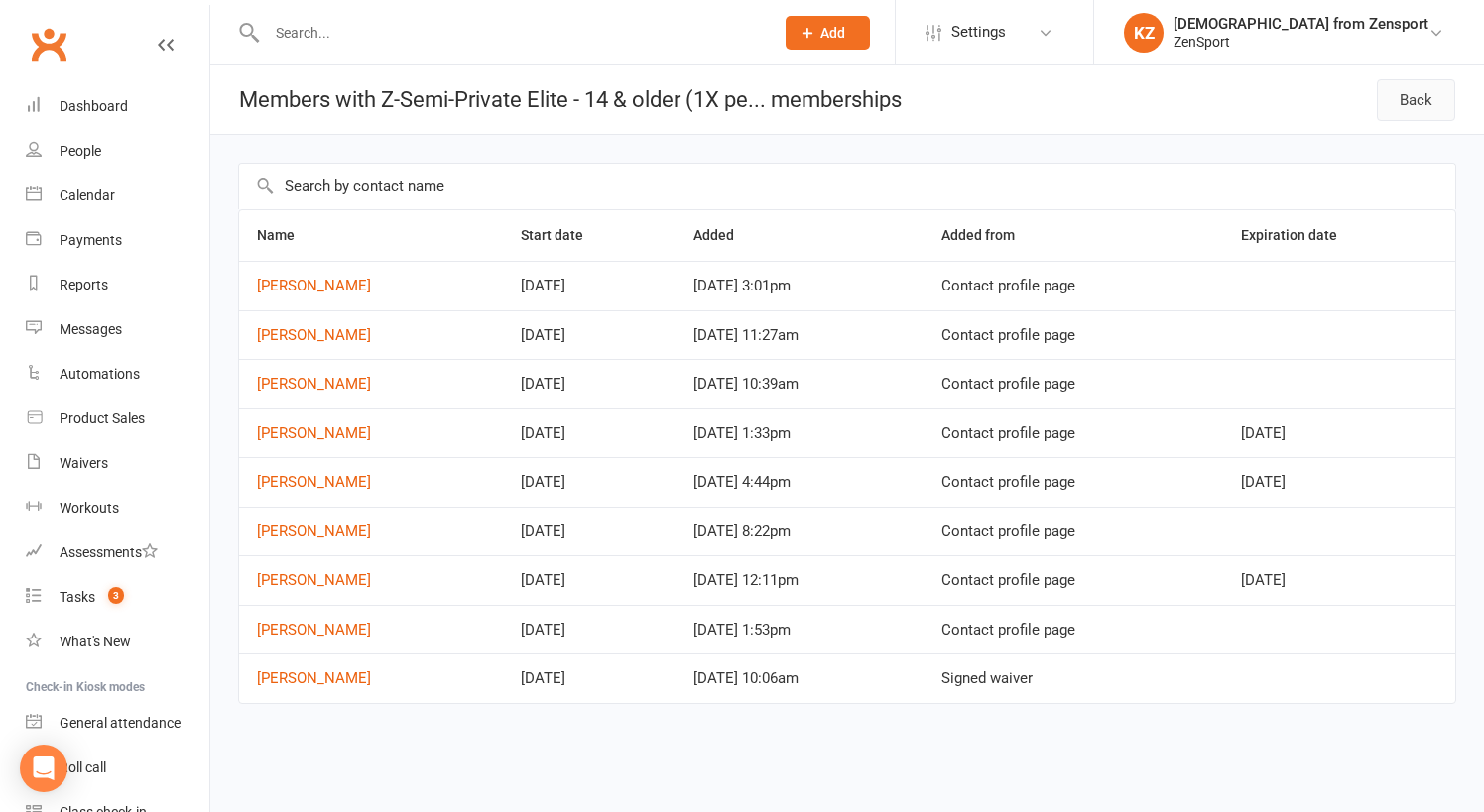 click on "Back" at bounding box center (1416, 100) 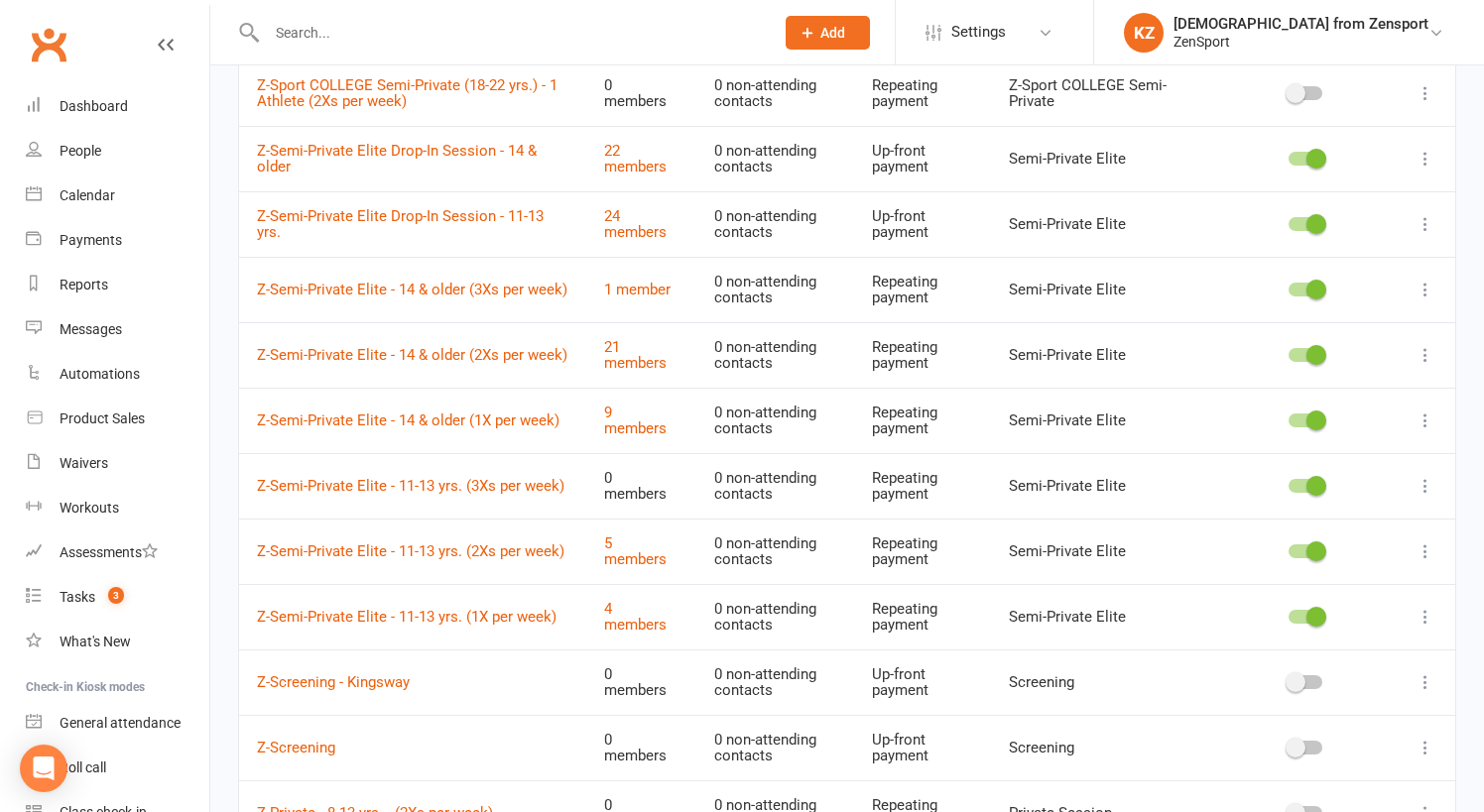 scroll, scrollTop: 352, scrollLeft: 0, axis: vertical 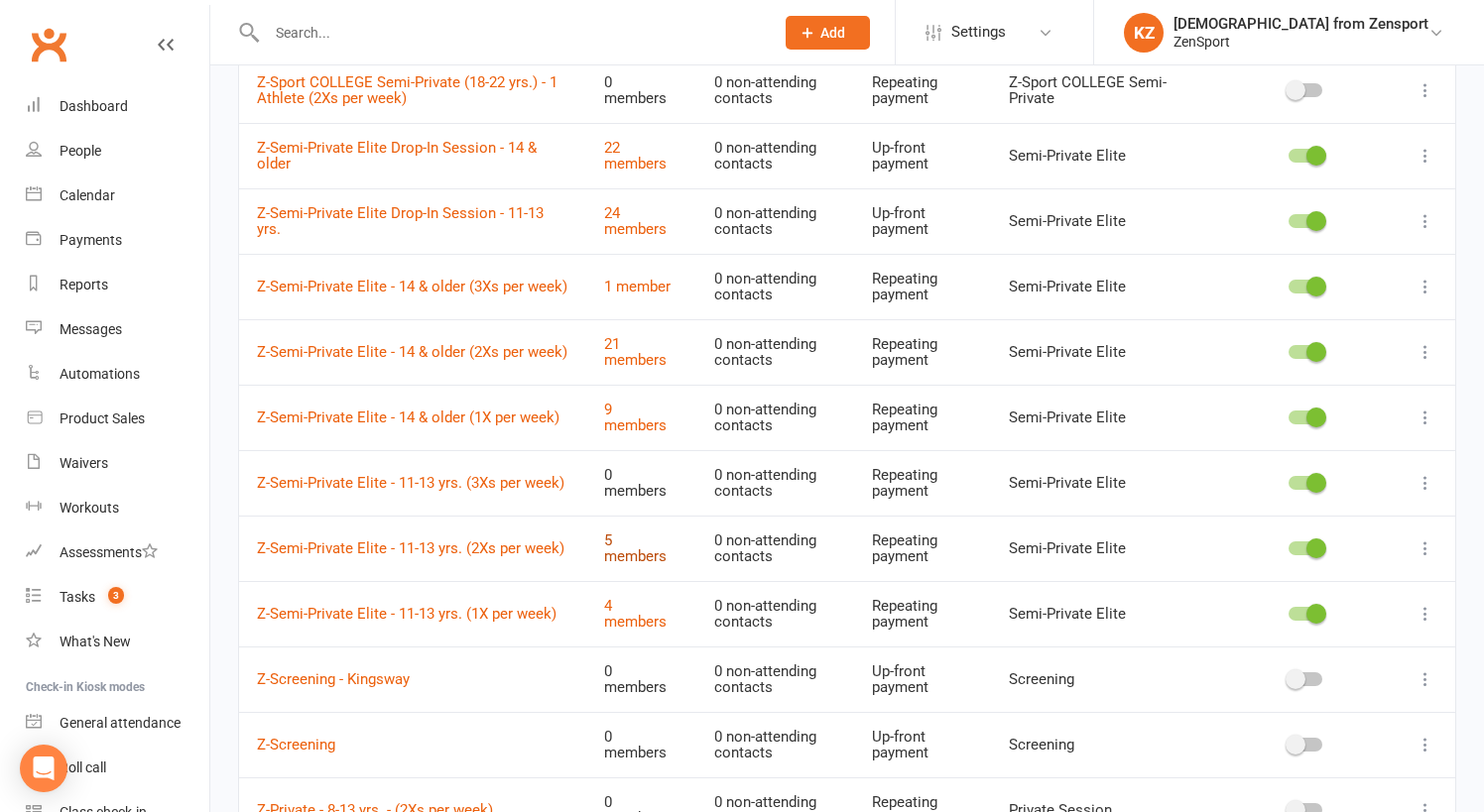 click on "5 members" at bounding box center (635, 548) 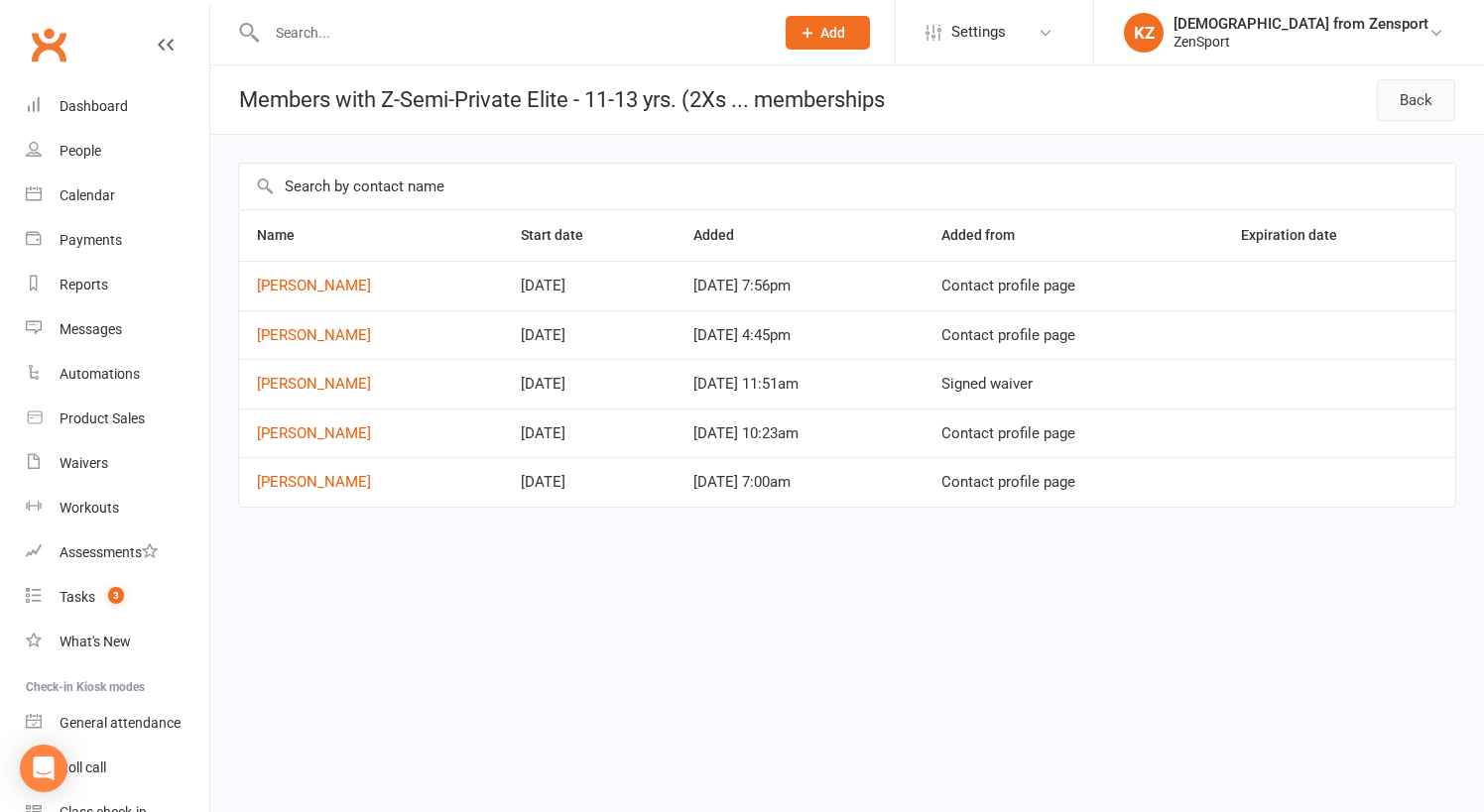 click on "Back" at bounding box center [1416, 100] 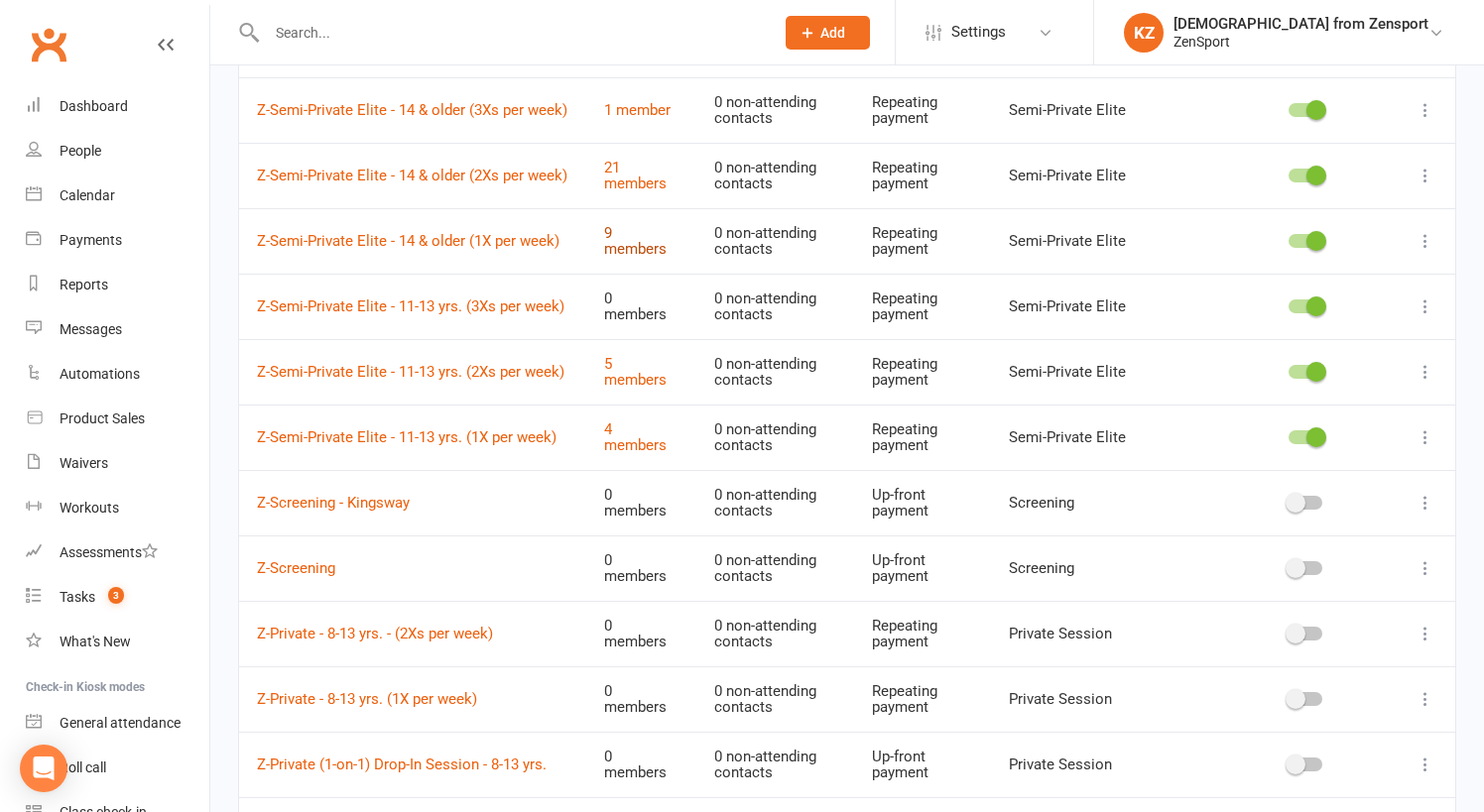 scroll, scrollTop: 531, scrollLeft: 0, axis: vertical 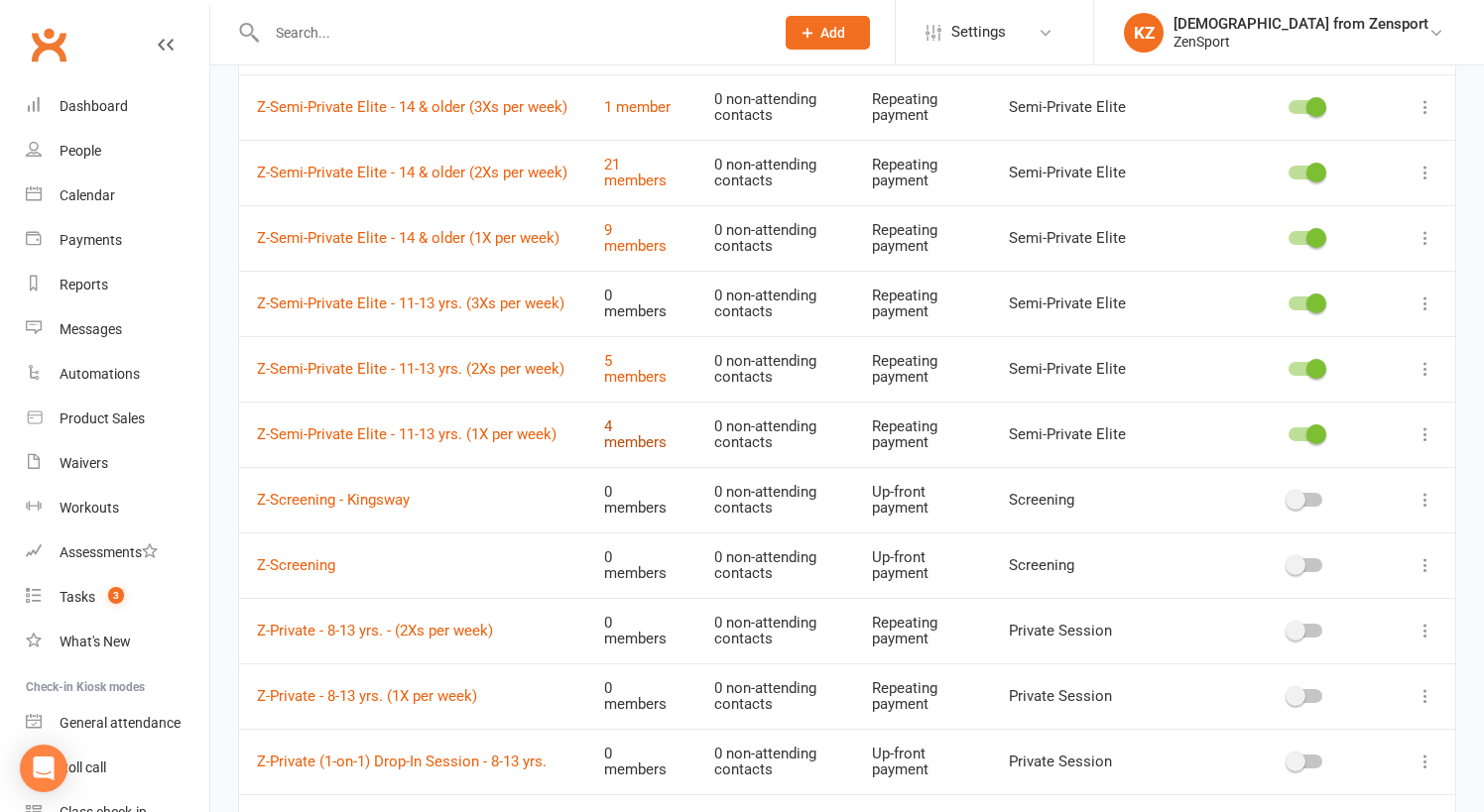 click on "4 members" at bounding box center [635, 434] 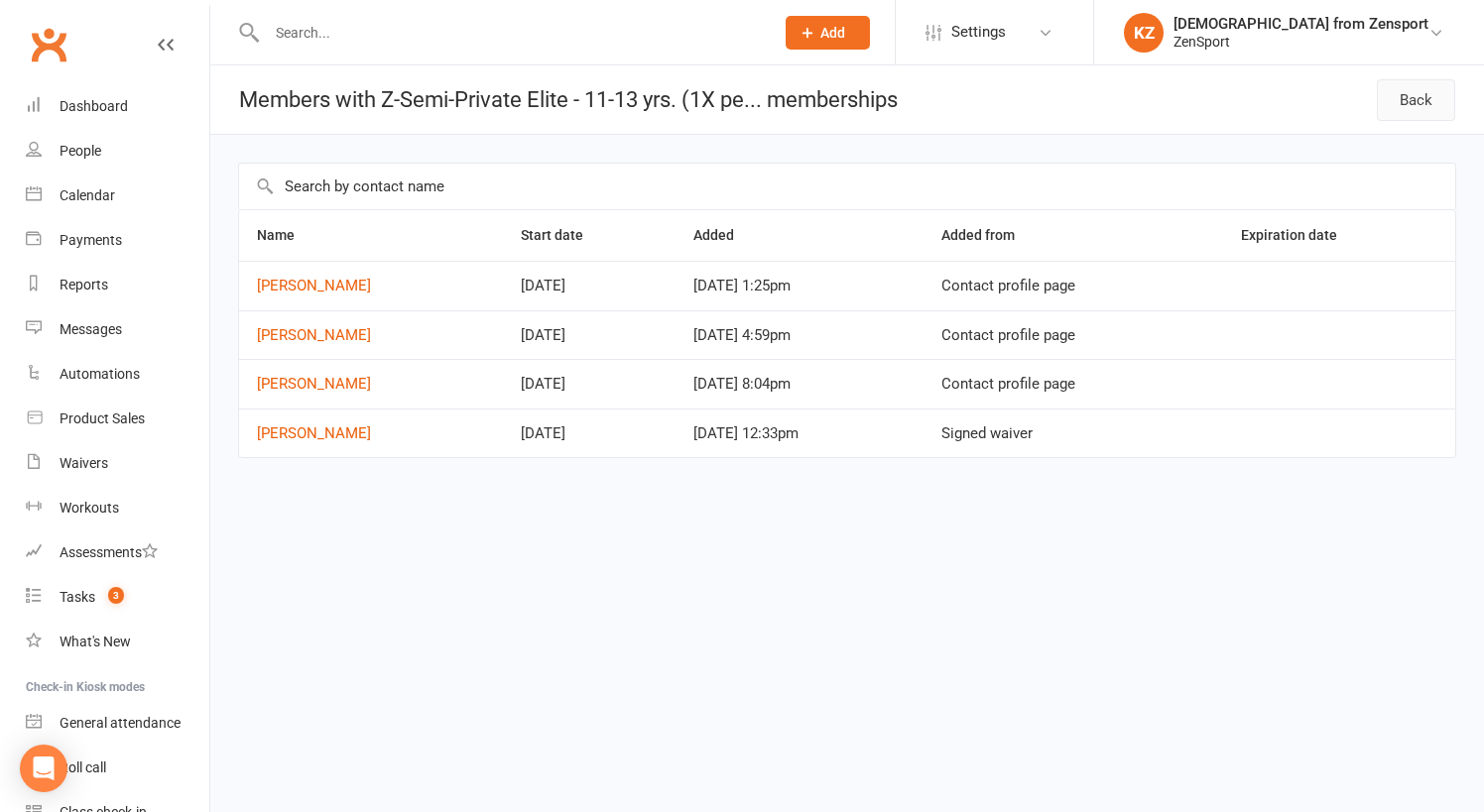 click on "Back" at bounding box center [1416, 100] 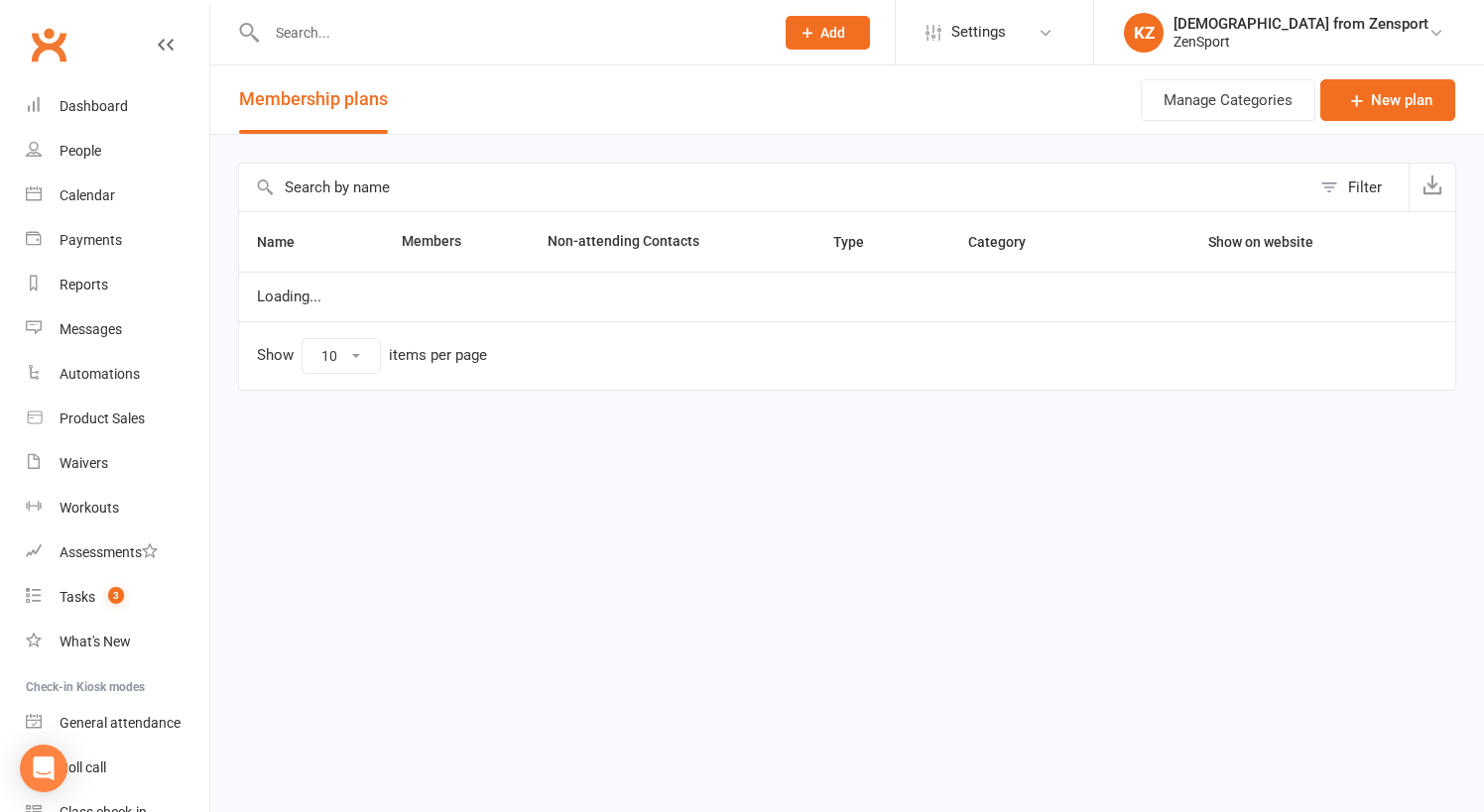 select on "100" 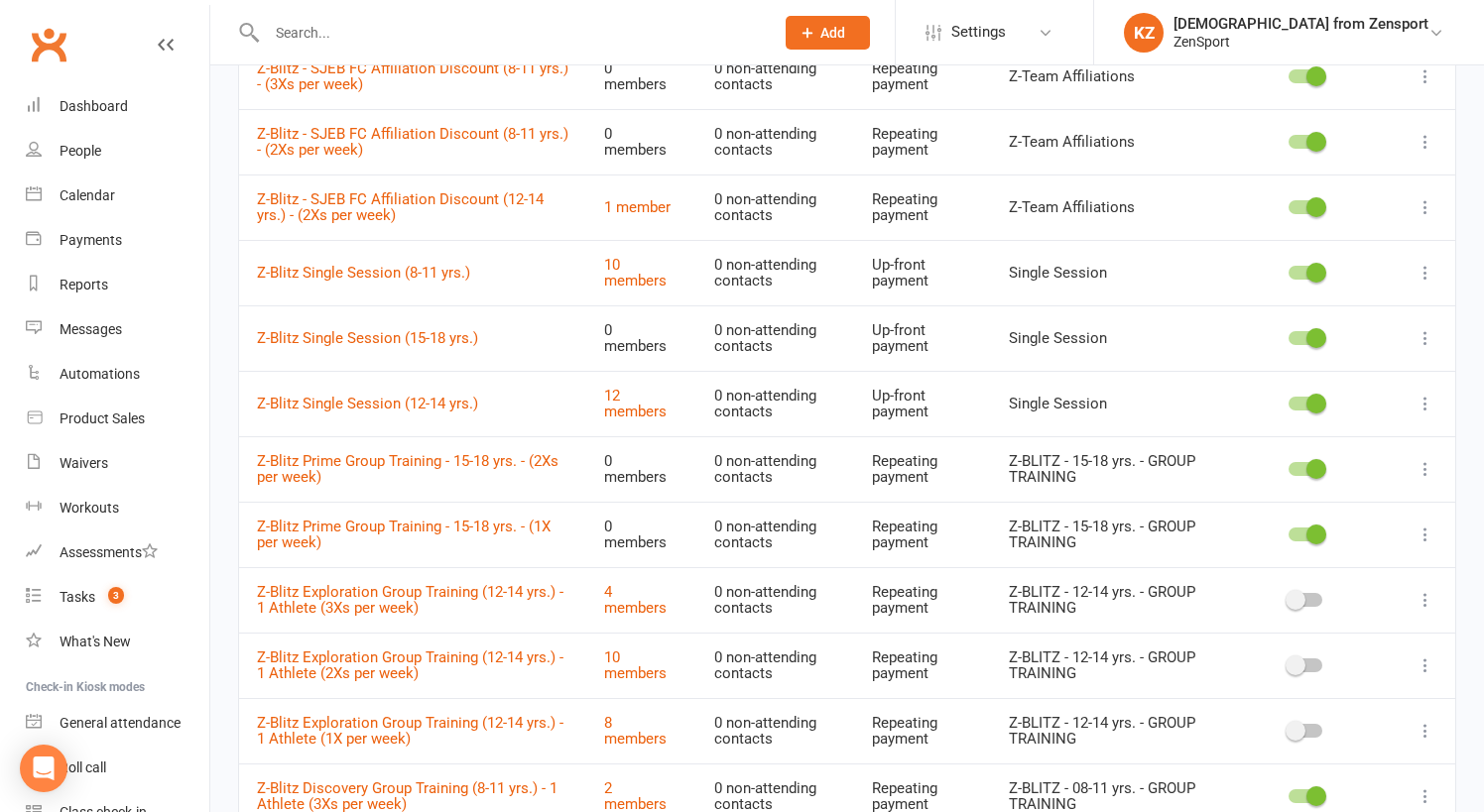 scroll, scrollTop: 1930, scrollLeft: 0, axis: vertical 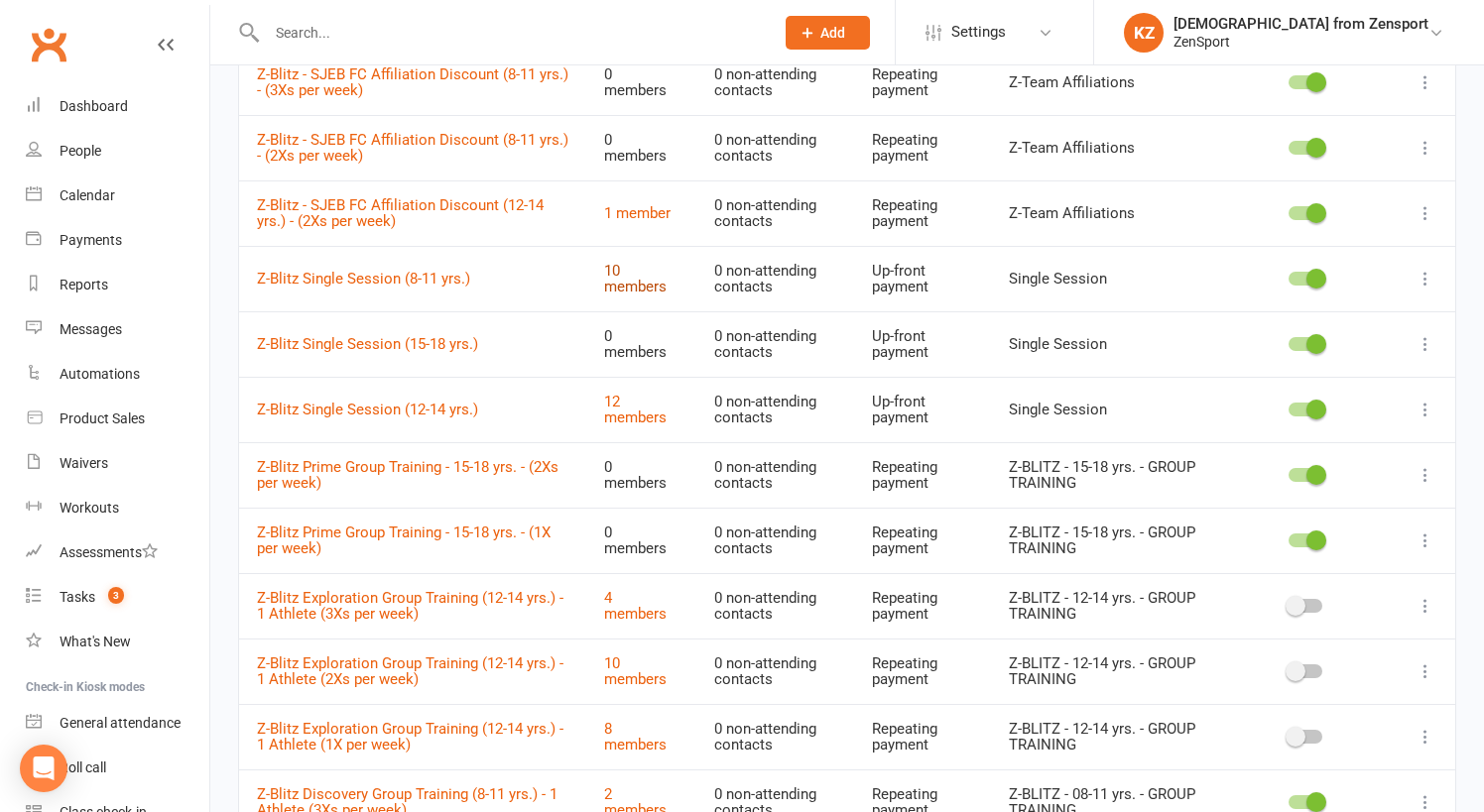 click on "10 members" at bounding box center (635, 279) 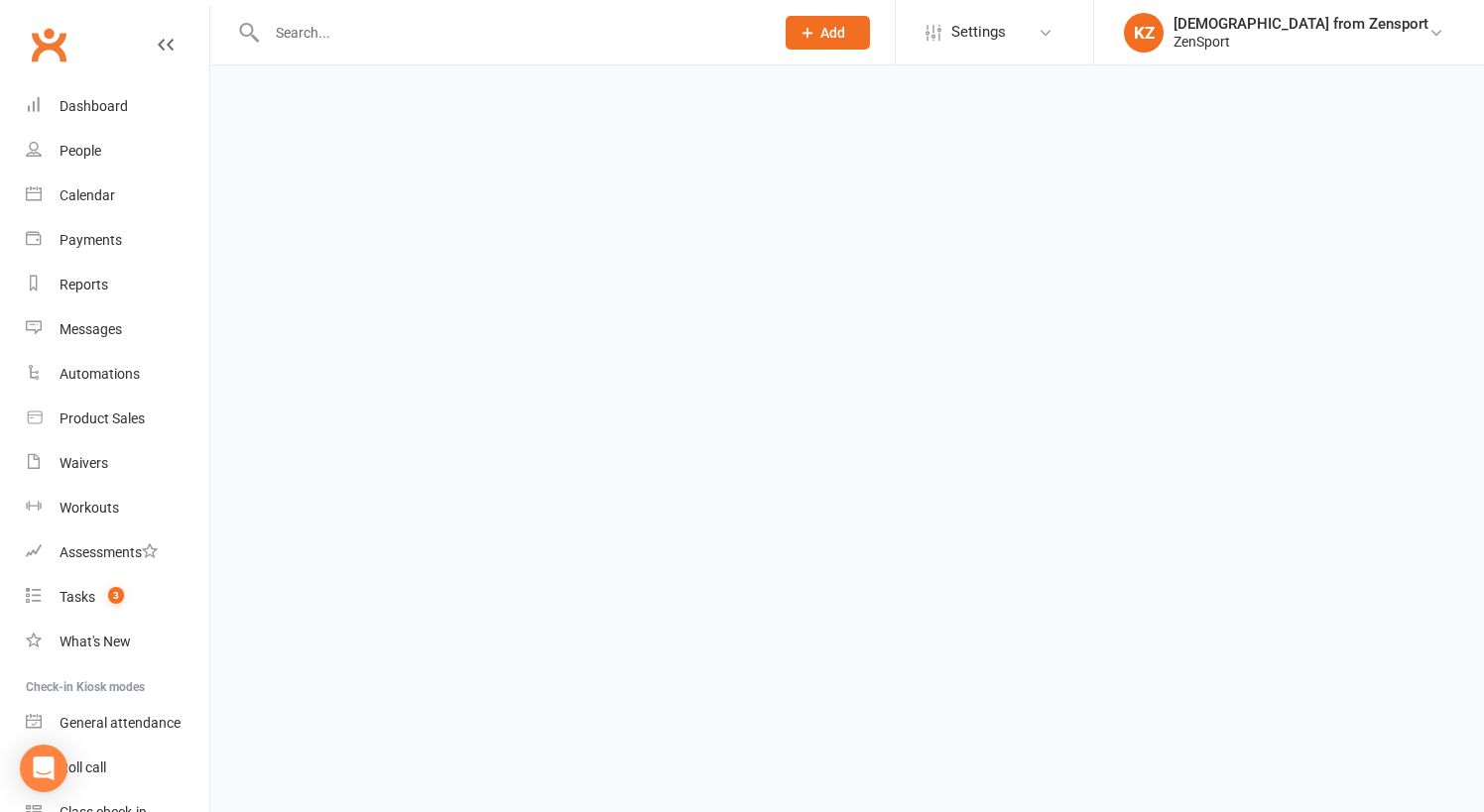 scroll, scrollTop: 0, scrollLeft: 0, axis: both 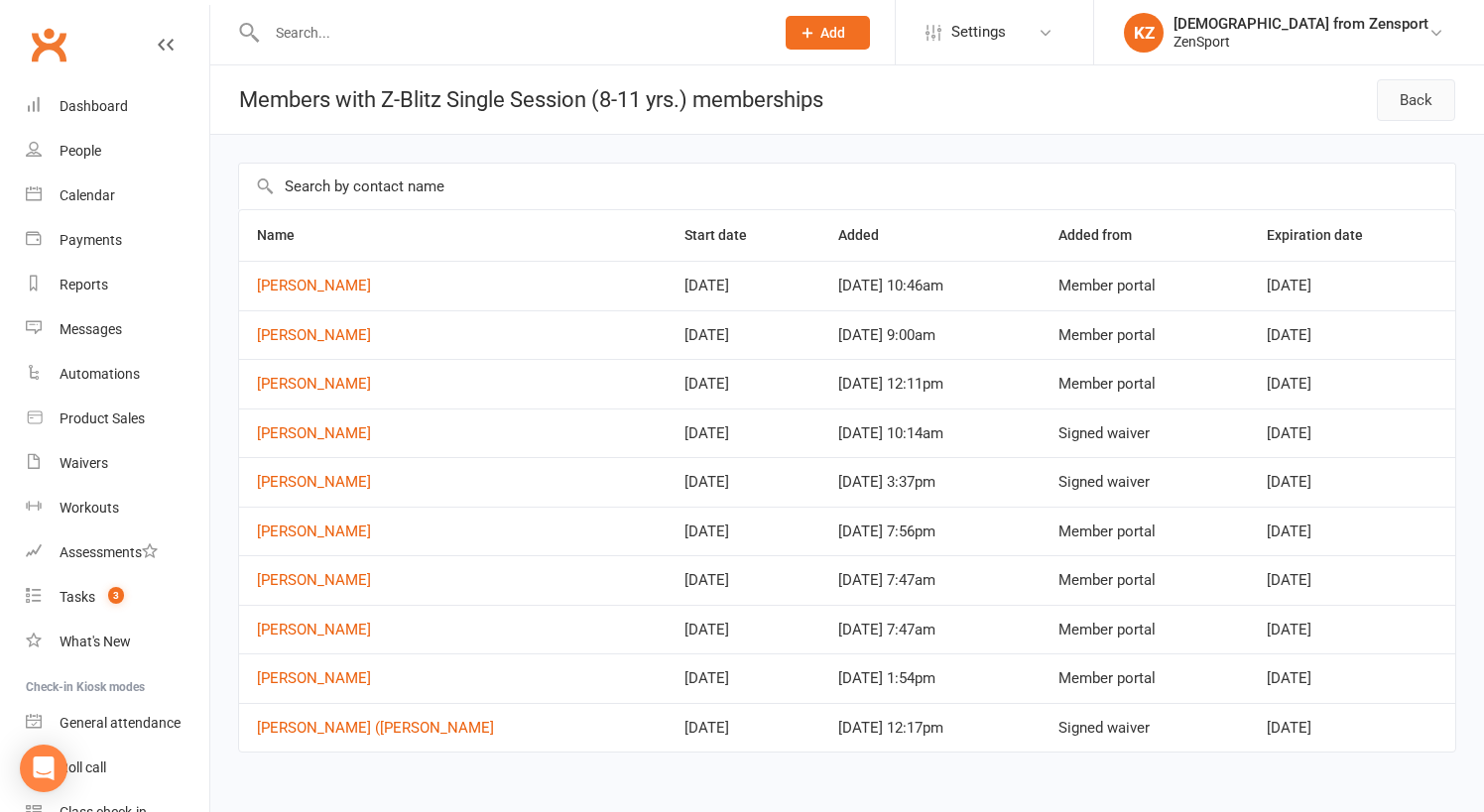 click on "Back" at bounding box center [1416, 100] 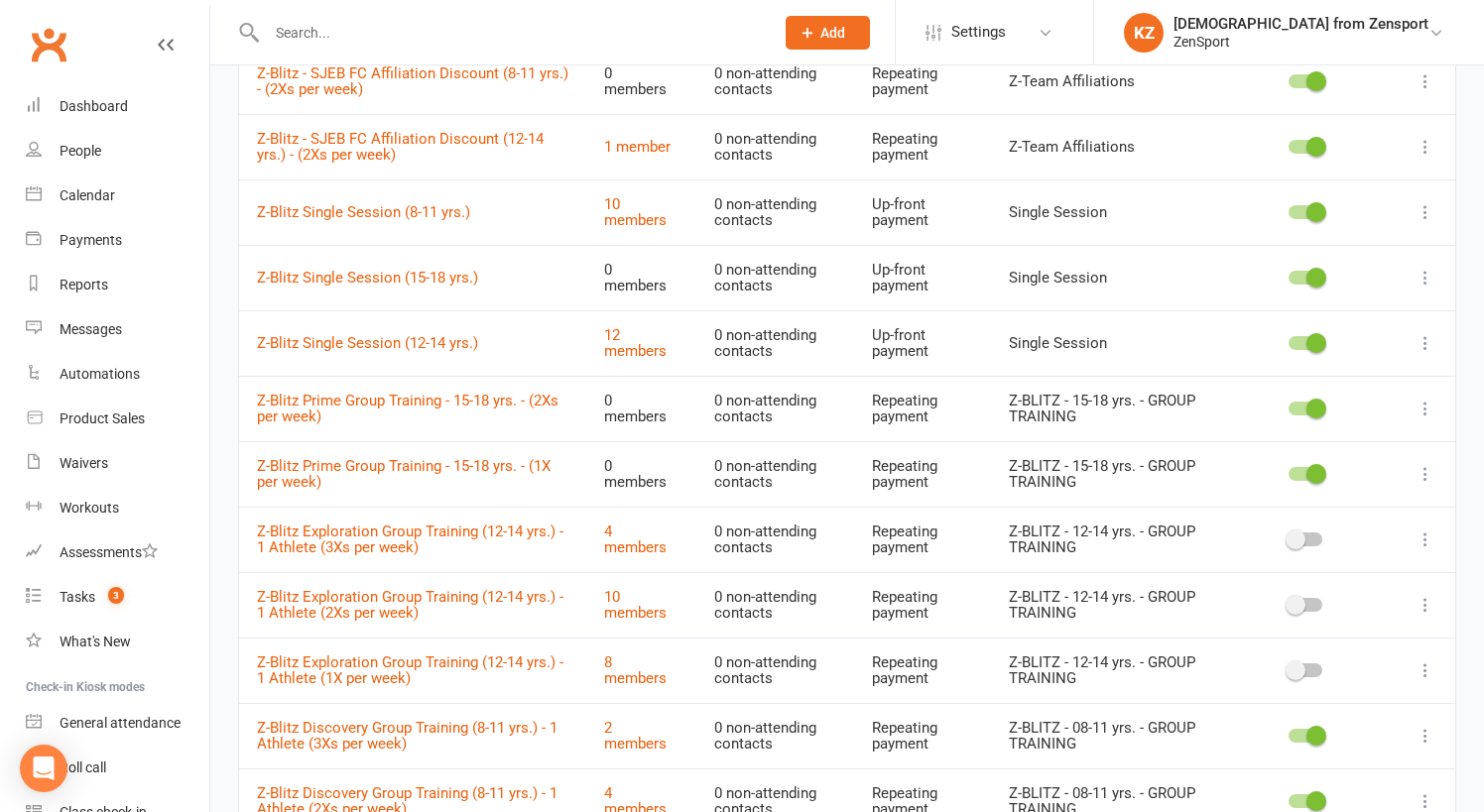 scroll, scrollTop: 2005, scrollLeft: 0, axis: vertical 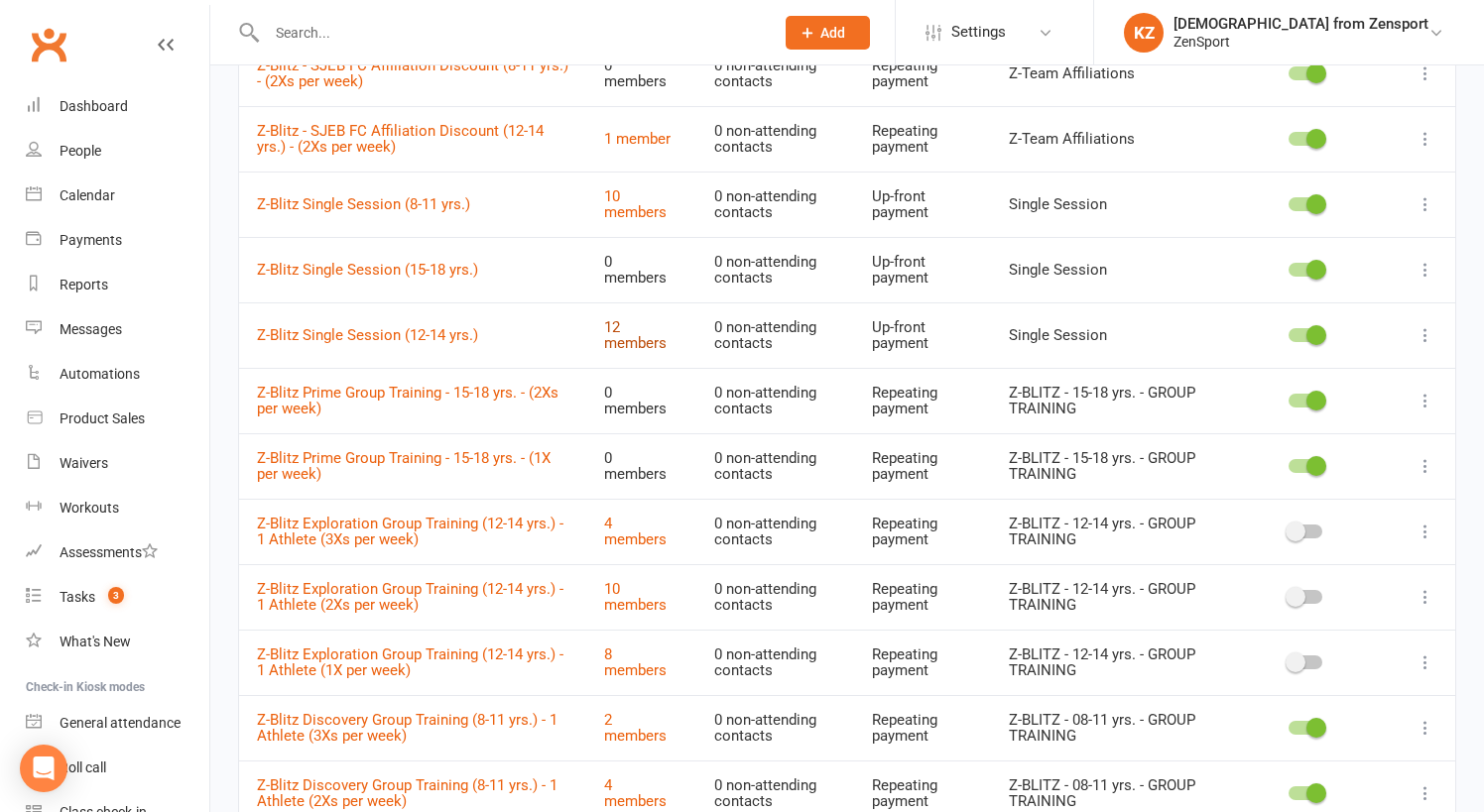click on "12 members" at bounding box center (635, 335) 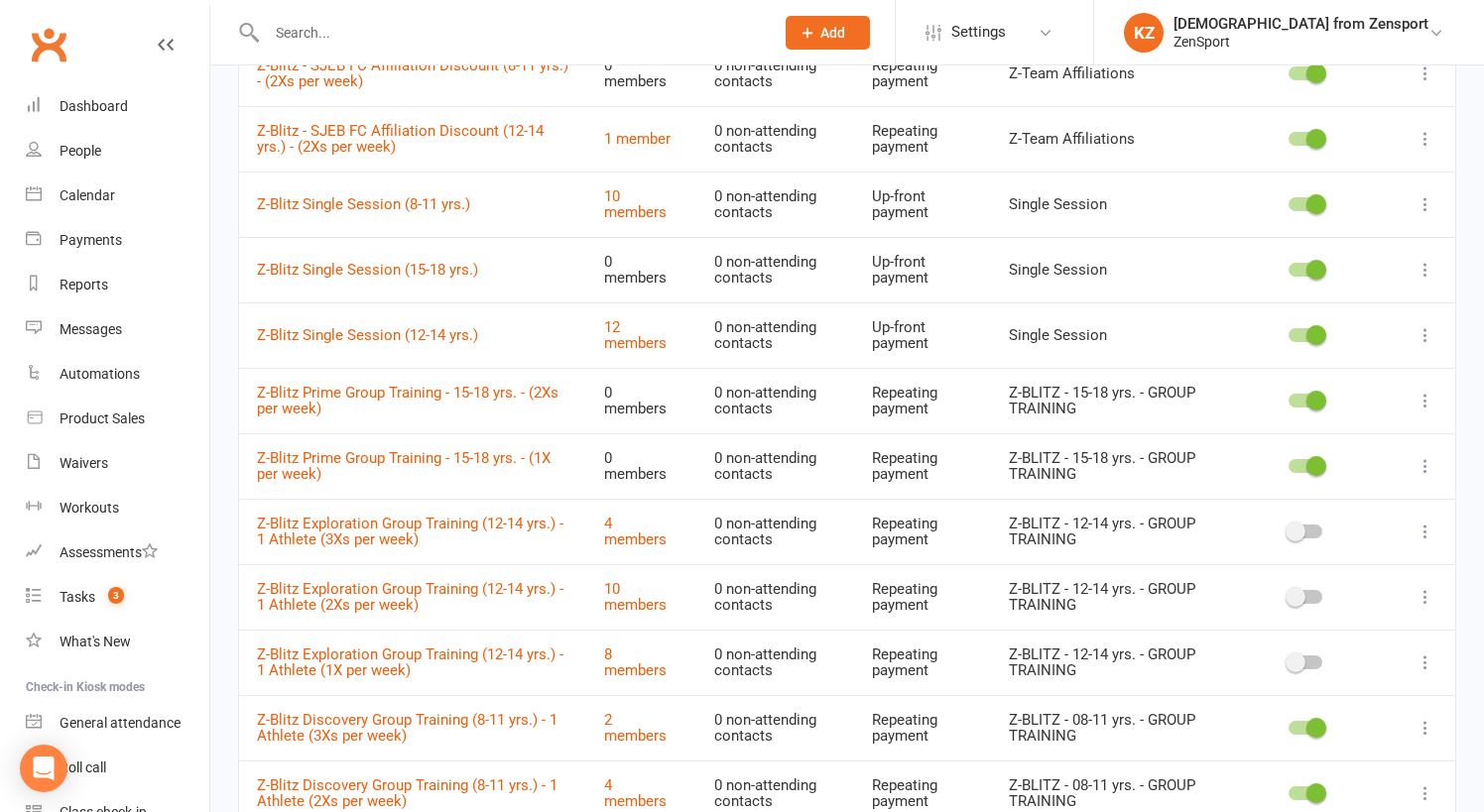 scroll, scrollTop: 0, scrollLeft: 0, axis: both 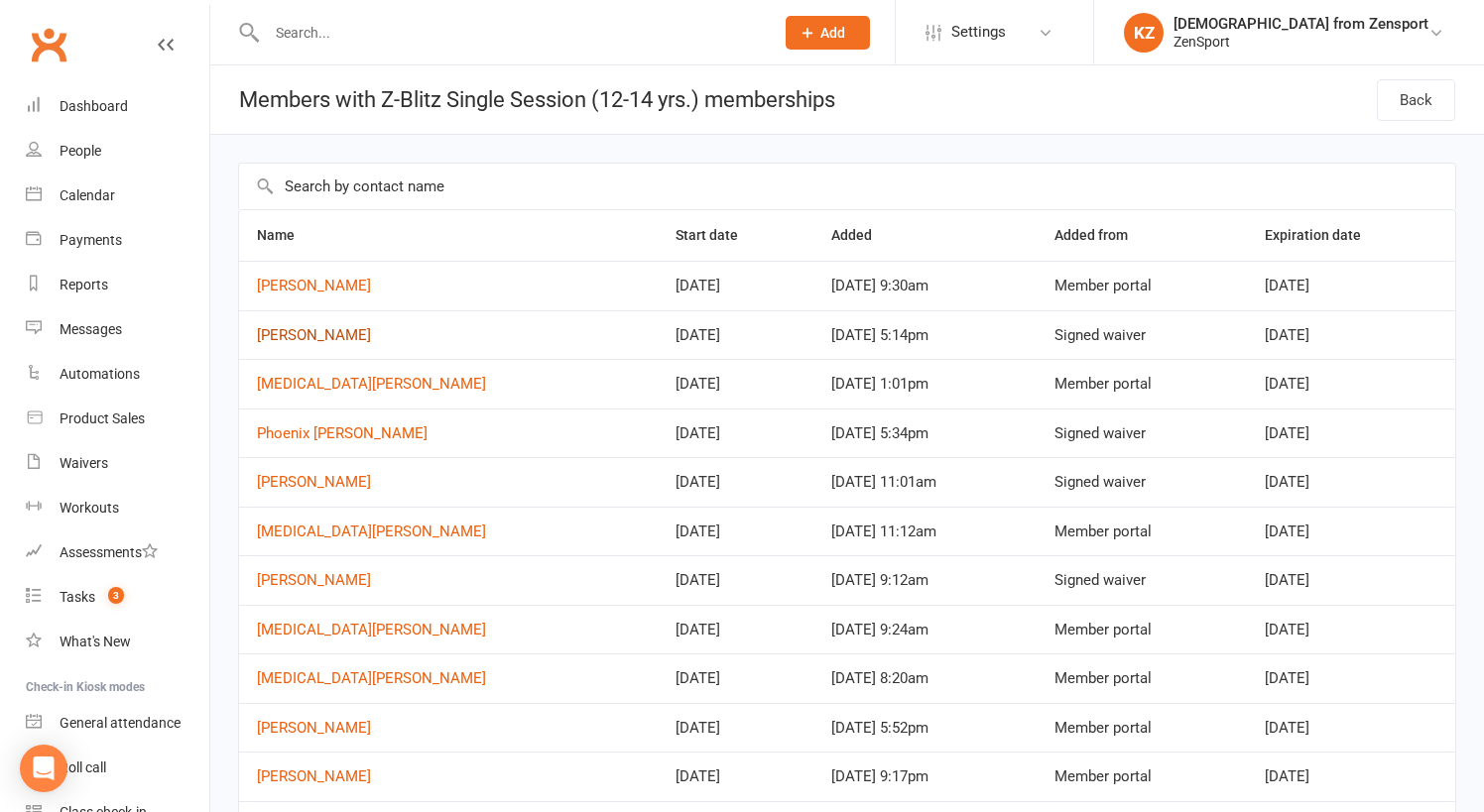 drag, startPoint x: 398, startPoint y: 335, endPoint x: 257, endPoint y: 335, distance: 141 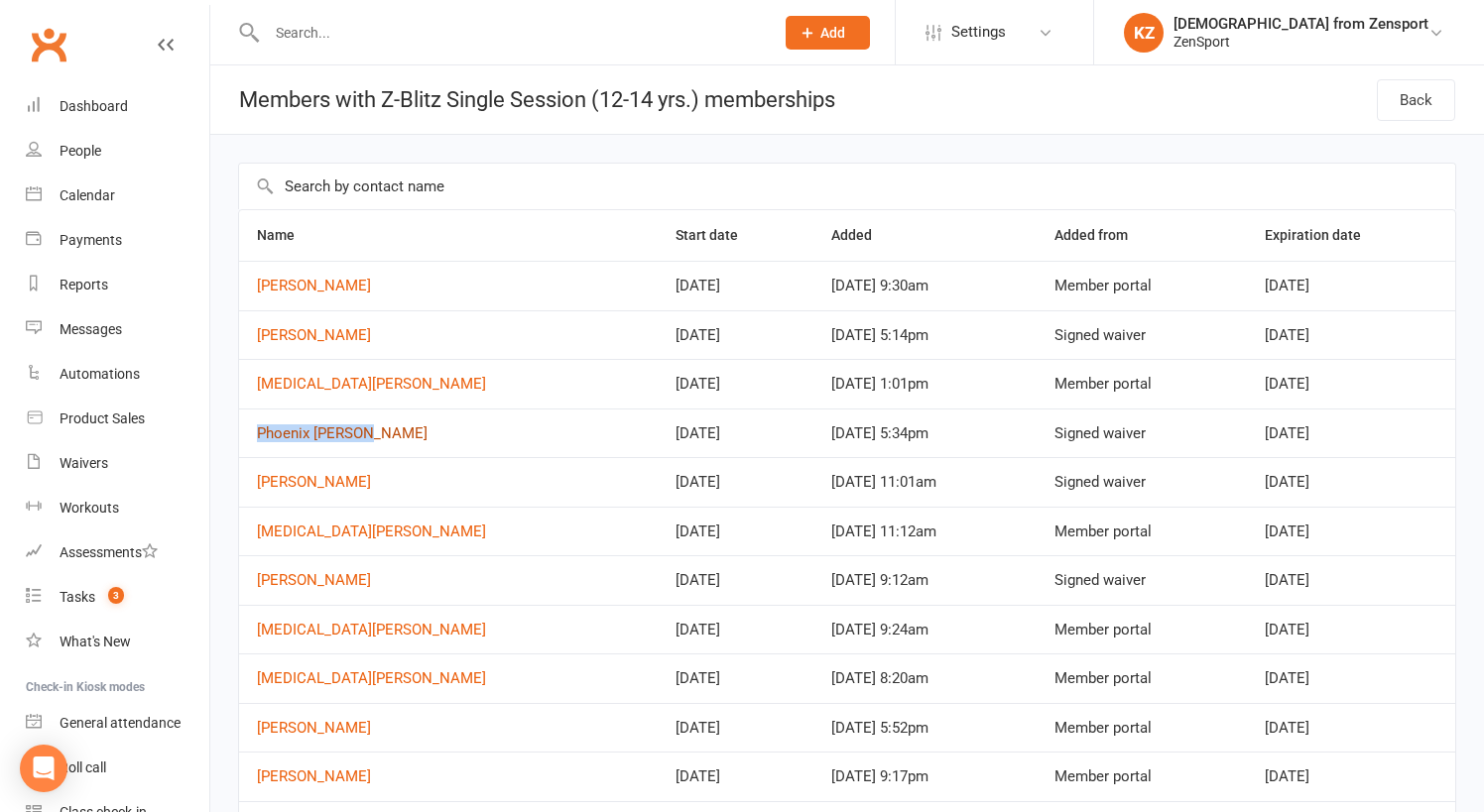 drag, startPoint x: 376, startPoint y: 434, endPoint x: 258, endPoint y: 434, distance: 118 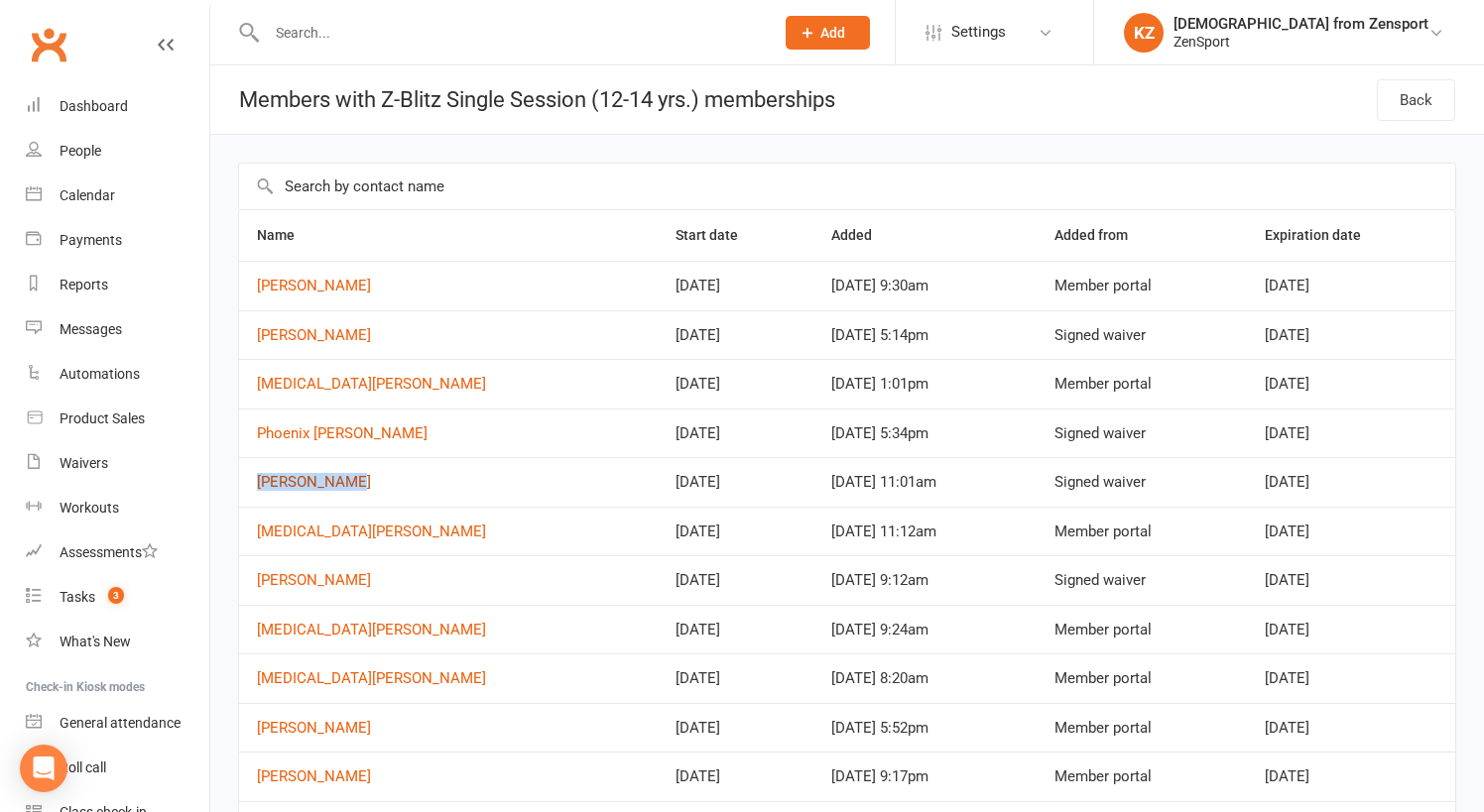 drag, startPoint x: 364, startPoint y: 476, endPoint x: 259, endPoint y: 478, distance: 105.01905 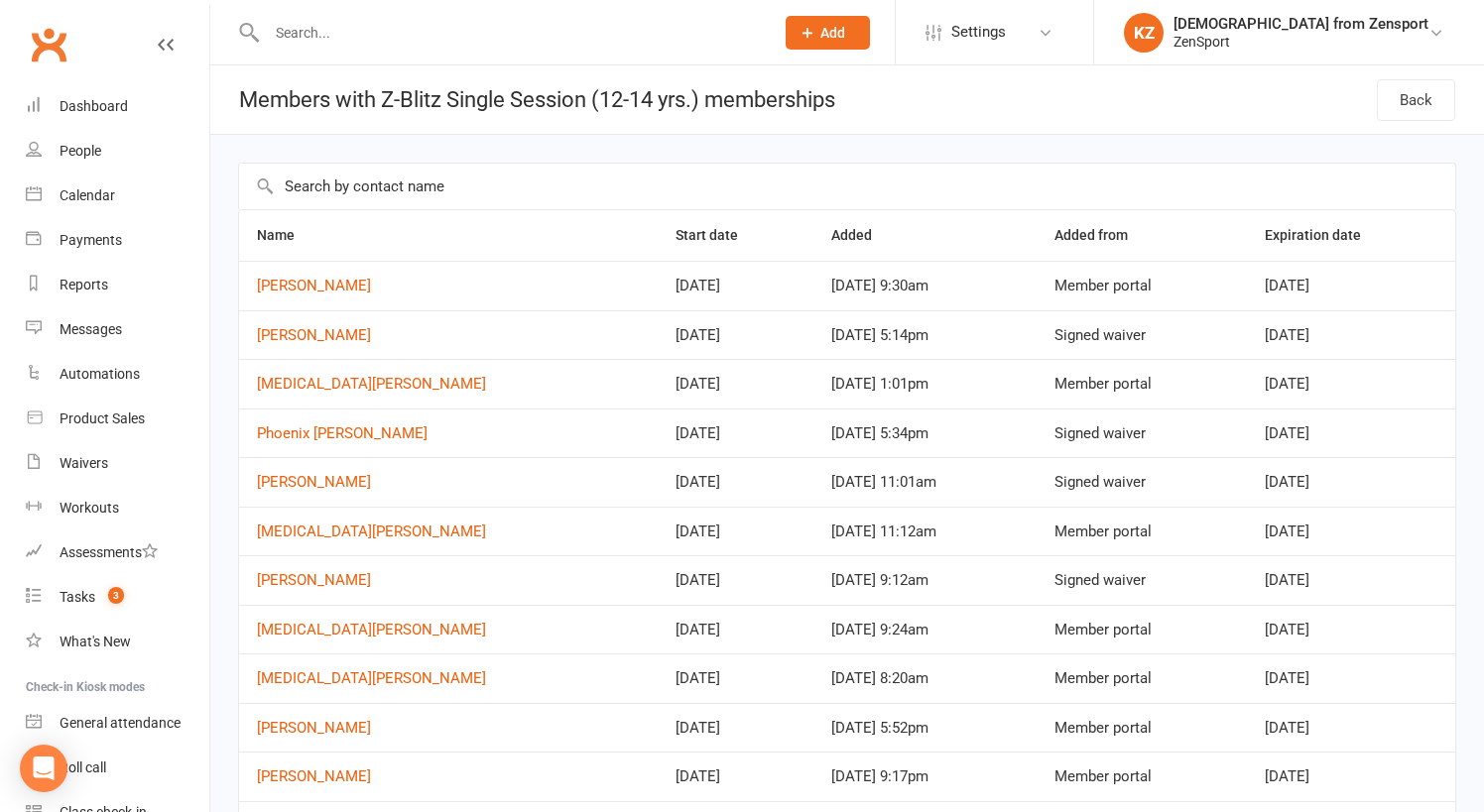 click on "Samantha Fenuto" at bounding box center (448, 580) 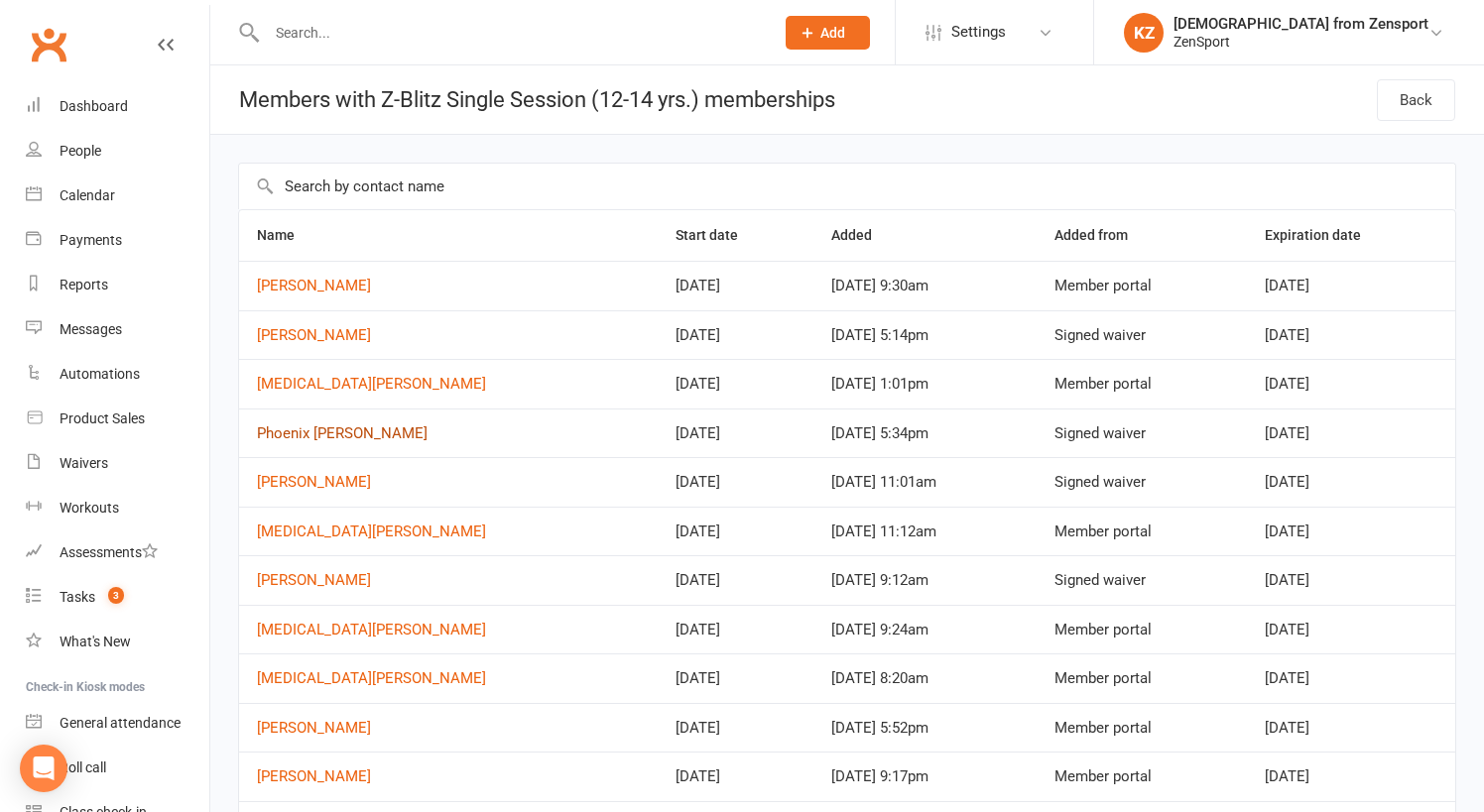 click on "Phoenix [PERSON_NAME]" at bounding box center [342, 433] 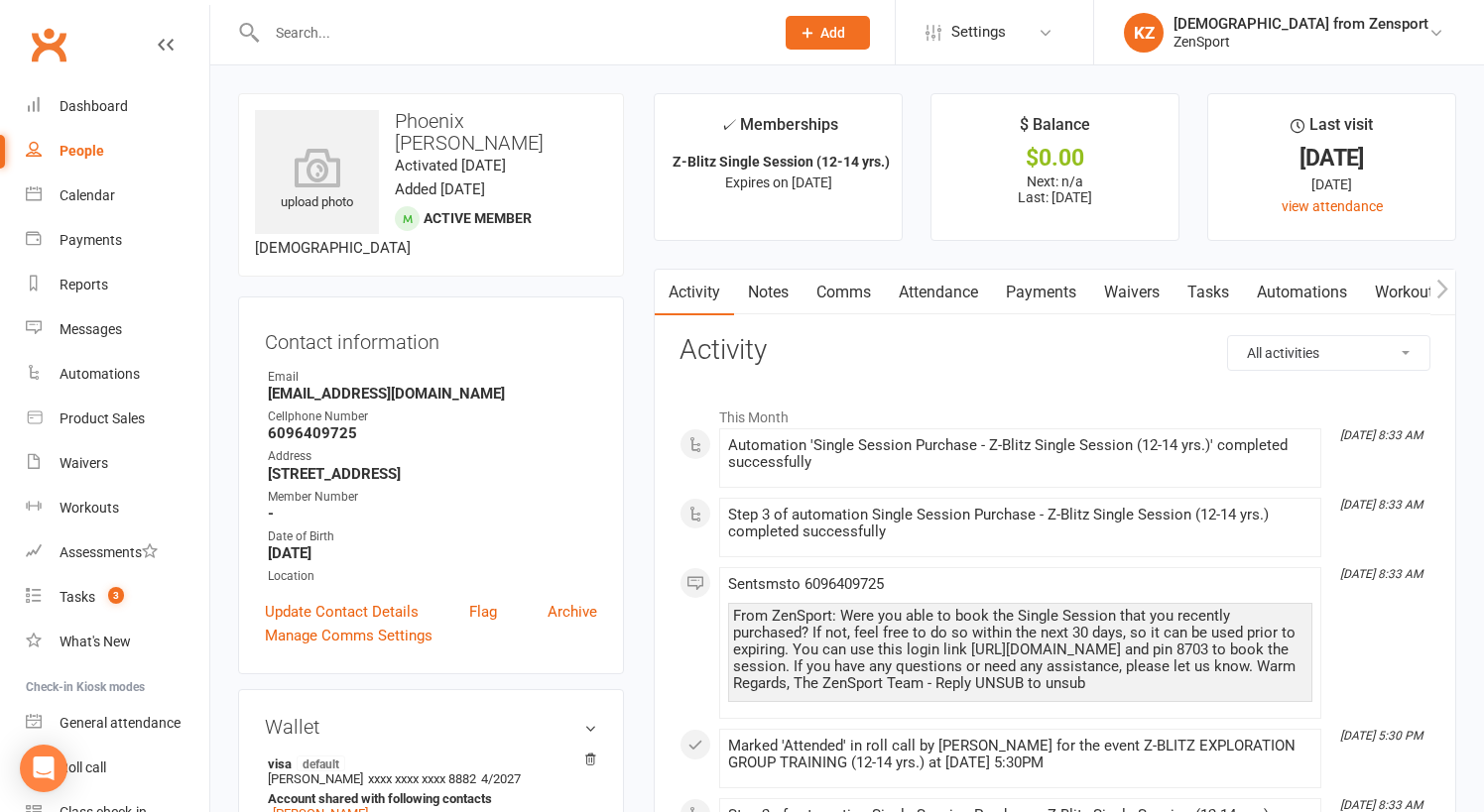 scroll, scrollTop: 0, scrollLeft: 0, axis: both 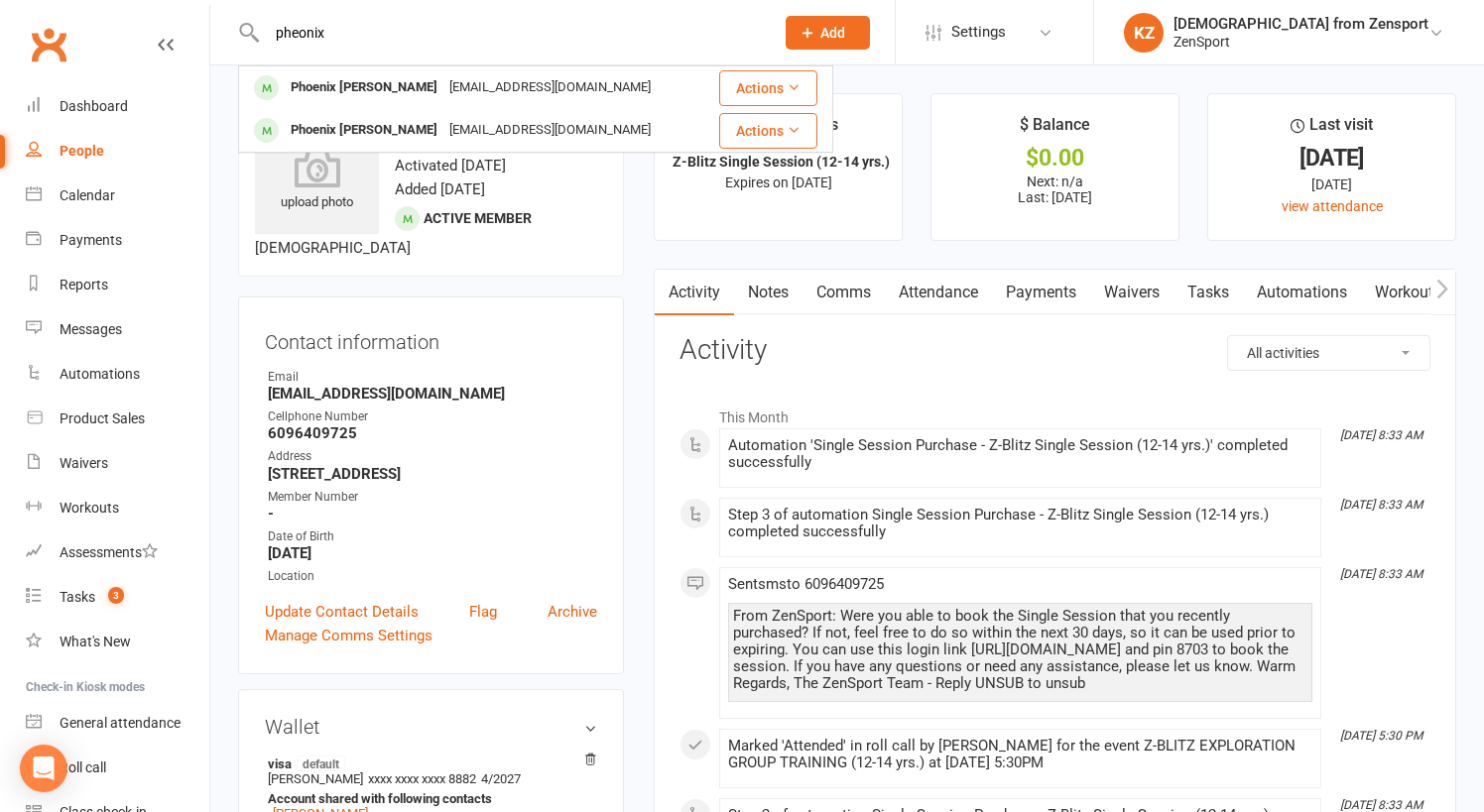 type on "phoenix" 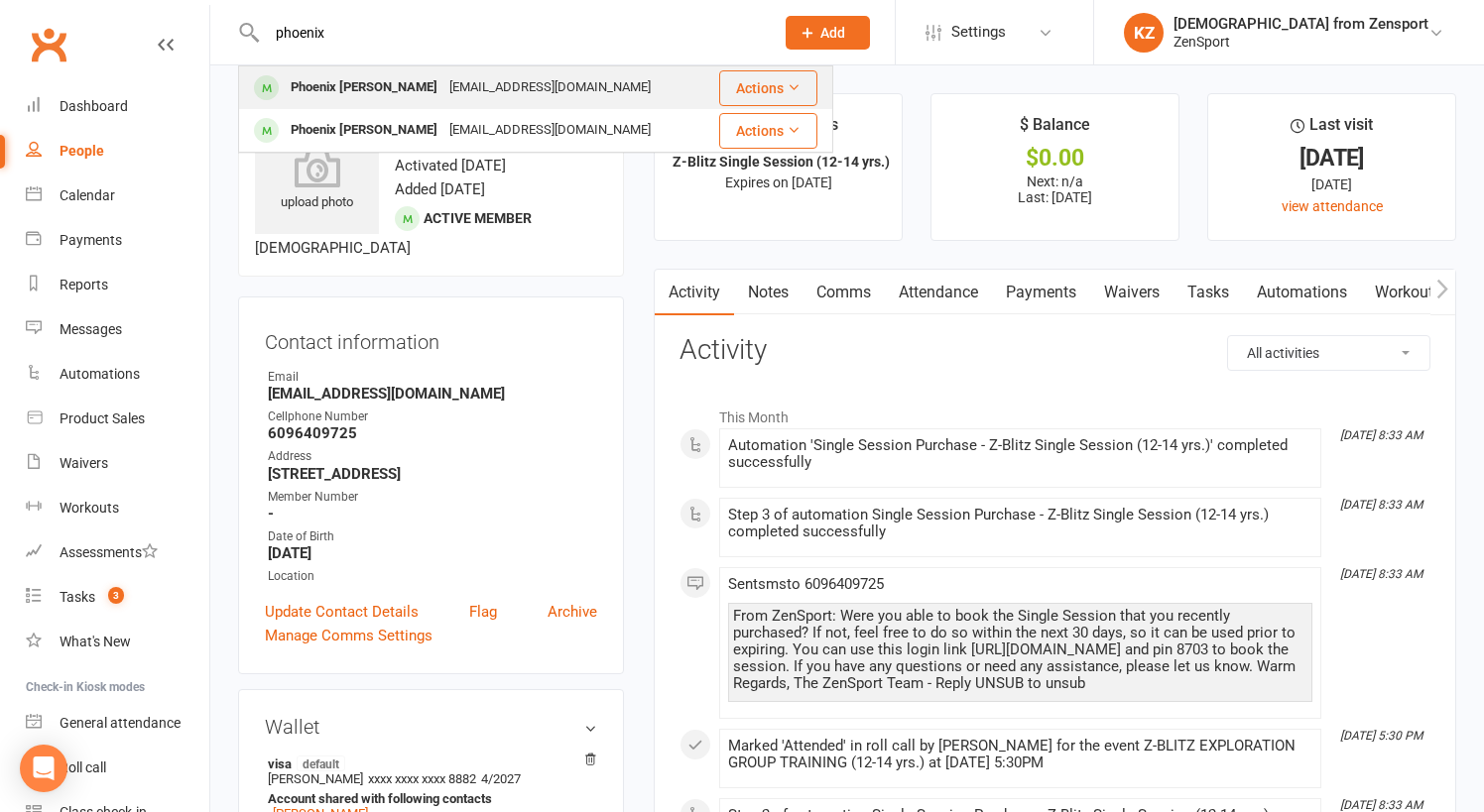 drag, startPoint x: 351, startPoint y: 45, endPoint x: 367, endPoint y: 88, distance: 45.880279 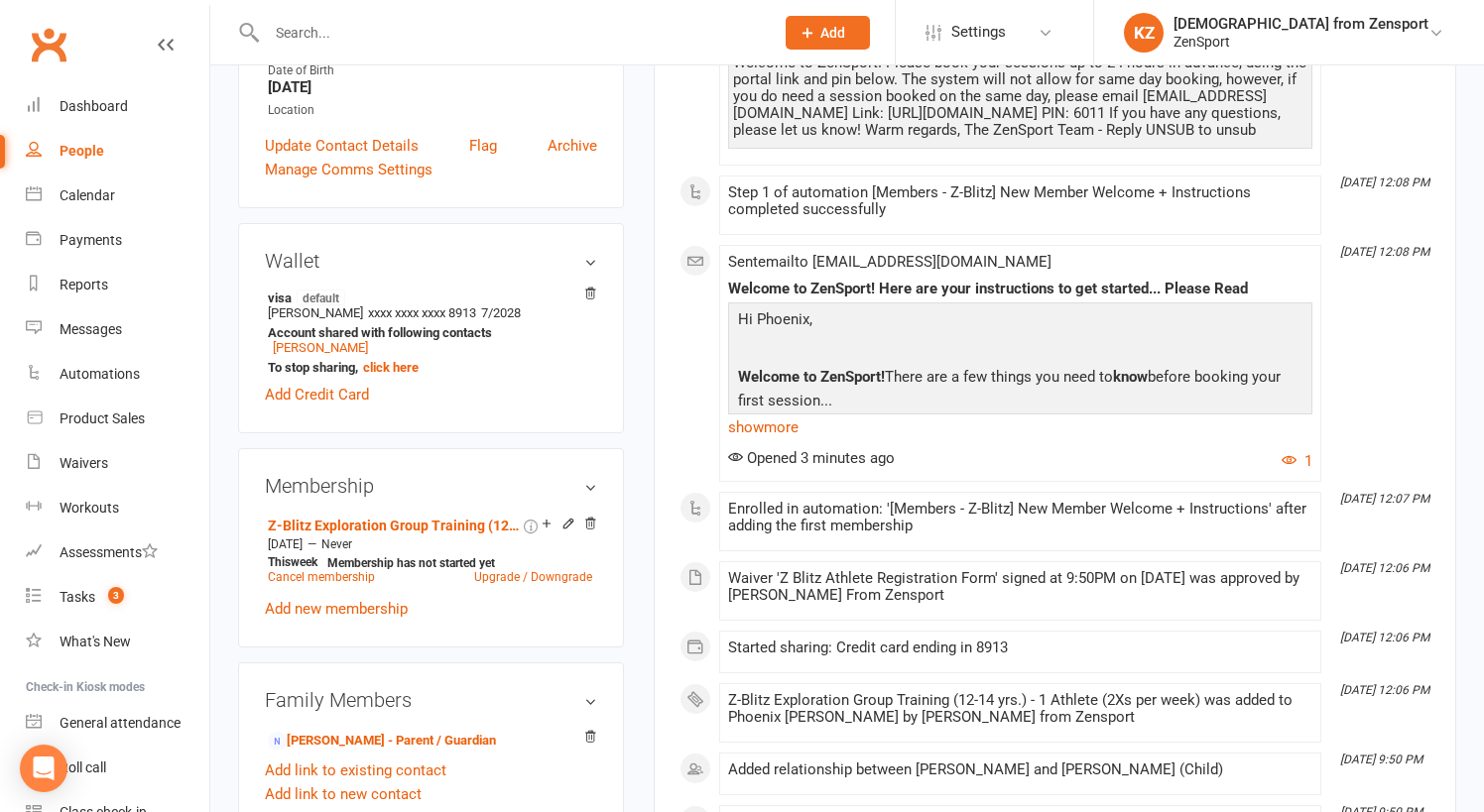 scroll, scrollTop: 466, scrollLeft: 0, axis: vertical 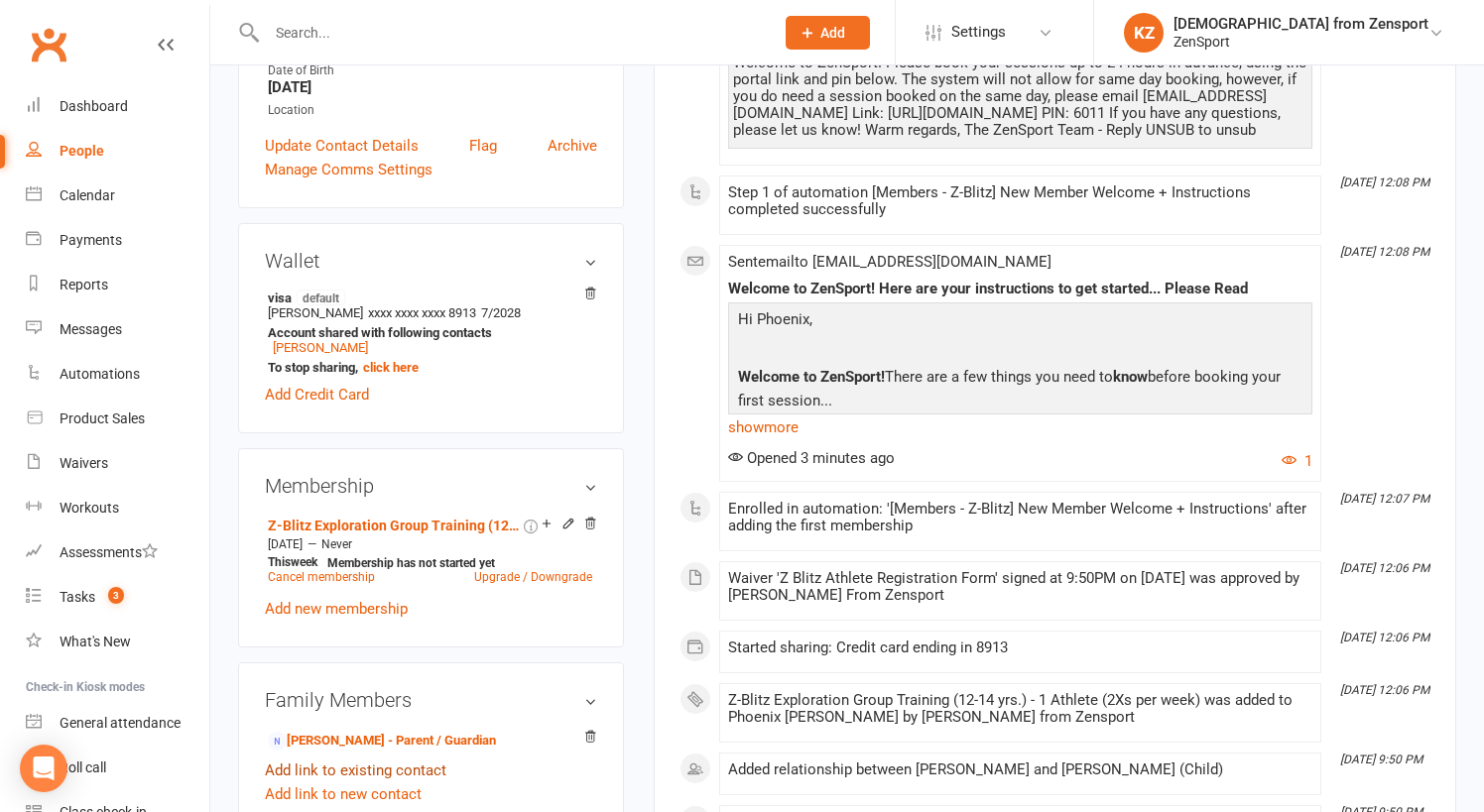 click on "Add link to existing contact" at bounding box center [355, 770] 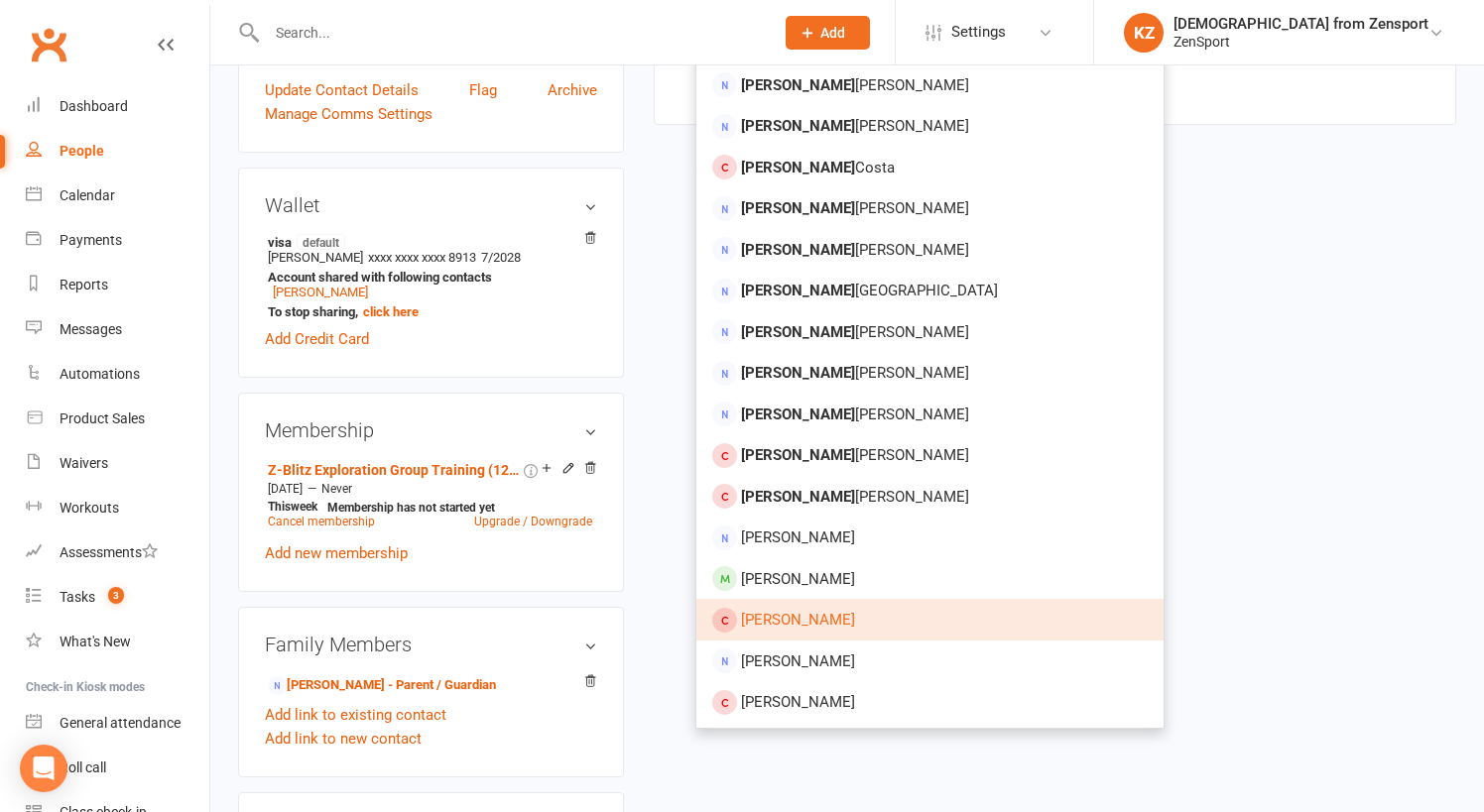 scroll, scrollTop: 527, scrollLeft: 0, axis: vertical 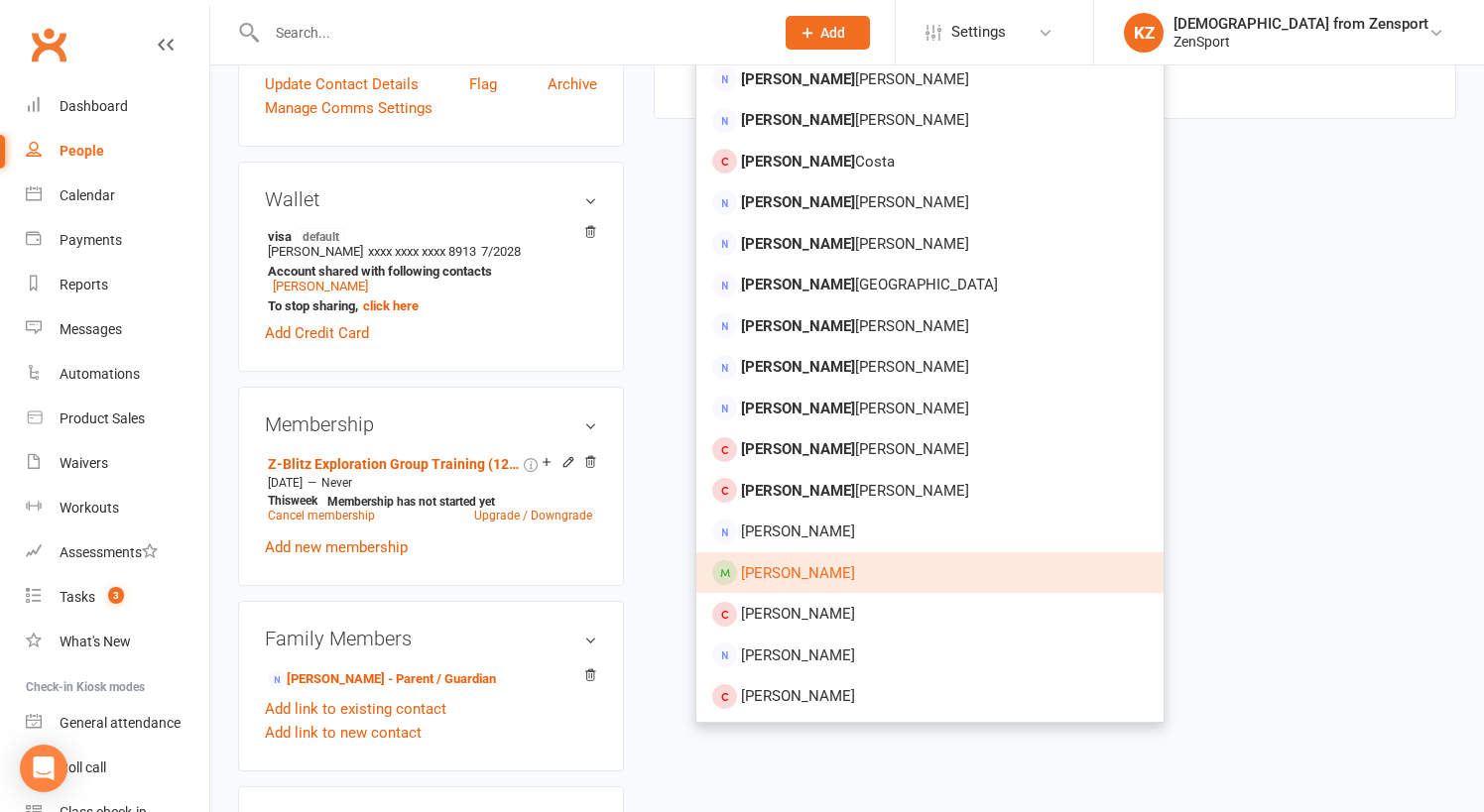 type on "Frank" 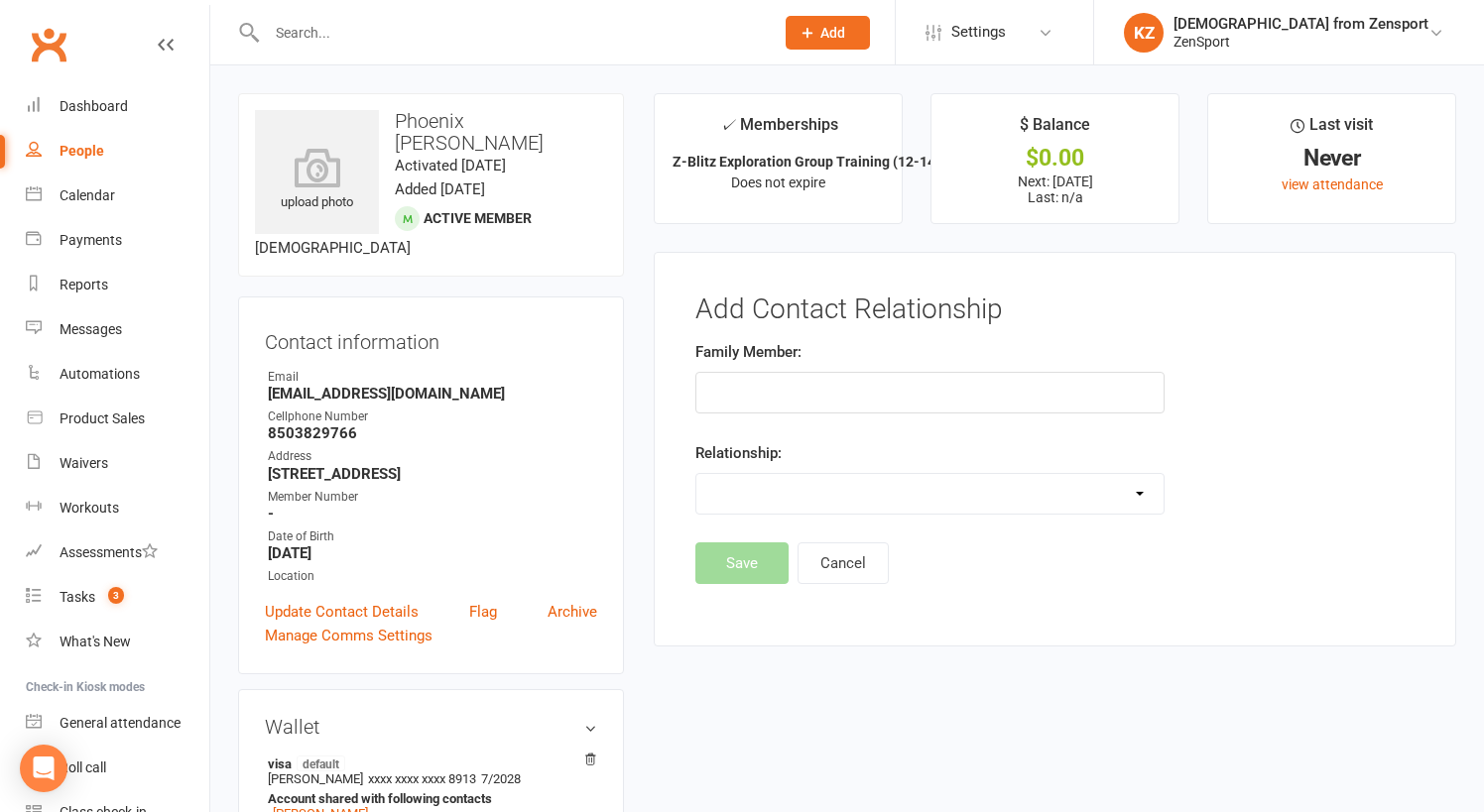 scroll, scrollTop: 0, scrollLeft: 0, axis: both 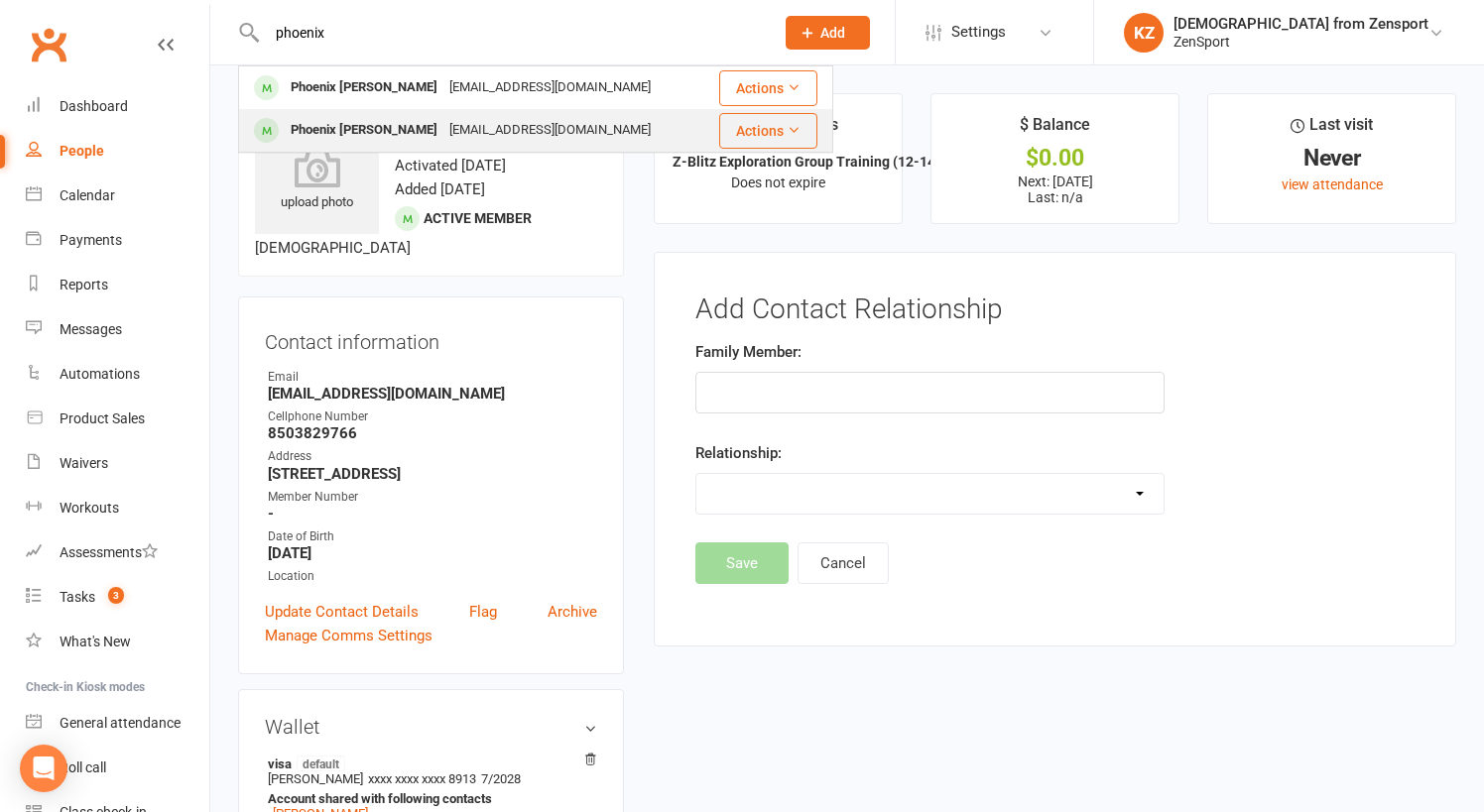 type on "phoenix" 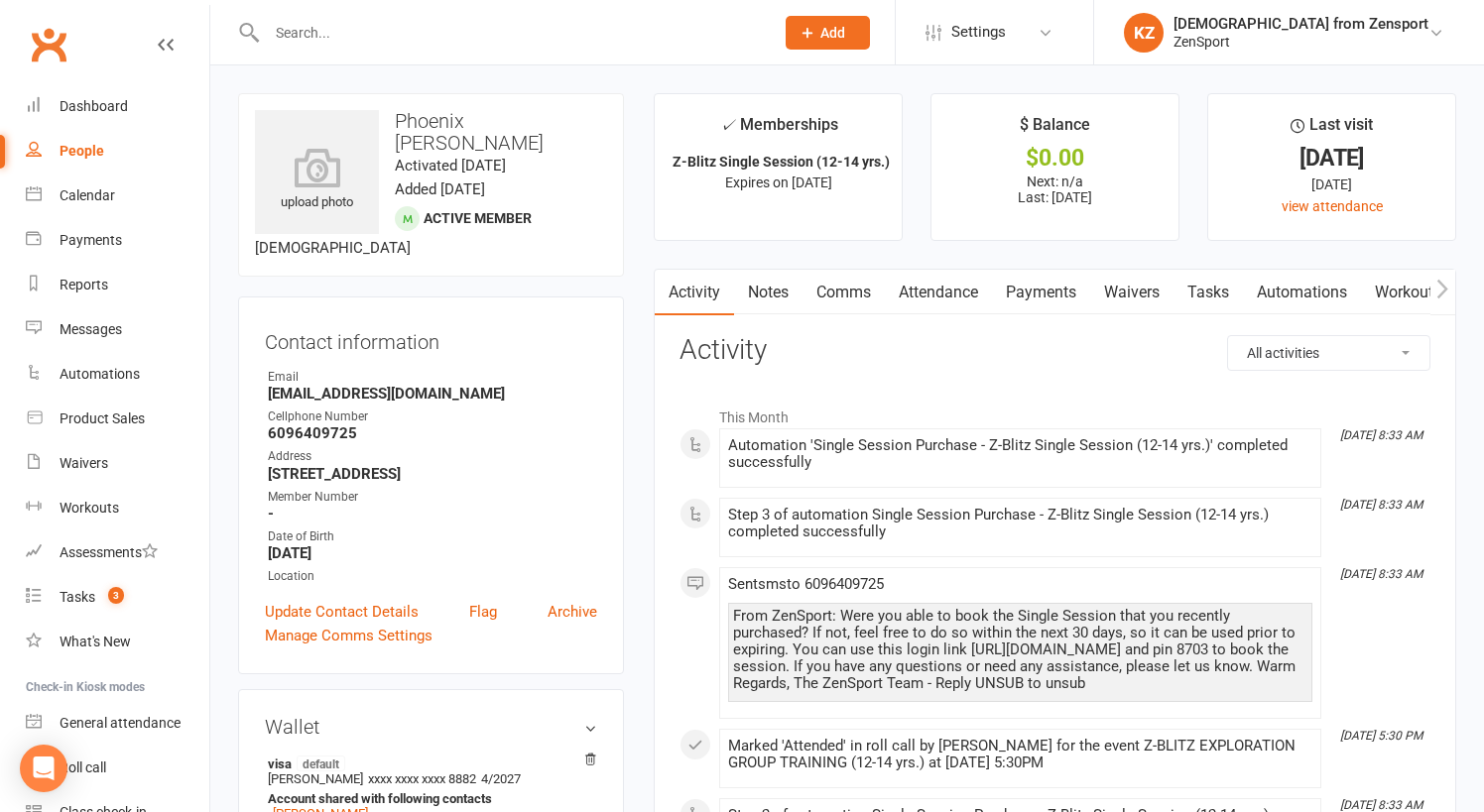 scroll, scrollTop: 0, scrollLeft: 0, axis: both 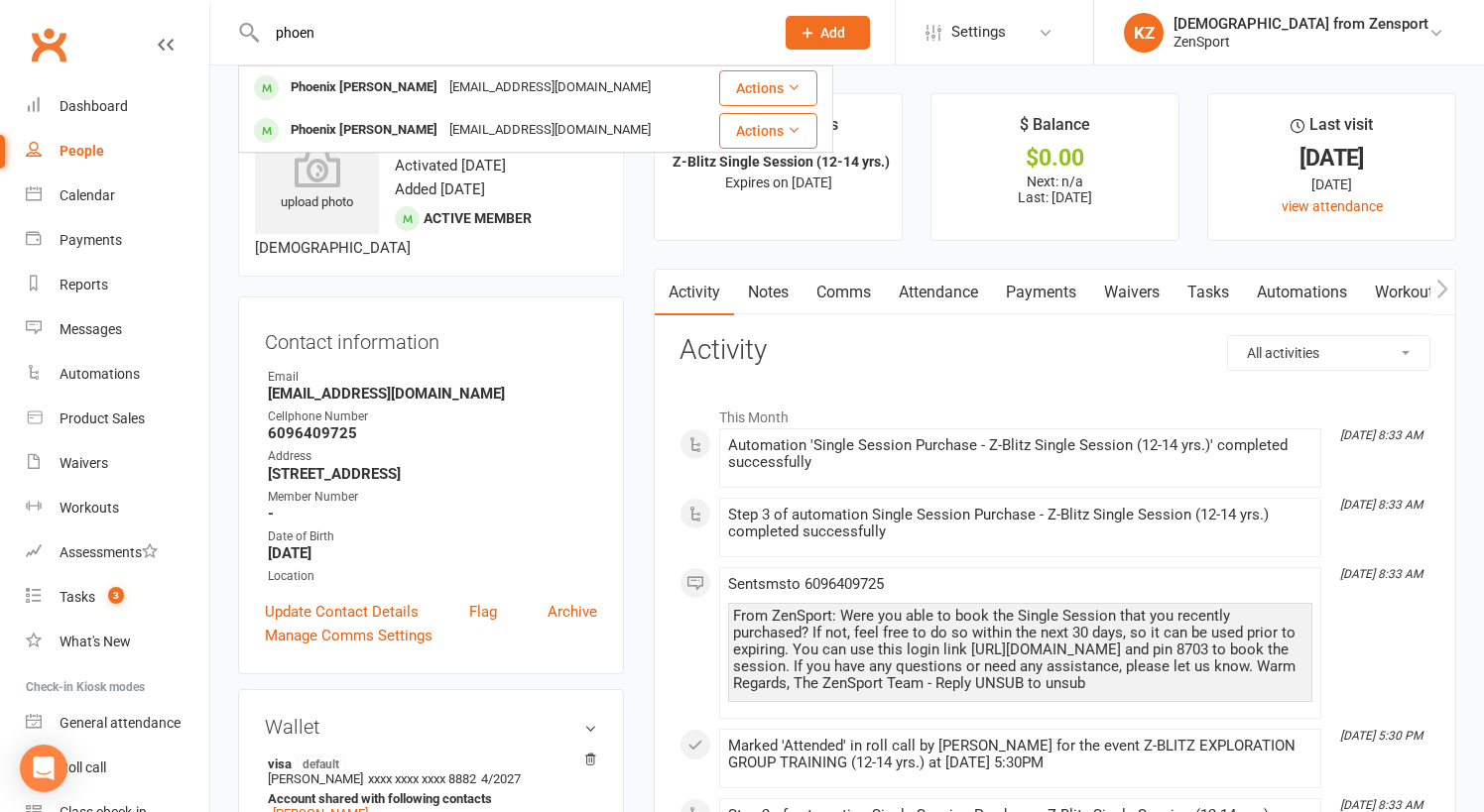 type on "phone" 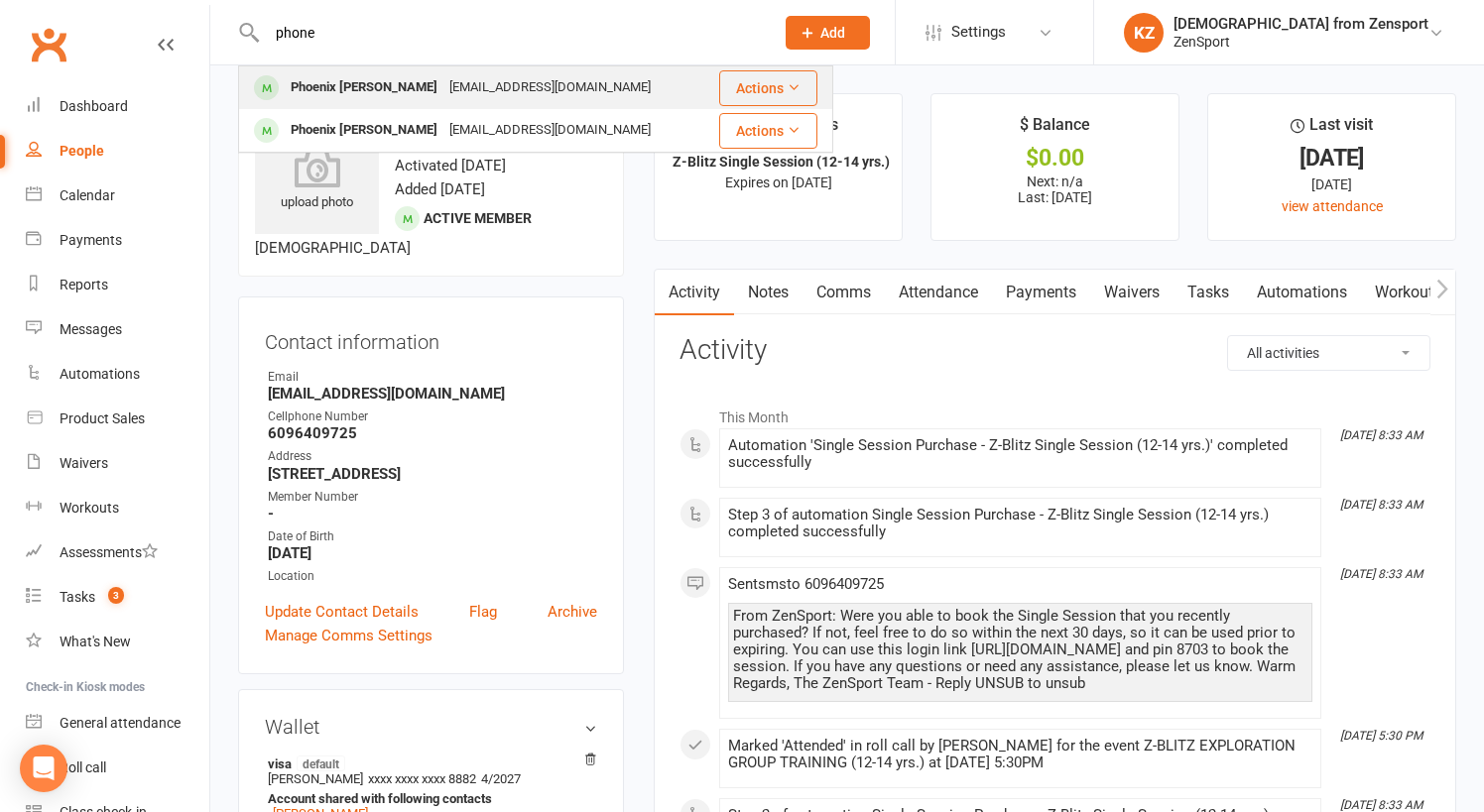 drag, startPoint x: 323, startPoint y: 5, endPoint x: 481, endPoint y: 86, distance: 177.55281 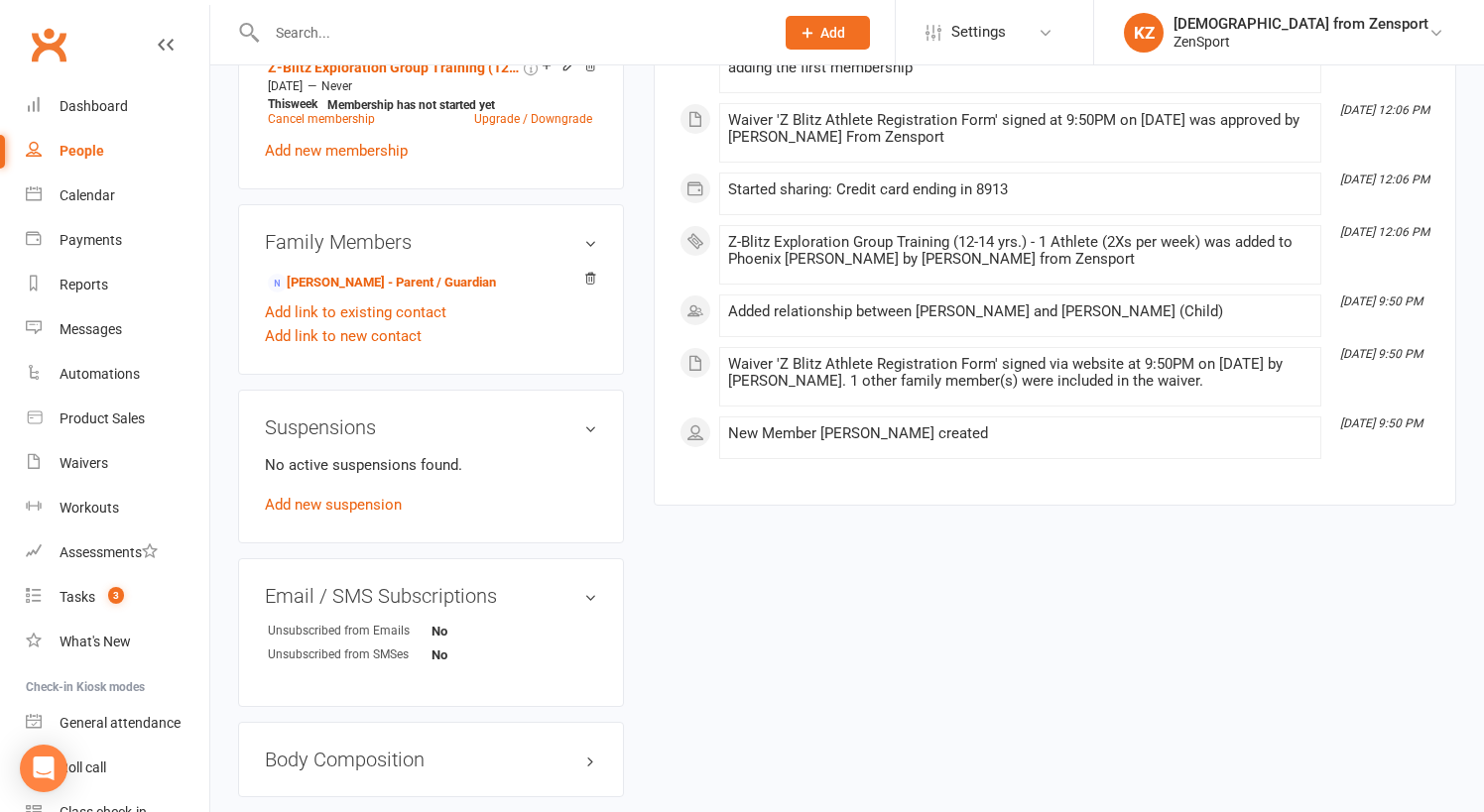 scroll, scrollTop: 837, scrollLeft: 0, axis: vertical 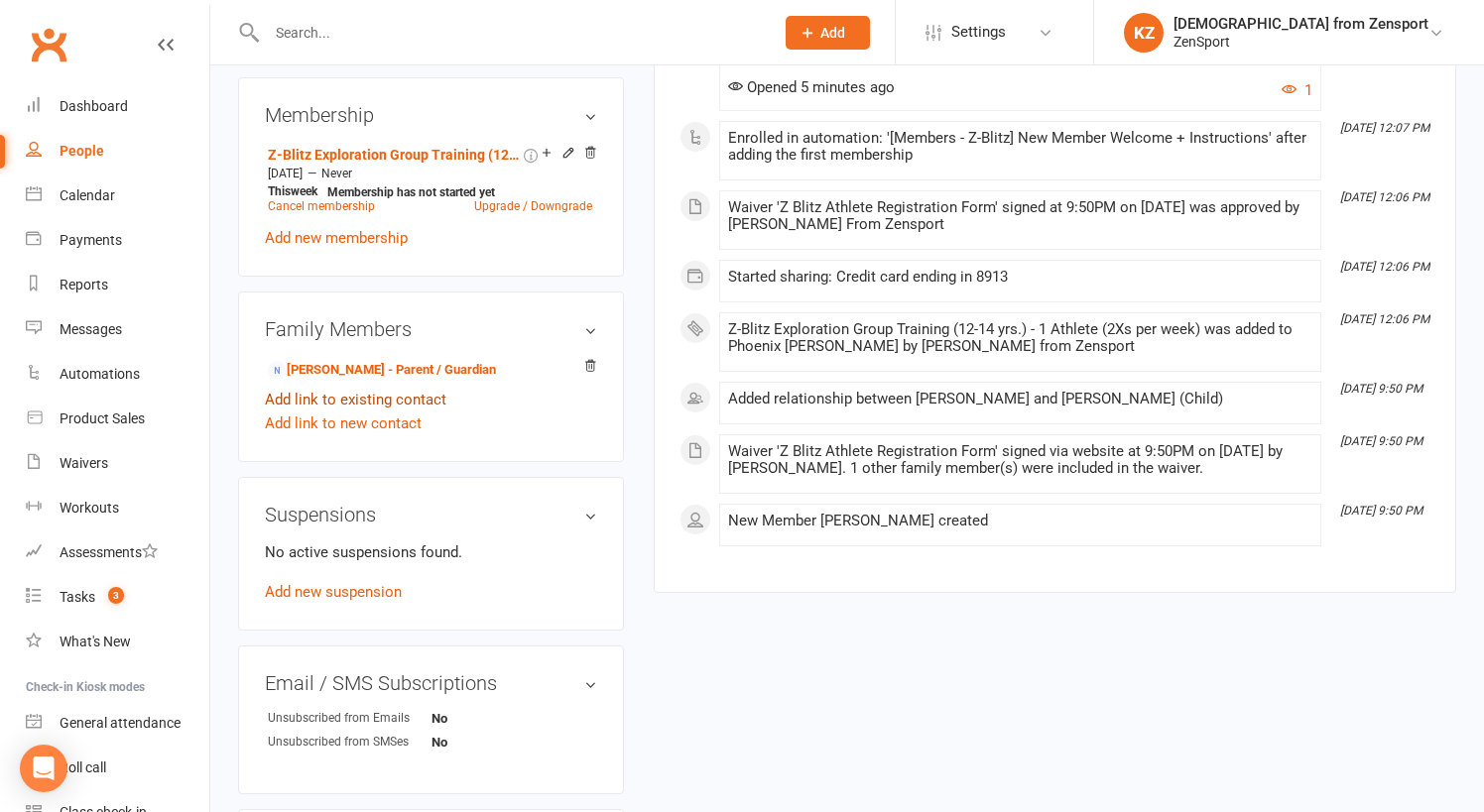 click on "Add link to existing contact" at bounding box center (355, 400) 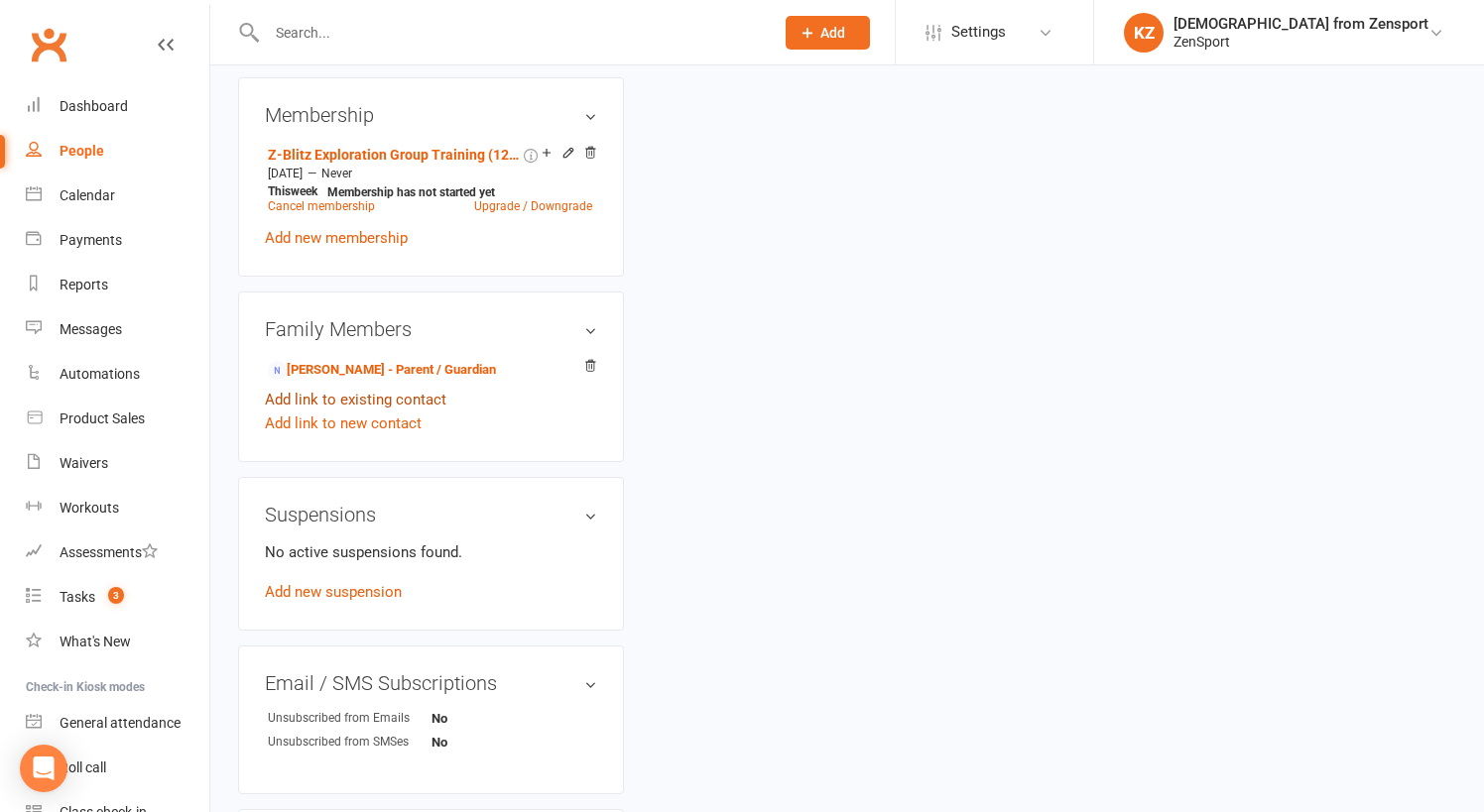 scroll, scrollTop: 0, scrollLeft: 0, axis: both 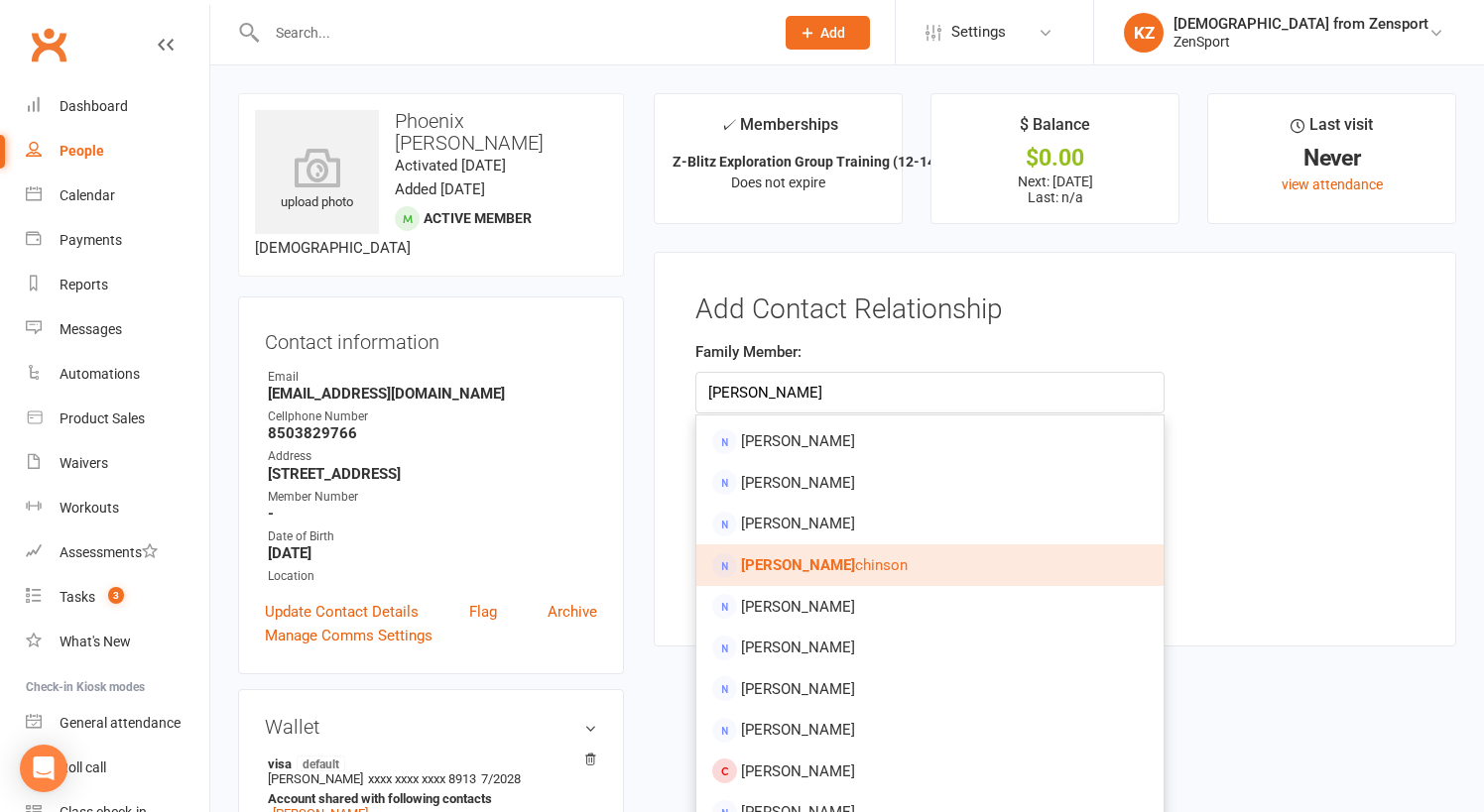 type on "frank hut" 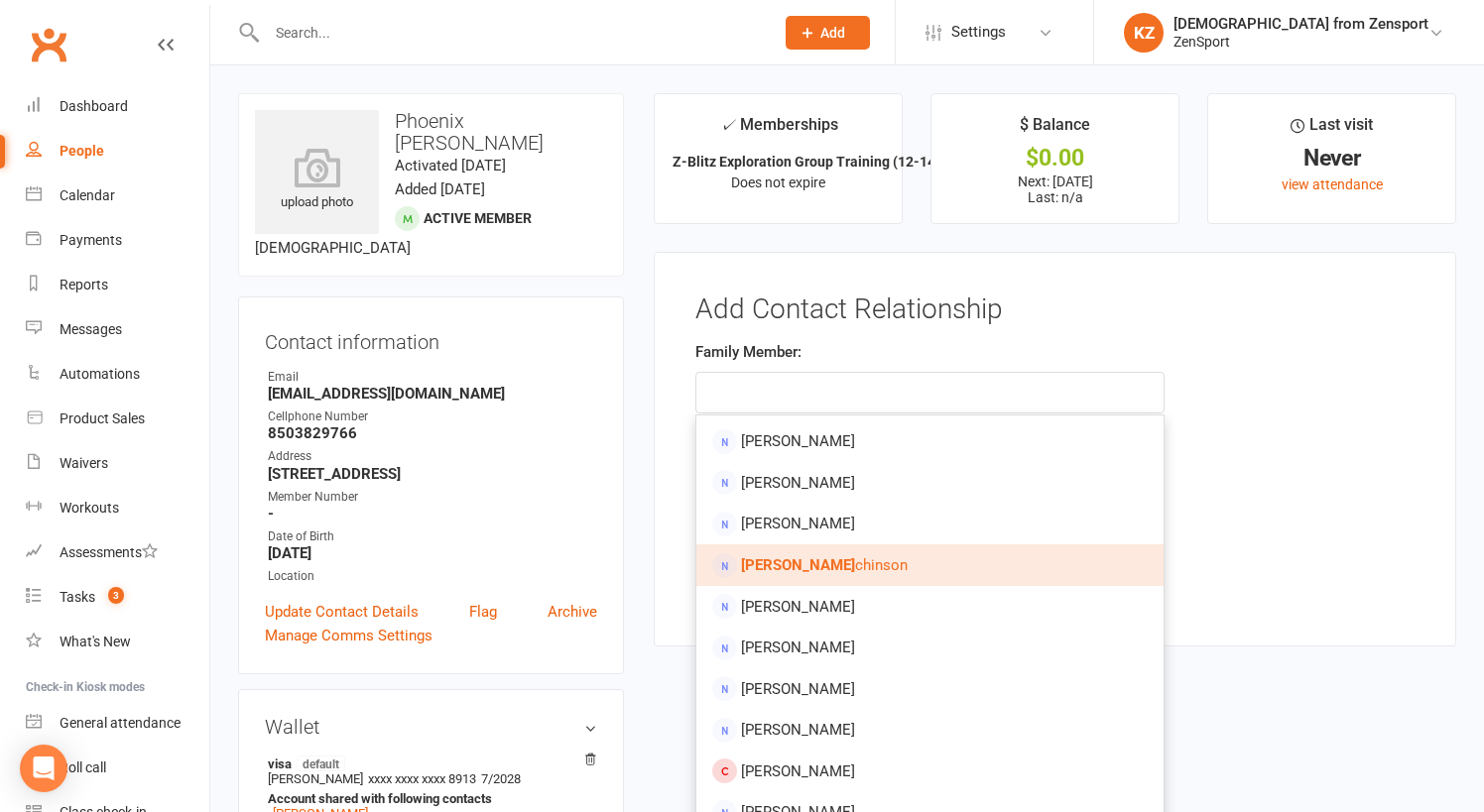 click on "Frank Hut chinson" at bounding box center [824, 565] 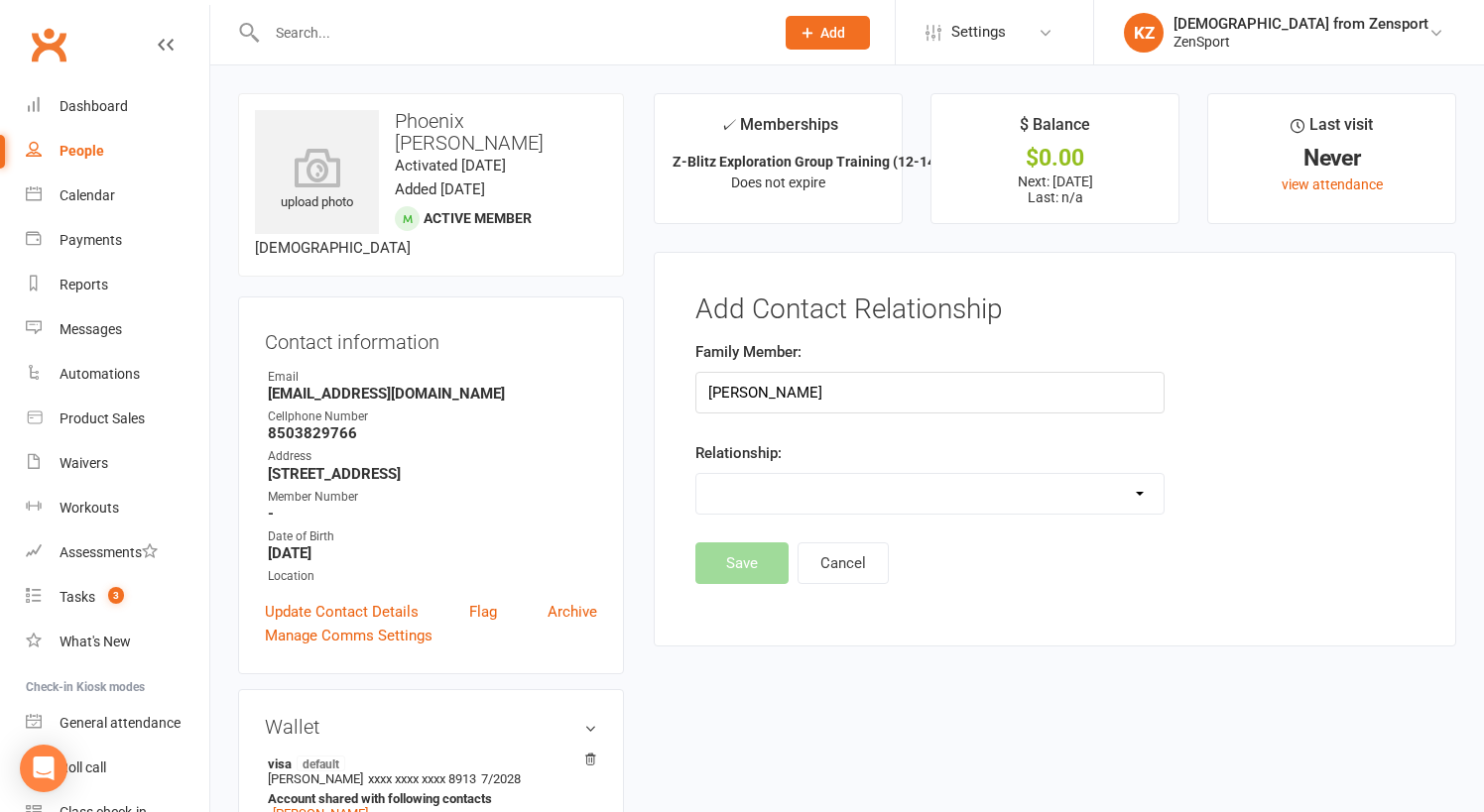 select on "0" 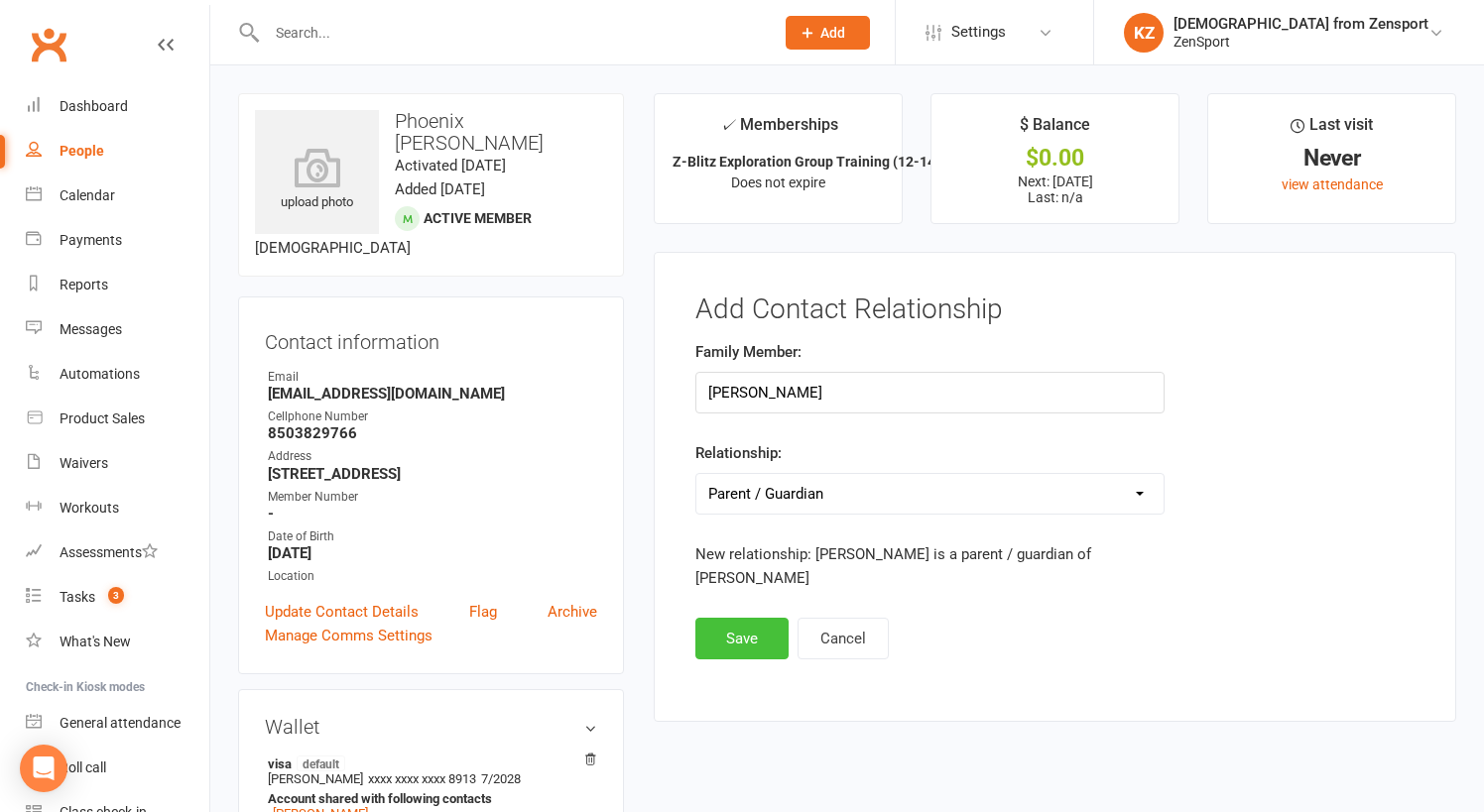 click on "Save" at bounding box center [742, 638] 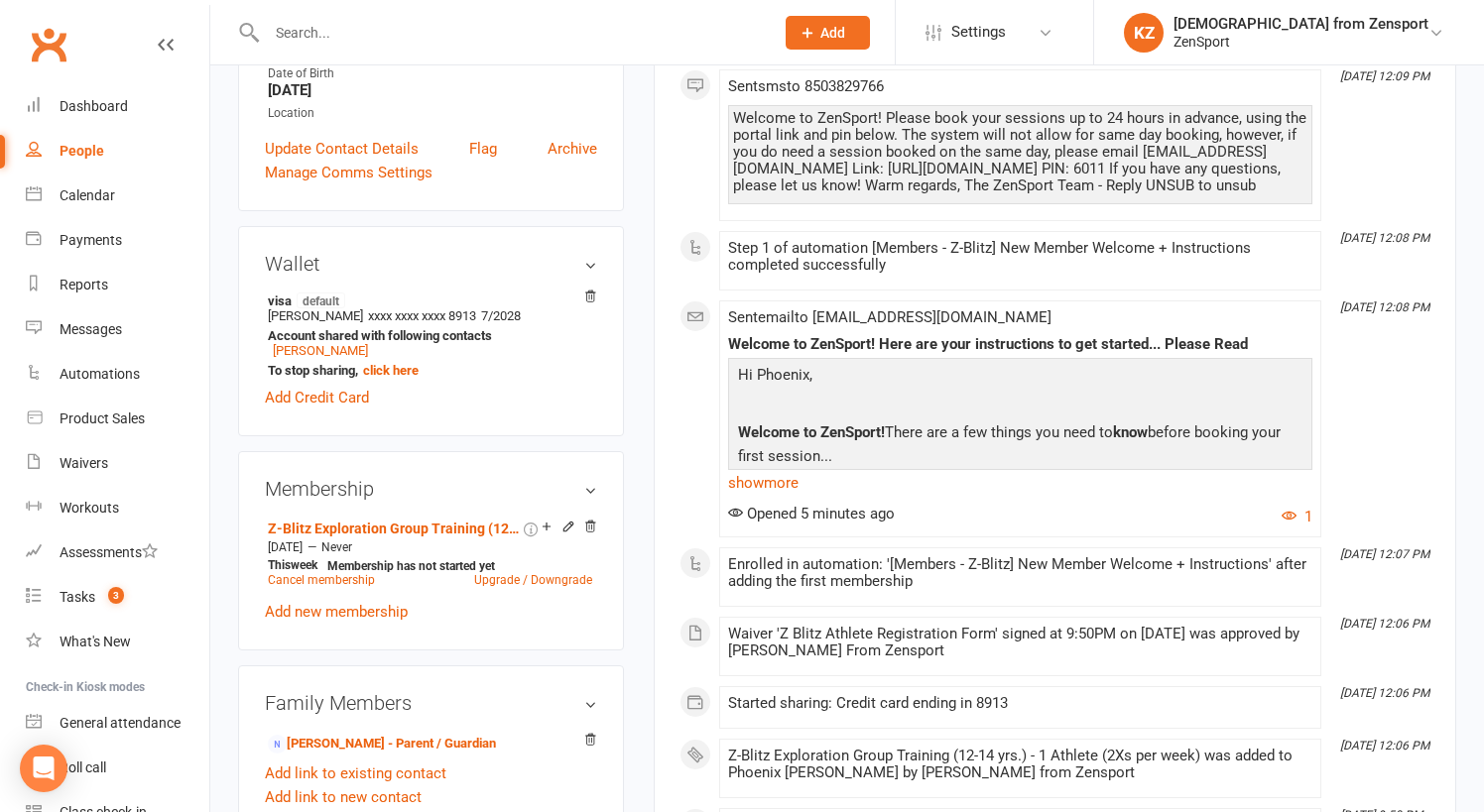 scroll, scrollTop: 464, scrollLeft: 0, axis: vertical 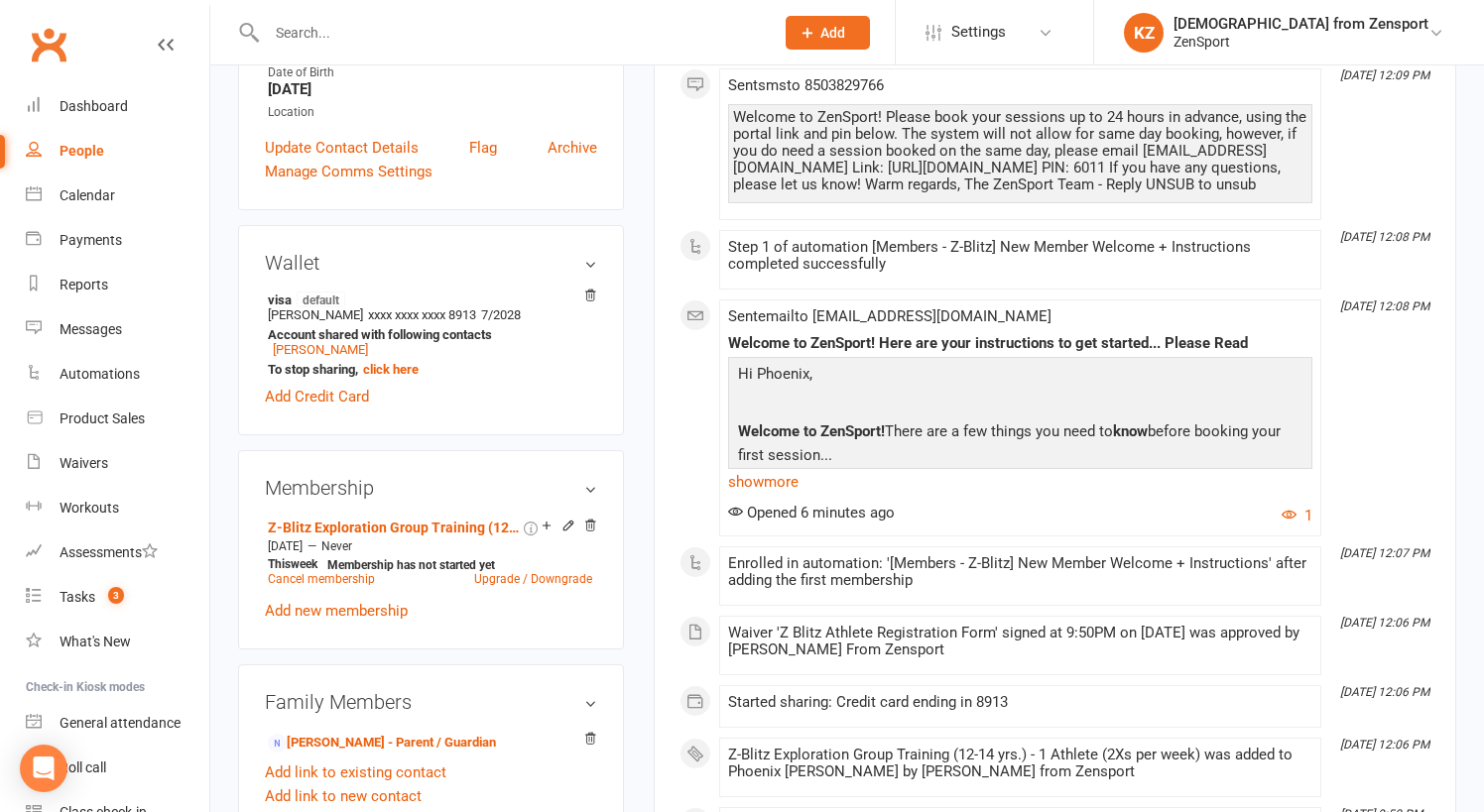 click at bounding box center (510, 33) 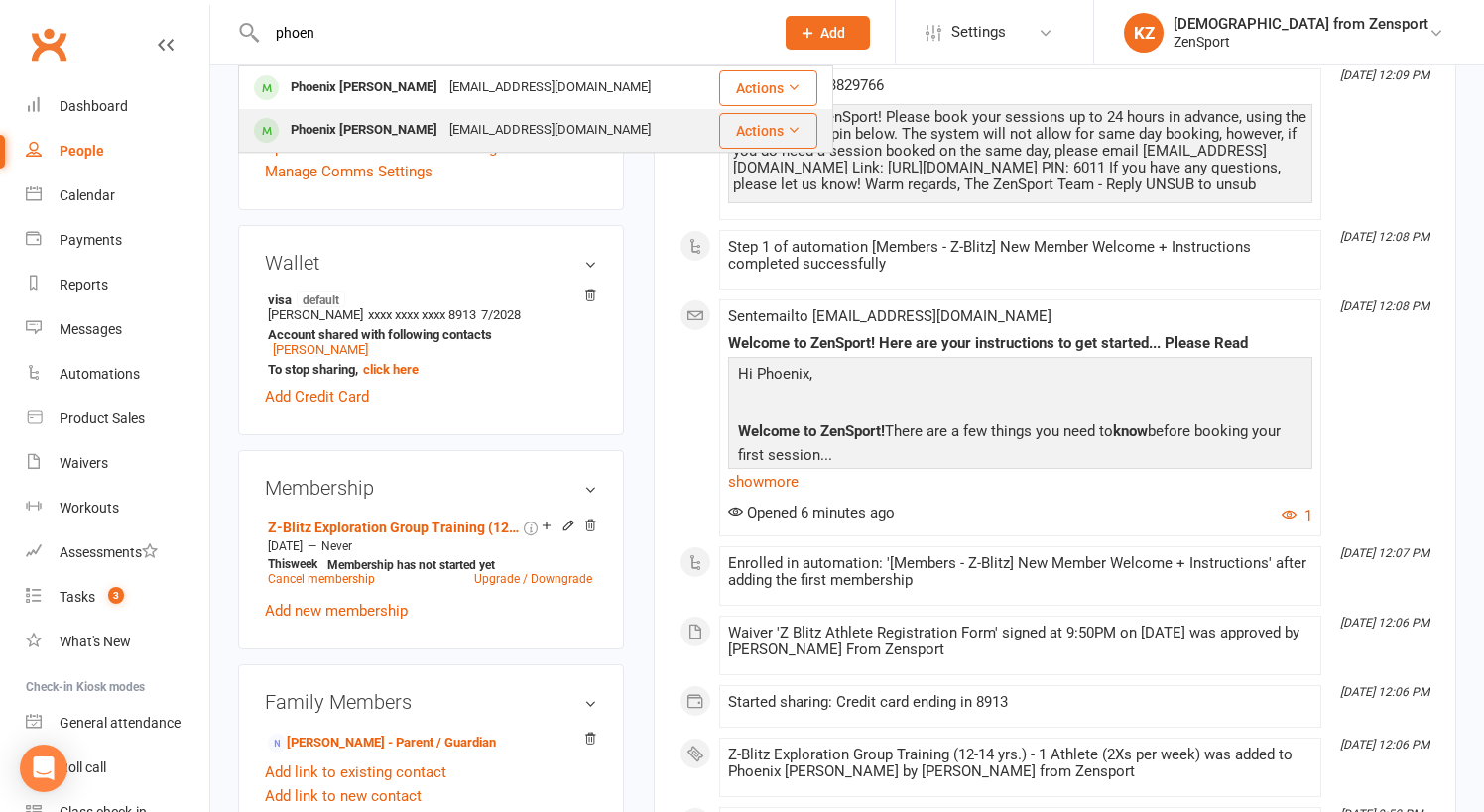 type on "phoen" 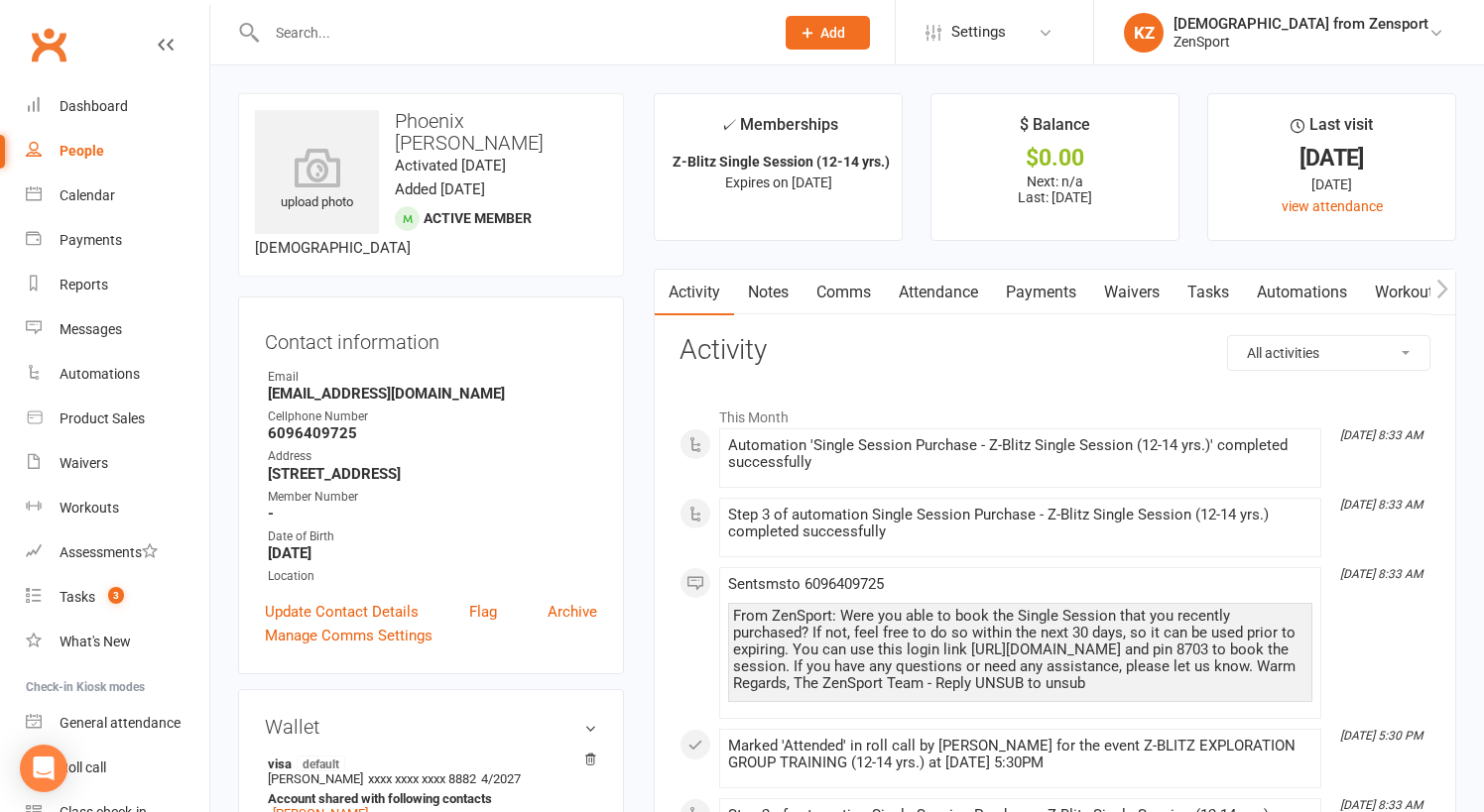scroll, scrollTop: 0, scrollLeft: 0, axis: both 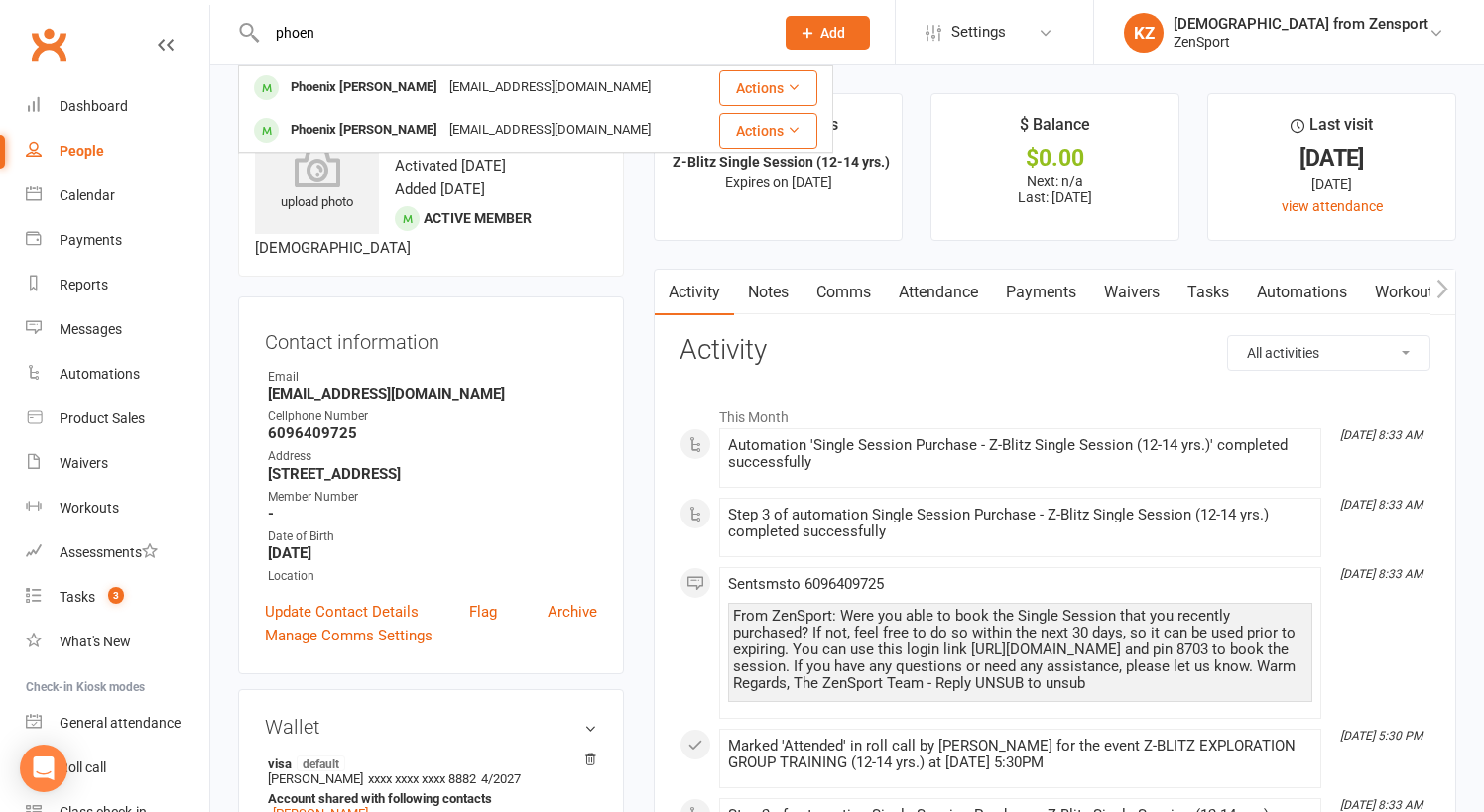 type on "phone" 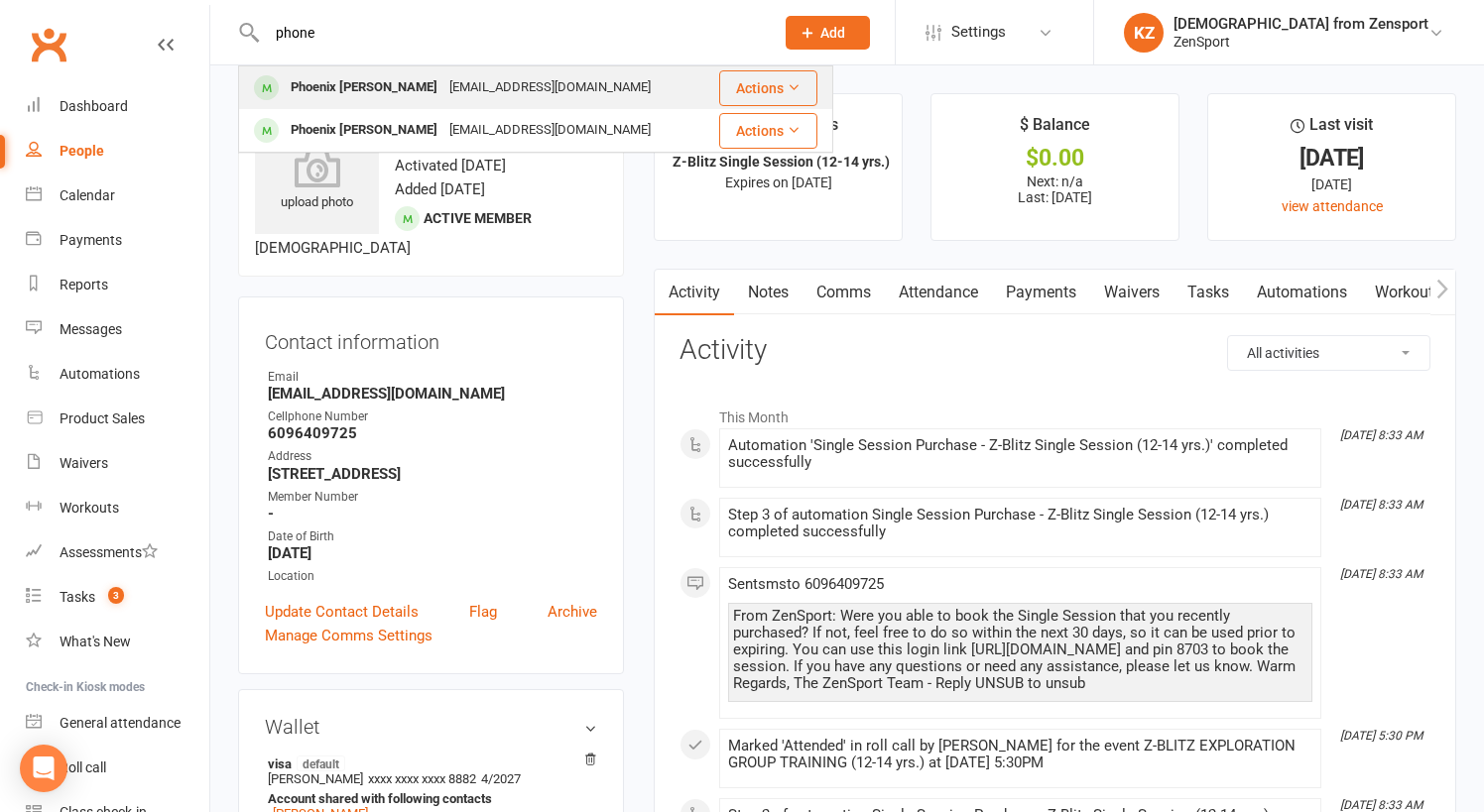 drag, startPoint x: 348, startPoint y: 13, endPoint x: 407, endPoint y: 84, distance: 92.31468 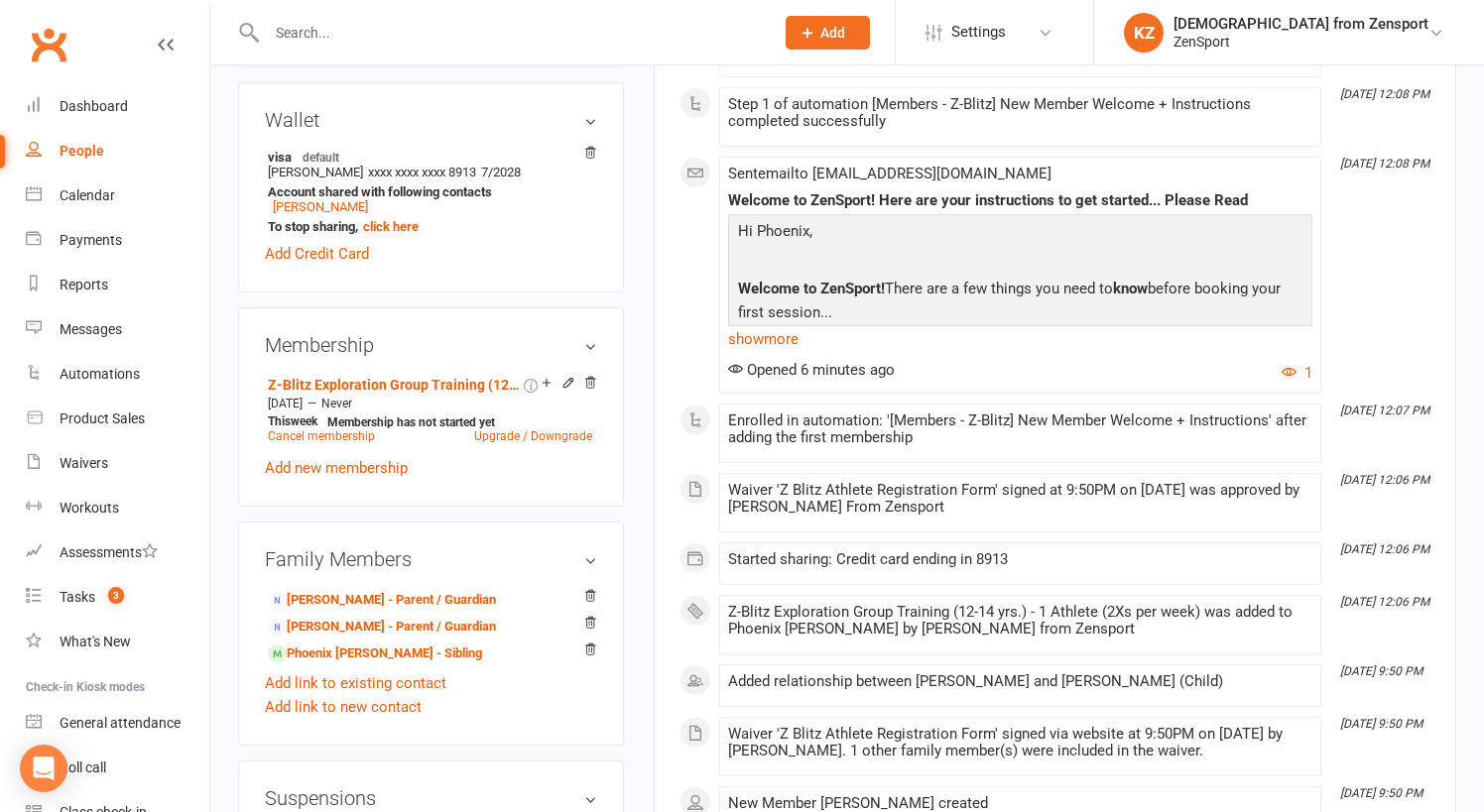 scroll, scrollTop: 610, scrollLeft: 0, axis: vertical 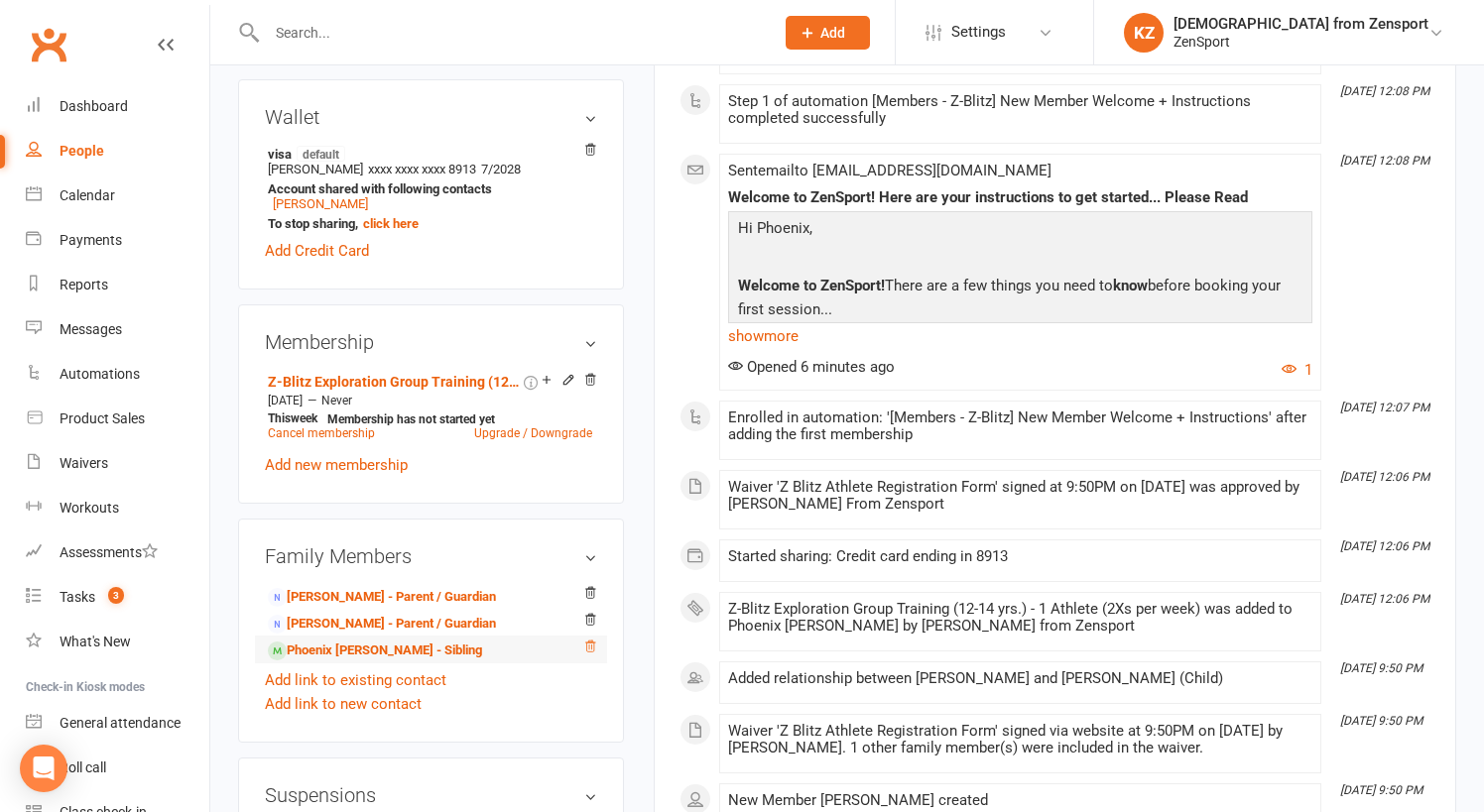 click 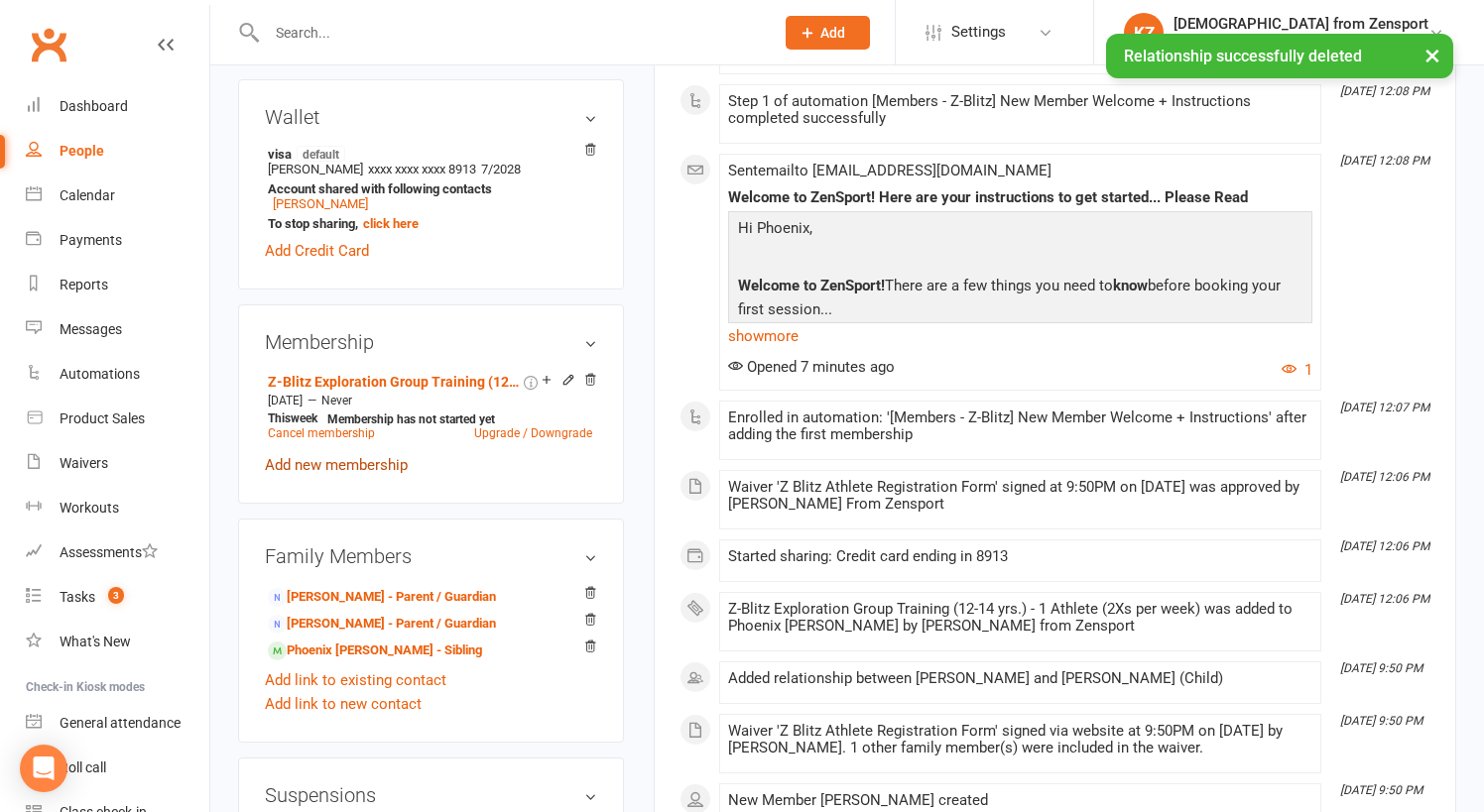 click on "Add new membership" at bounding box center (336, 465) 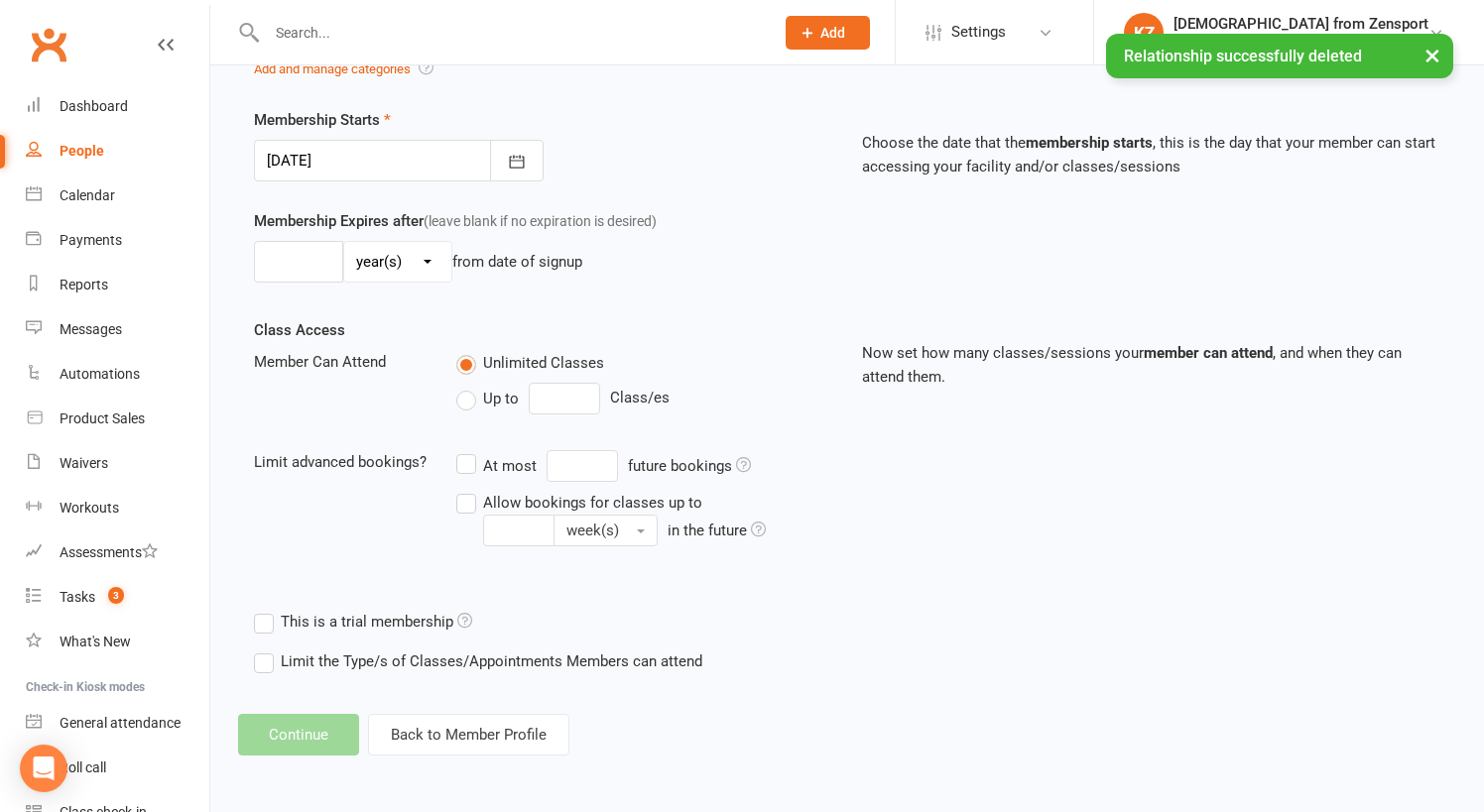 scroll, scrollTop: 0, scrollLeft: 0, axis: both 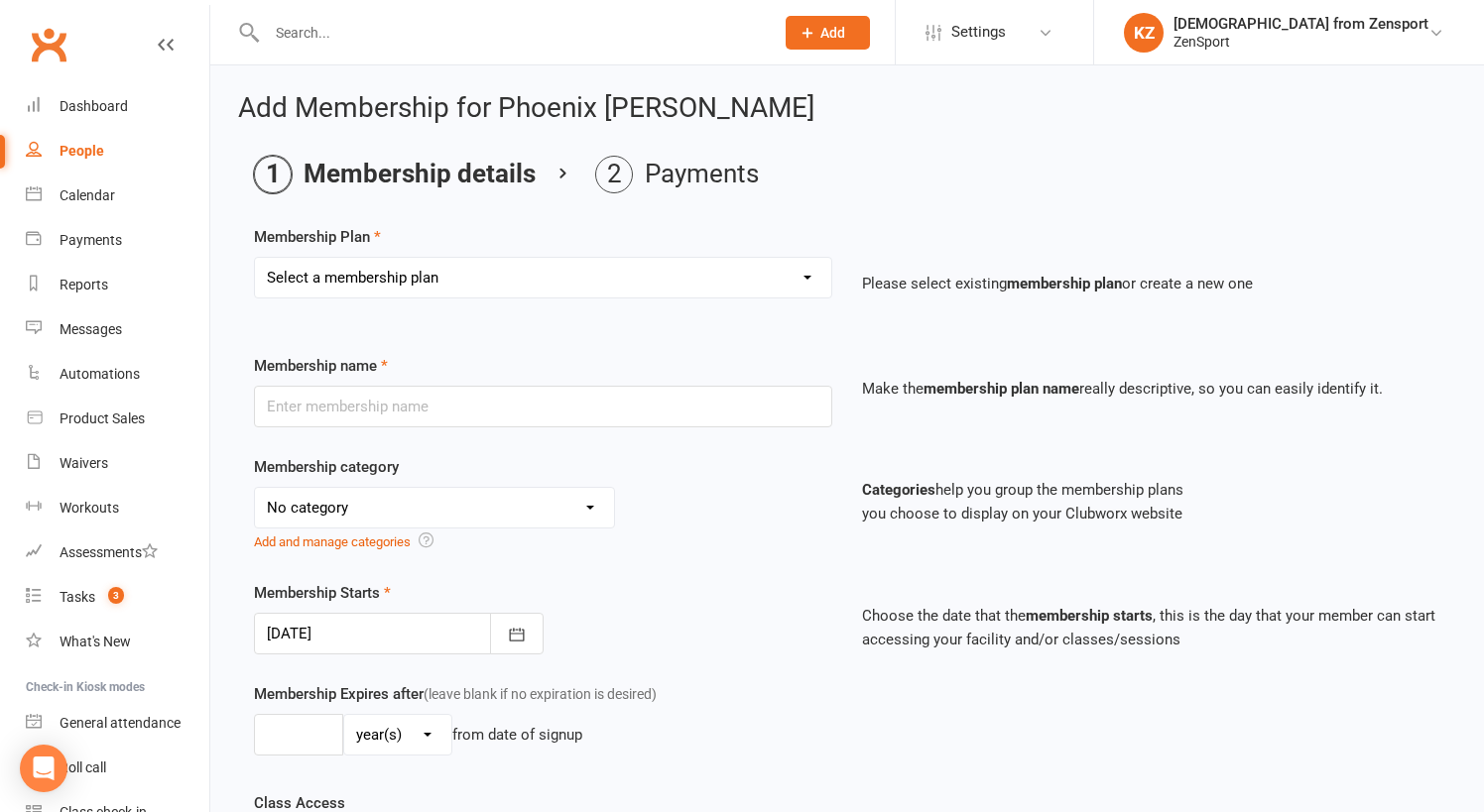 select on "16" 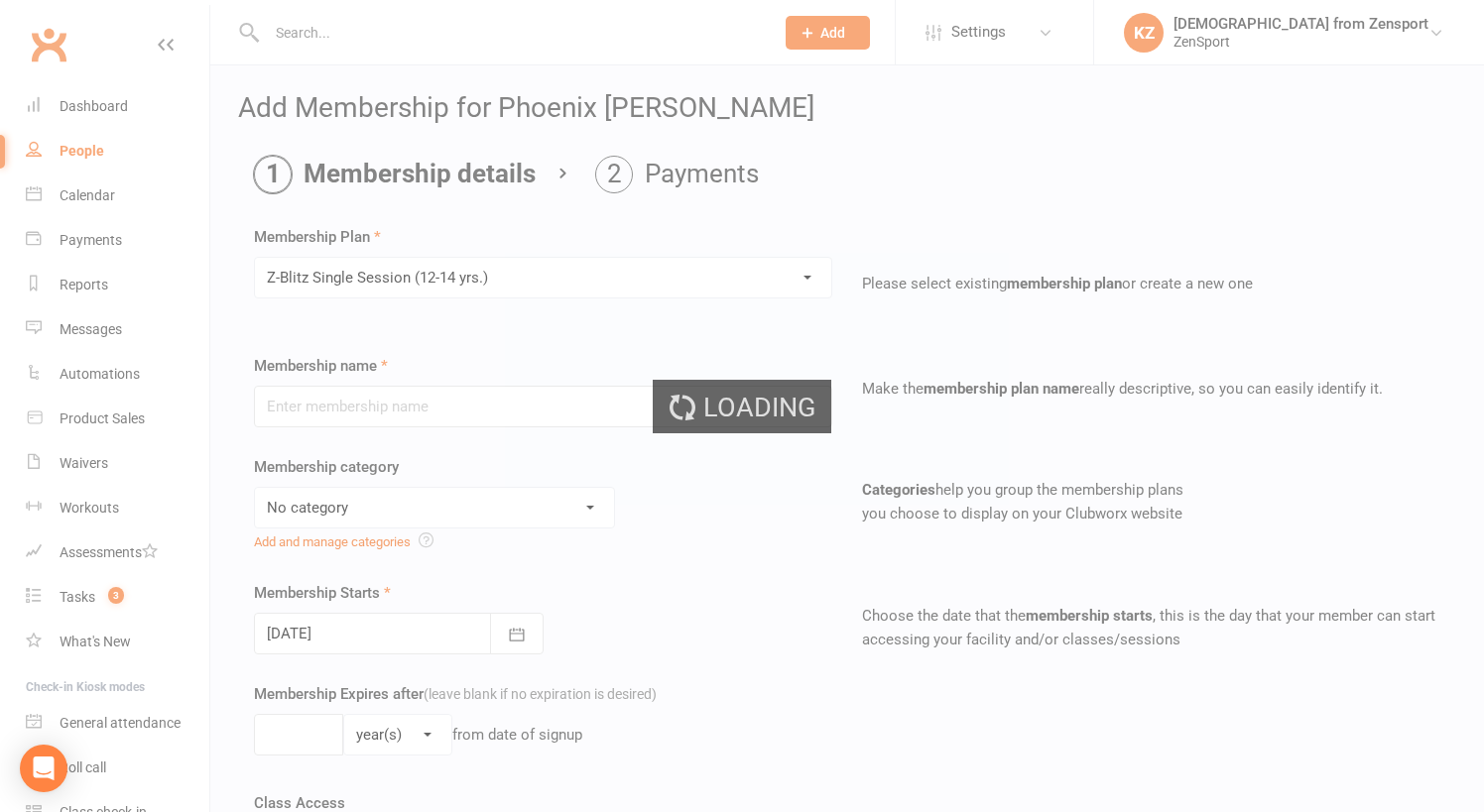 type on "Z-Blitz Single Session (12-14 yrs.)" 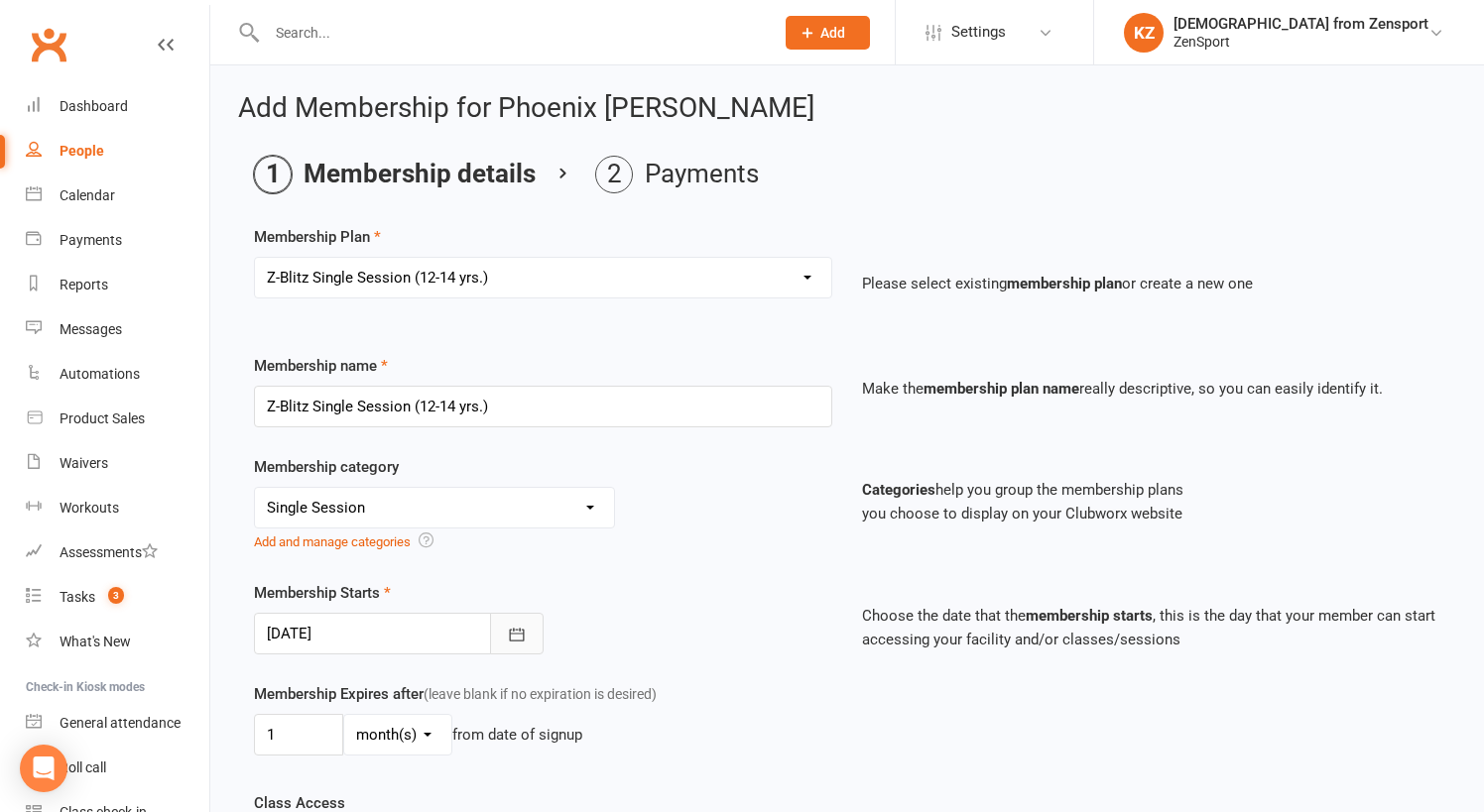 click at bounding box center (517, 634) 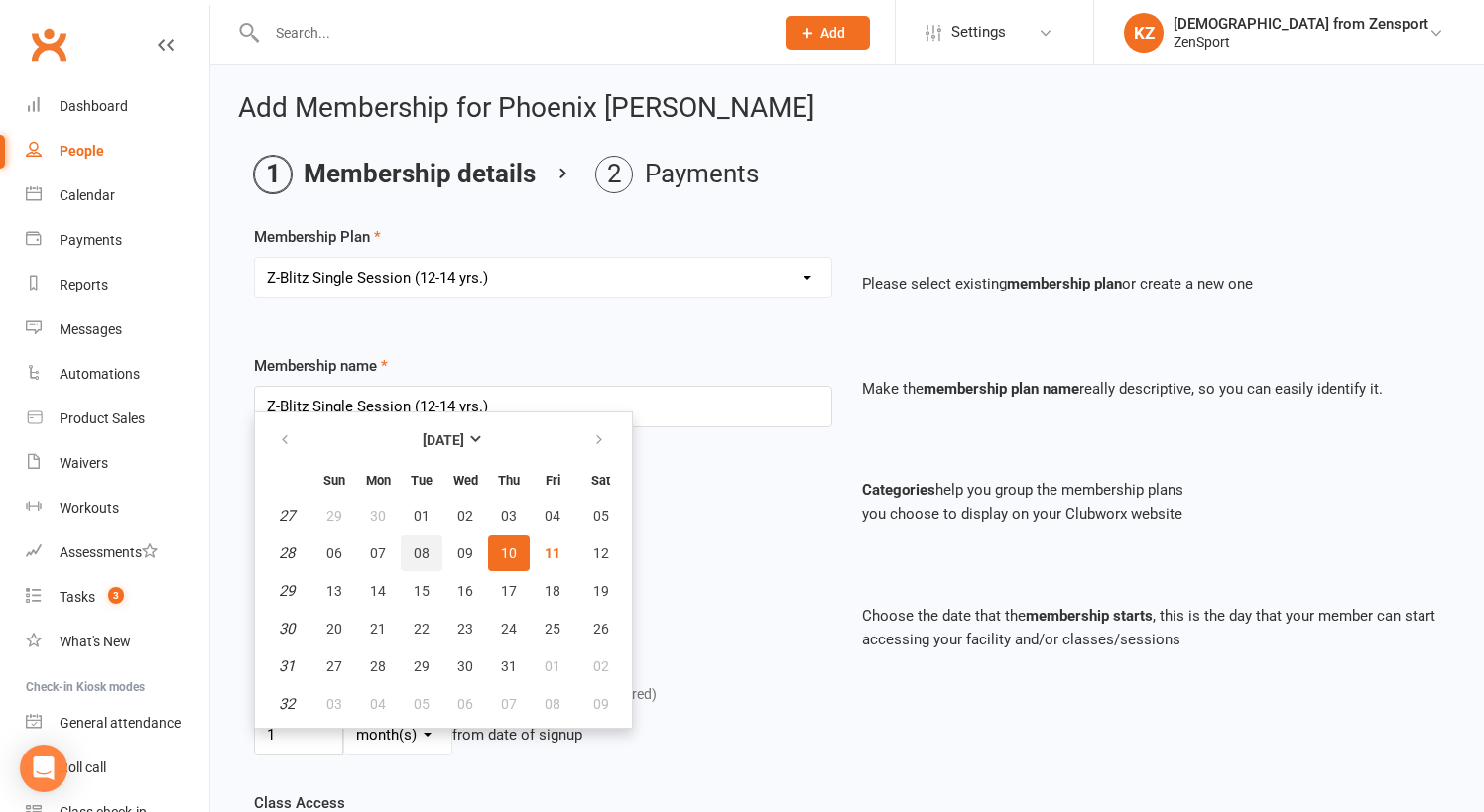 click on "08" at bounding box center (422, 553) 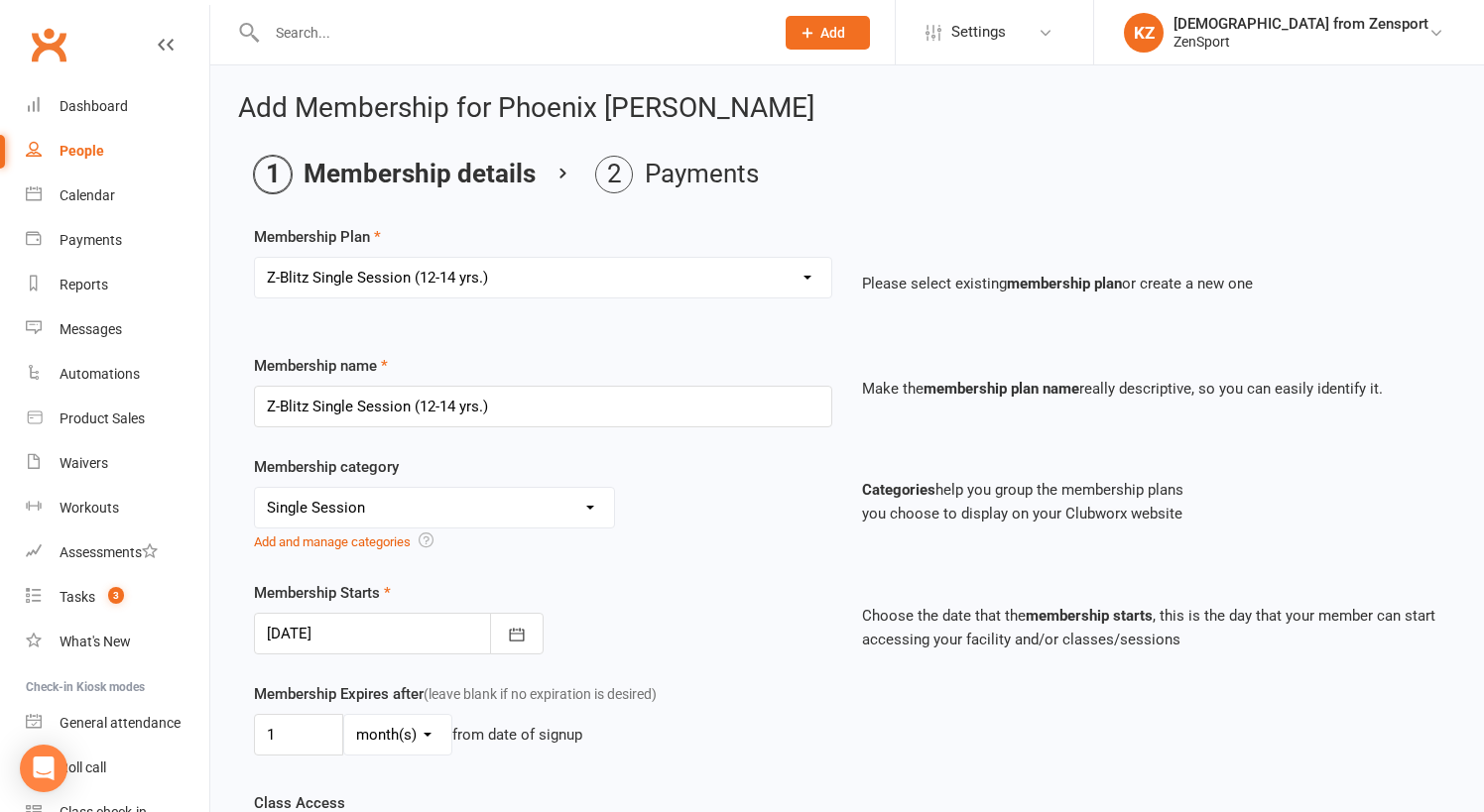 click on "Membership Starts [DATE]
[DATE]
Sun Mon Tue Wed Thu Fri Sat
27
29
30
01
02
03
04
05
28
06
07
08
09
10
11
12
29
13
14
15
16
17
18
19
30
20
21
22
23
24
25
26
31
27
28
29
30
31
01
02" at bounding box center [543, 618] 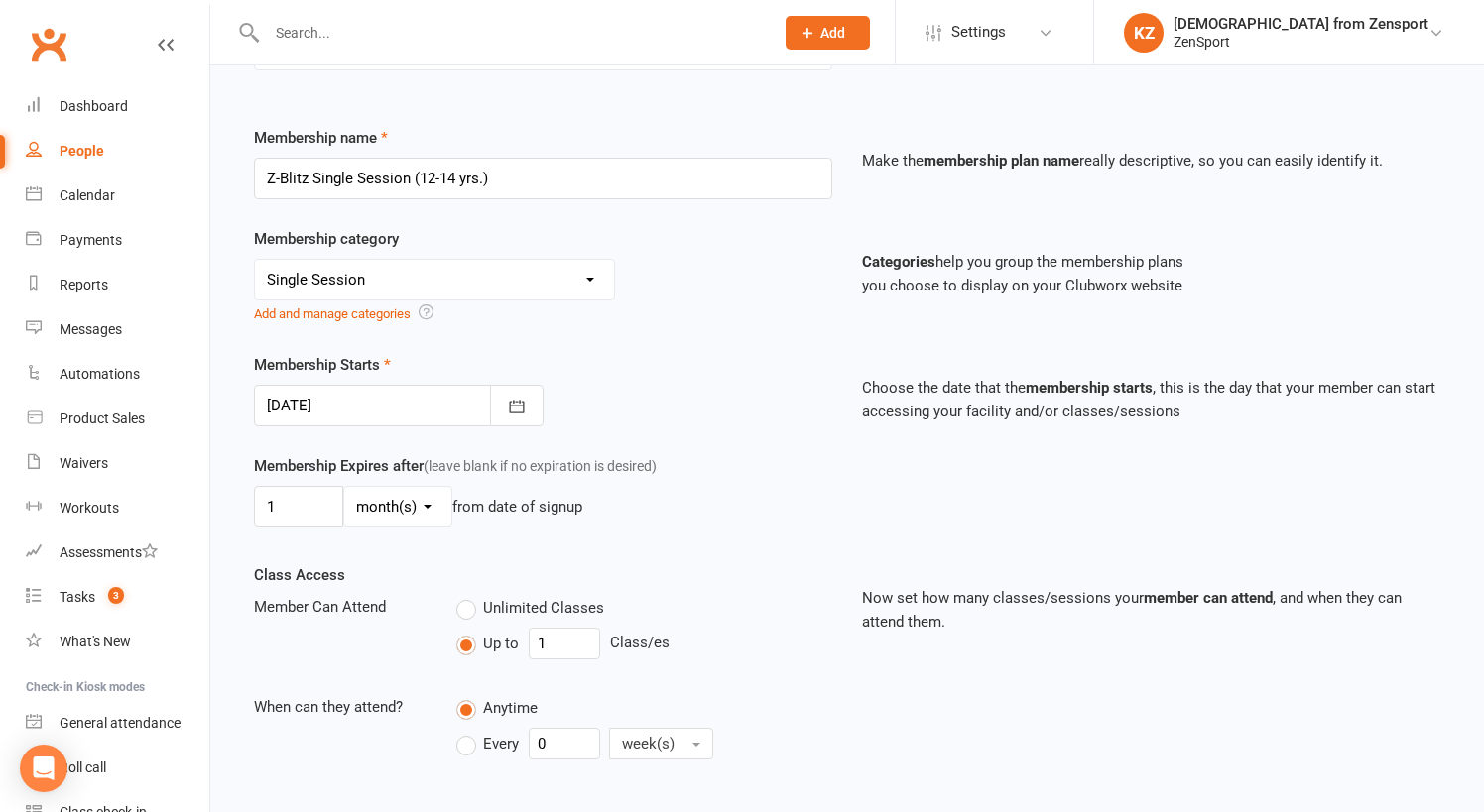 scroll, scrollTop: 244, scrollLeft: 0, axis: vertical 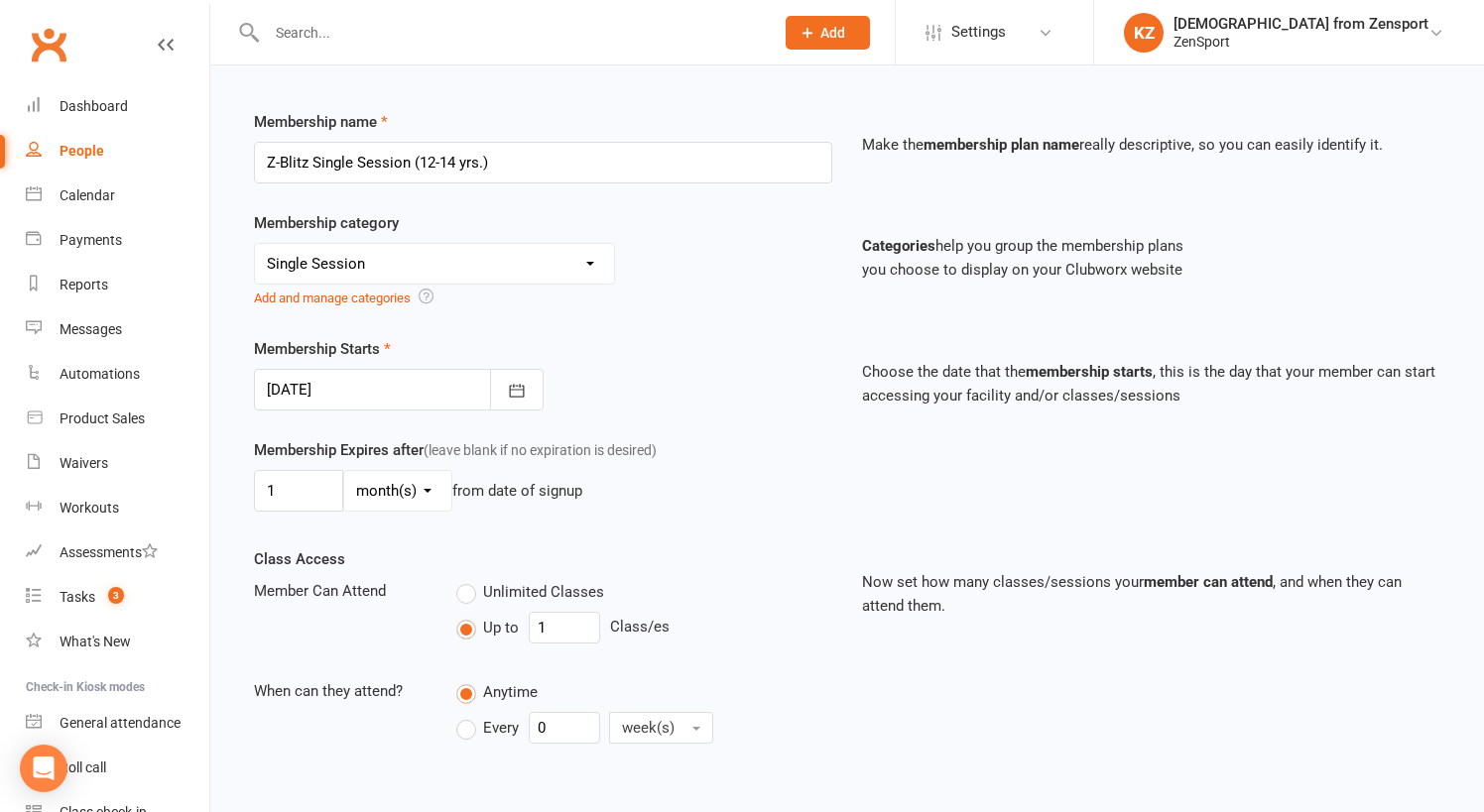 select on "0" 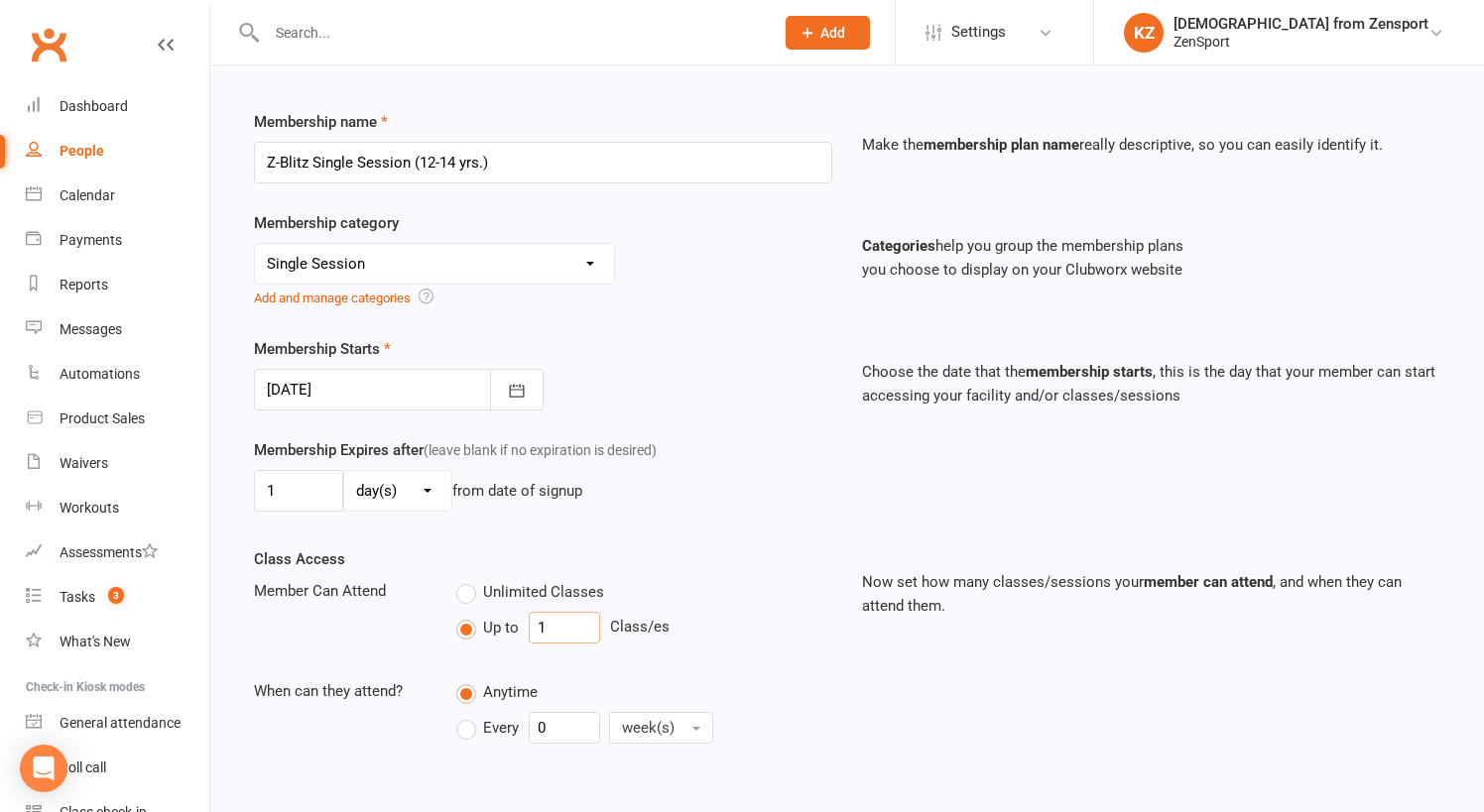 drag, startPoint x: 548, startPoint y: 630, endPoint x: 508, endPoint y: 630, distance: 40 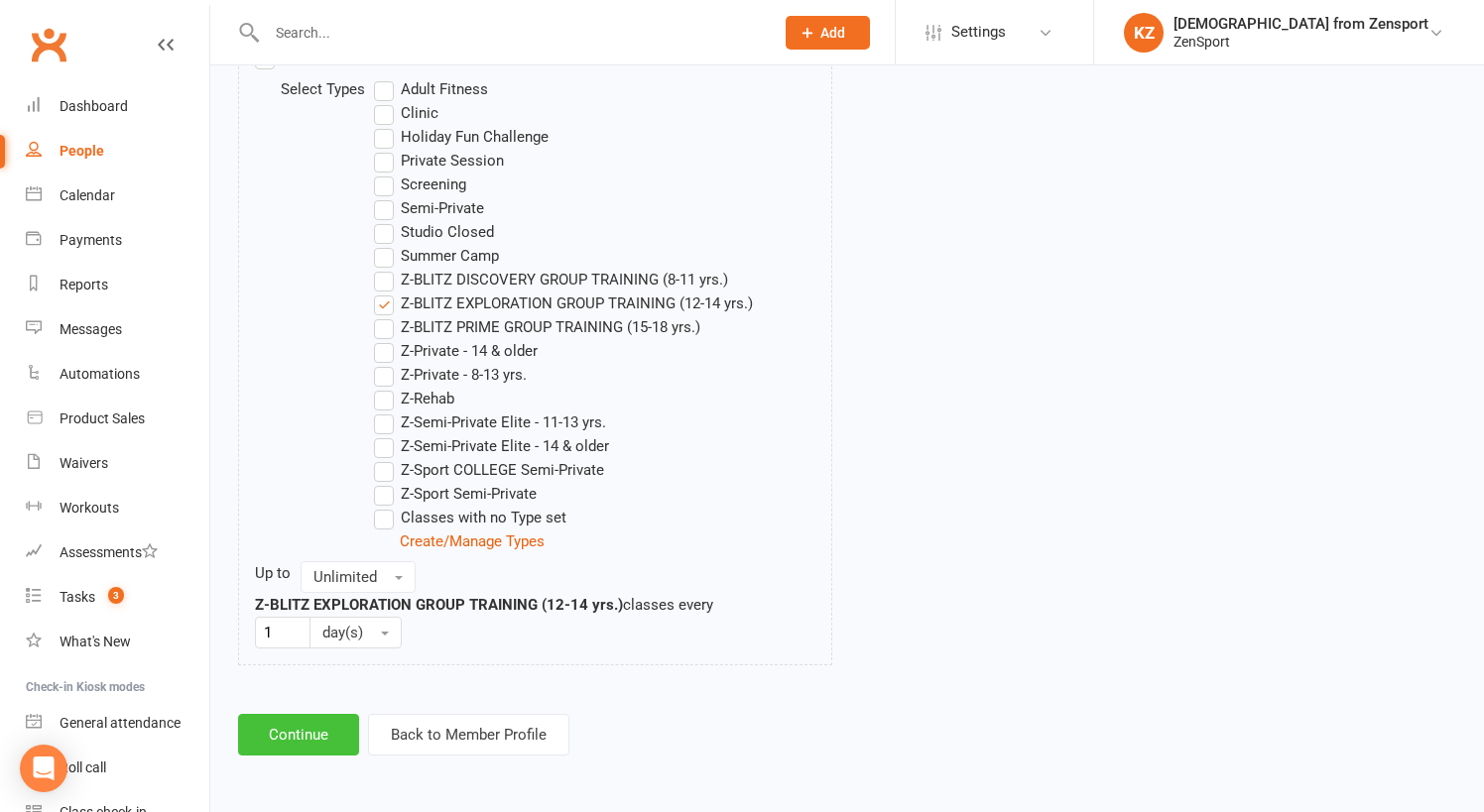 scroll, scrollTop: 1070, scrollLeft: 0, axis: vertical 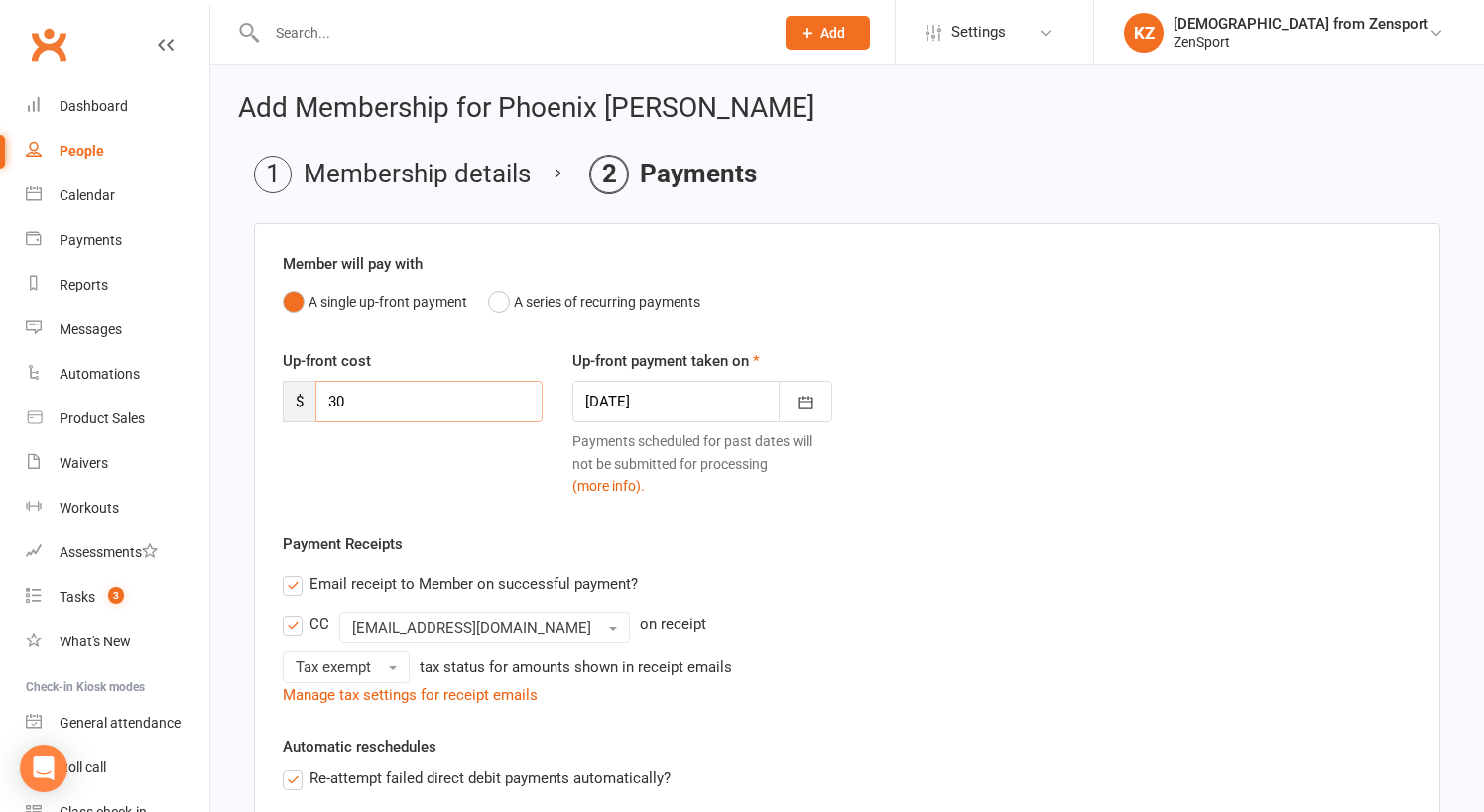 drag, startPoint x: 367, startPoint y: 411, endPoint x: 303, endPoint y: 411, distance: 64 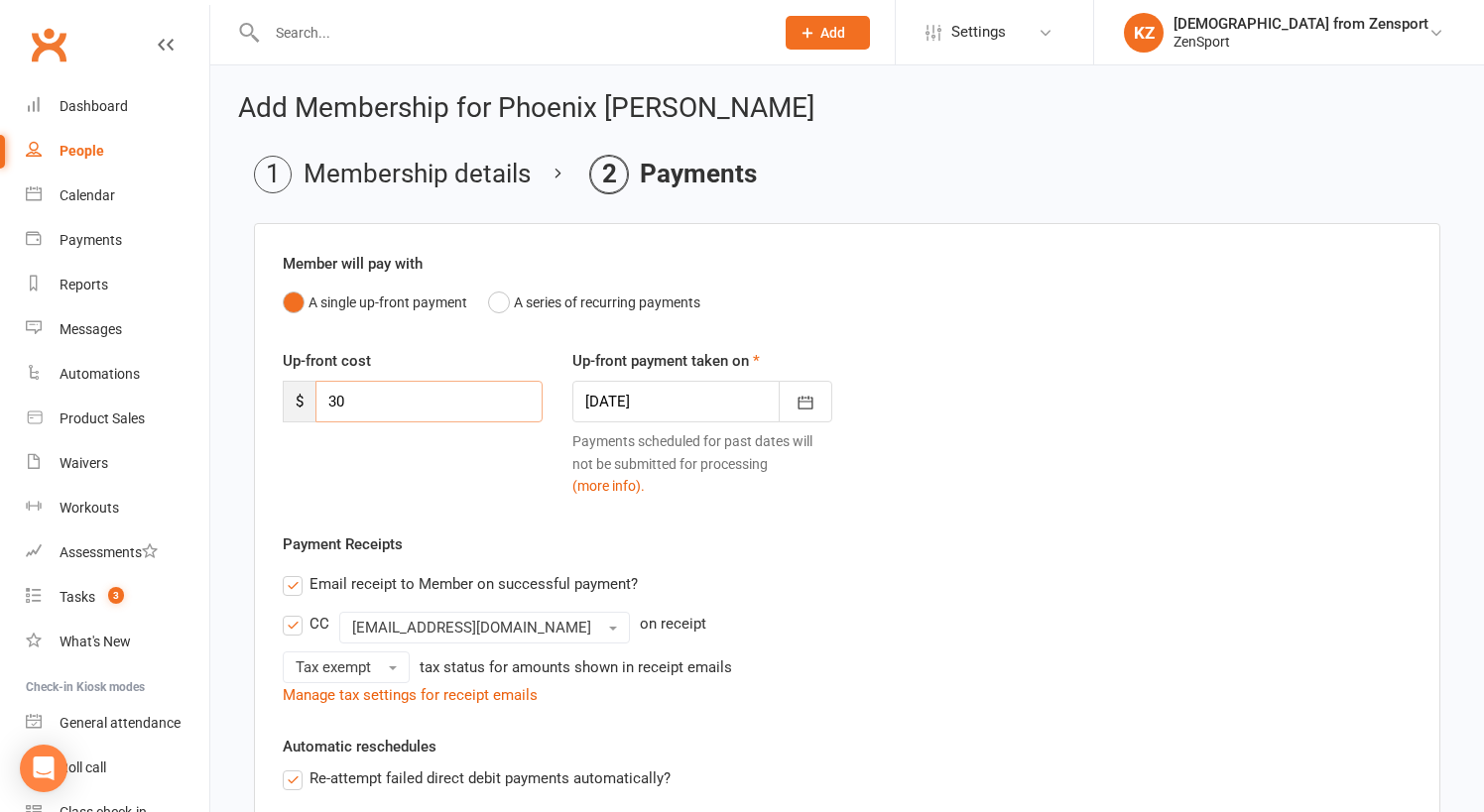 type on "3" 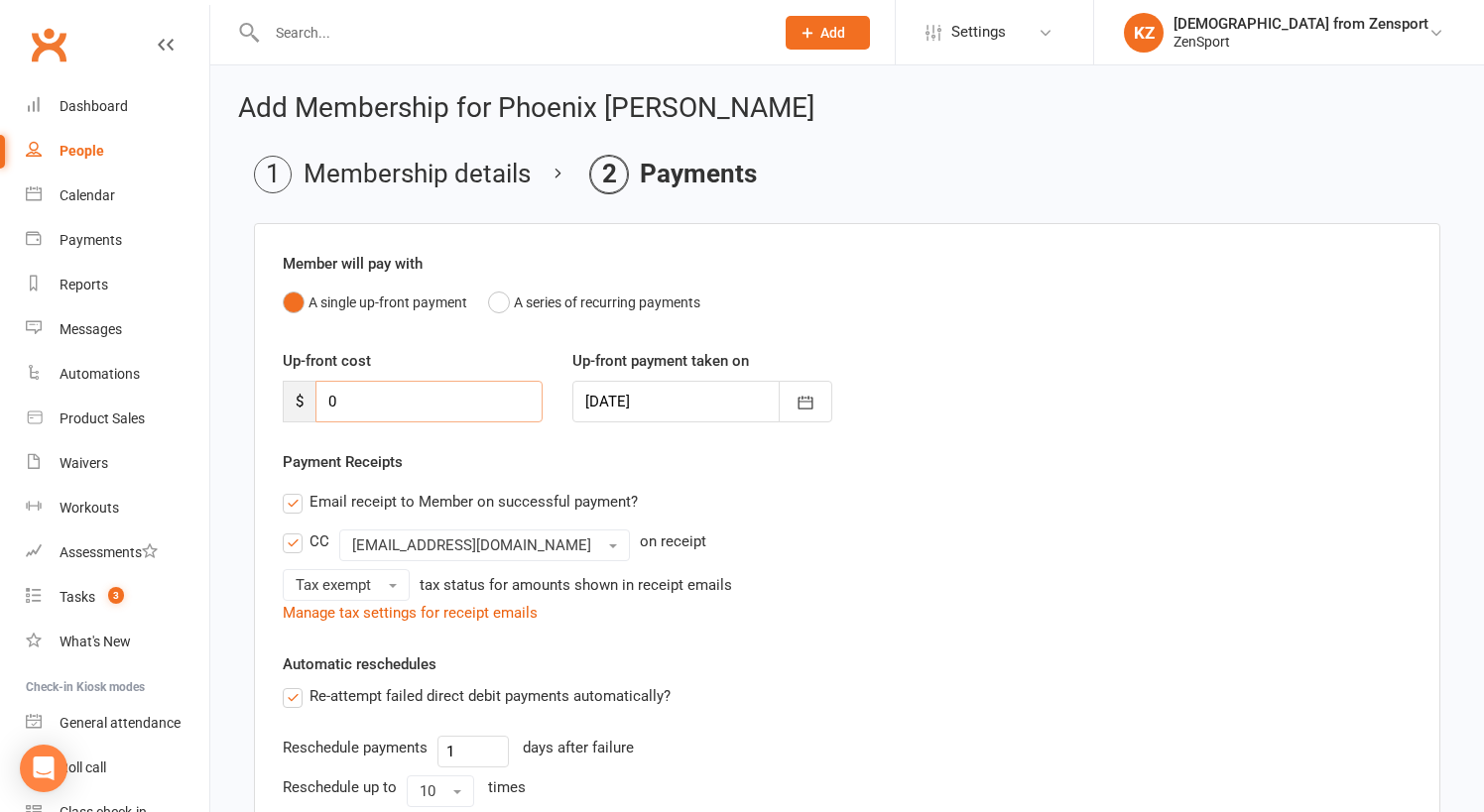 type on "0" 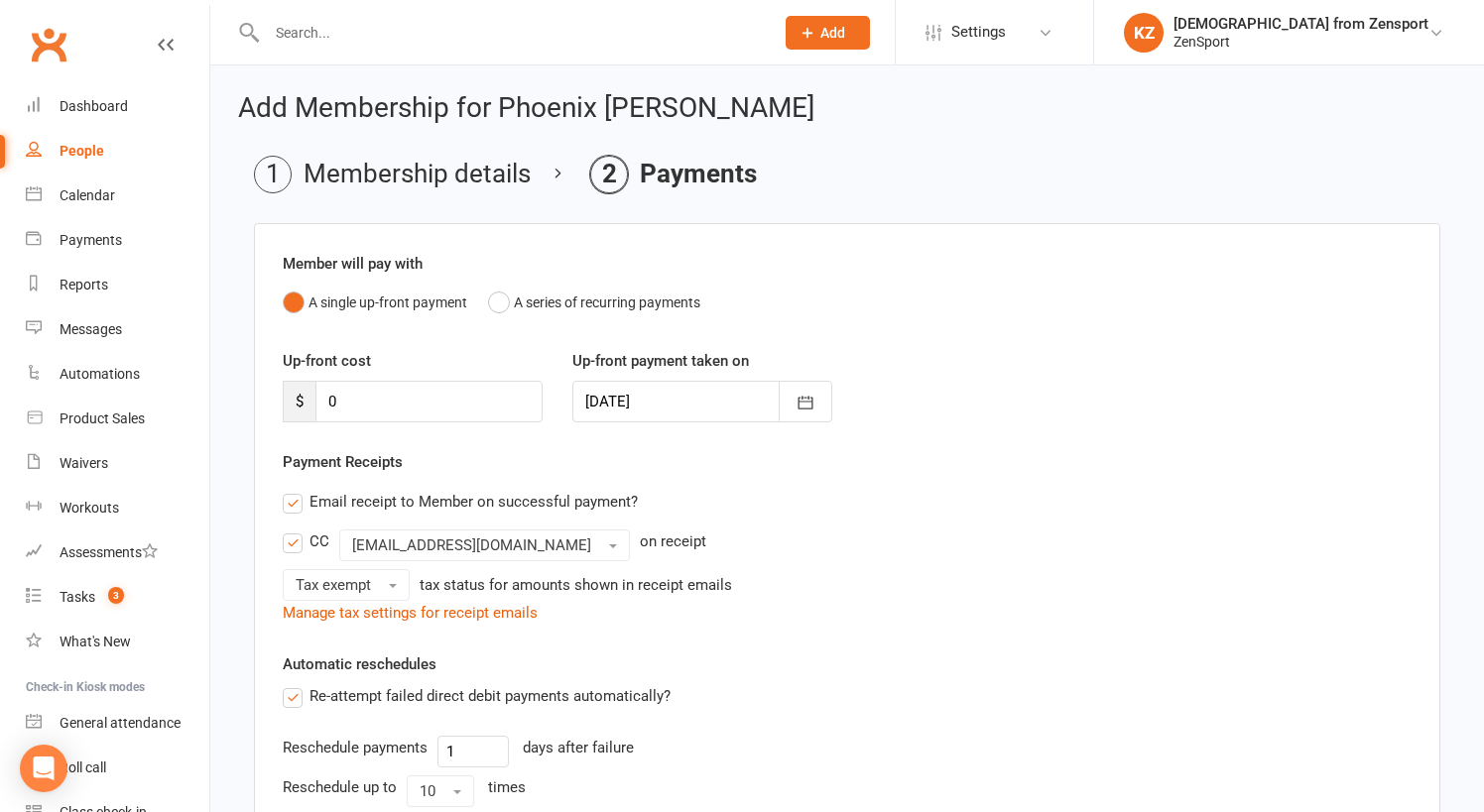 click on "Email receipt to Member on successful payment?" at bounding box center (839, 502) 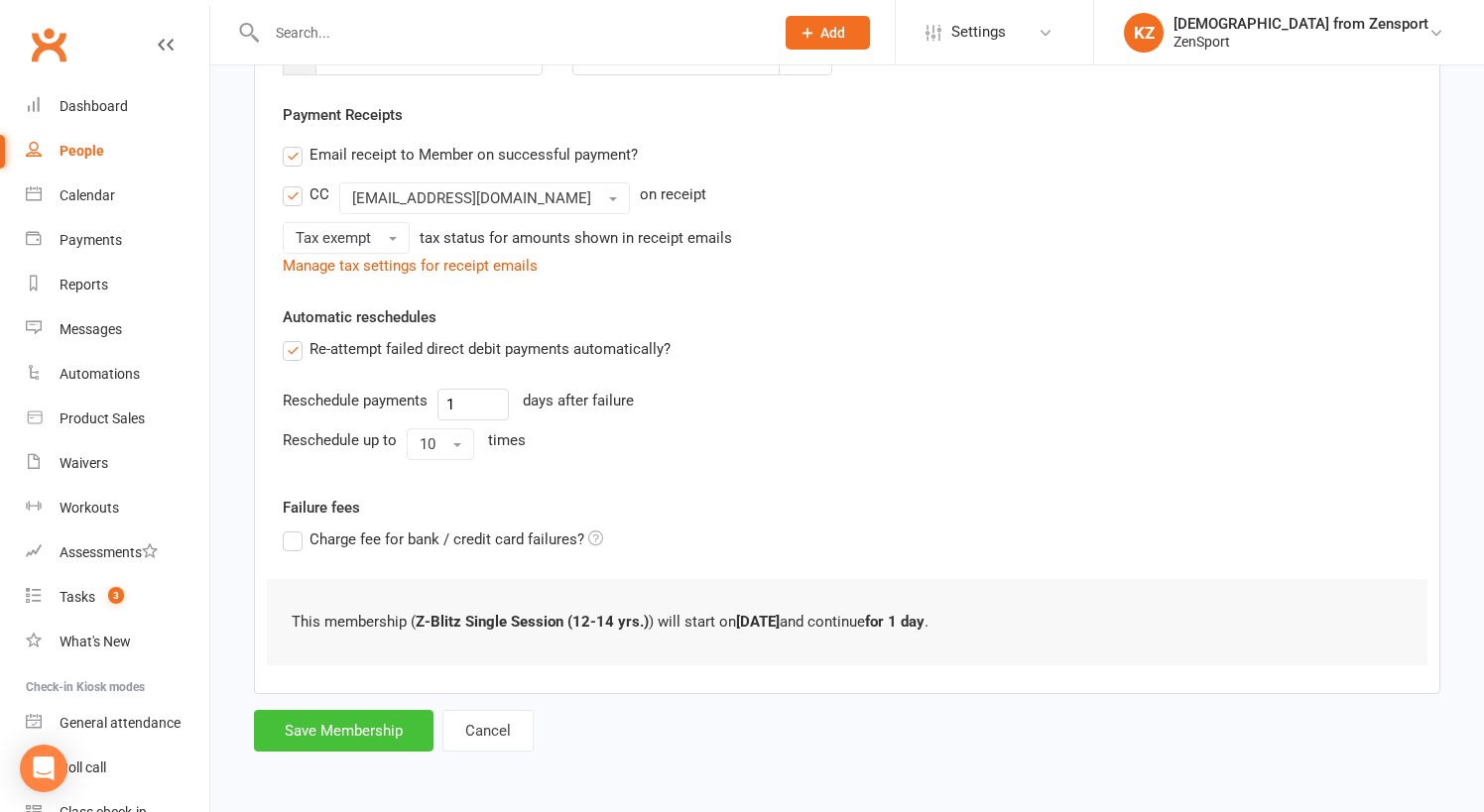 scroll, scrollTop: 363, scrollLeft: 0, axis: vertical 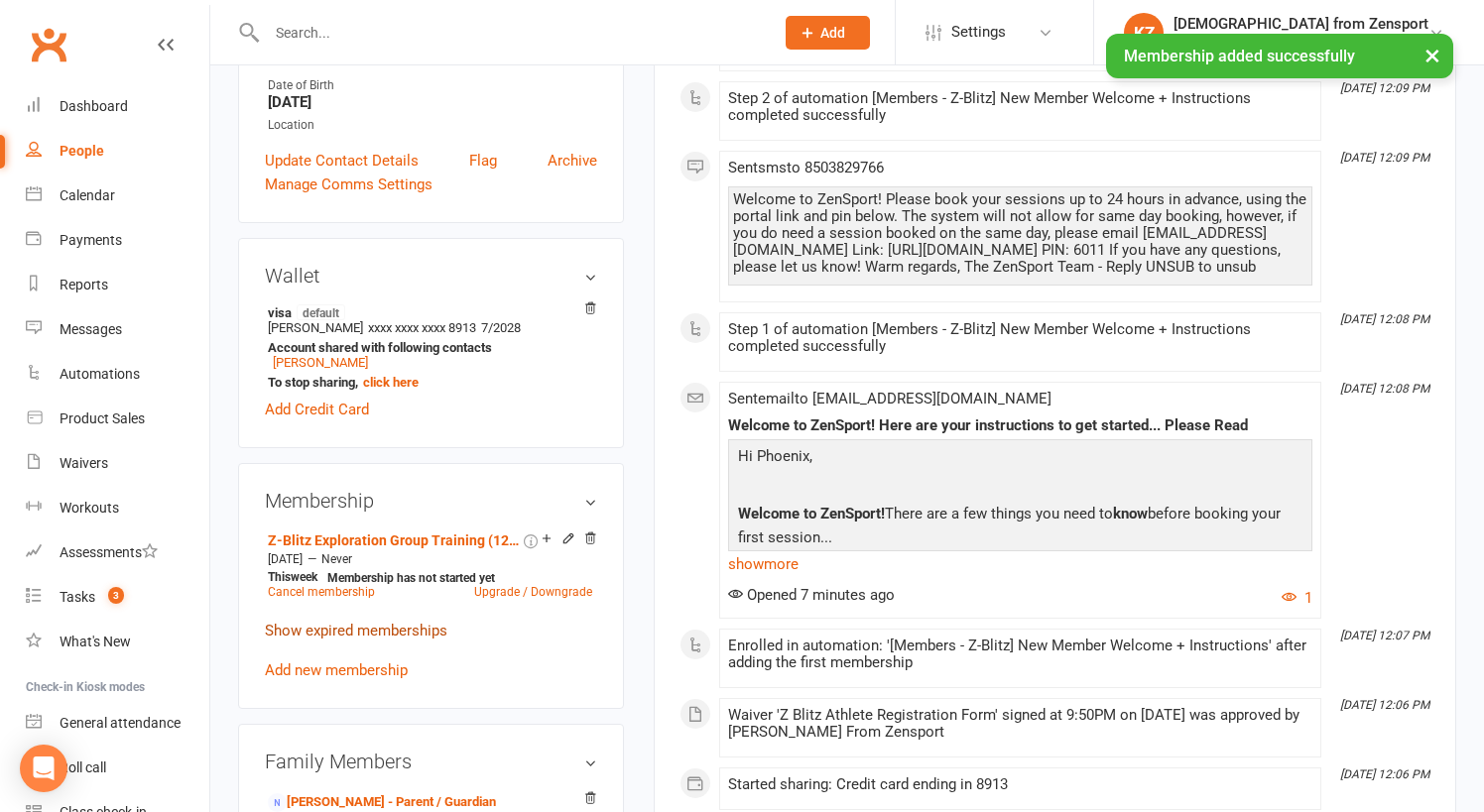 click on "Show expired memberships" at bounding box center [356, 631] 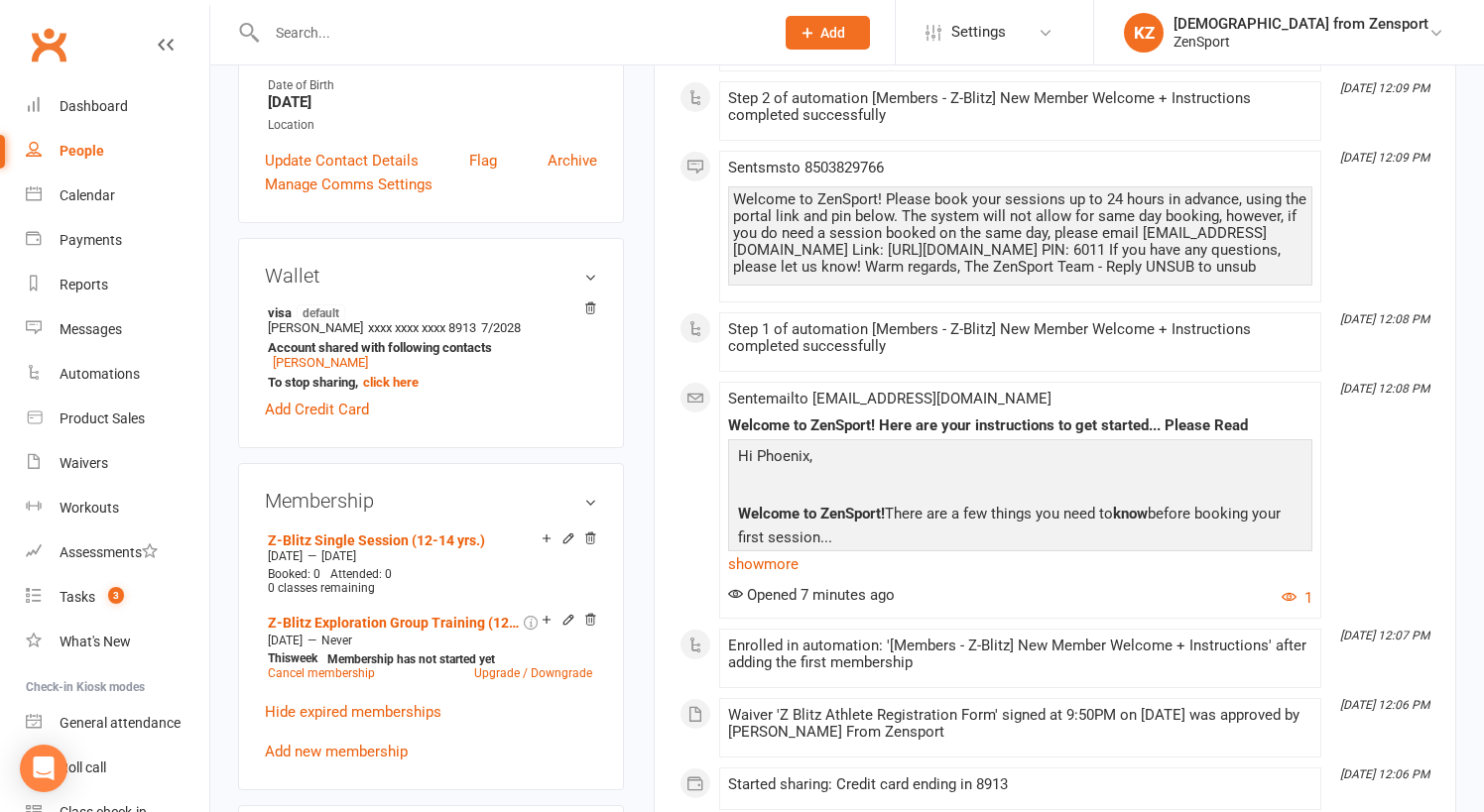click on "Z-Blitz Single Session (12-14 yrs.) [DATE] — [DATE] Booked: 0 Attended: 0 0 classes remaining        Z-Blitz Exploration Group Training (12-14 yrs.) - 1 Athlete (2Xs per week) [DATE] — Never This  week Membership has not started yet     Cancel membership Upgrade / Downgrade Hide expired memberships Add new membership" at bounding box center (431, 644) 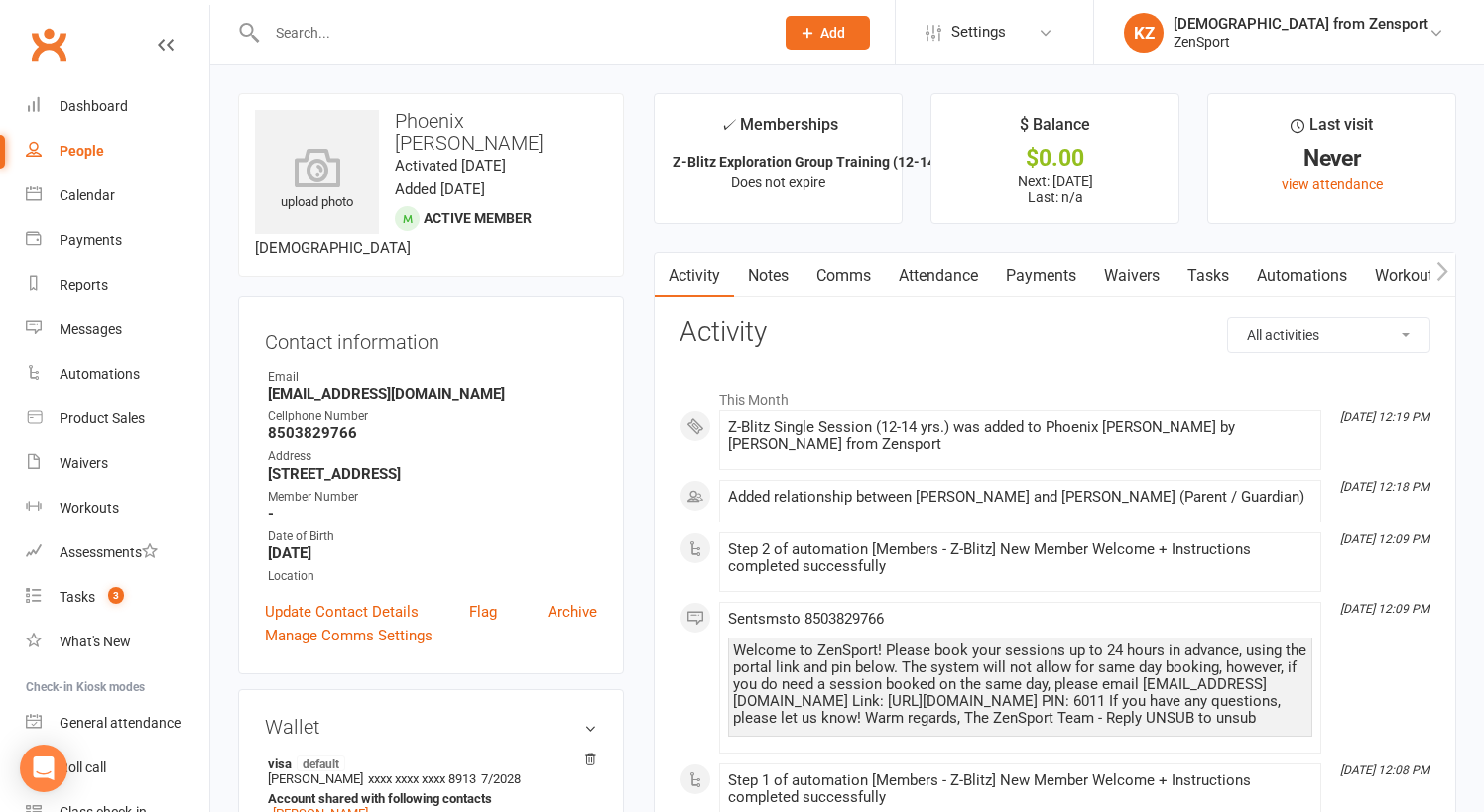 scroll, scrollTop: 0, scrollLeft: 0, axis: both 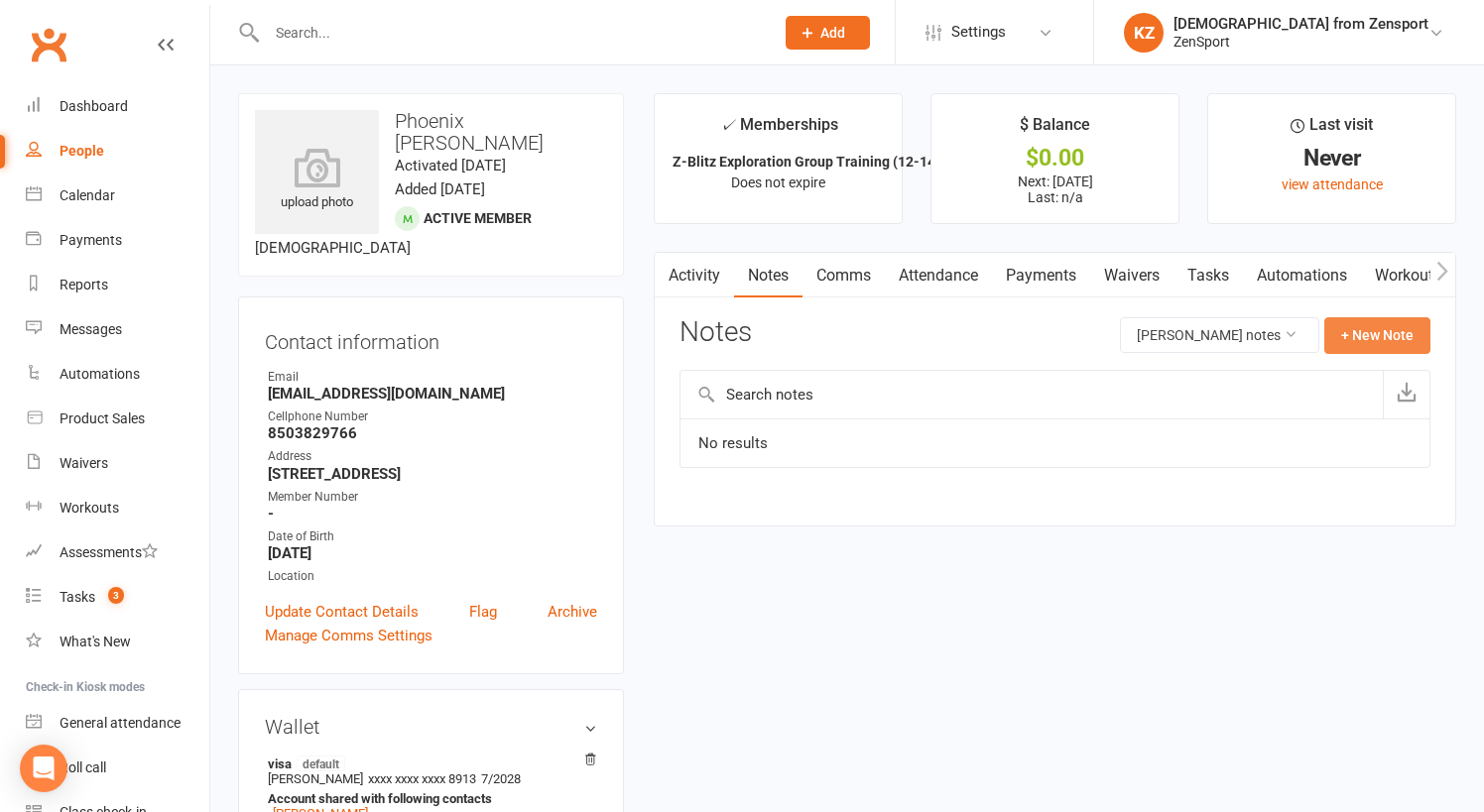 click on "+ New Note" at bounding box center [1377, 335] 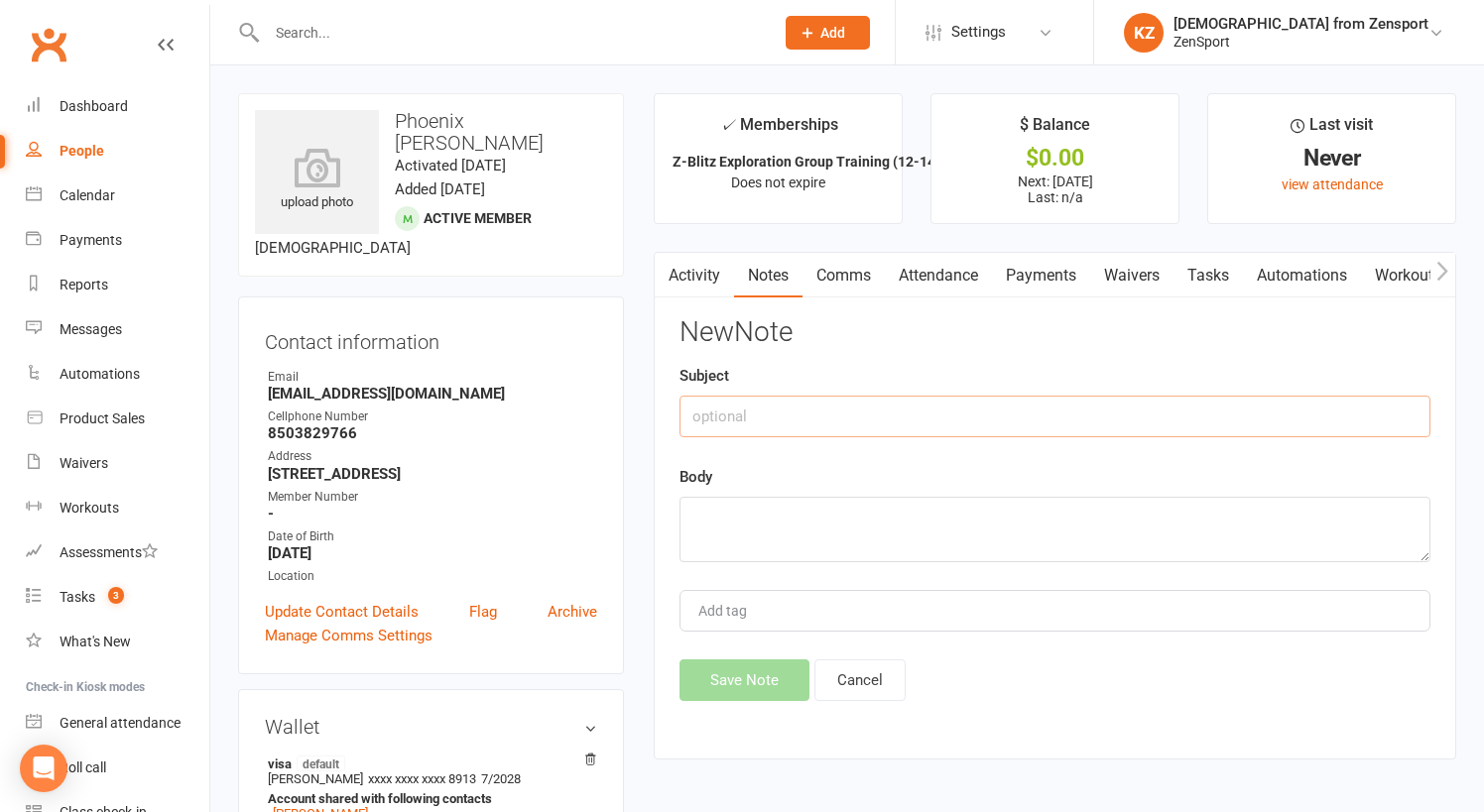 click at bounding box center (1054, 416) 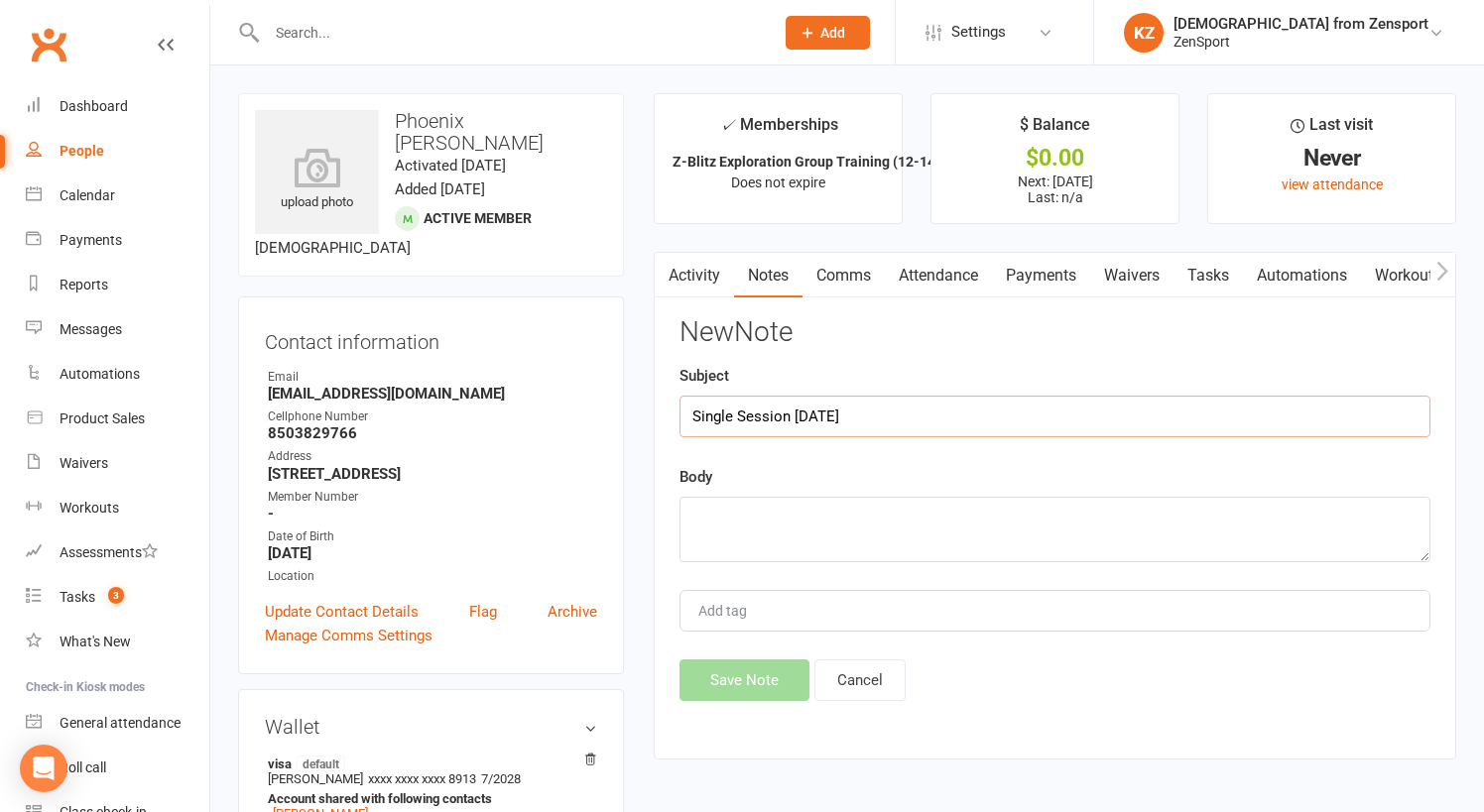 type on "Single Session [DATE]" 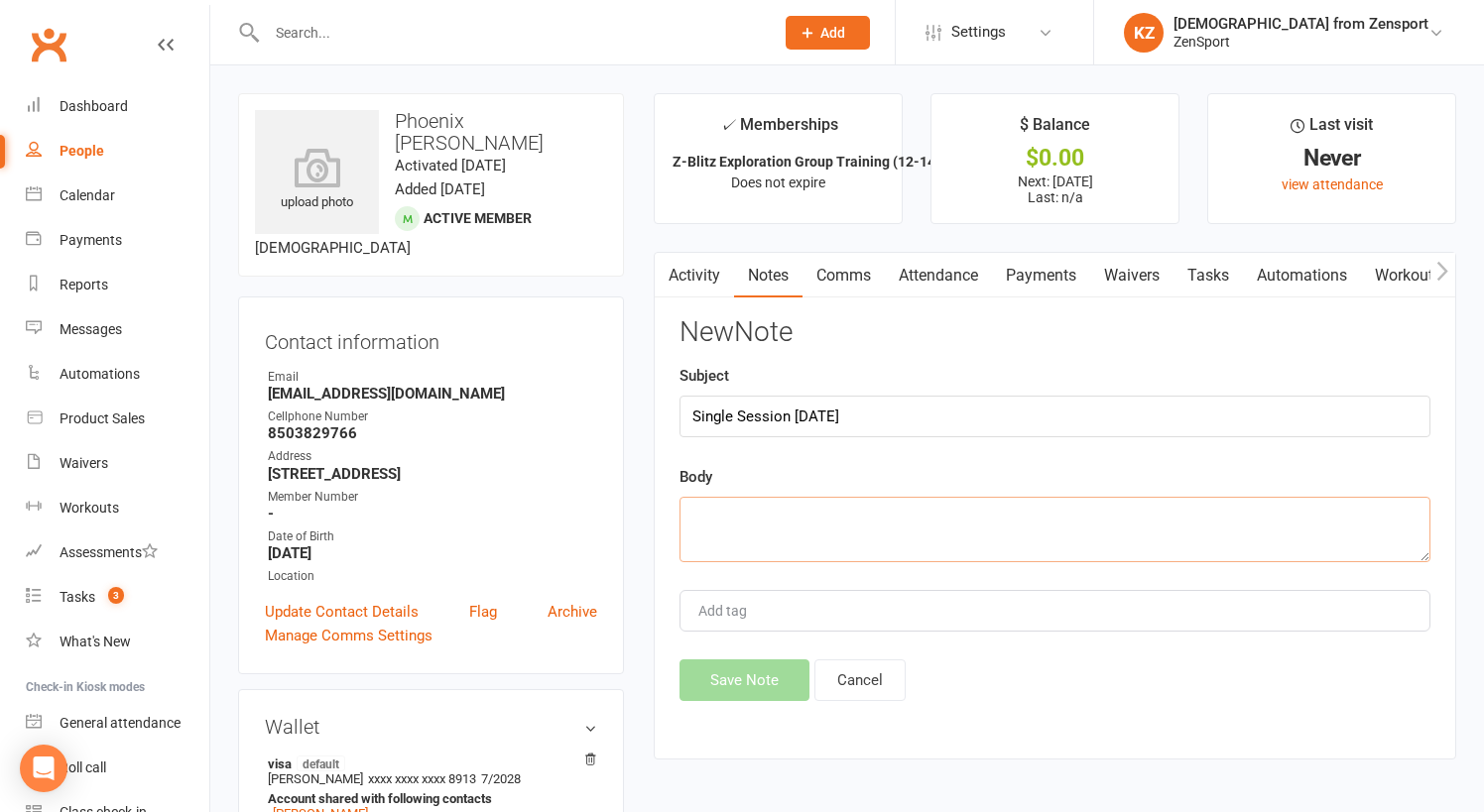 click at bounding box center (1054, 529) 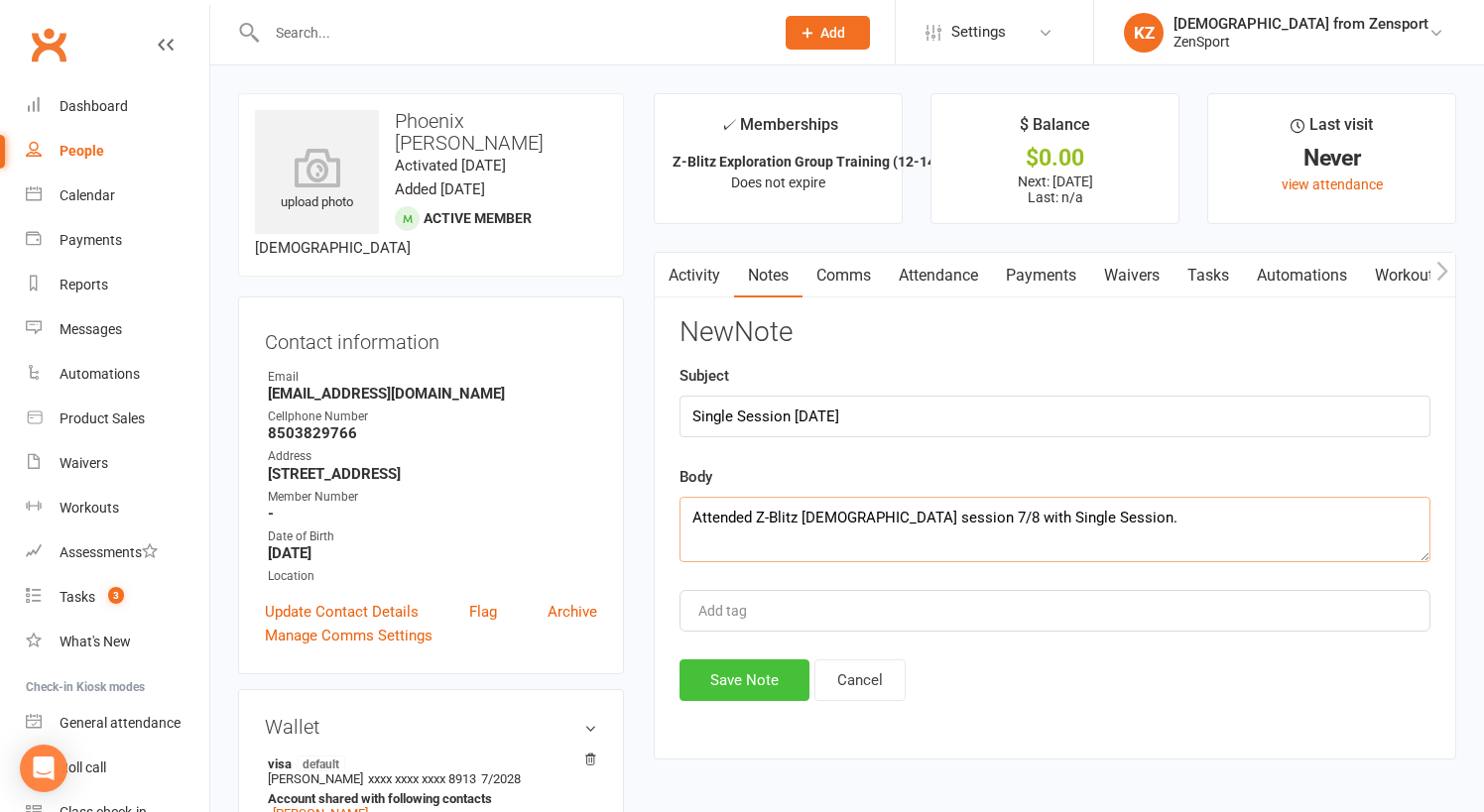 type on "Attended Z-Blitz [DEMOGRAPHIC_DATA] session 7/8 with Single Session." 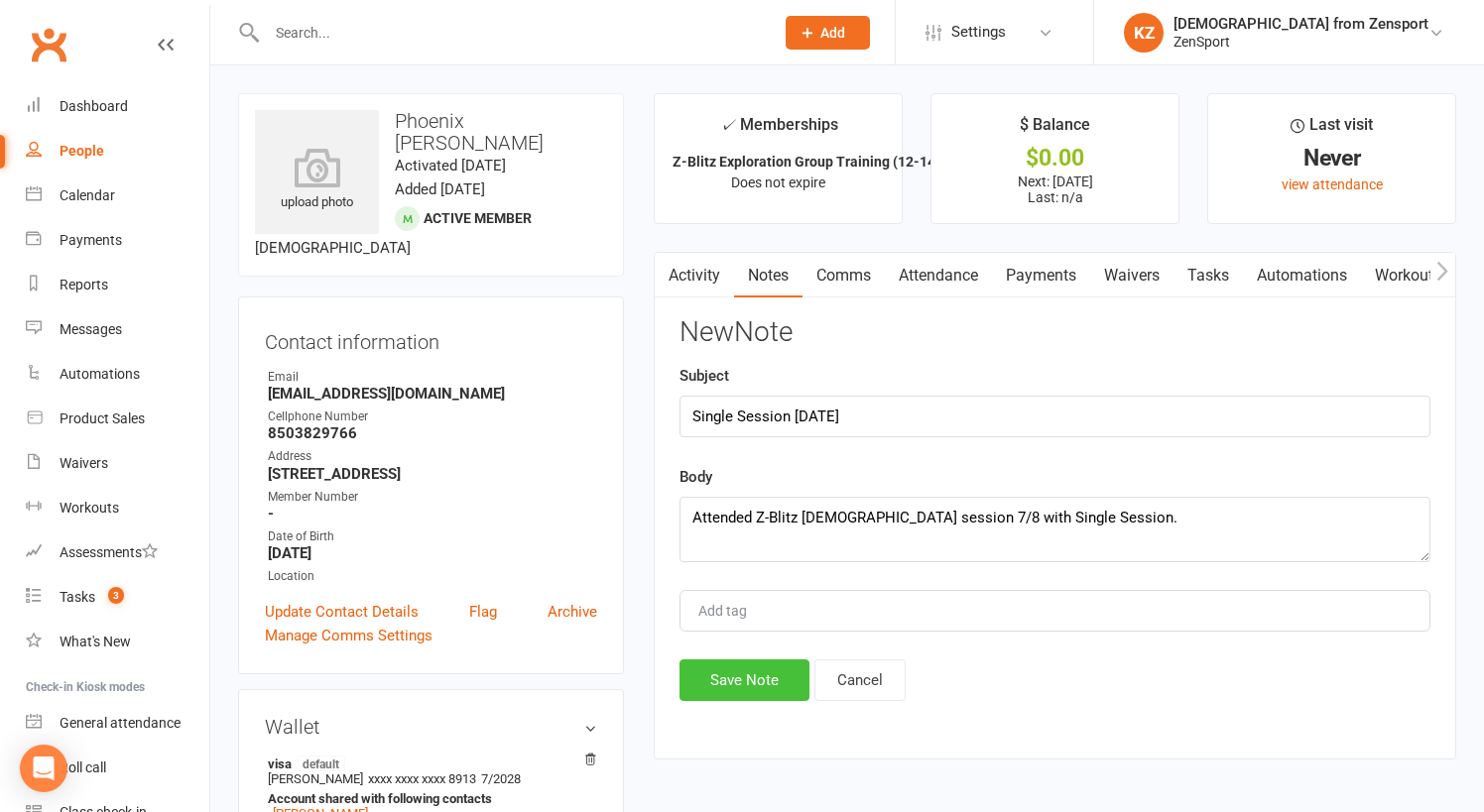 click on "Save Note" at bounding box center [744, 680] 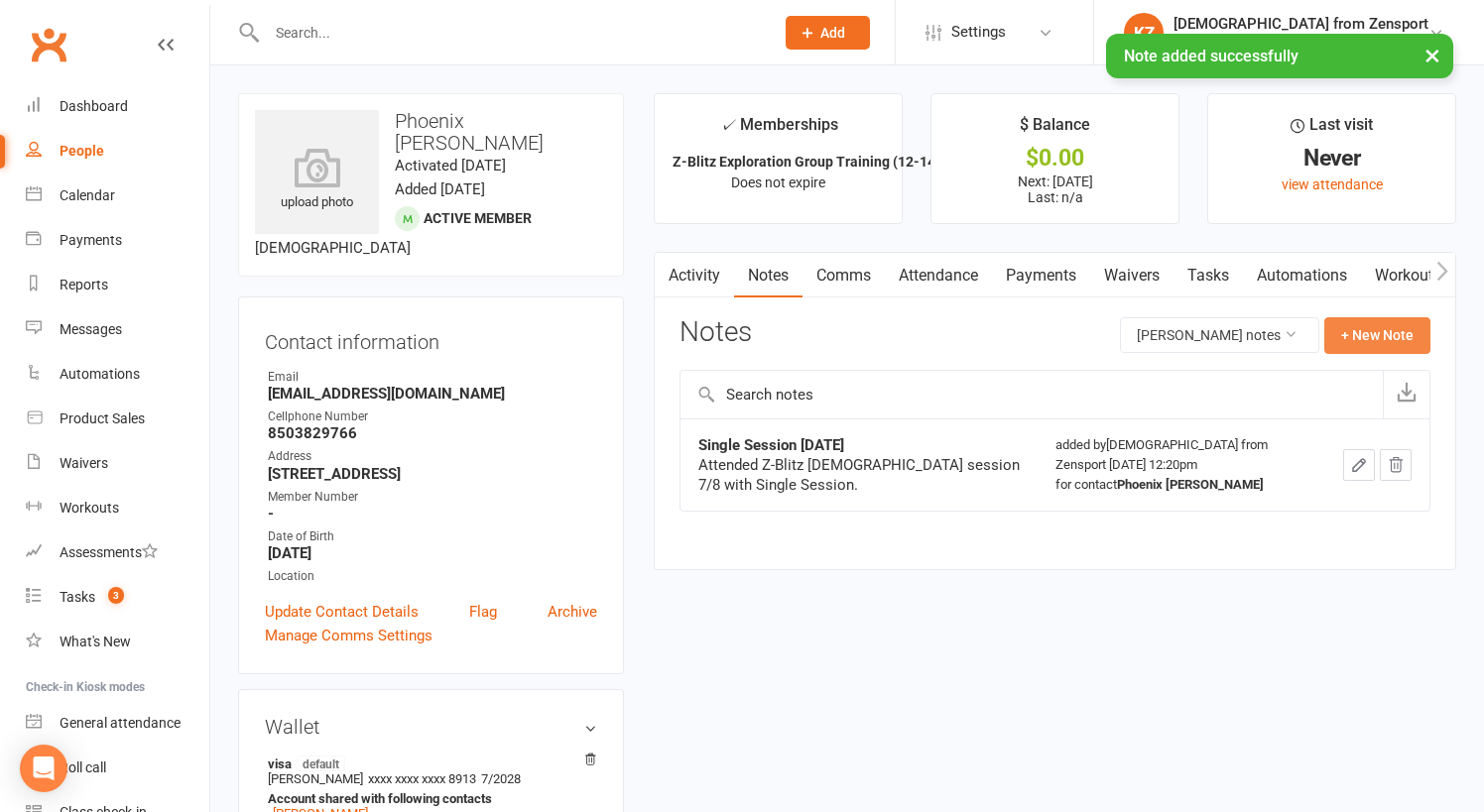 click on "+ New Note" at bounding box center [1377, 335] 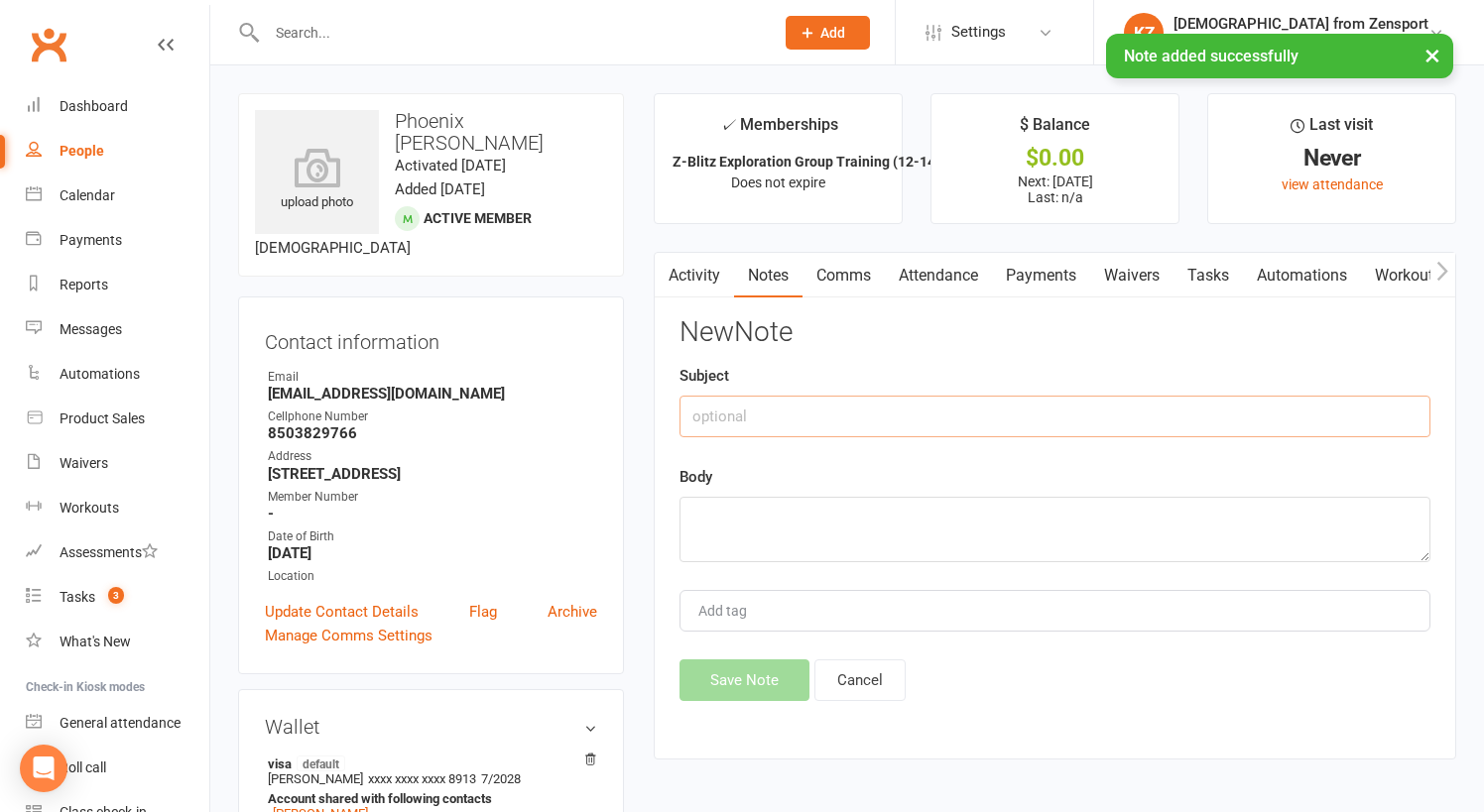 click at bounding box center [1054, 416] 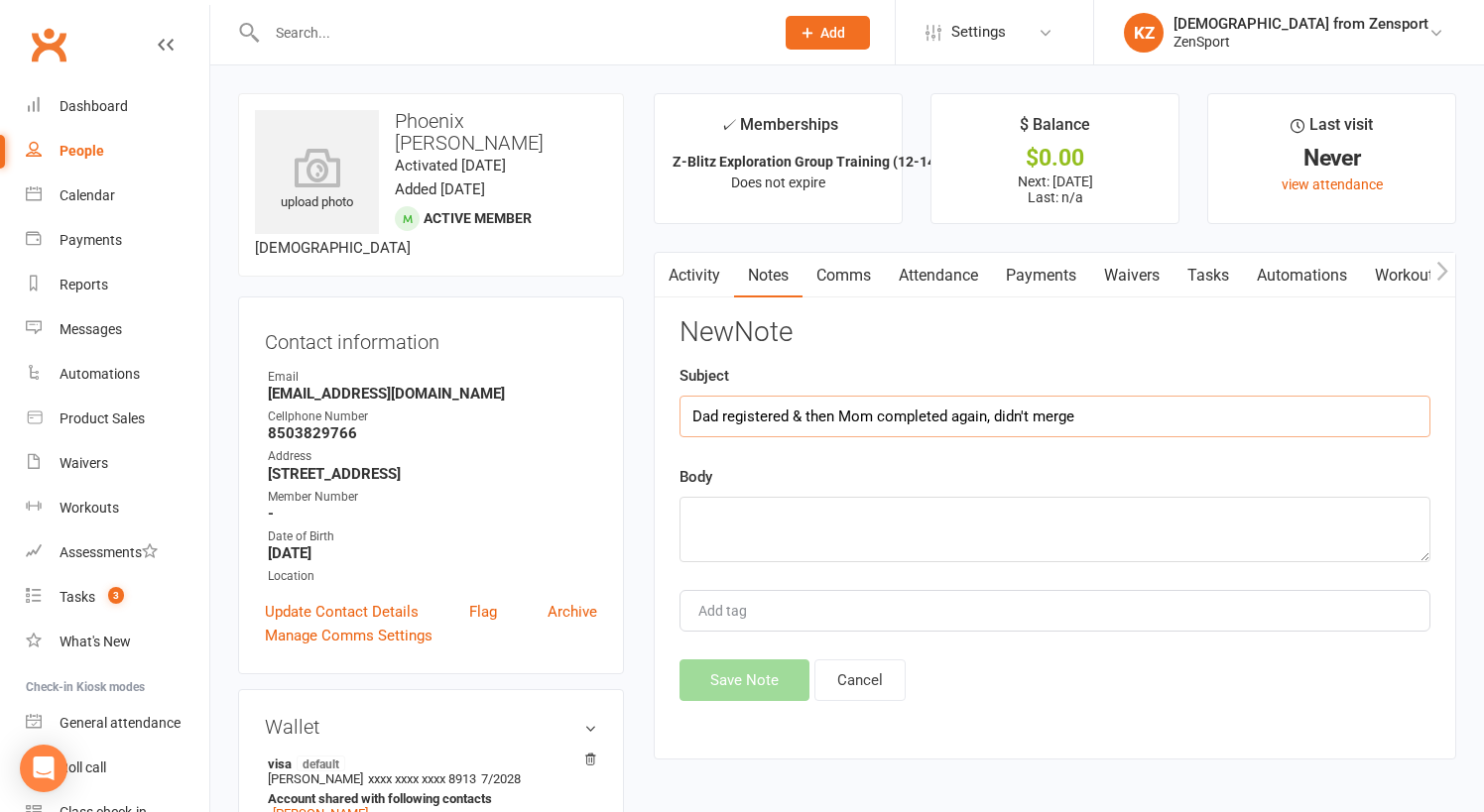 type on "Dad registered & then Mom completed again, didn't merge" 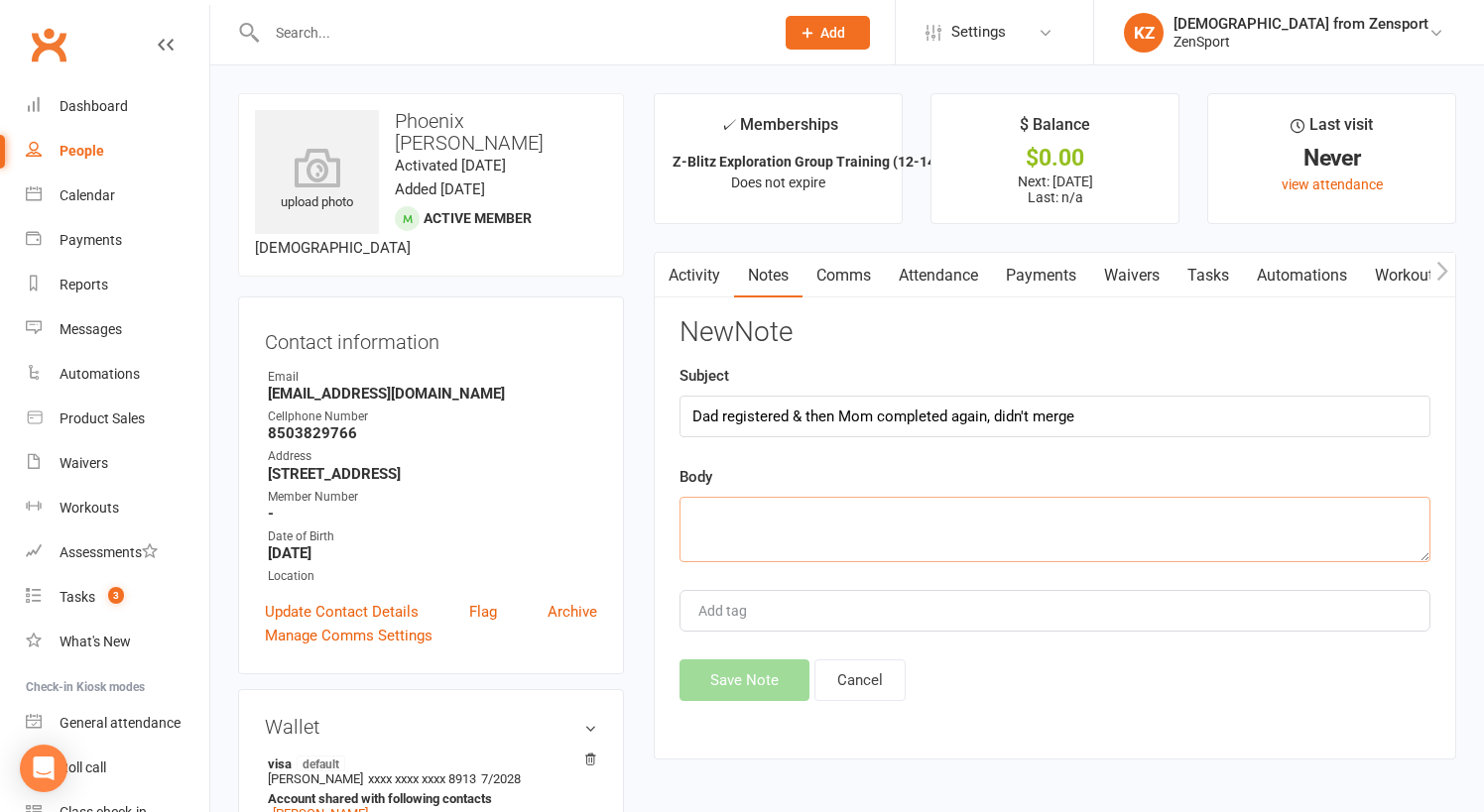 click at bounding box center [1054, 529] 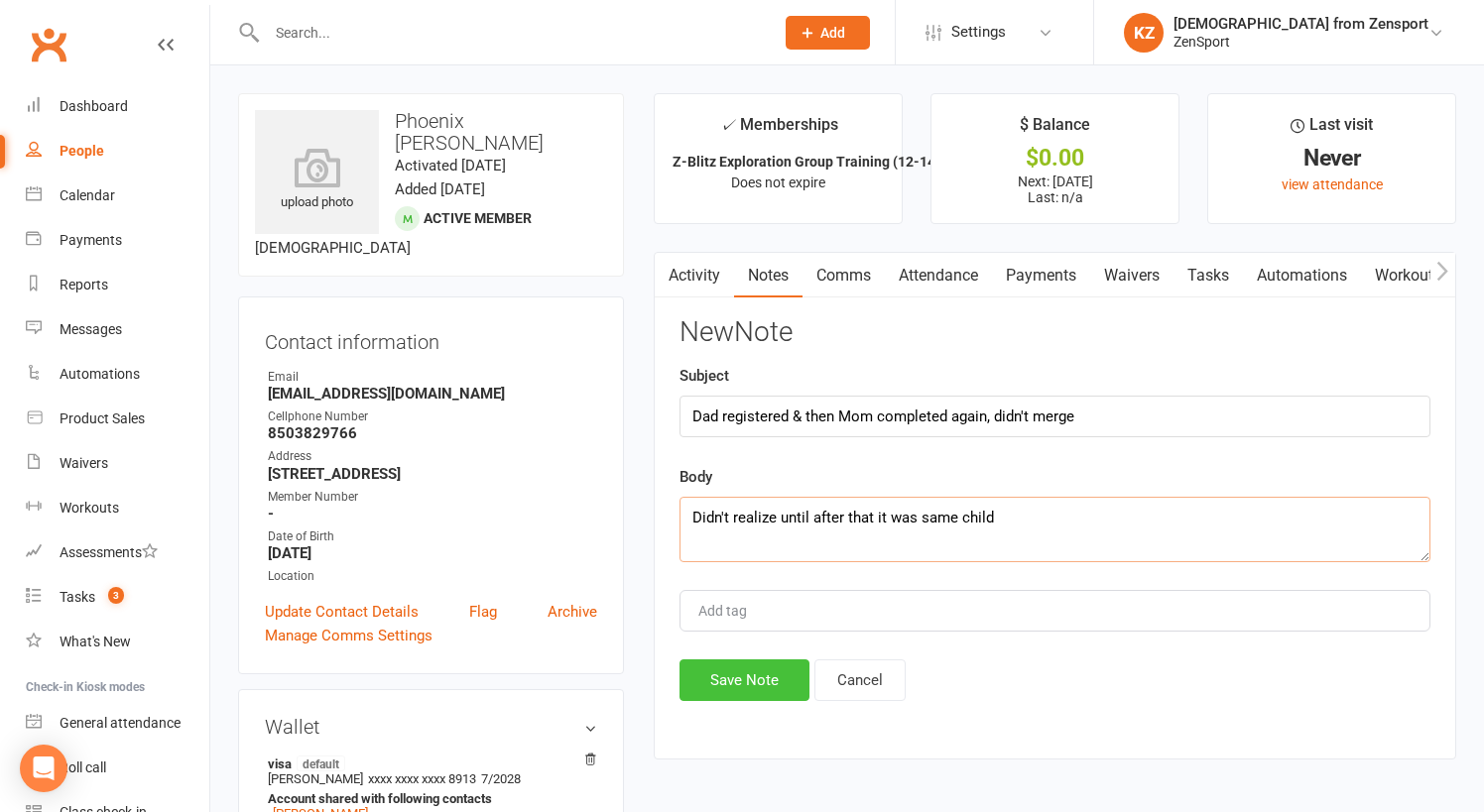 type on "Didn't realize until after that it was same child" 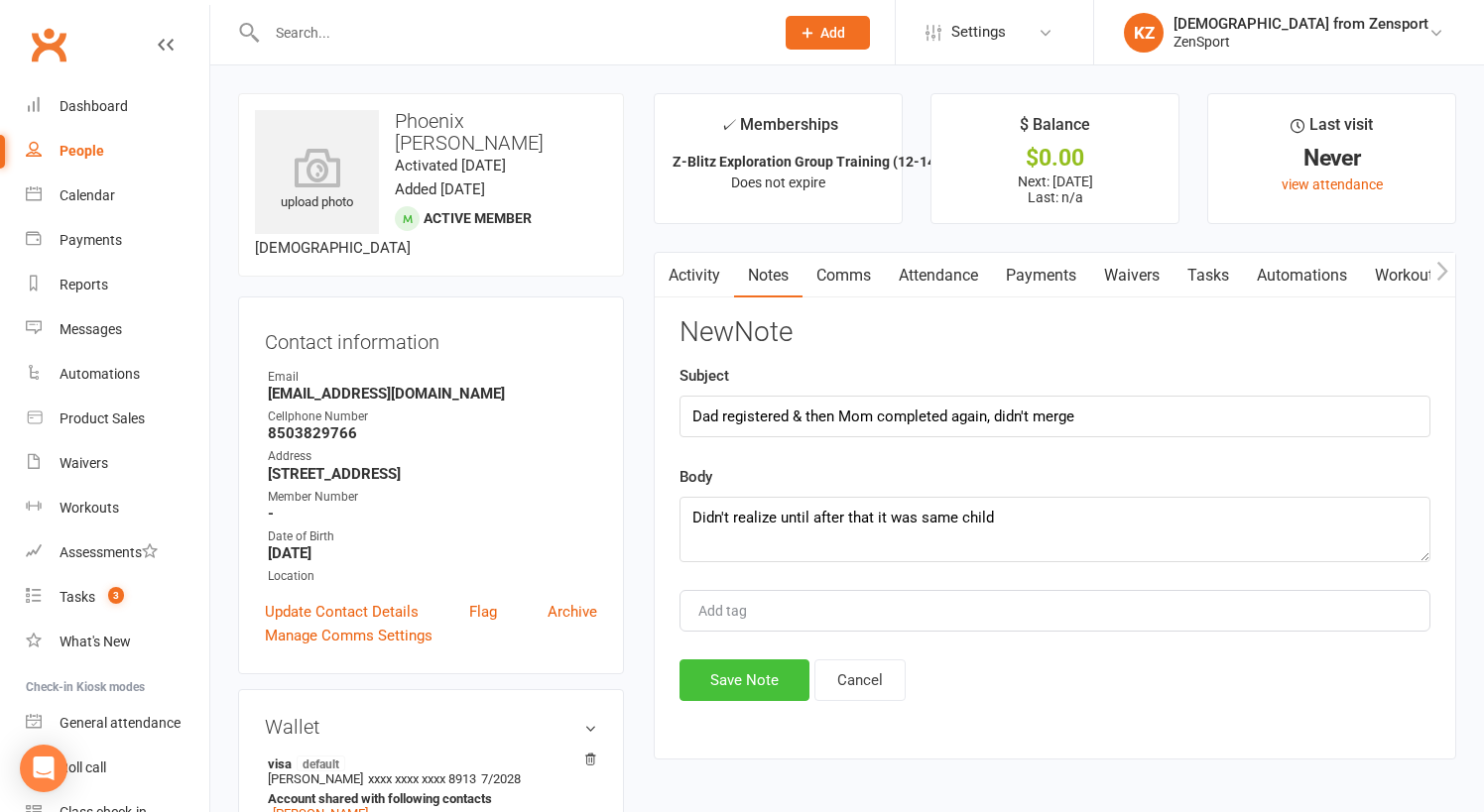 click on "Save Note" at bounding box center (744, 680) 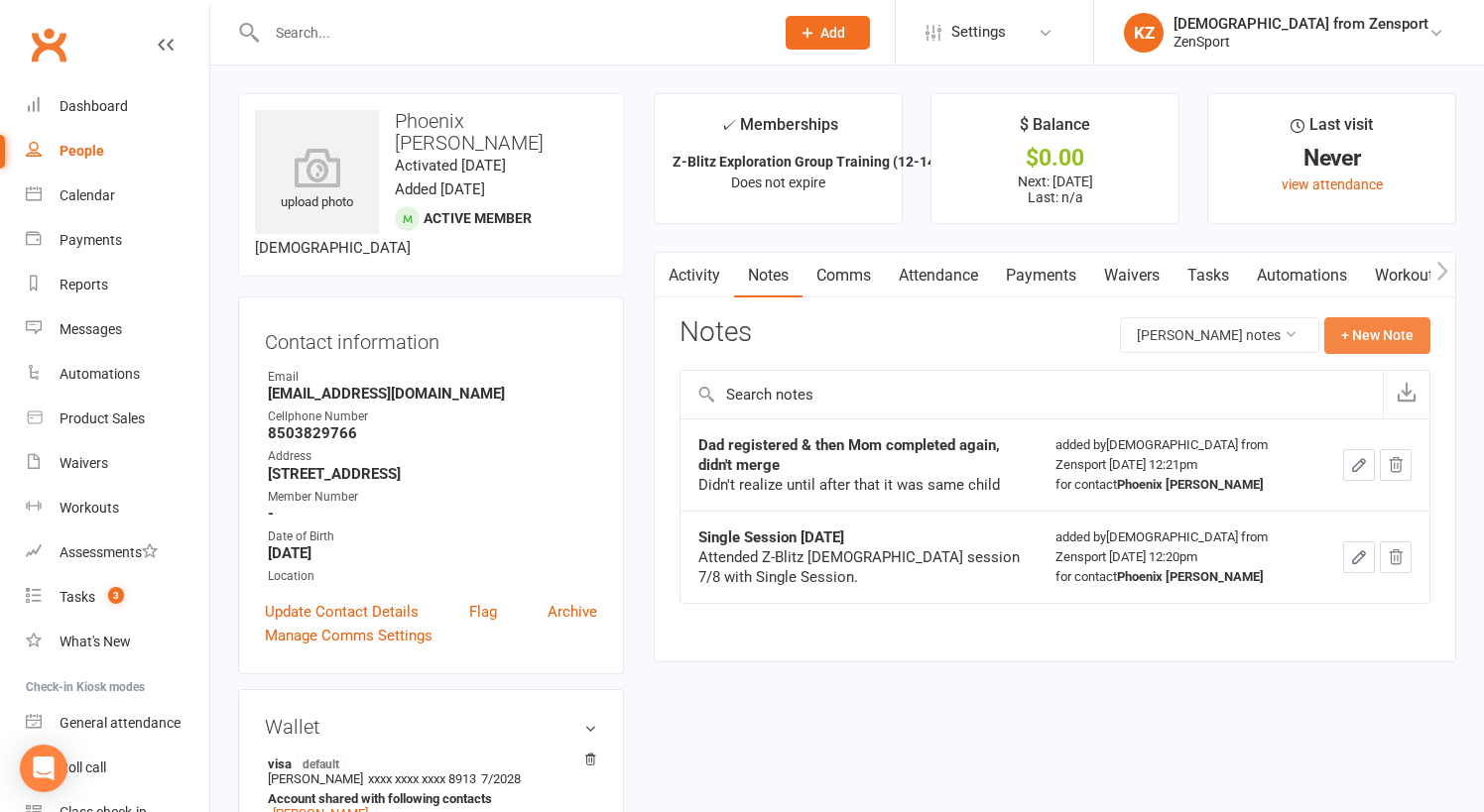 click on "+ New Note" at bounding box center [1377, 335] 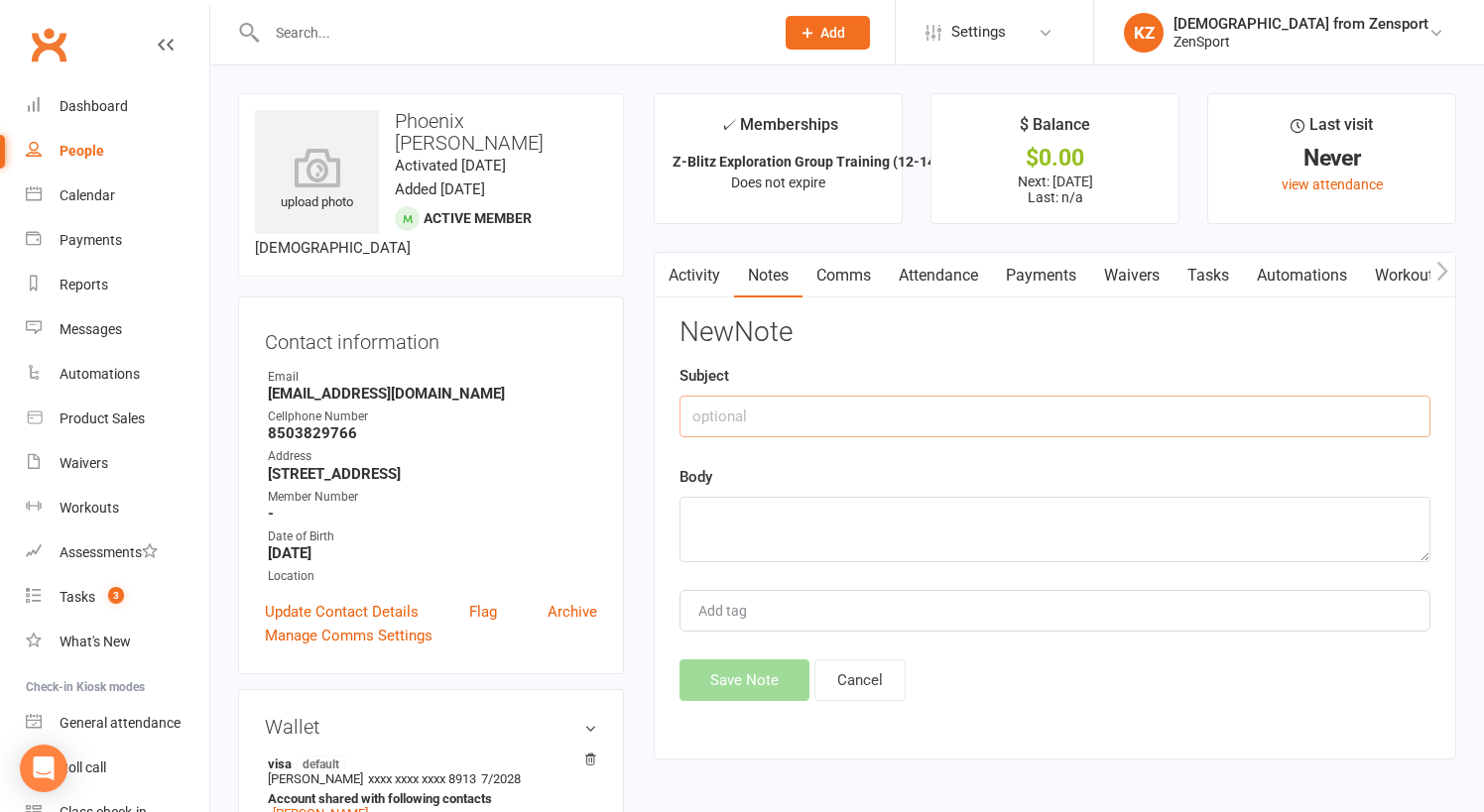 click at bounding box center (1054, 416) 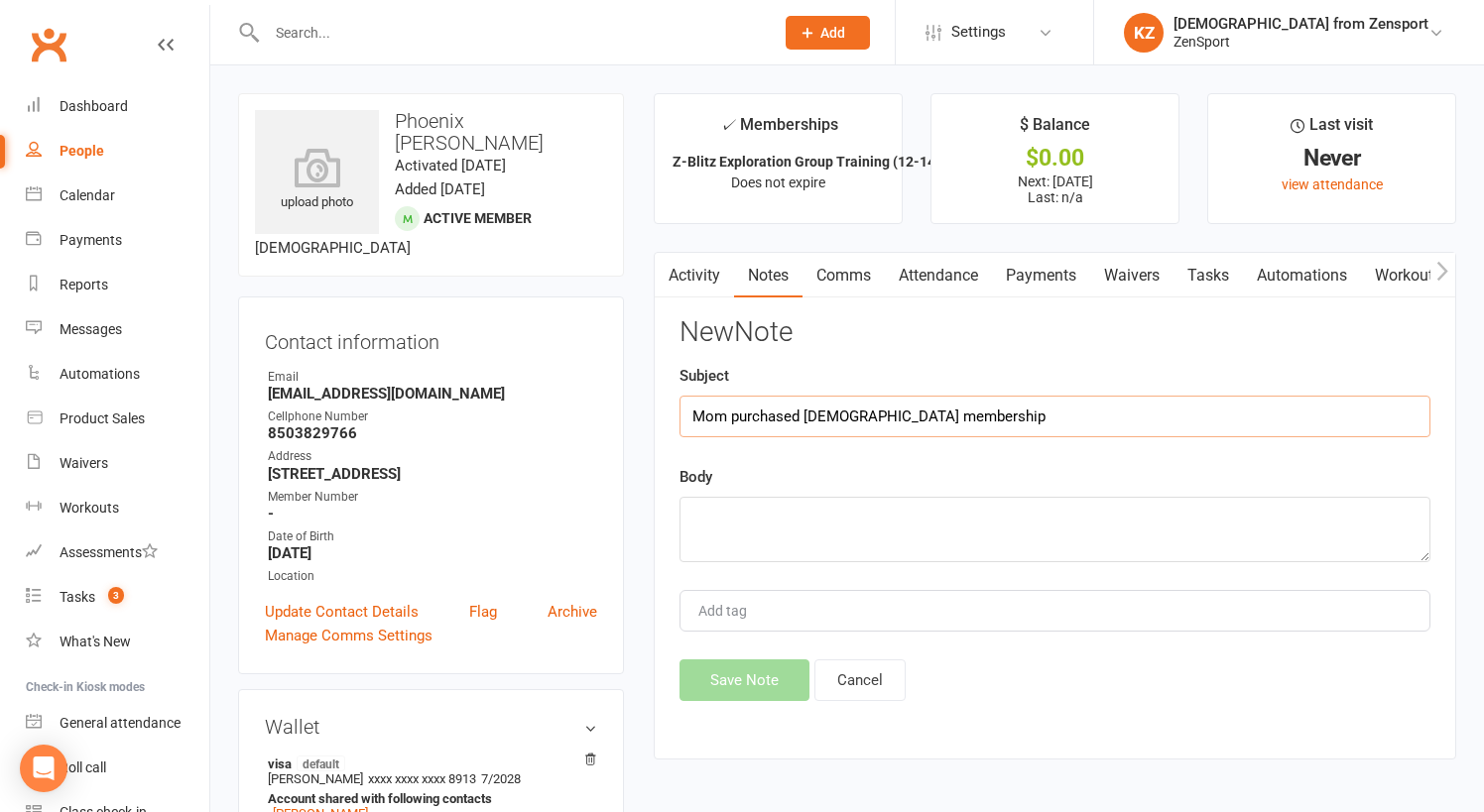 type on "Mom purchased [DEMOGRAPHIC_DATA] membership" 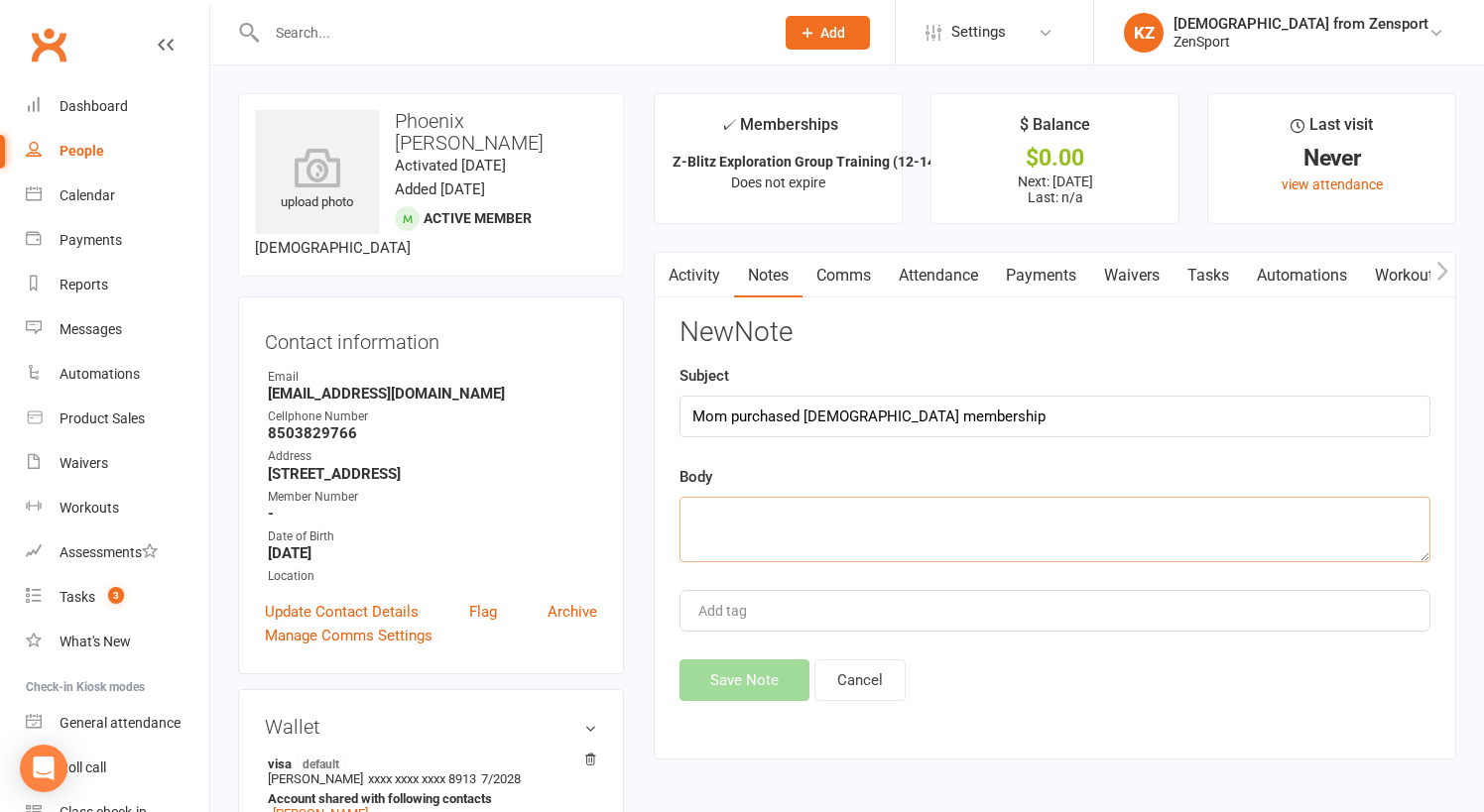 click at bounding box center (1054, 529) 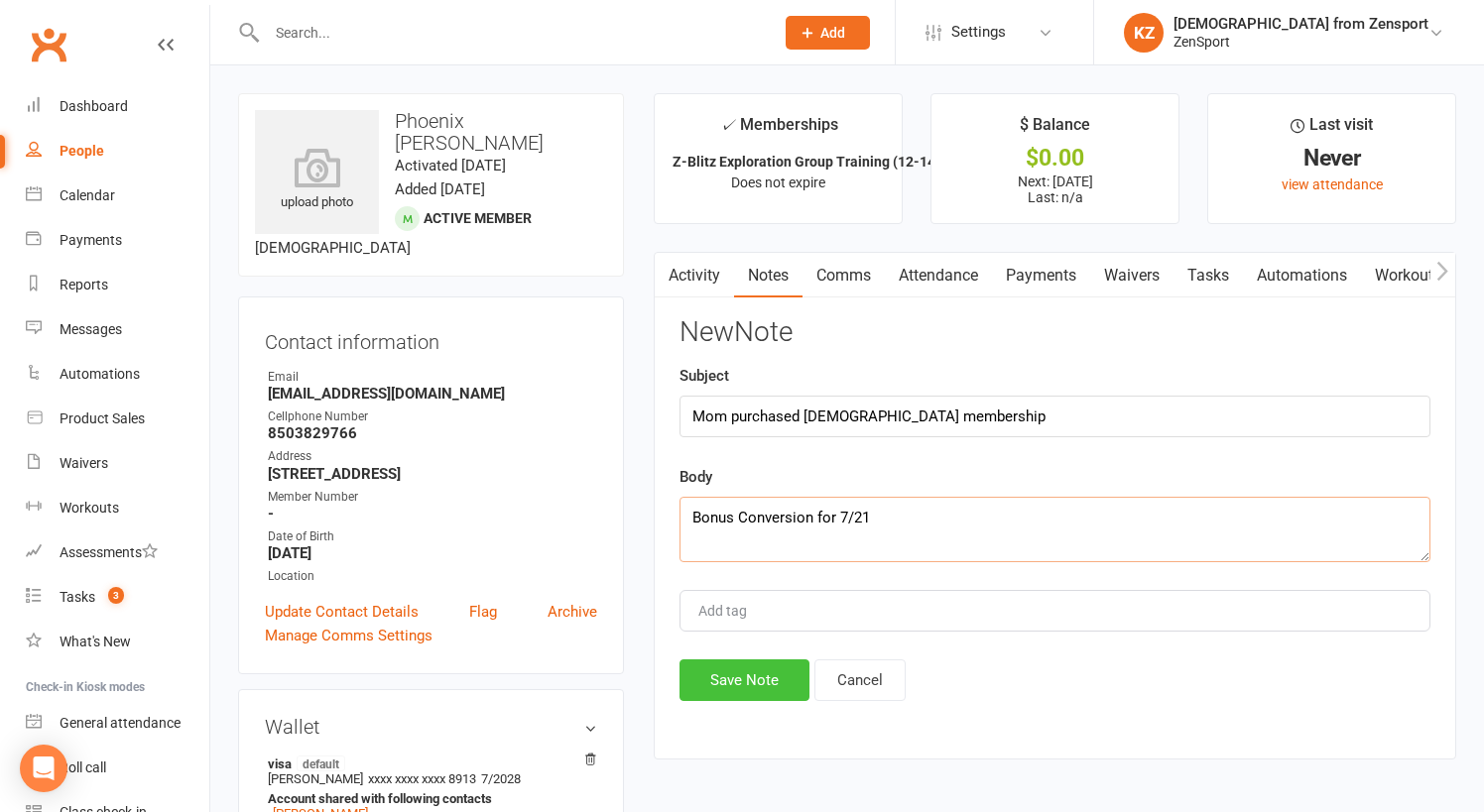 type on "Bonus Conversion for 7/21" 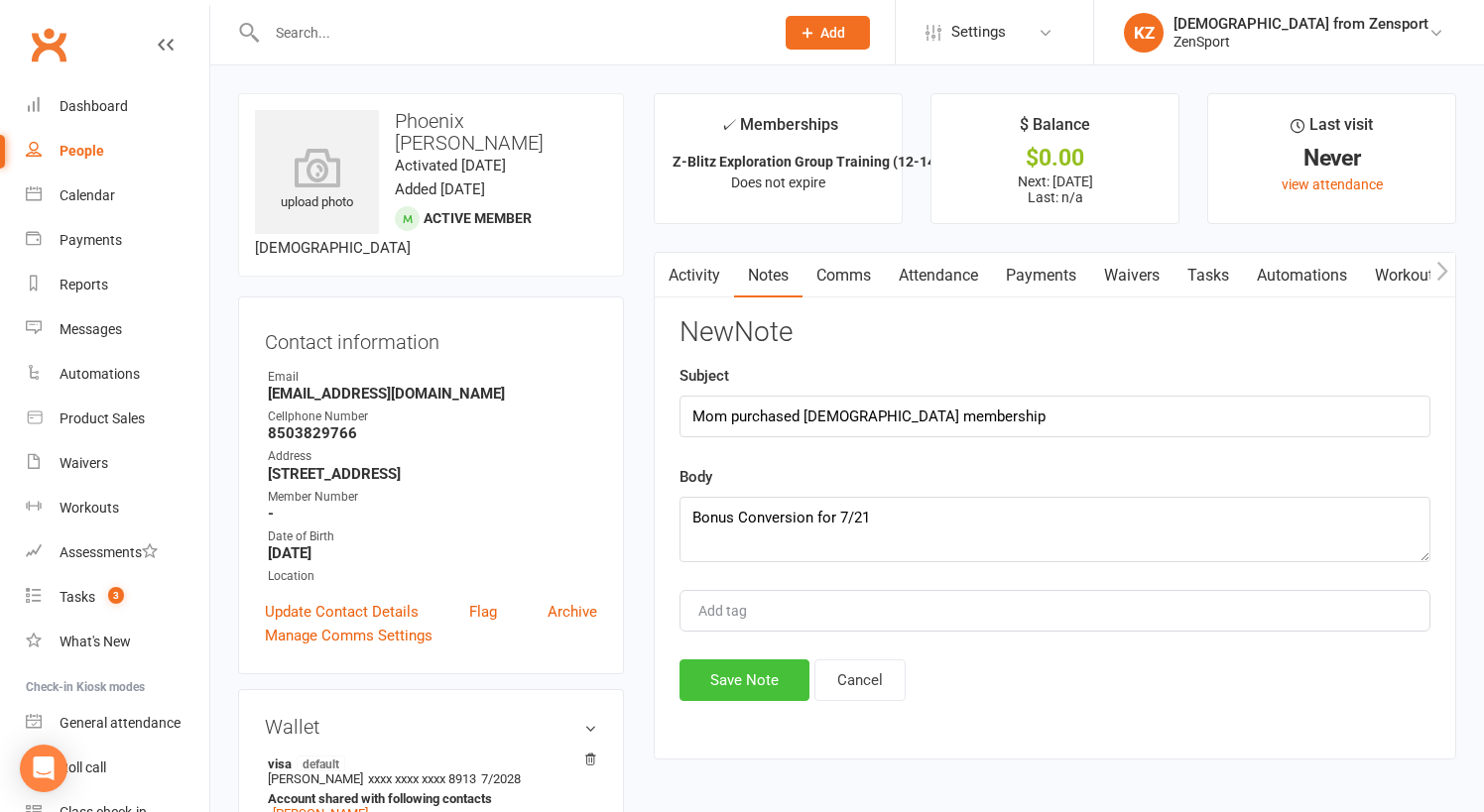 click on "Save Note" at bounding box center [744, 680] 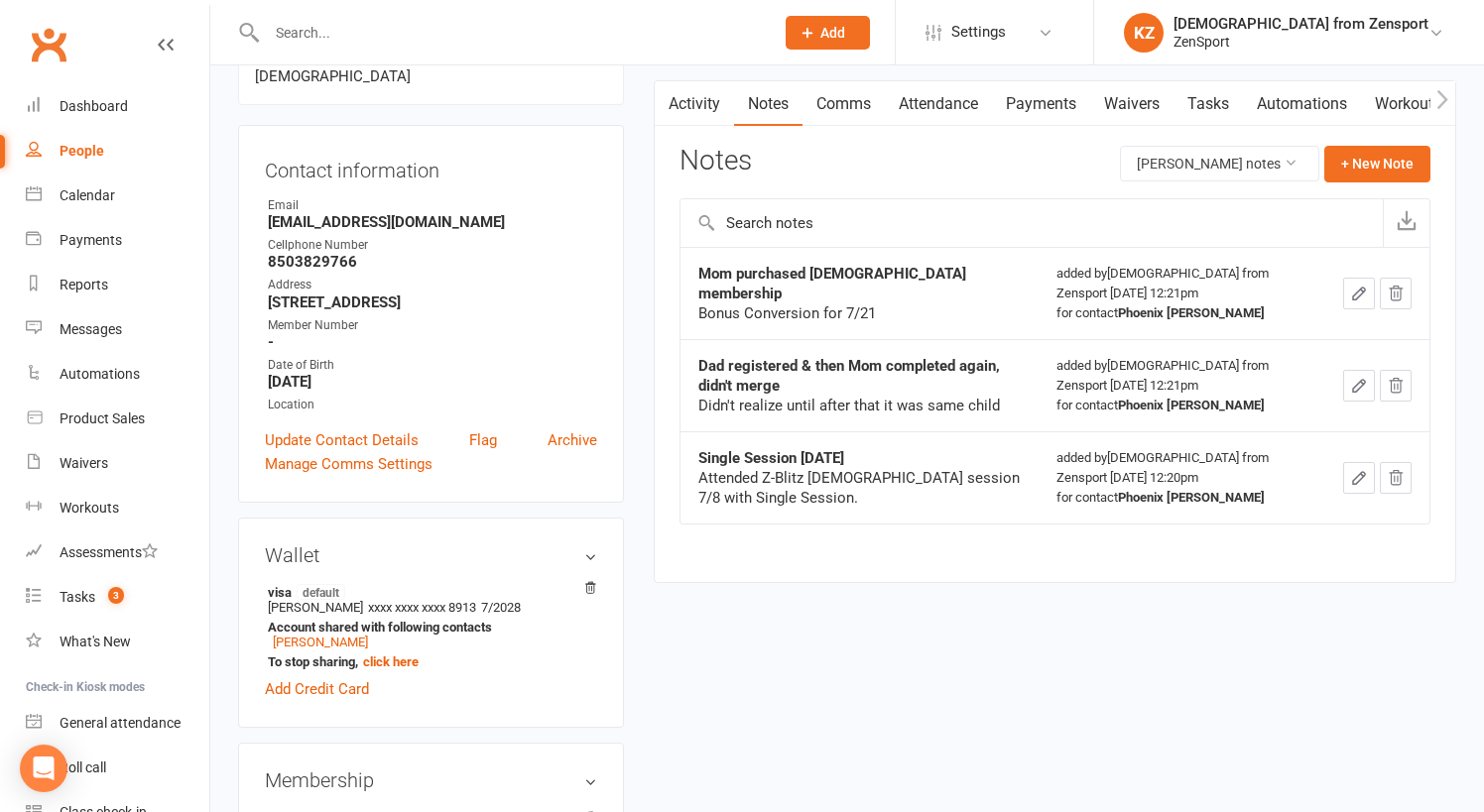 scroll, scrollTop: 168, scrollLeft: 0, axis: vertical 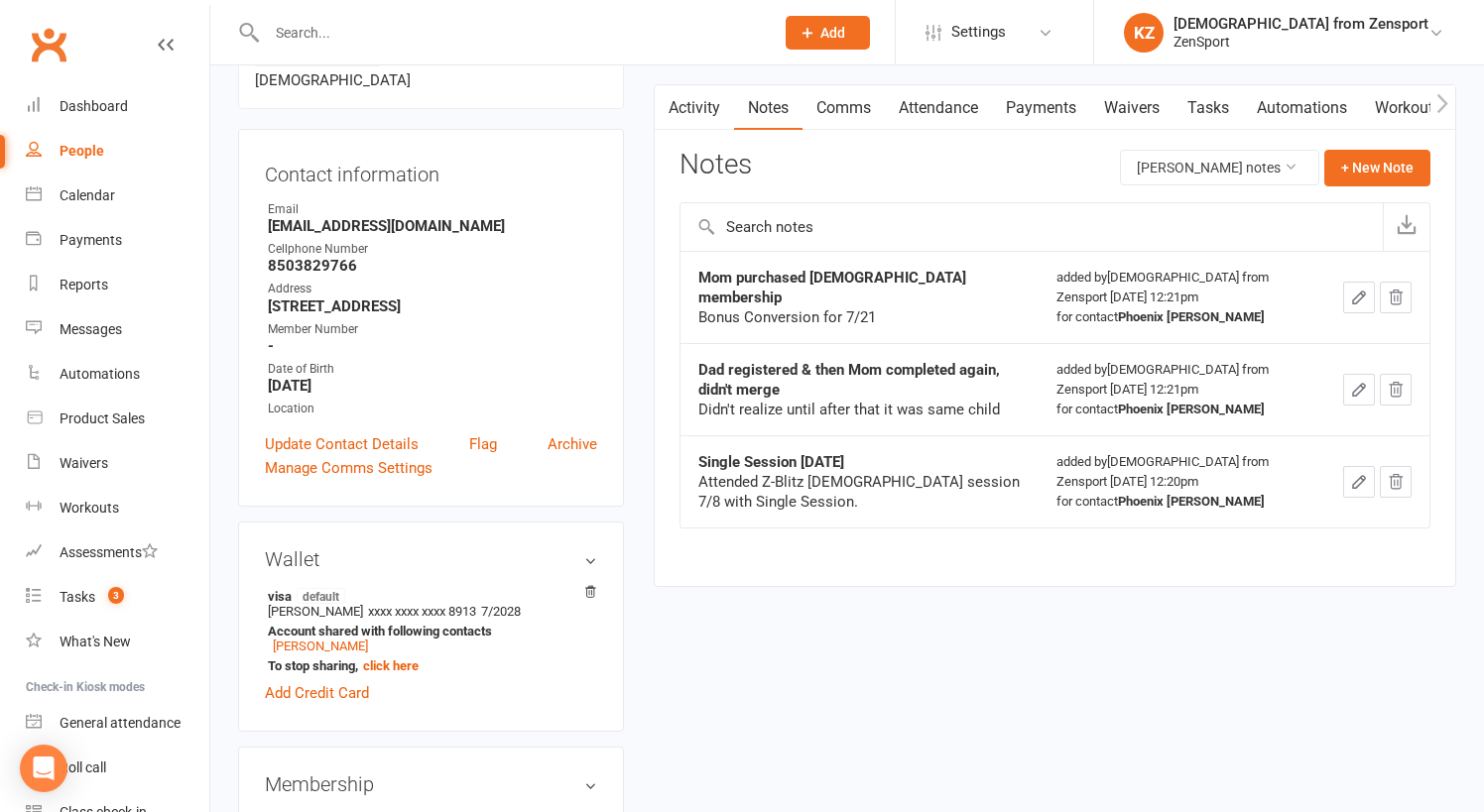 click 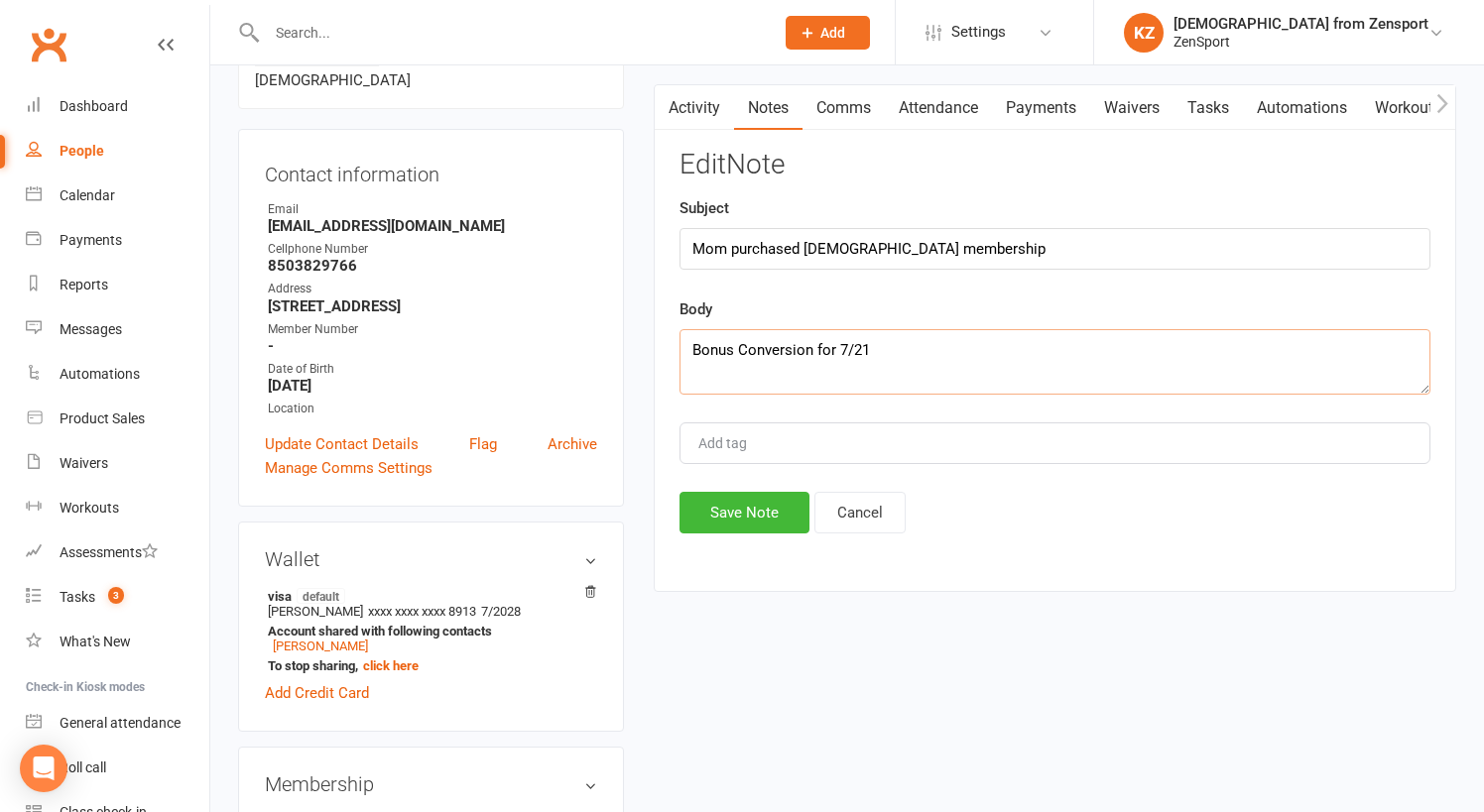 click on "Bonus Conversion for 7/21" at bounding box center [1054, 362] 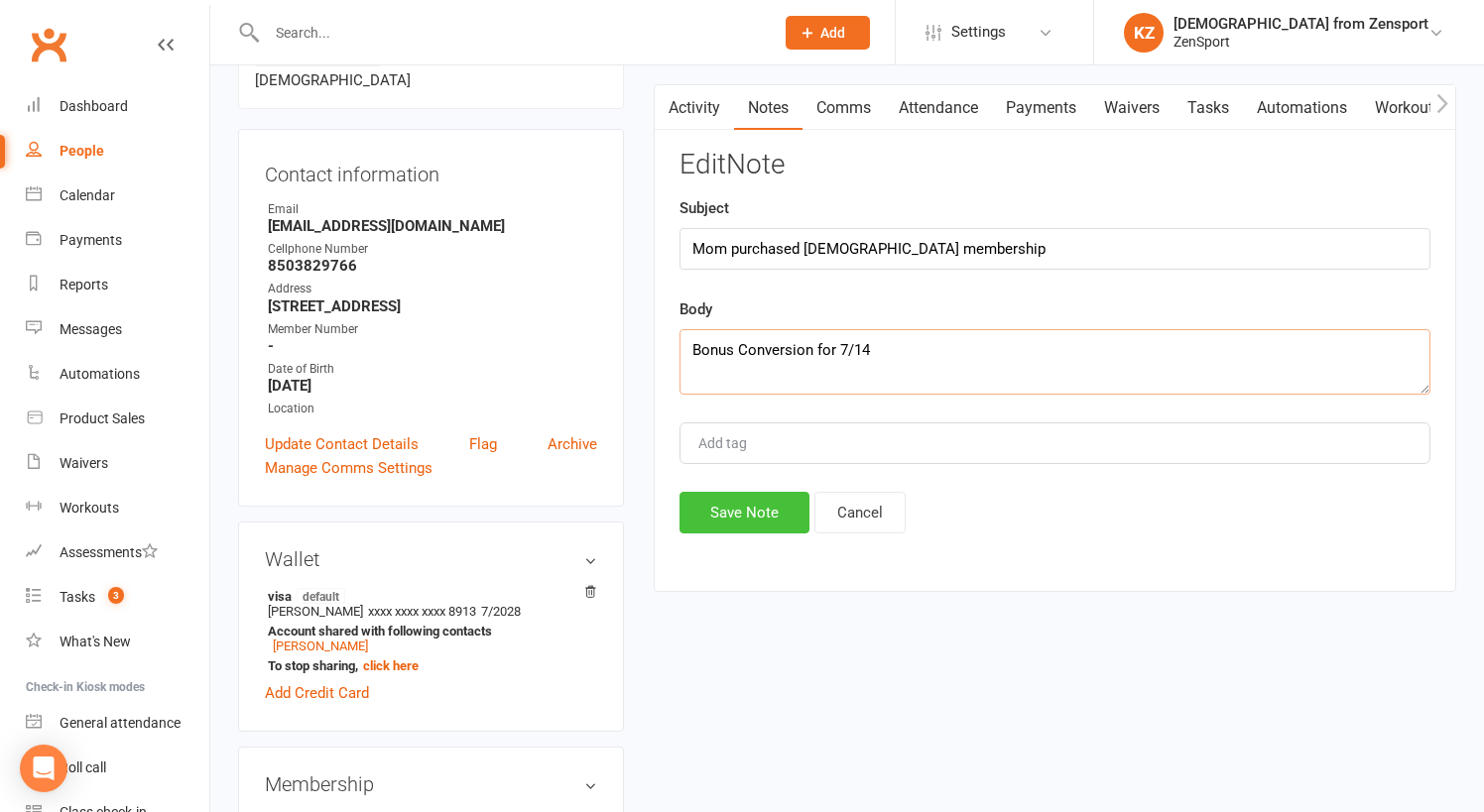 type on "Bonus Conversion for 7/14" 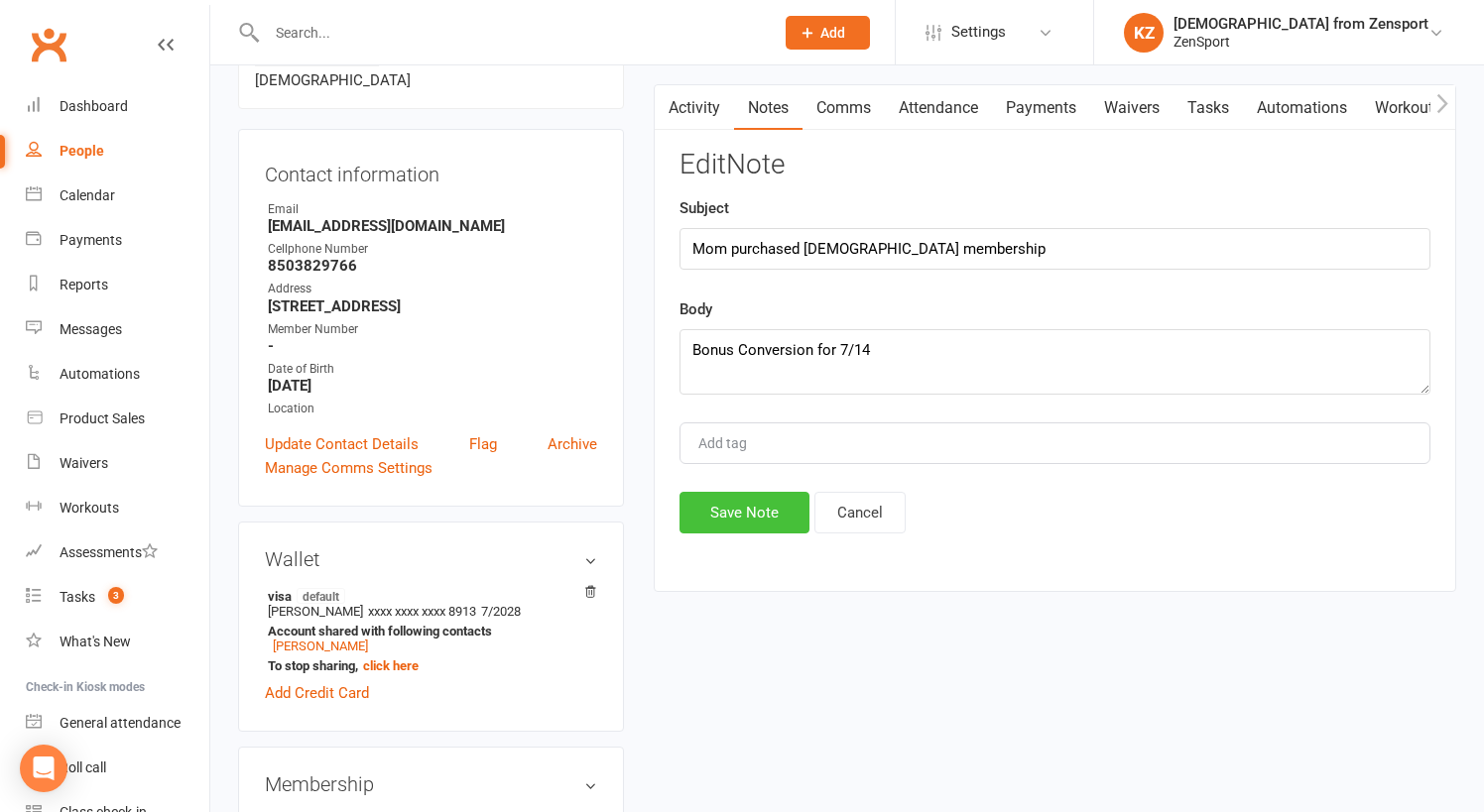 click on "Save Note" at bounding box center [744, 513] 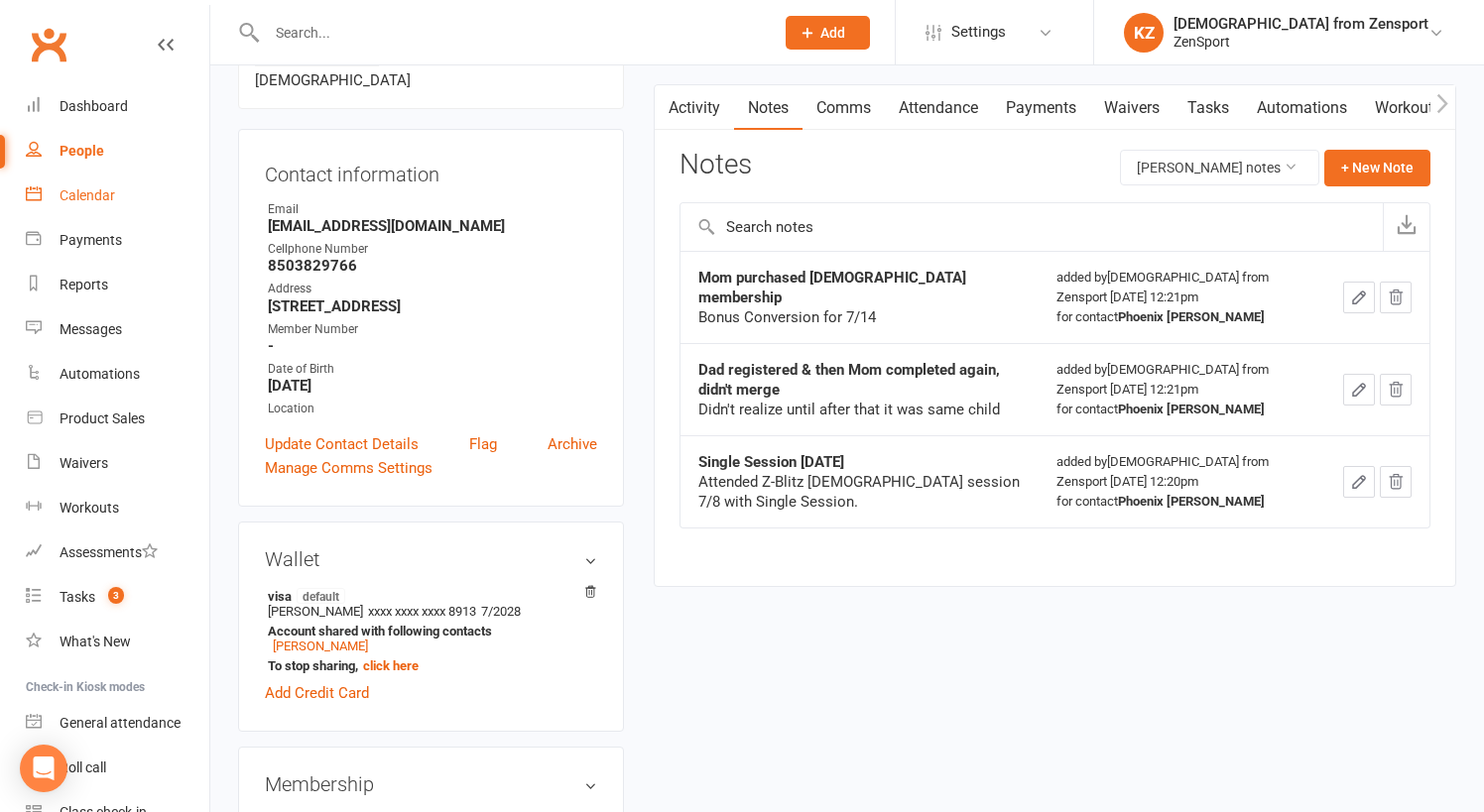 click on "Calendar" at bounding box center (87, 195) 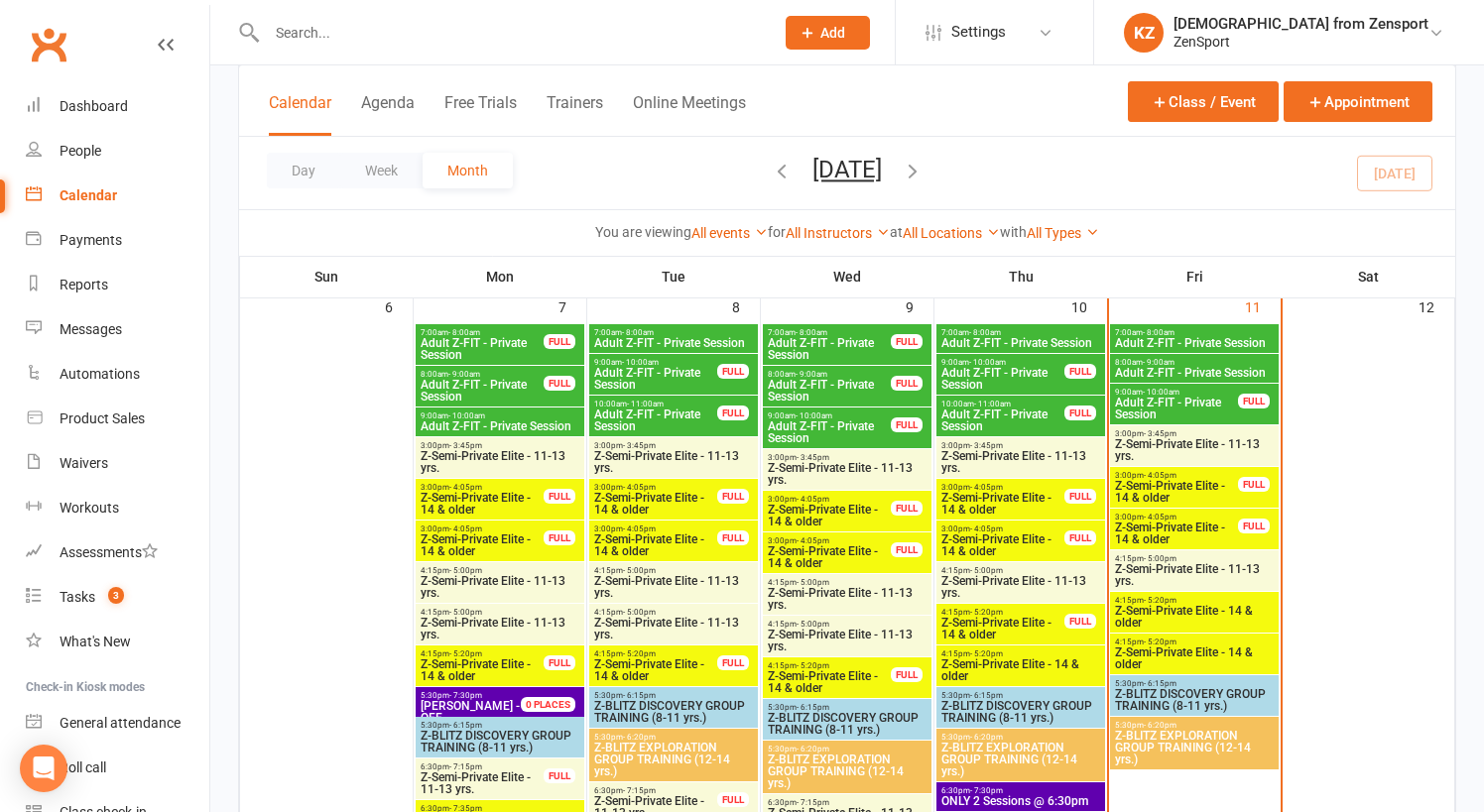 scroll, scrollTop: 836, scrollLeft: 0, axis: vertical 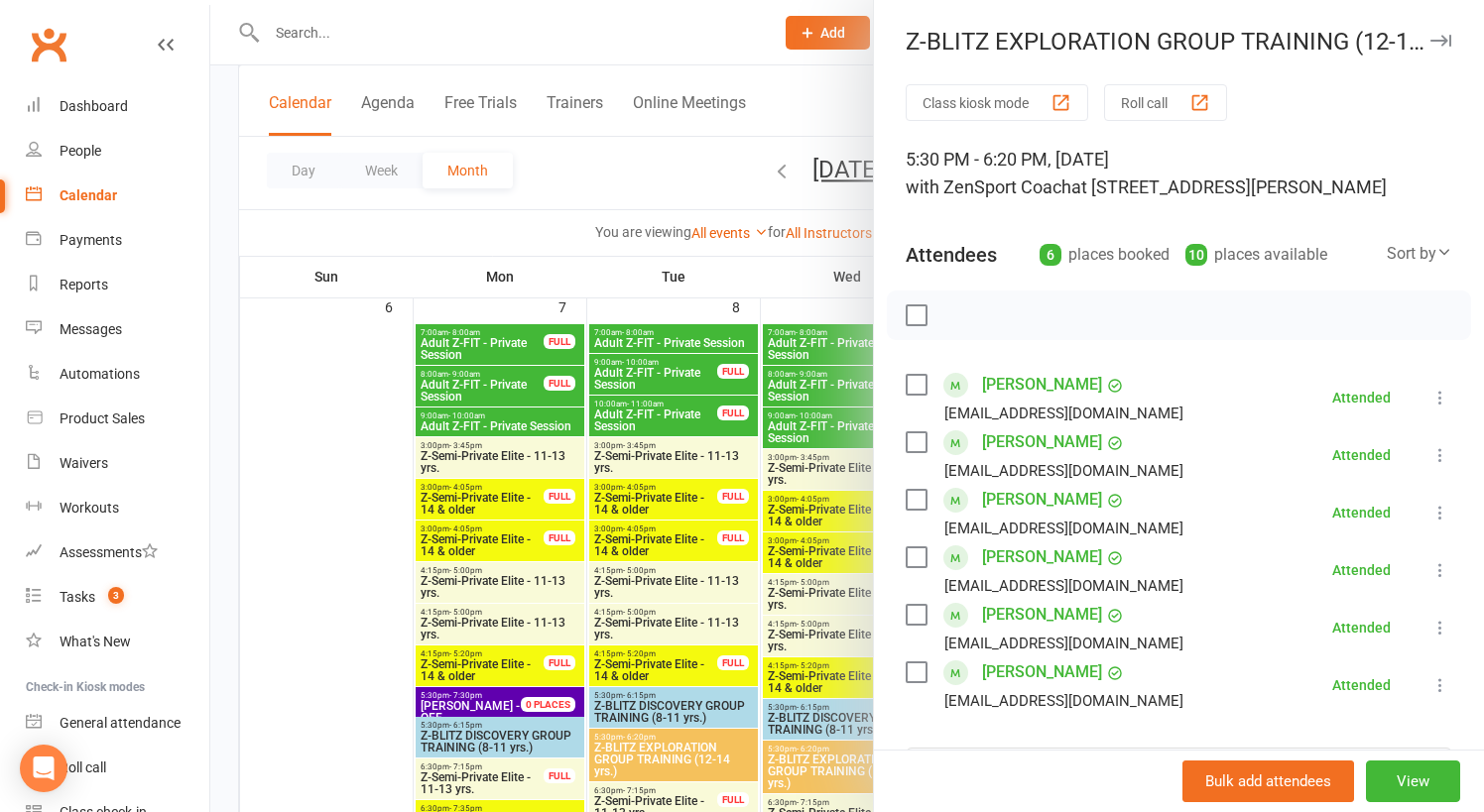 click at bounding box center (847, 406) 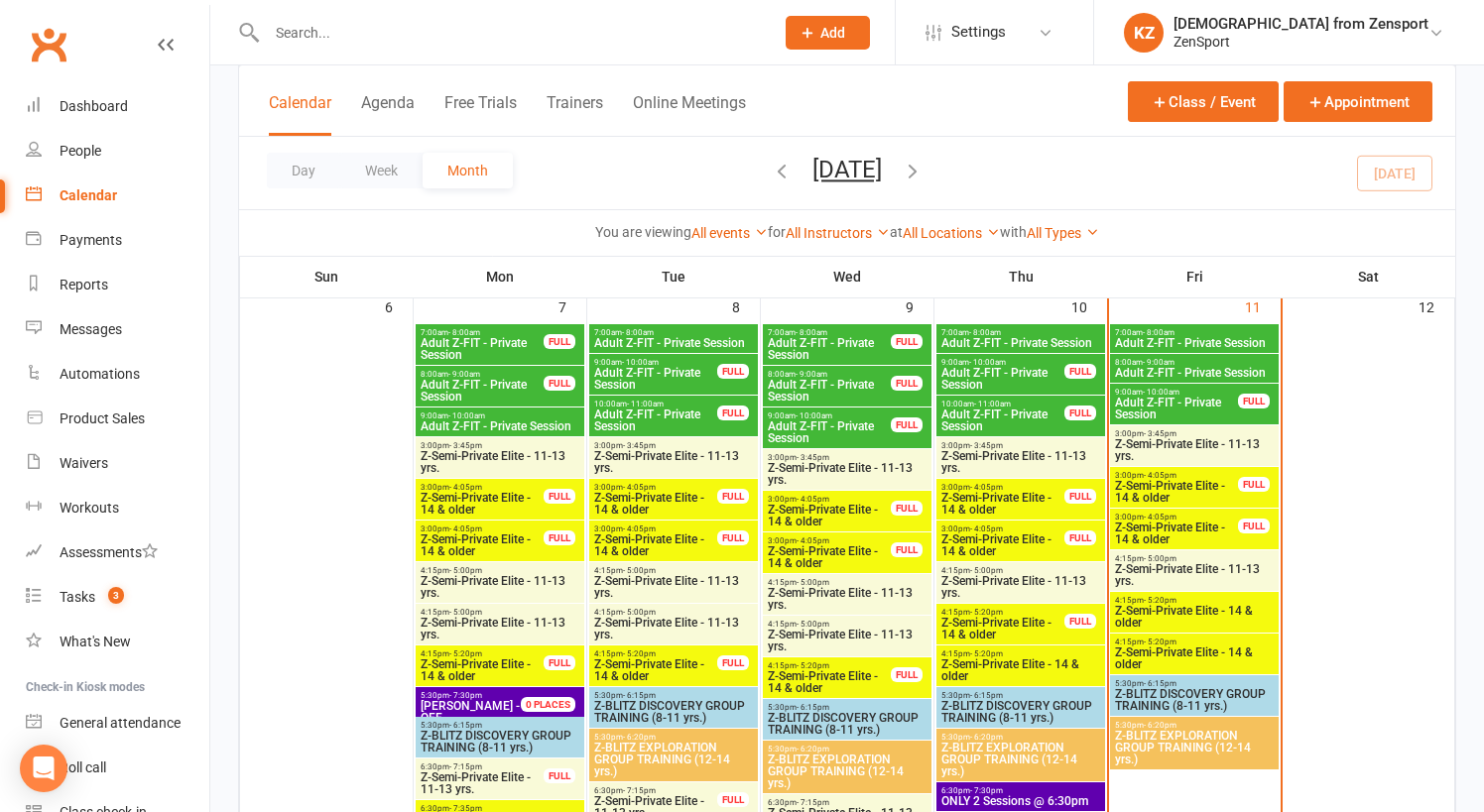click on "Z-BLITZ EXPLORATION GROUP TRAINING (12-14 yrs.)" at bounding box center [847, 771] 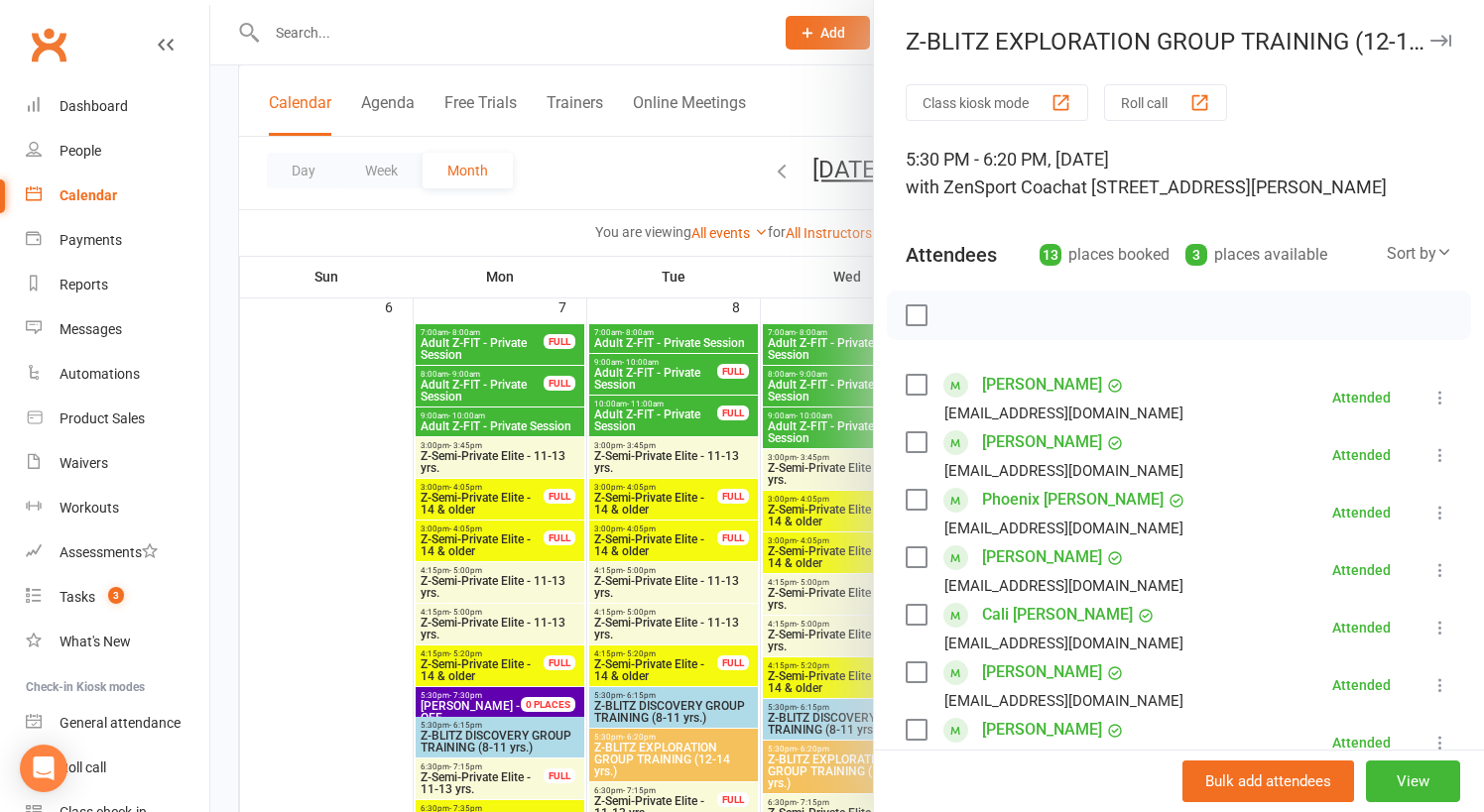 click at bounding box center [847, 406] 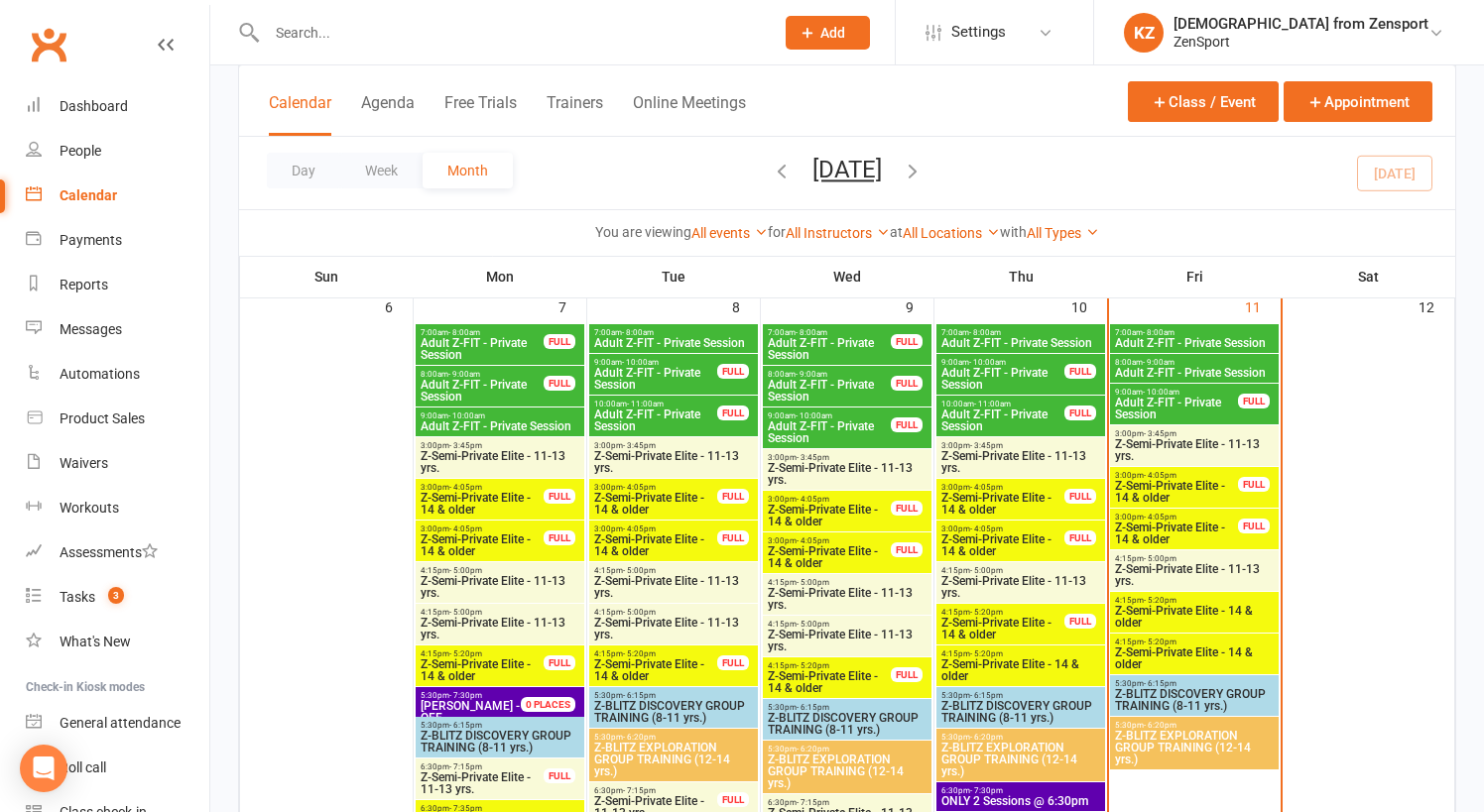 click at bounding box center (510, 33) 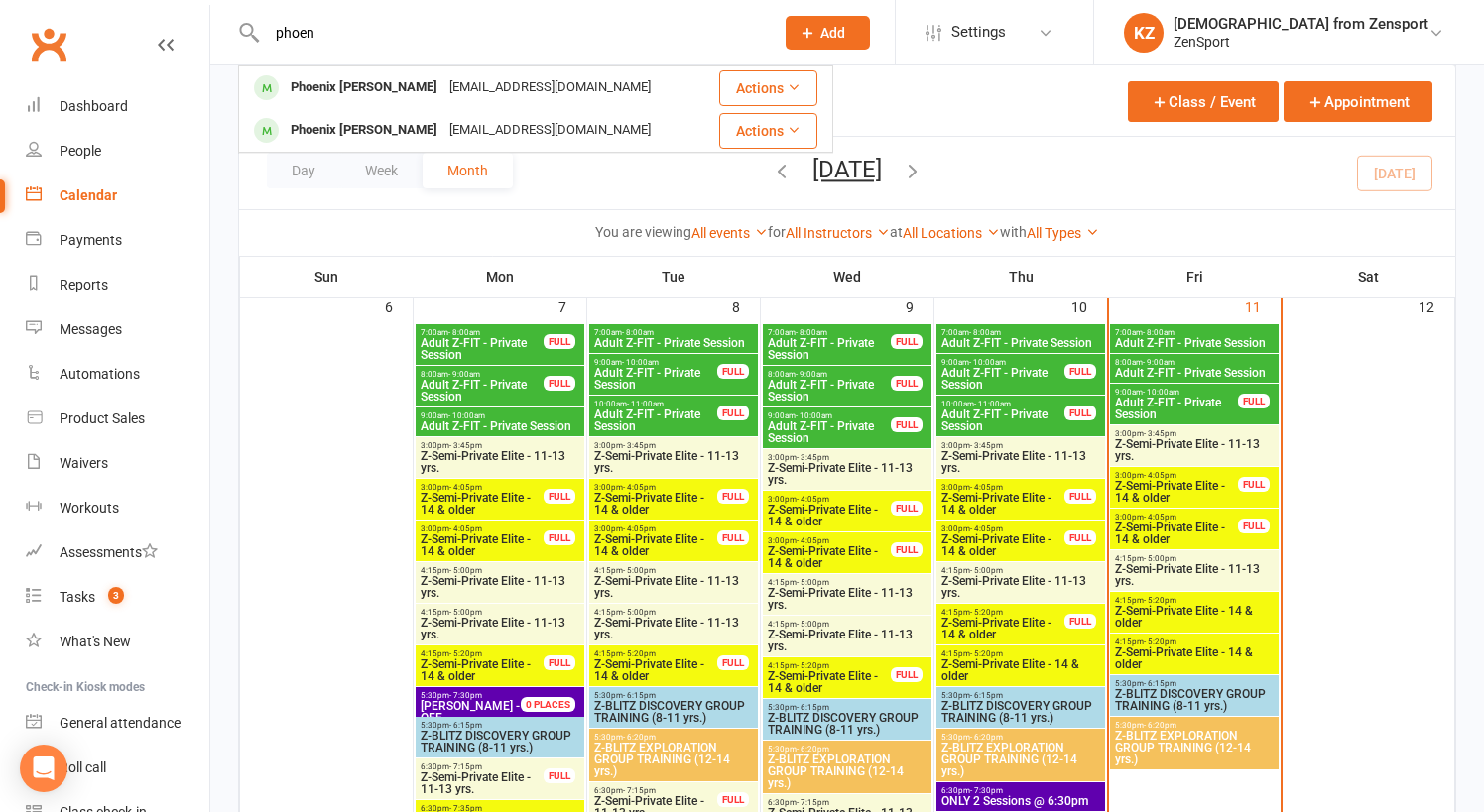 type on "phone" 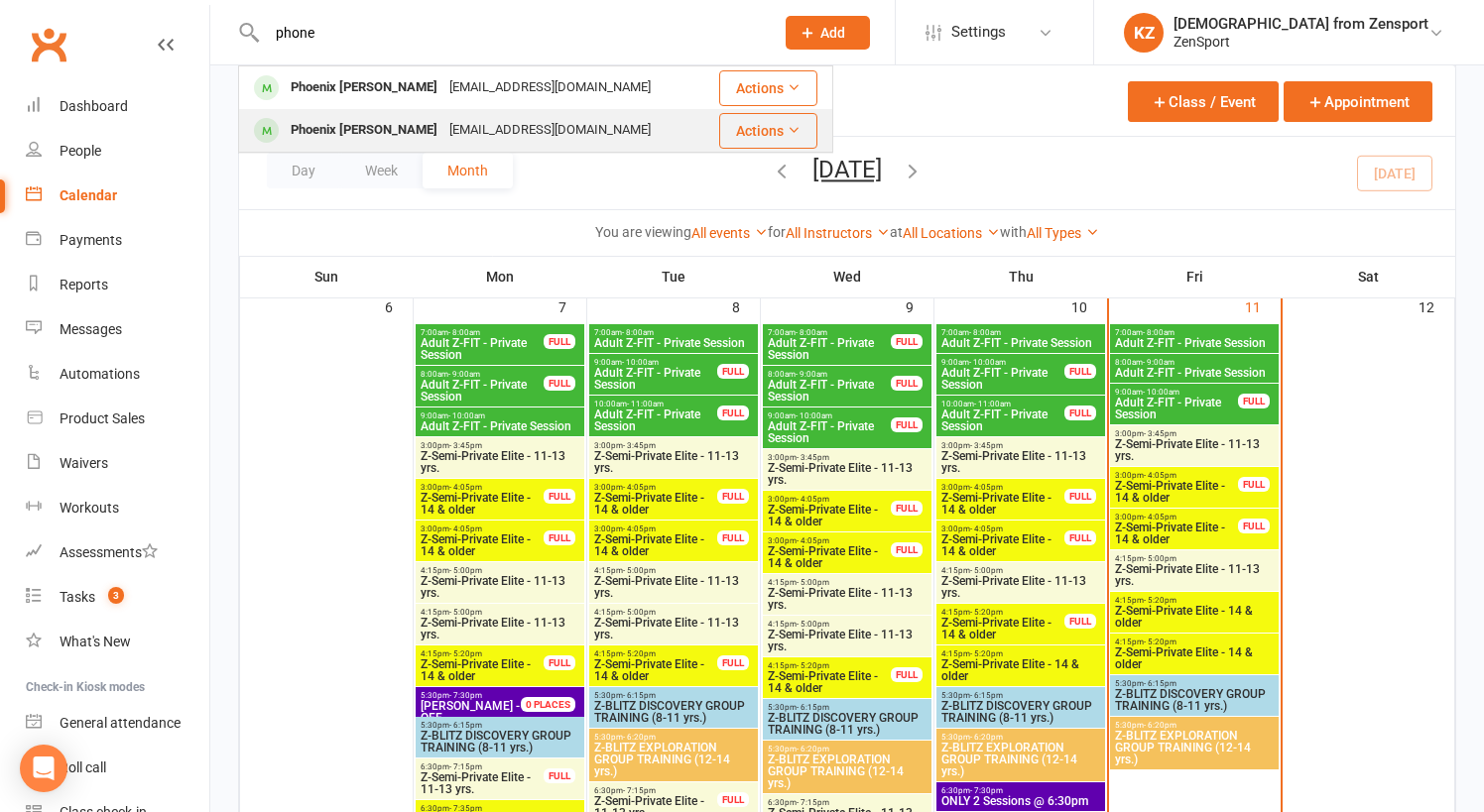 drag, startPoint x: 365, startPoint y: 32, endPoint x: 373, endPoint y: 133, distance: 101.31634 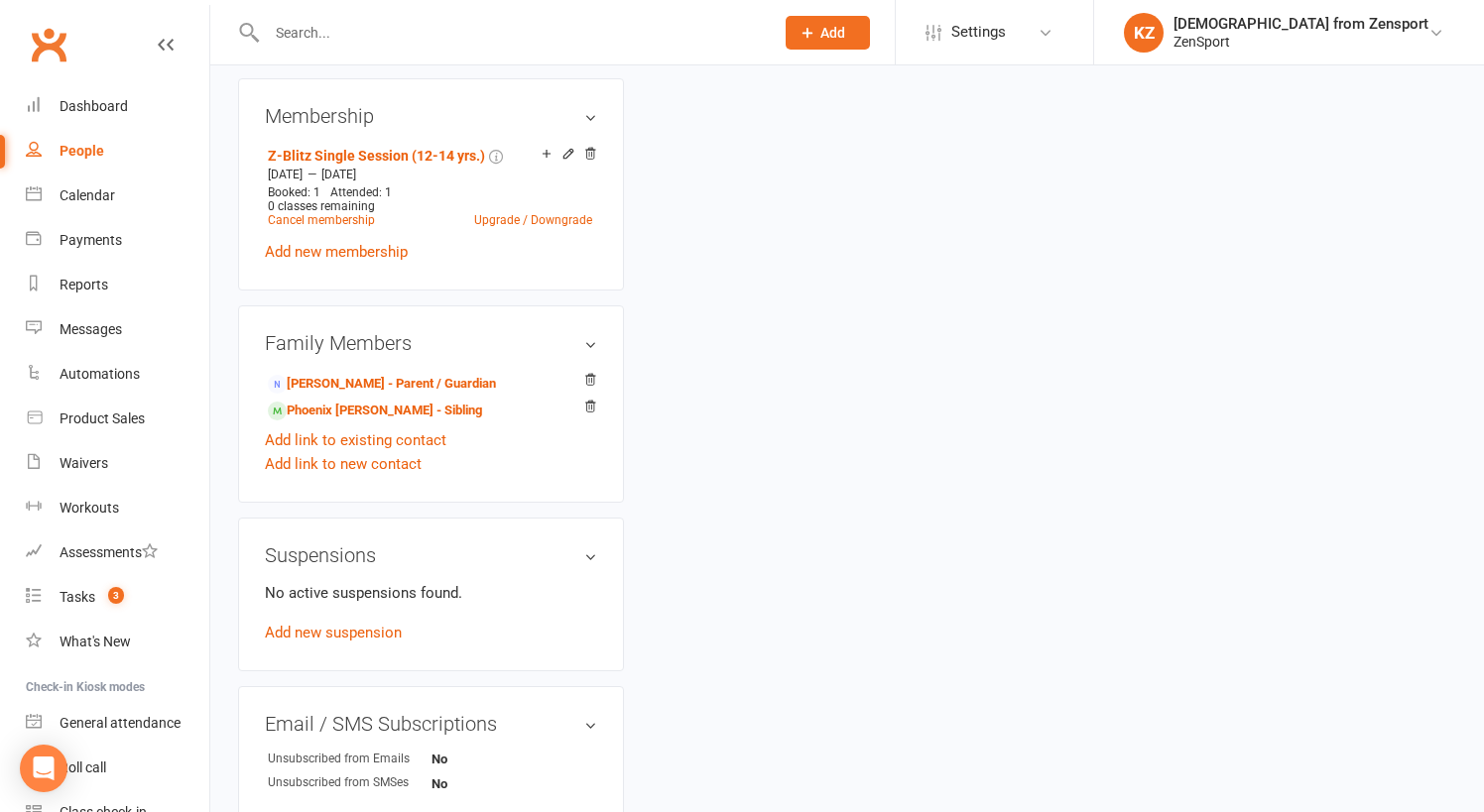 scroll, scrollTop: 0, scrollLeft: 0, axis: both 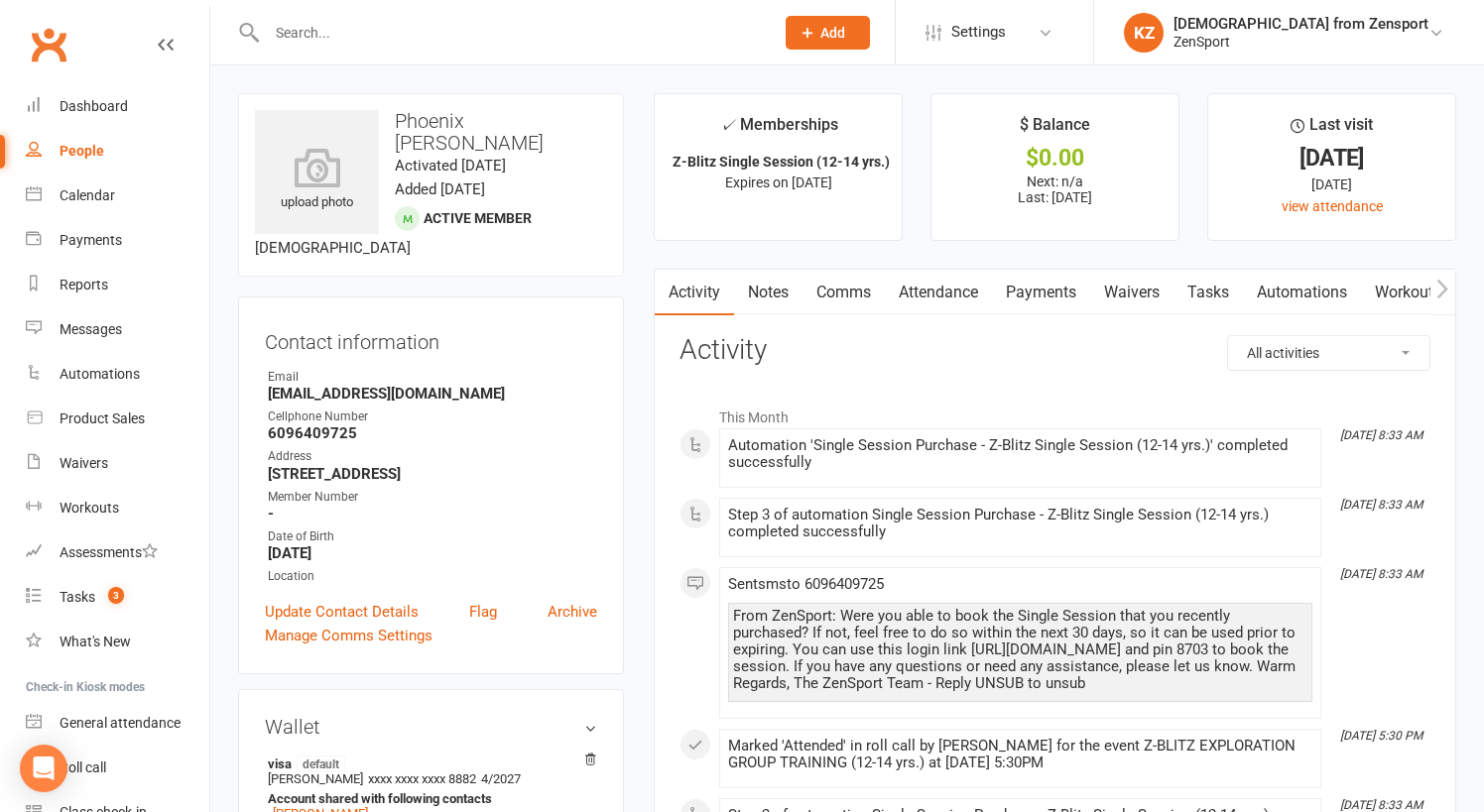 click on "Attendance" at bounding box center (938, 292) 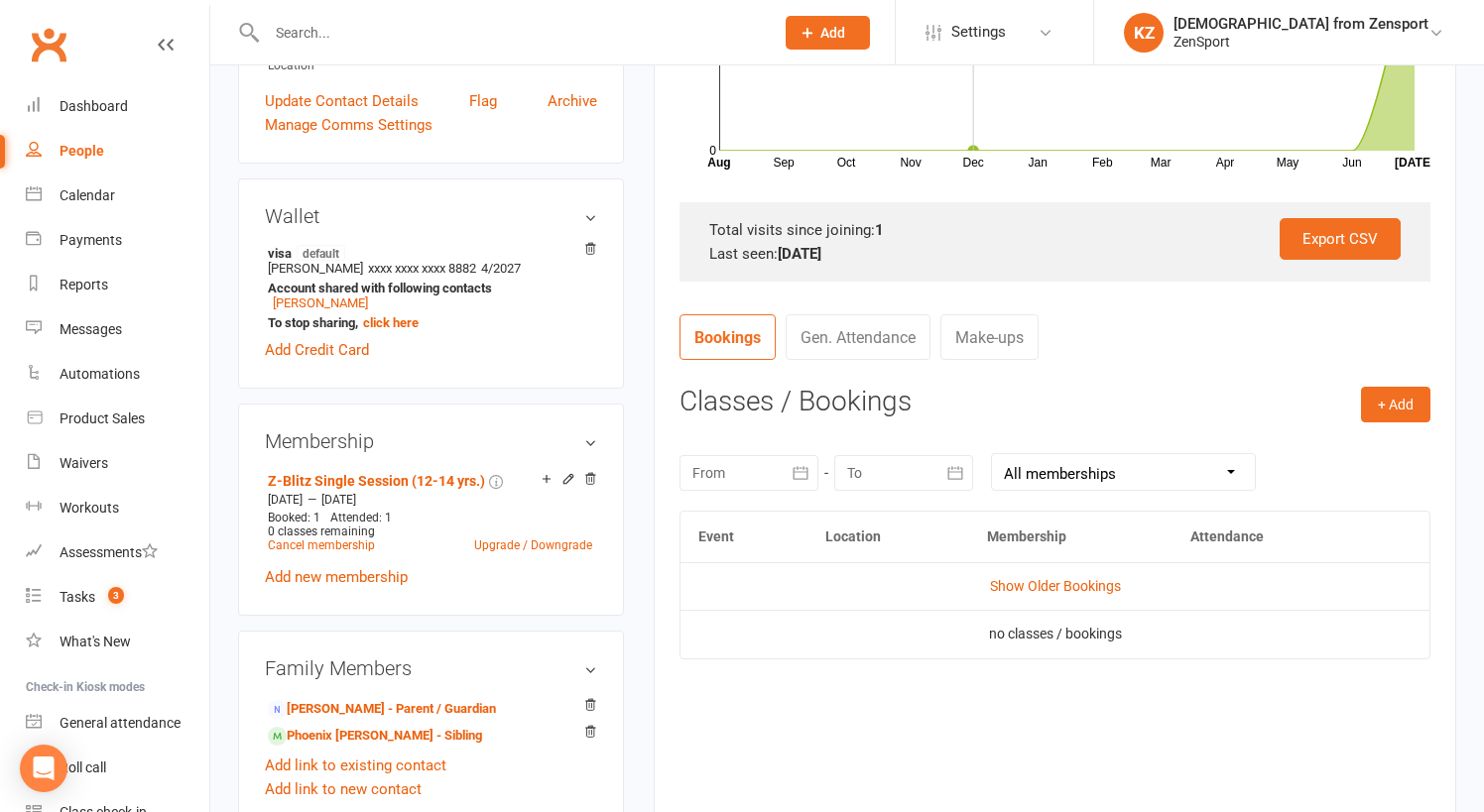 scroll, scrollTop: 620, scrollLeft: 0, axis: vertical 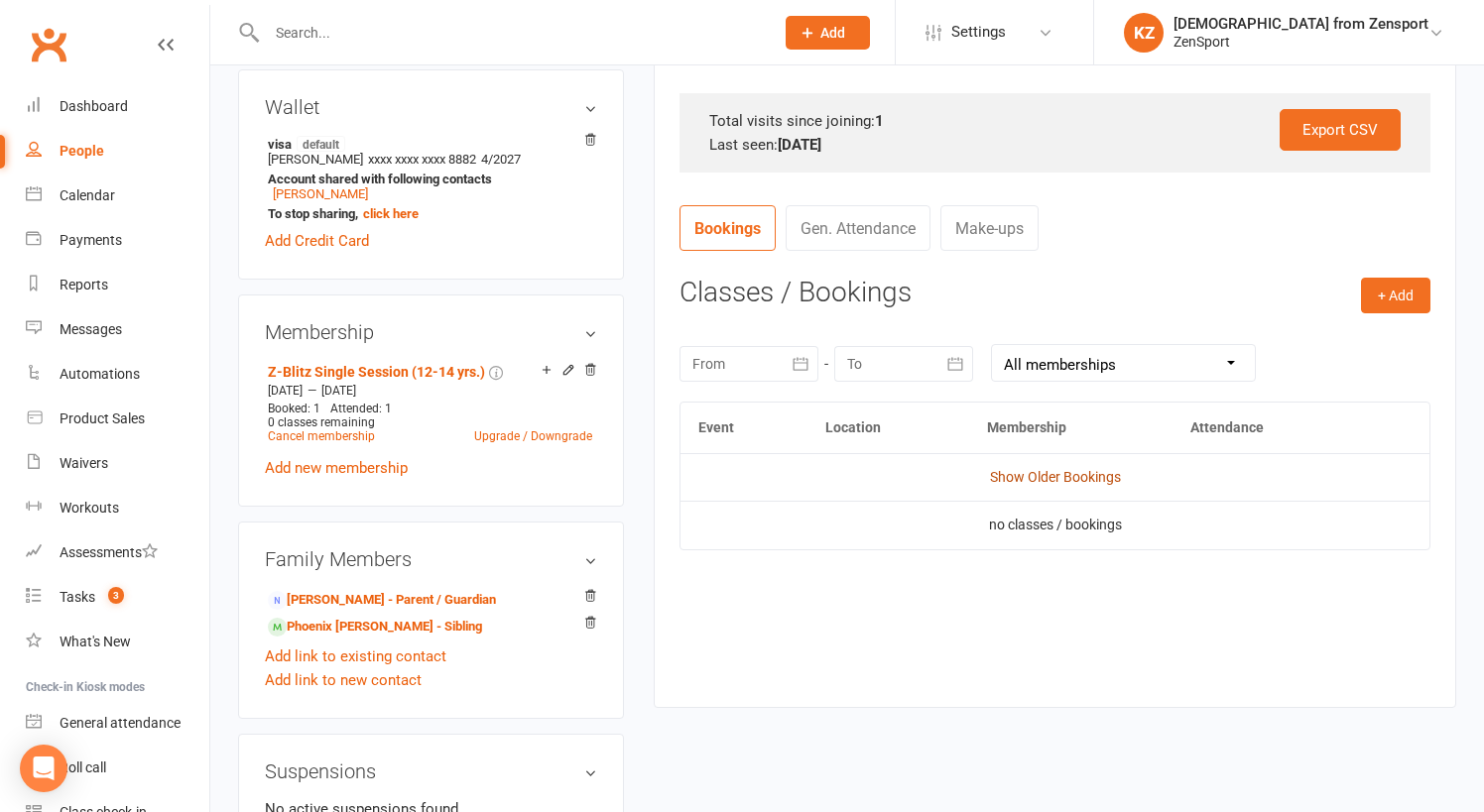 click on "Show Older Bookings" at bounding box center [1055, 477] 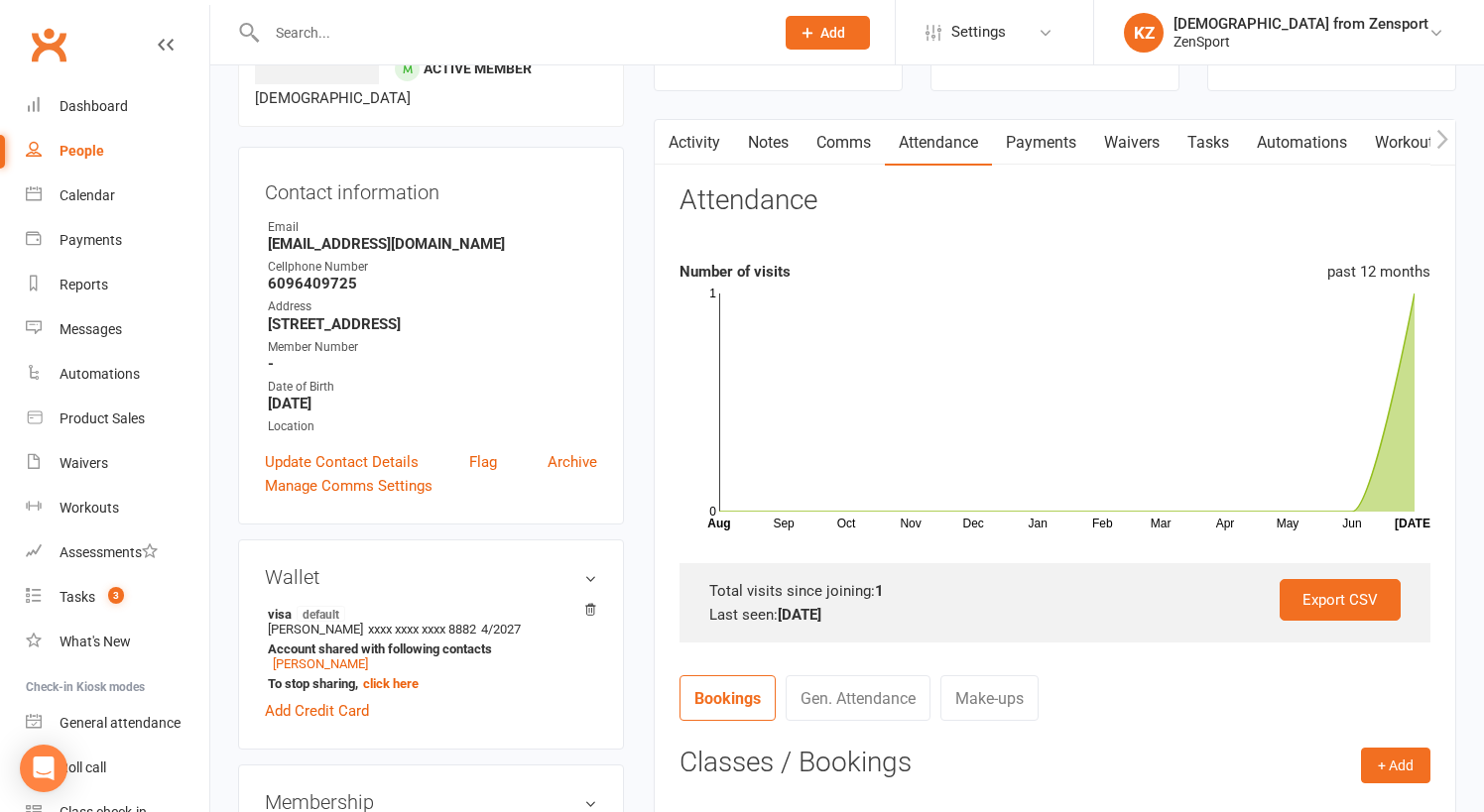 scroll, scrollTop: 144, scrollLeft: 0, axis: vertical 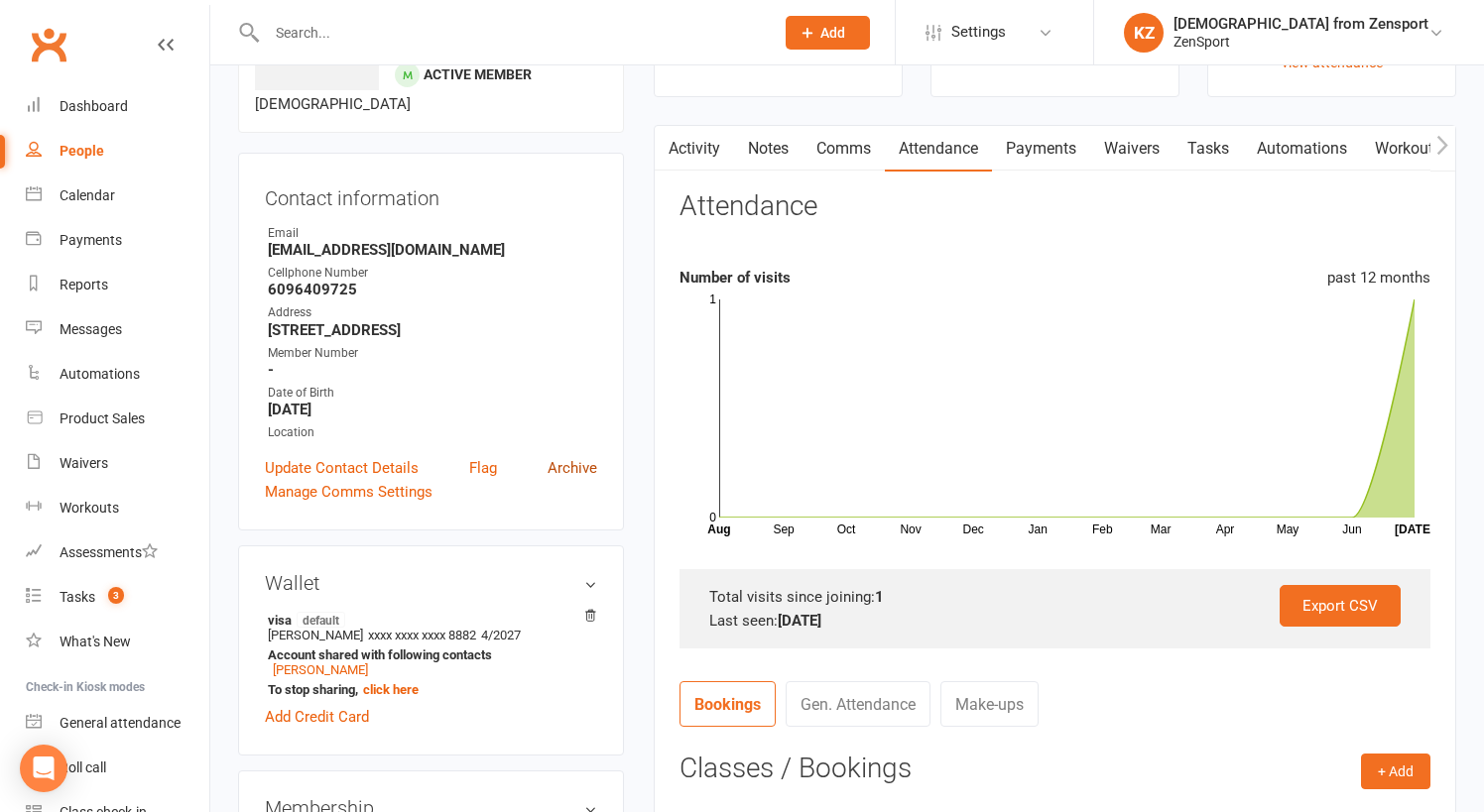 click on "Archive" at bounding box center [572, 468] 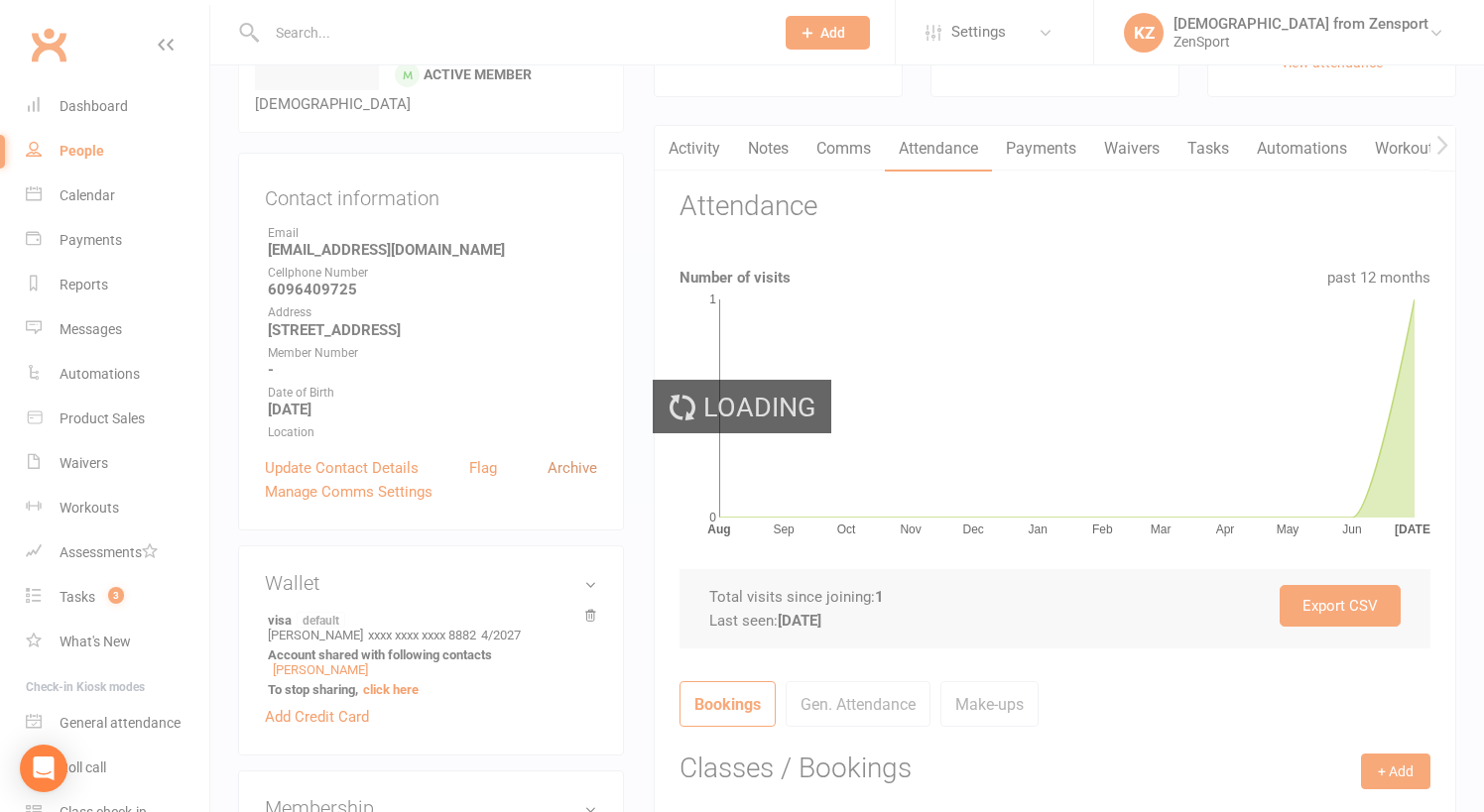 scroll, scrollTop: 0, scrollLeft: 0, axis: both 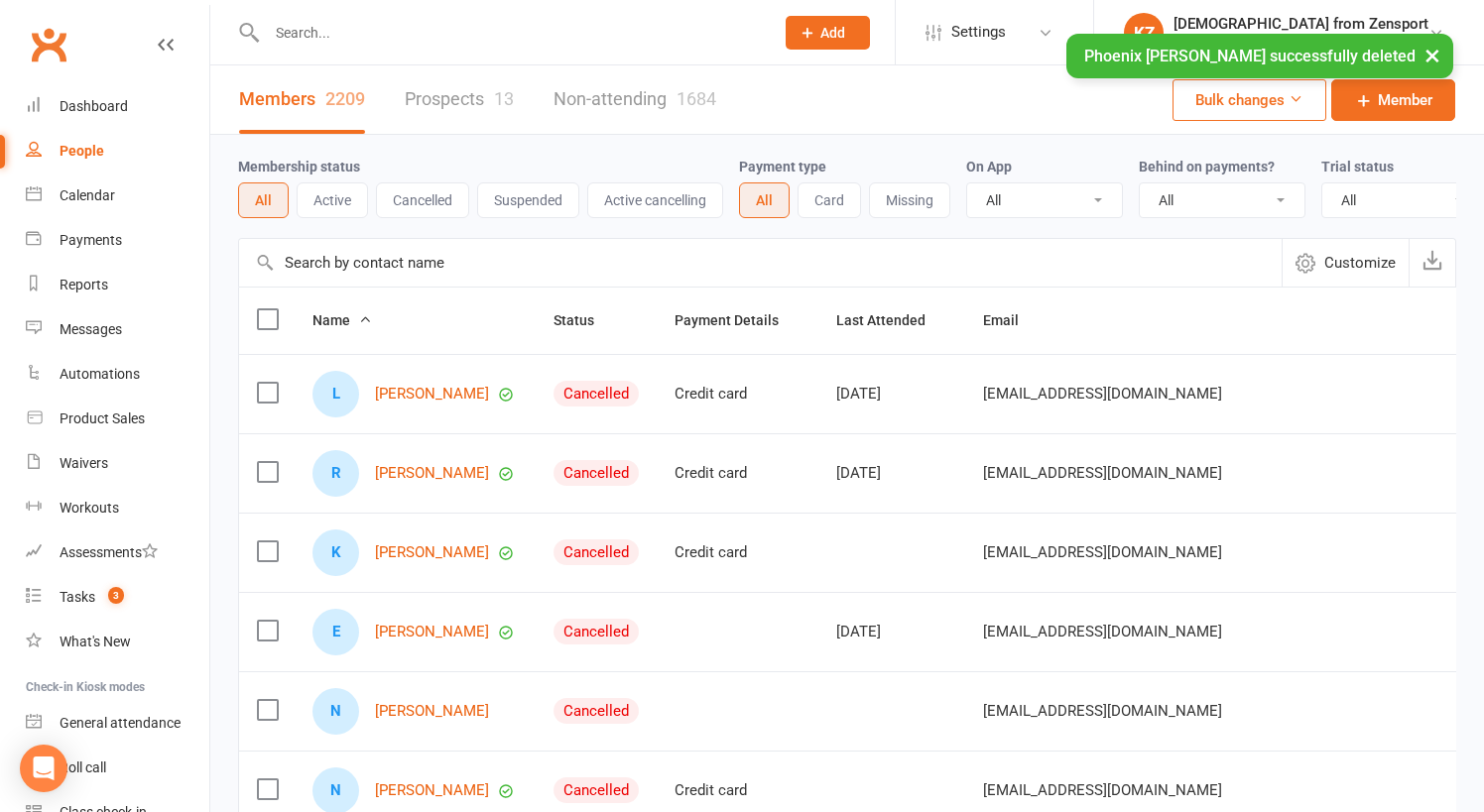 click at bounding box center [510, 33] 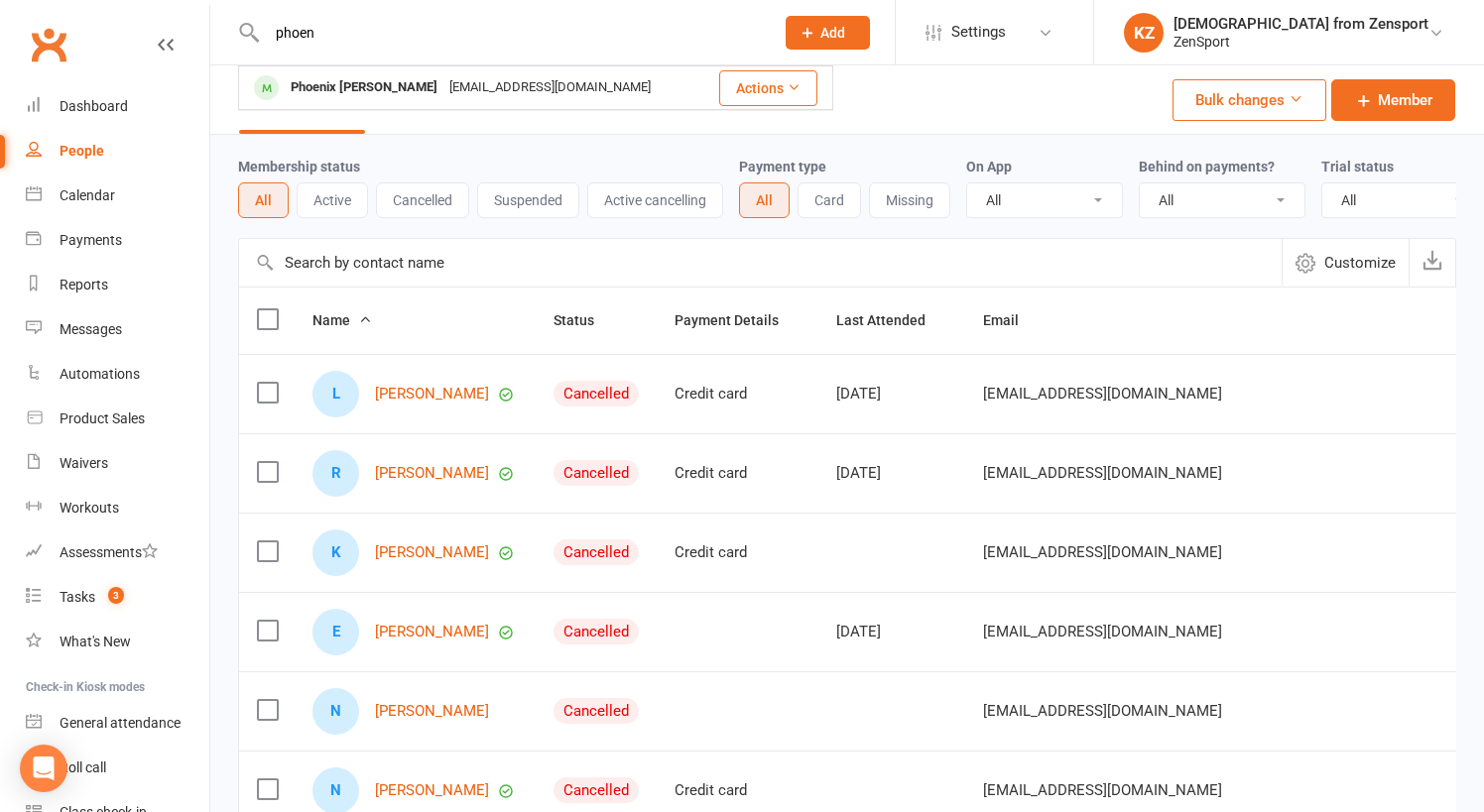 type on "phone" 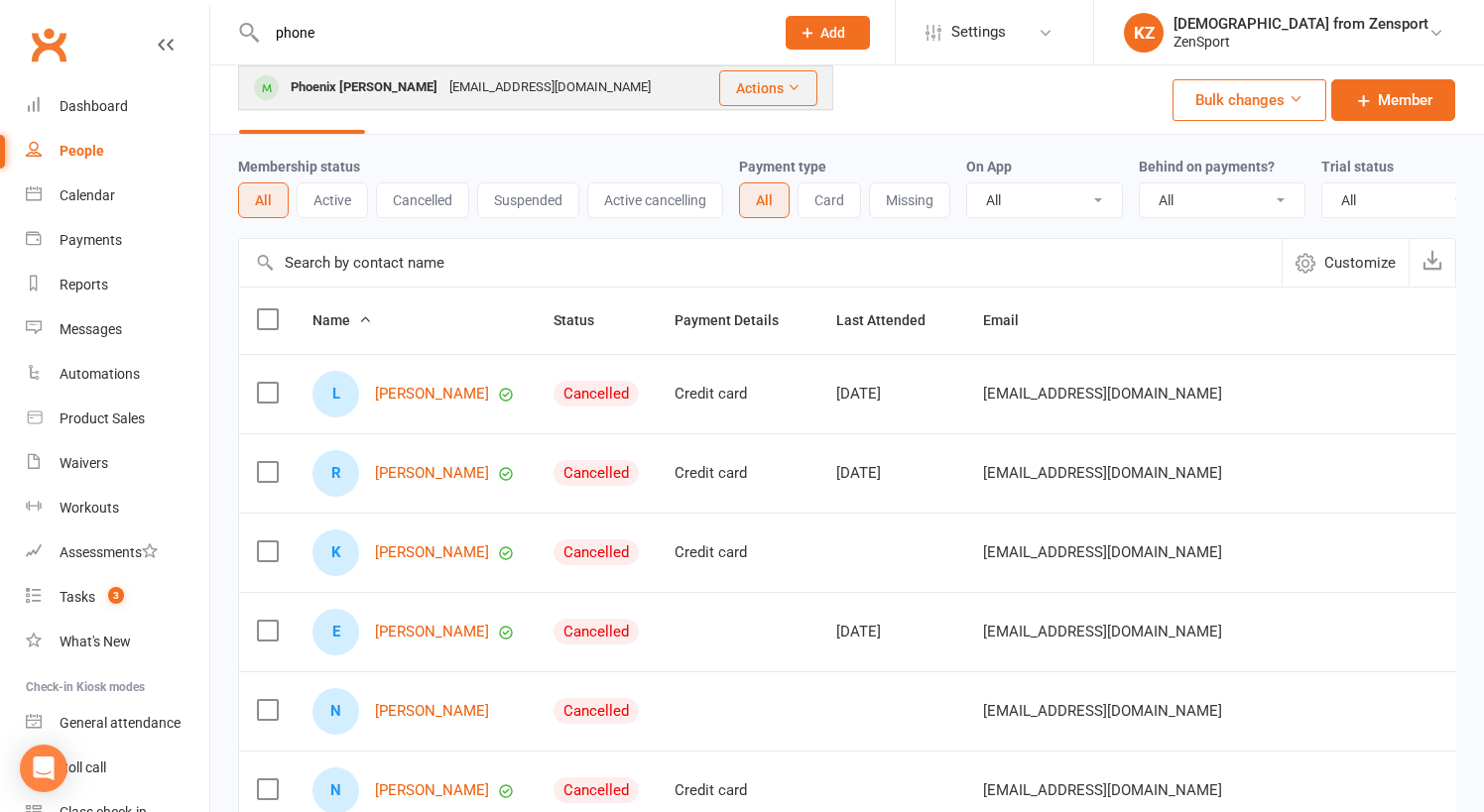 drag, startPoint x: 317, startPoint y: 36, endPoint x: 356, endPoint y: 88, distance: 65 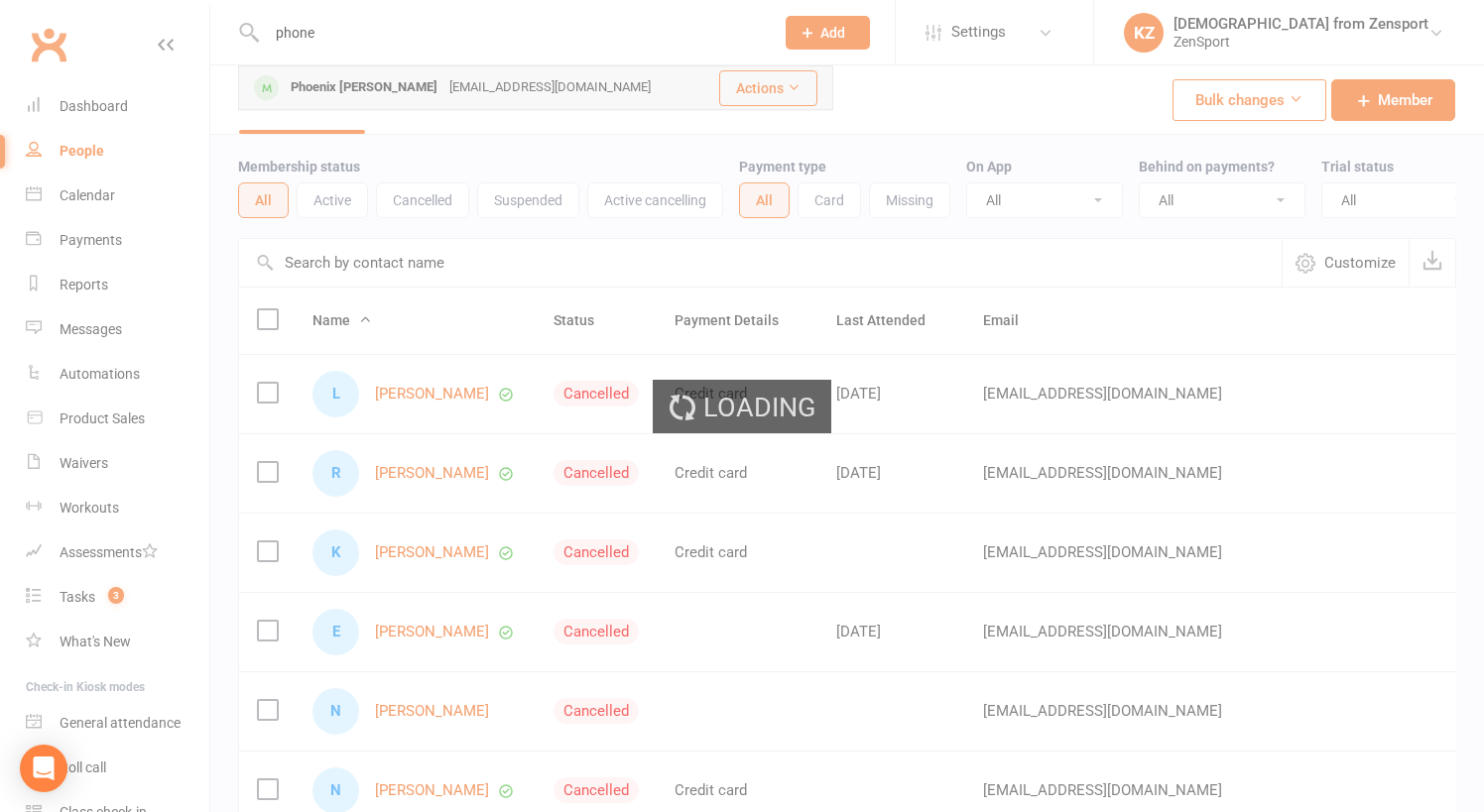 type 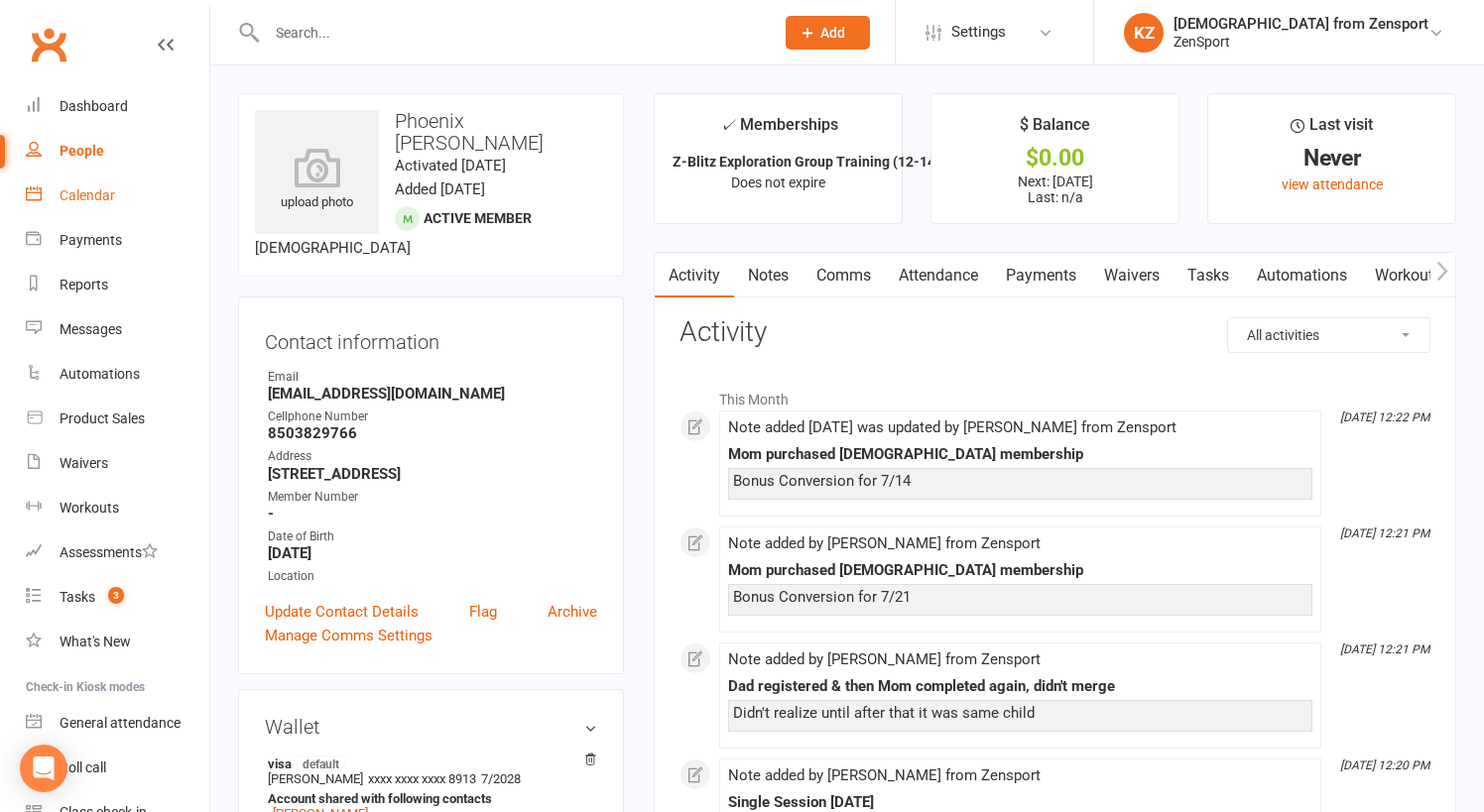 click on "Calendar" at bounding box center (117, 195) 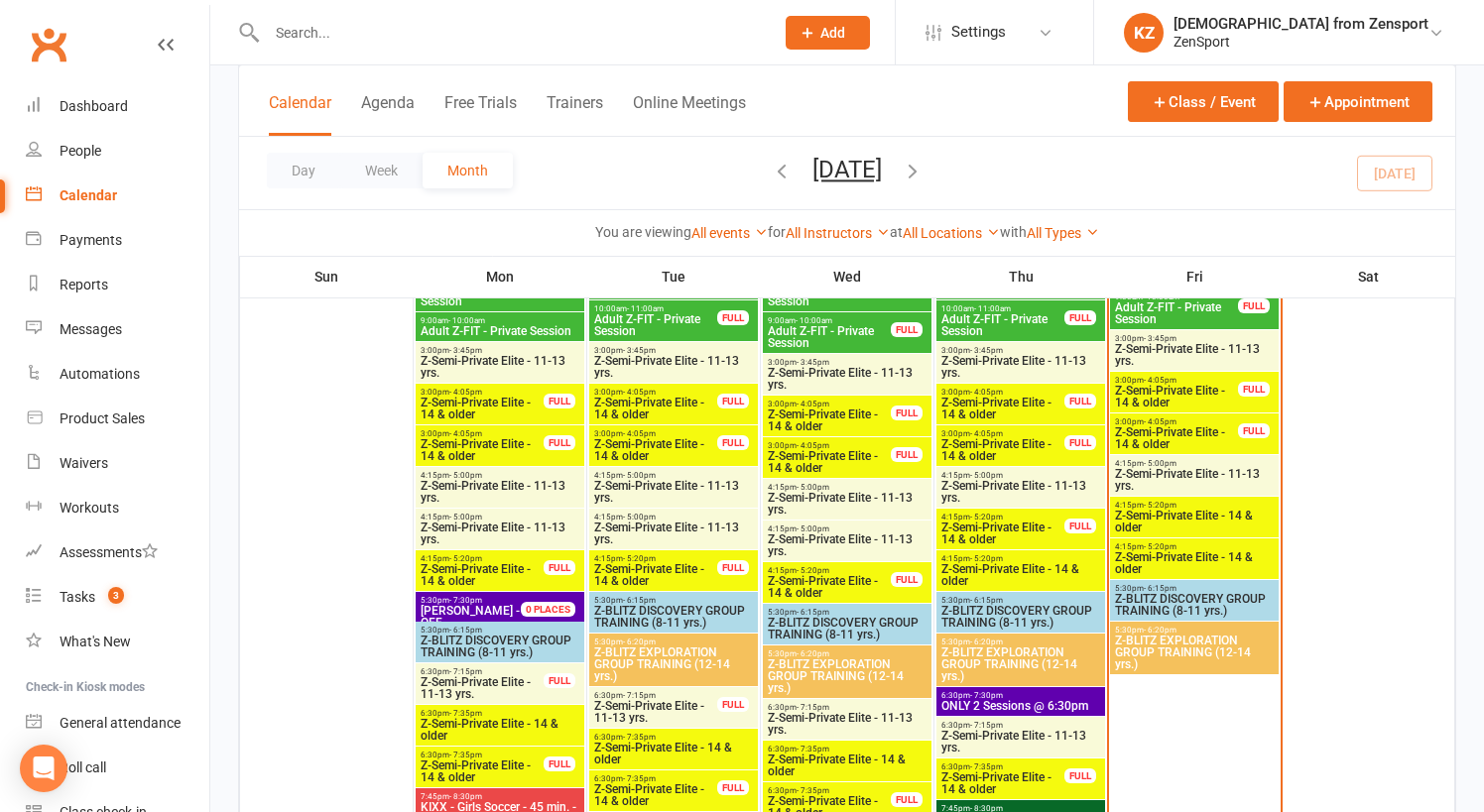 scroll, scrollTop: 947, scrollLeft: 0, axis: vertical 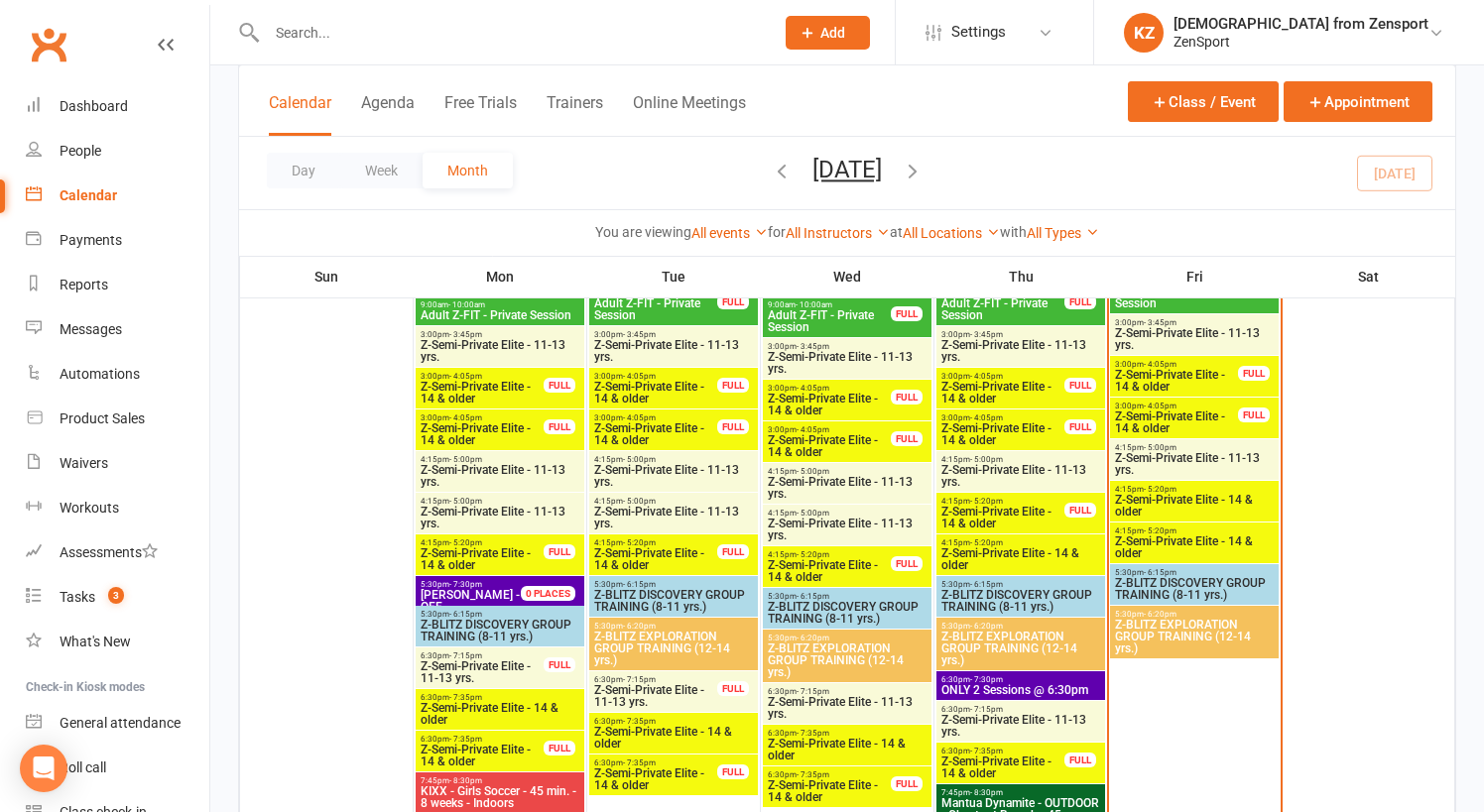 click on "Z-BLITZ EXPLORATION GROUP TRAINING (12-14 yrs.)" at bounding box center [847, 660] 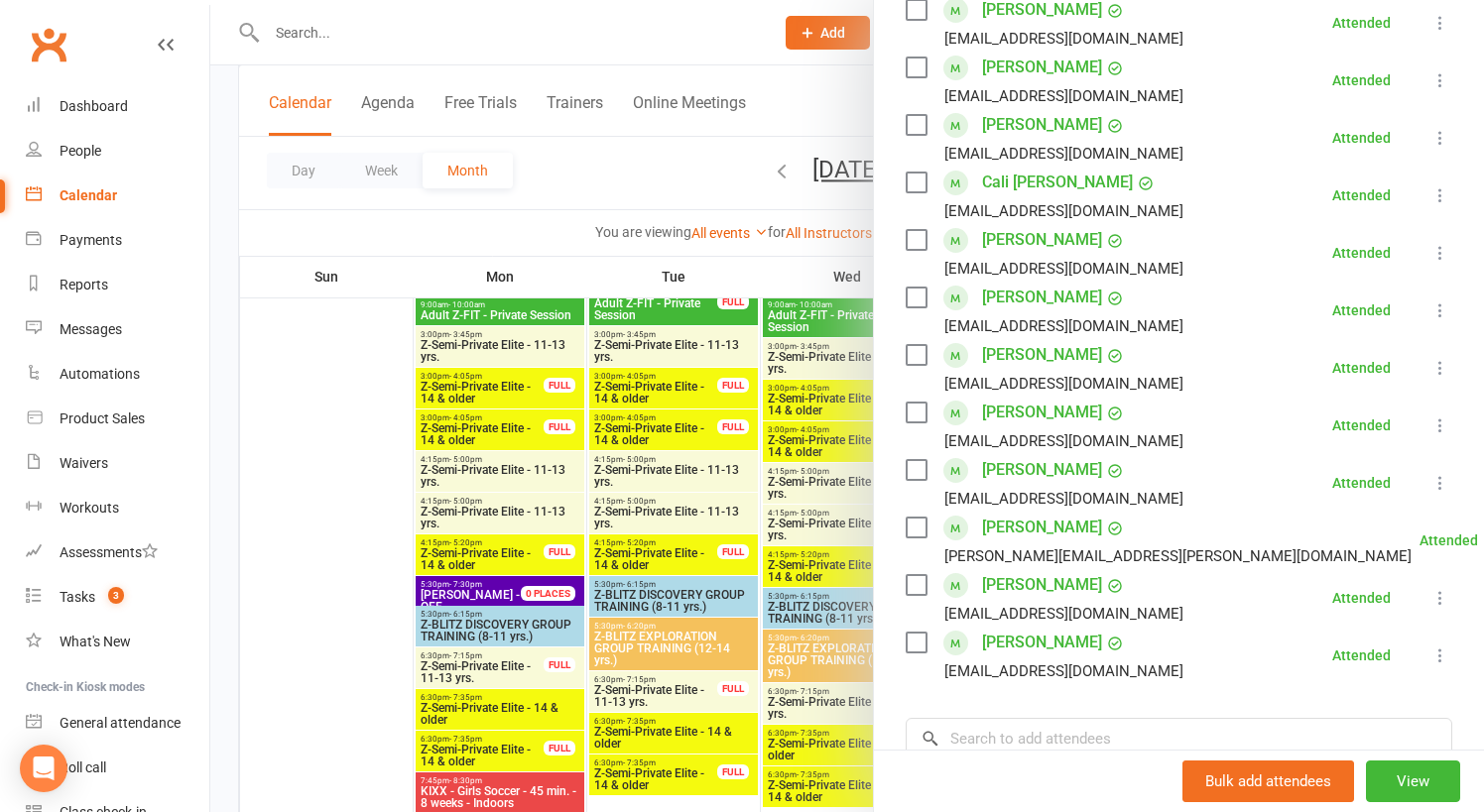 scroll, scrollTop: 388, scrollLeft: 0, axis: vertical 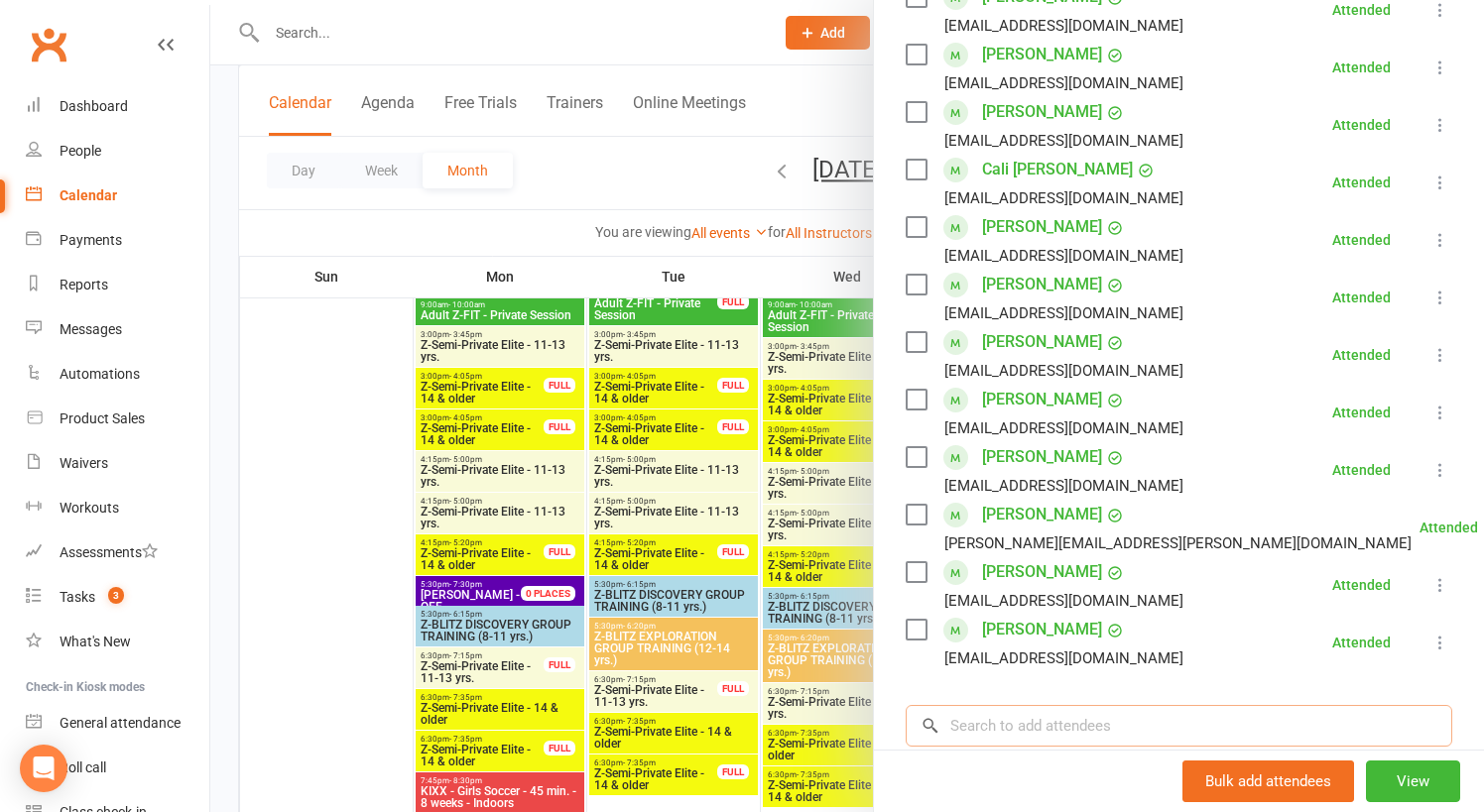 click at bounding box center [1178, 726] 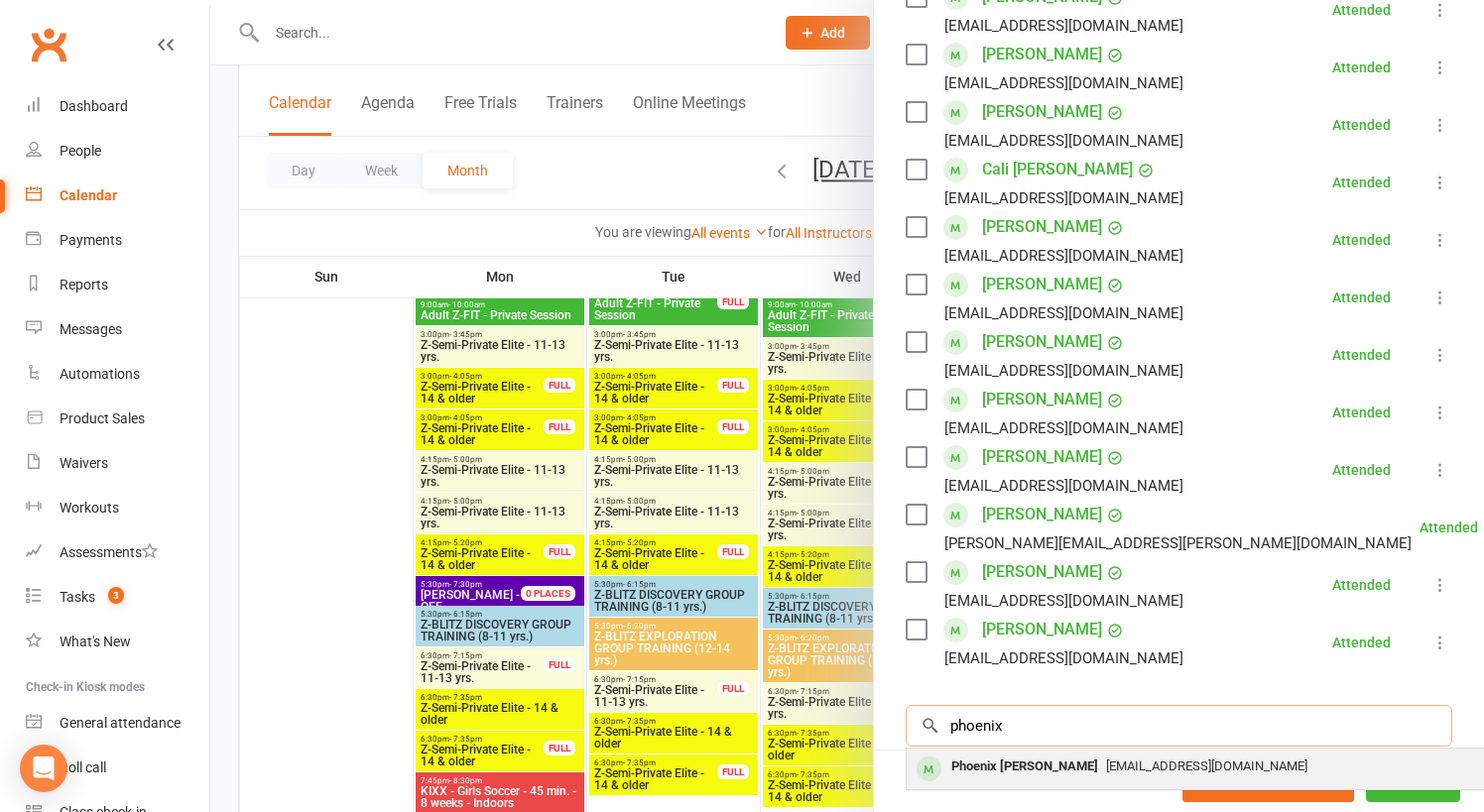 type on "phoenix" 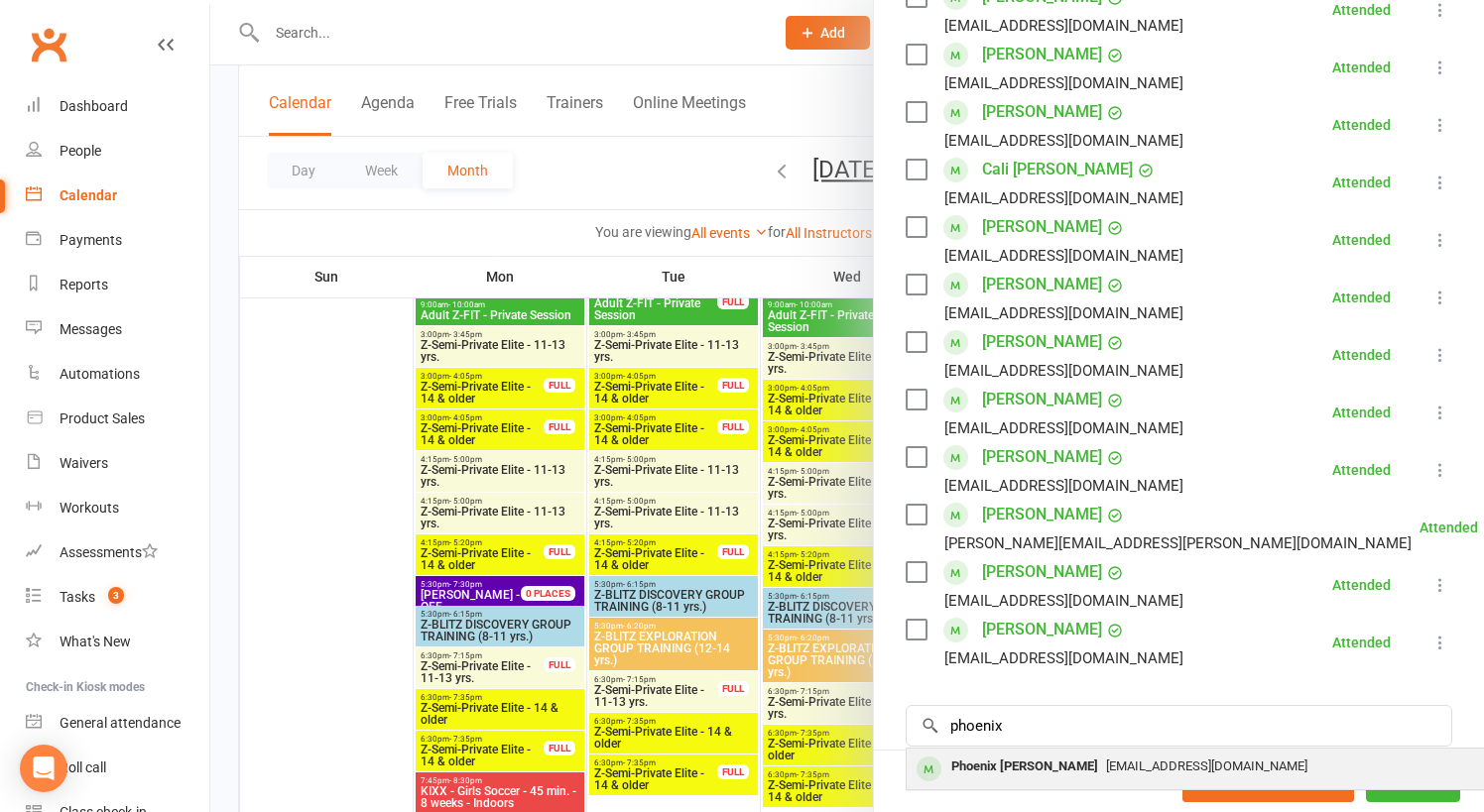 click on "[EMAIL_ADDRESS][DOMAIN_NAME]" at bounding box center (1206, 765) 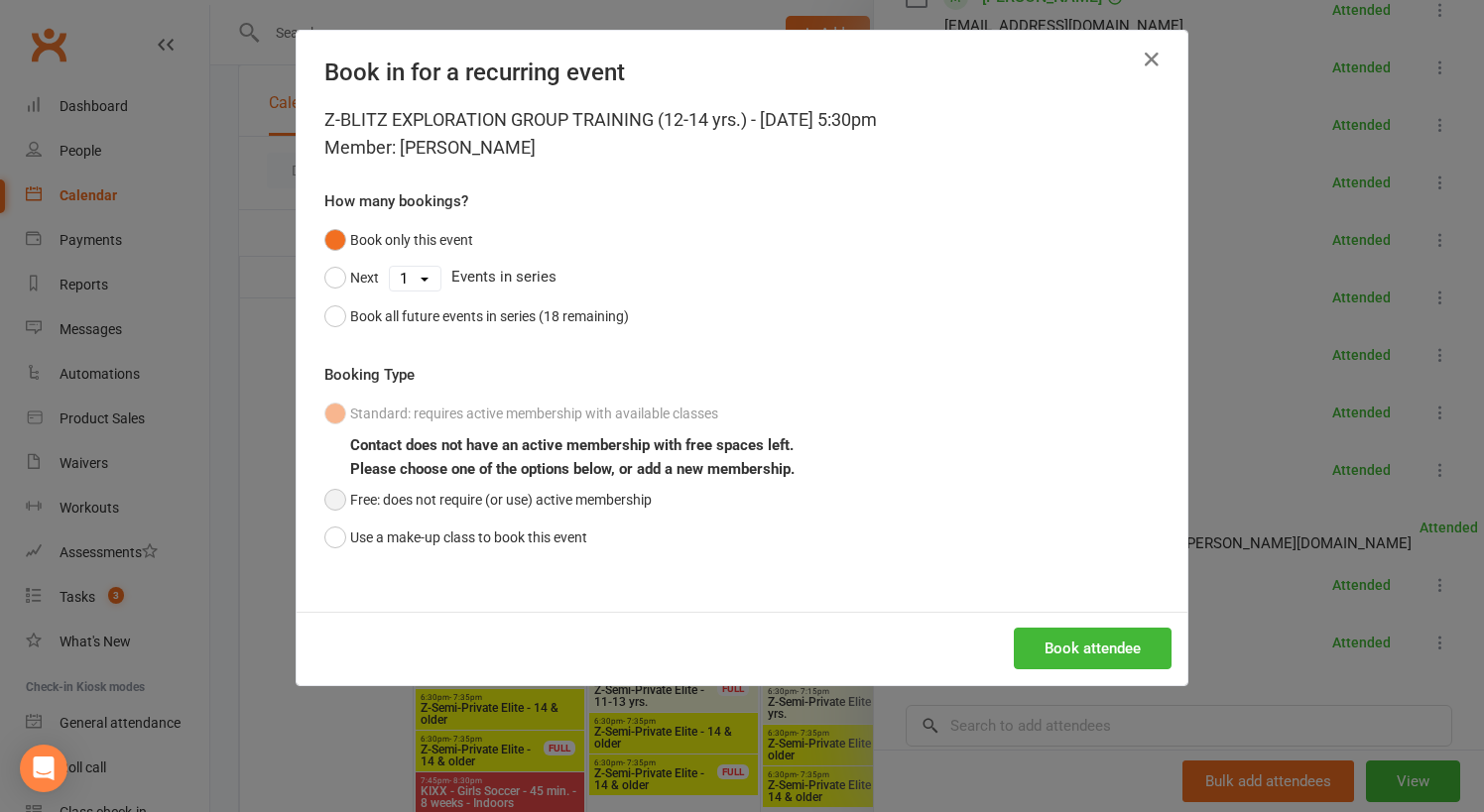click on "Free: does not require (or use) active membership" at bounding box center (488, 500) 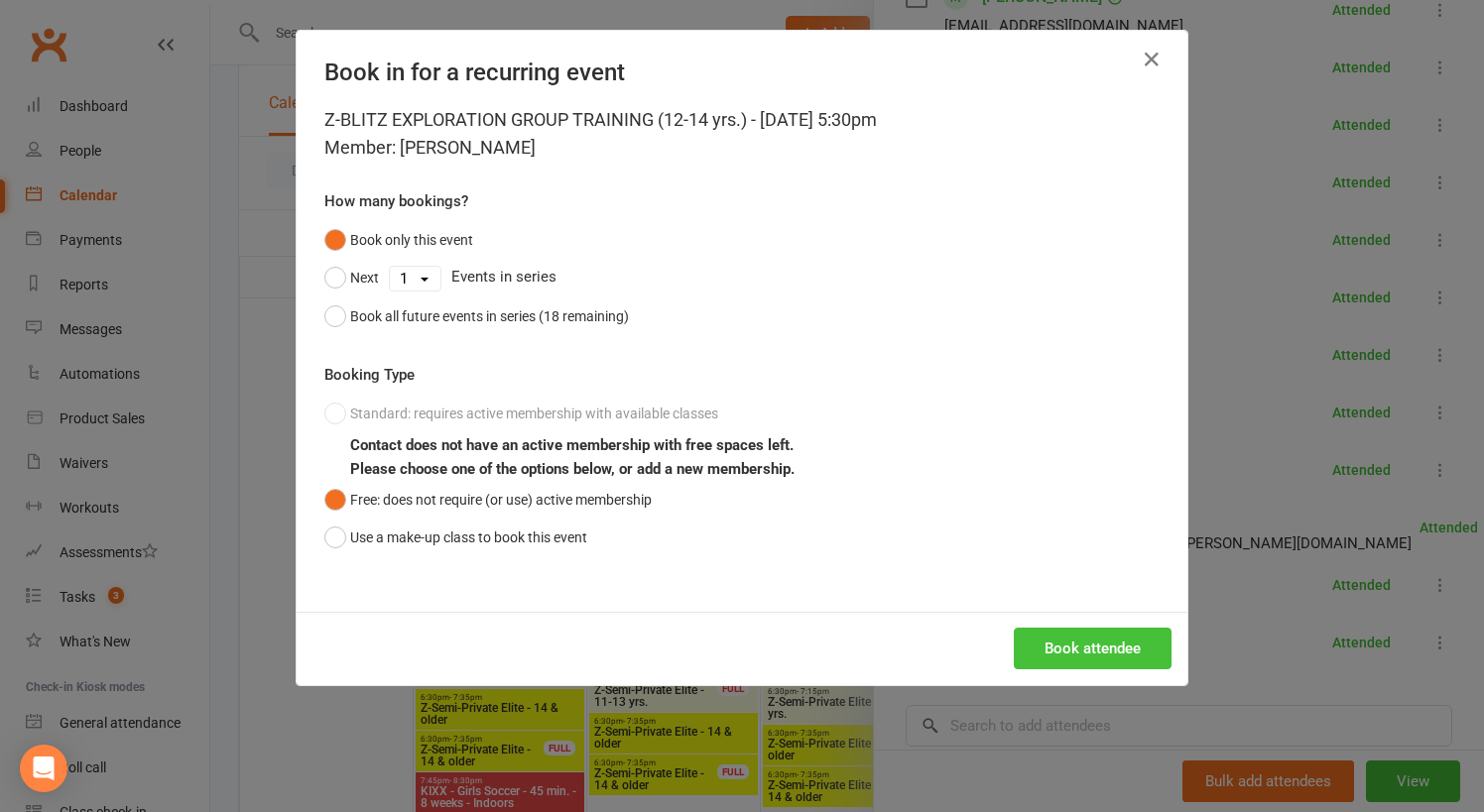 click on "Book attendee" at bounding box center [1092, 648] 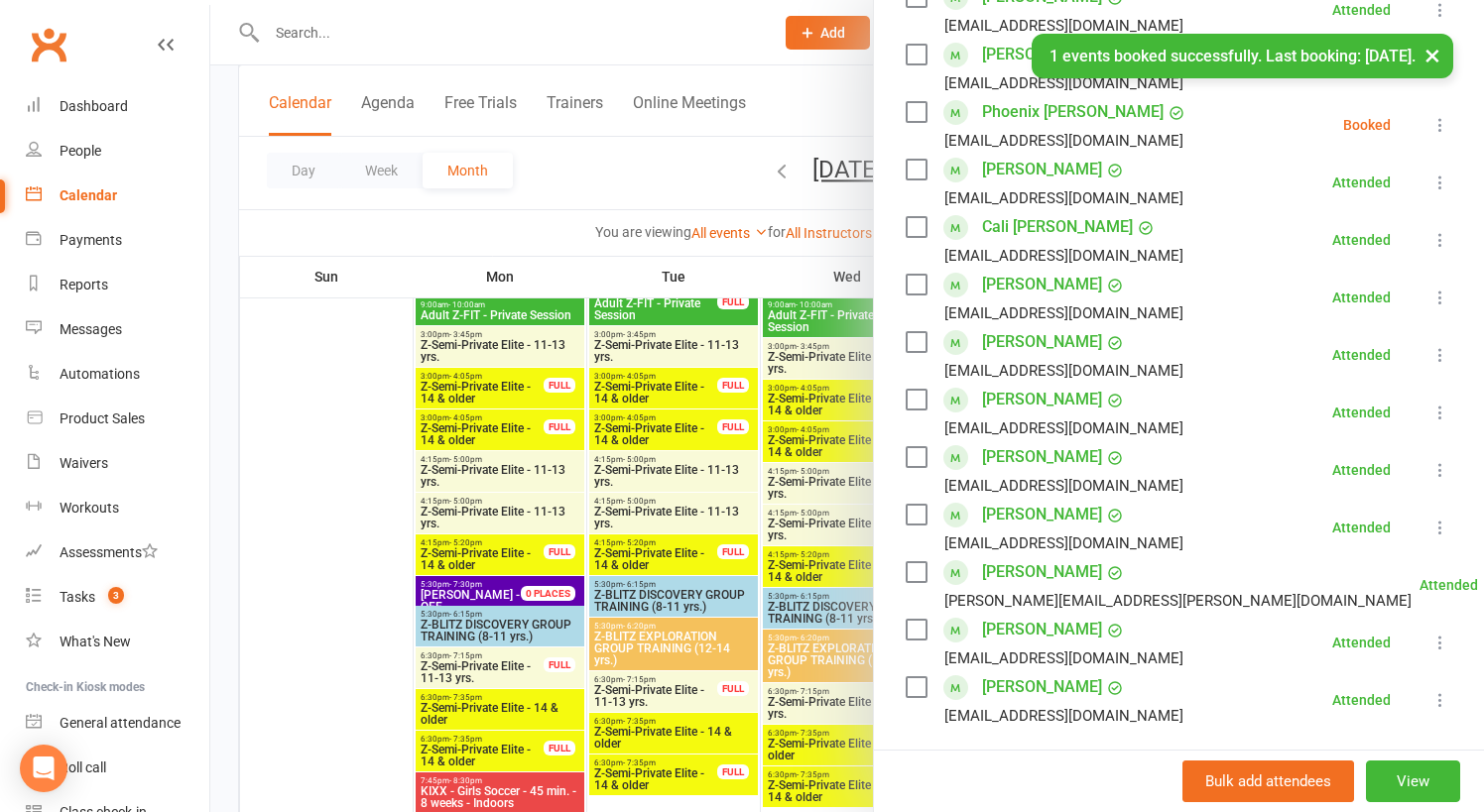 click at bounding box center (1440, 125) 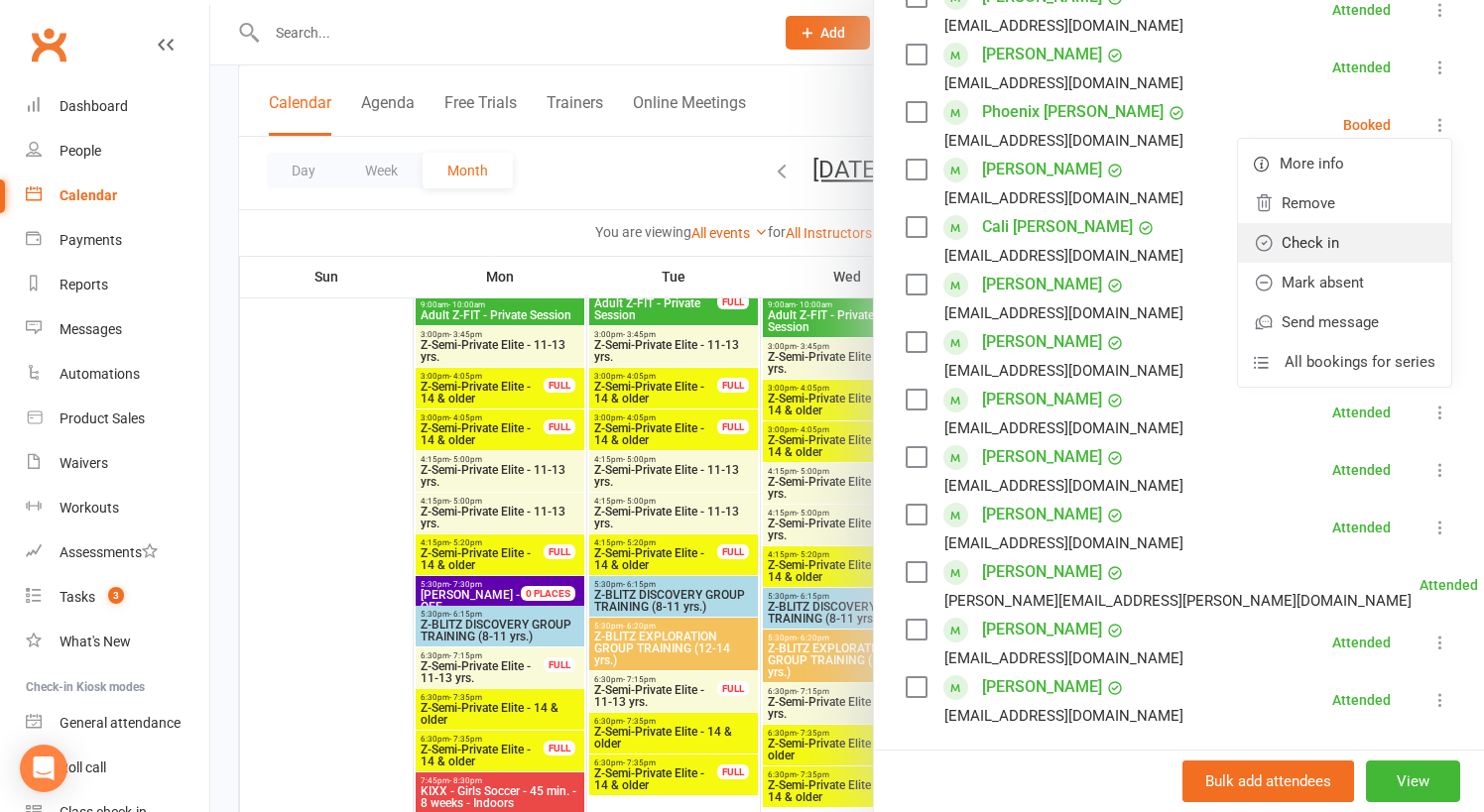 click on "Check in" at bounding box center (1344, 243) 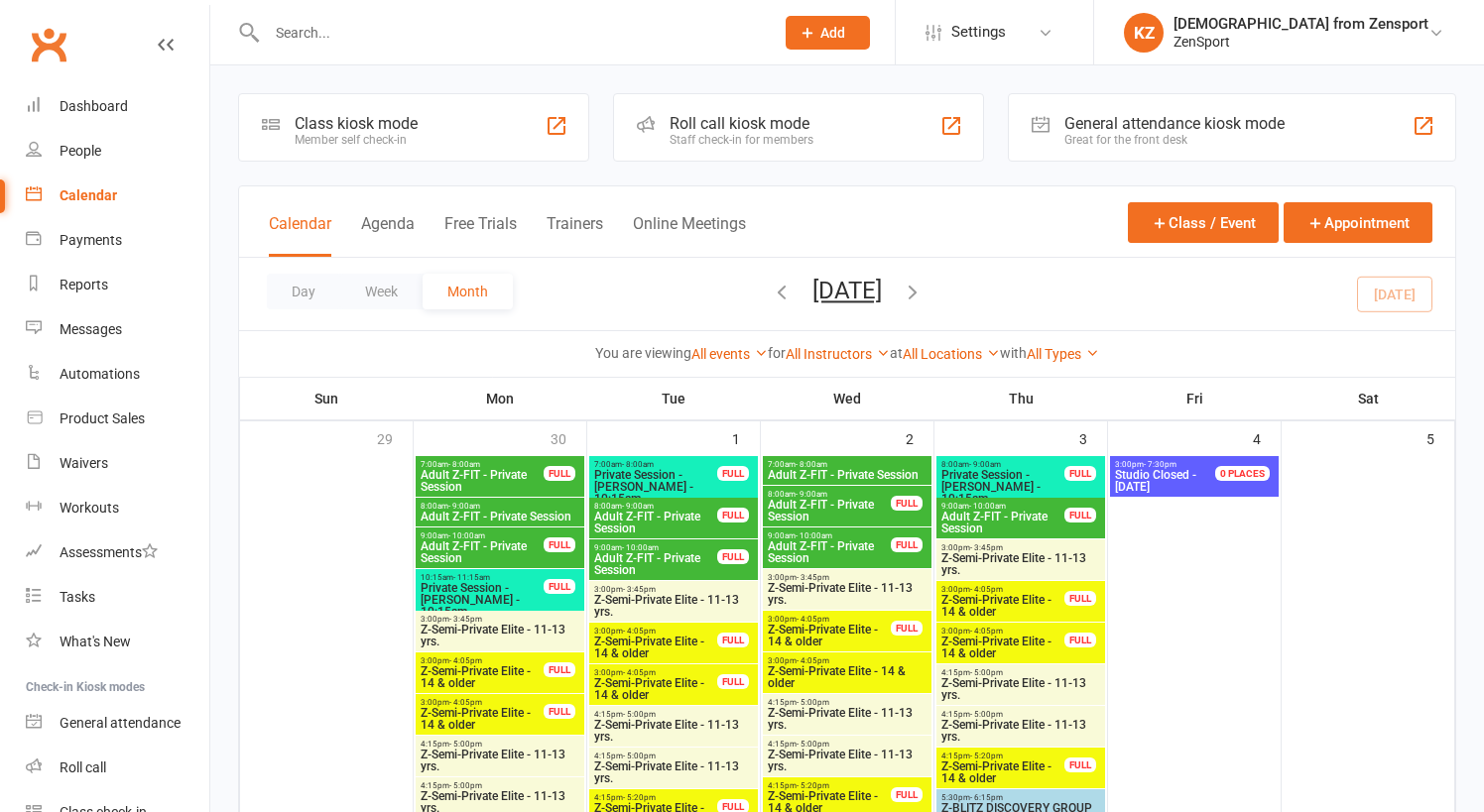 scroll, scrollTop: 0, scrollLeft: 0, axis: both 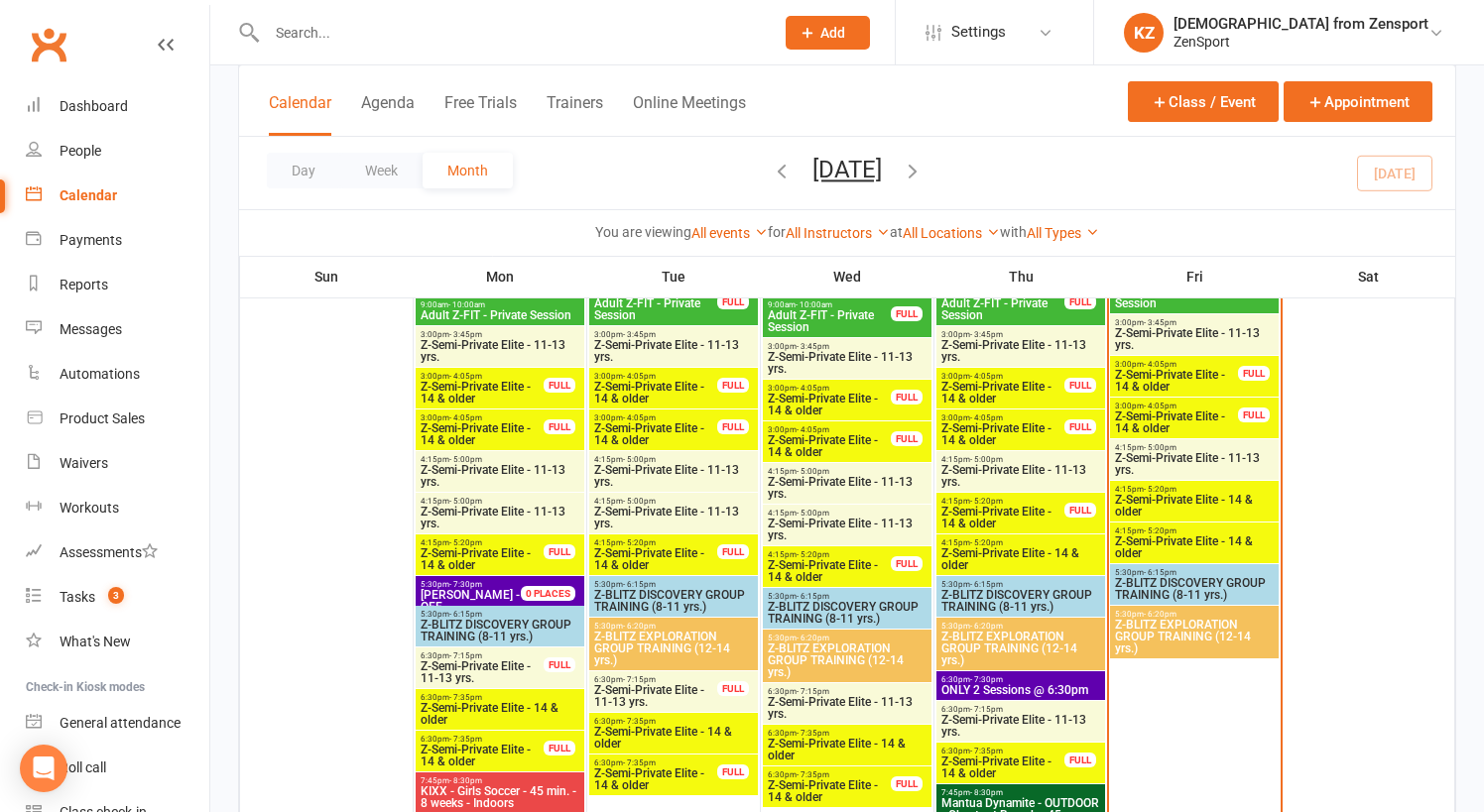 click on "Z-BLITZ EXPLORATION GROUP TRAINING (12-14 yrs.)" at bounding box center (847, 660) 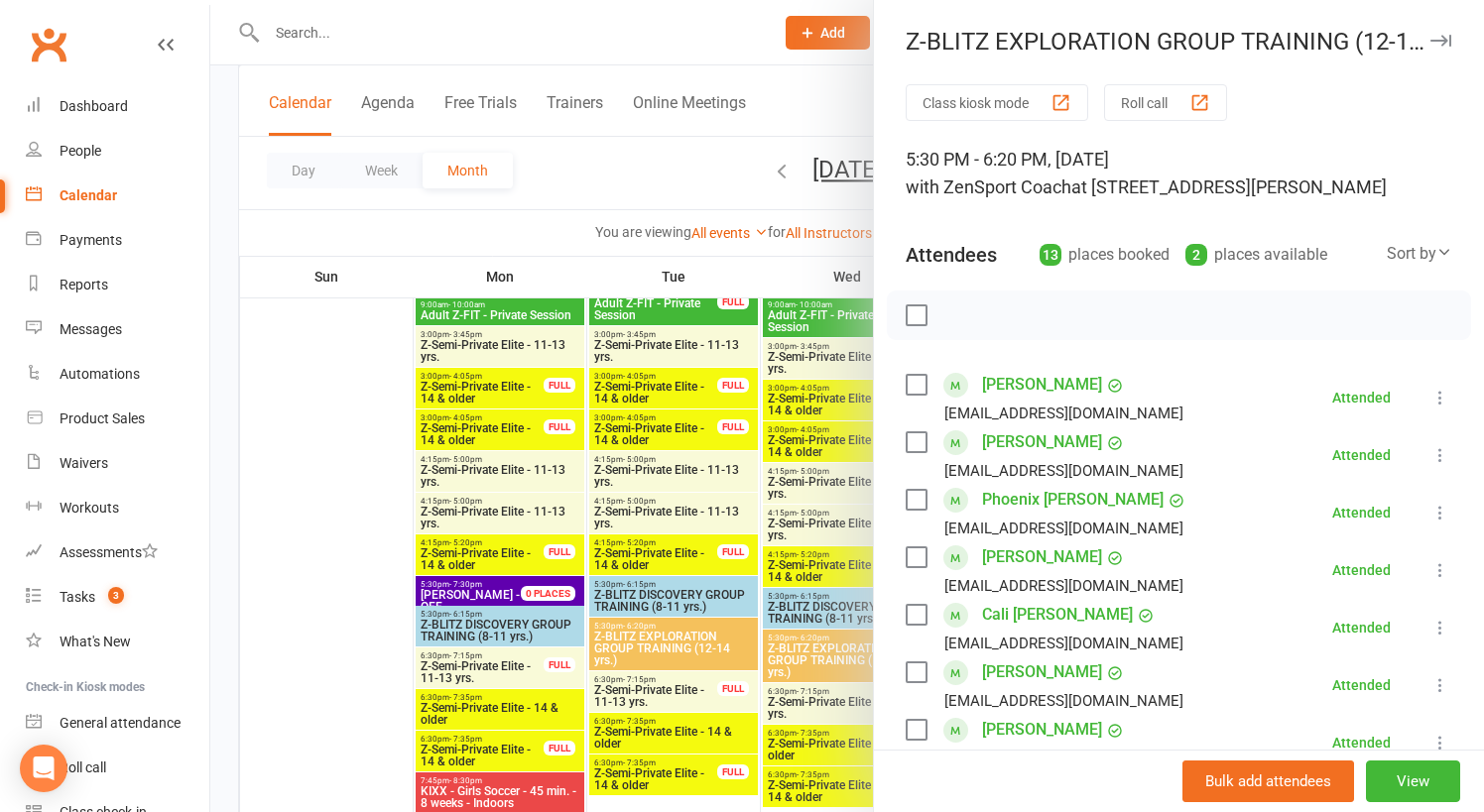 click on "Phoenix [PERSON_NAME]" at bounding box center [1072, 500] 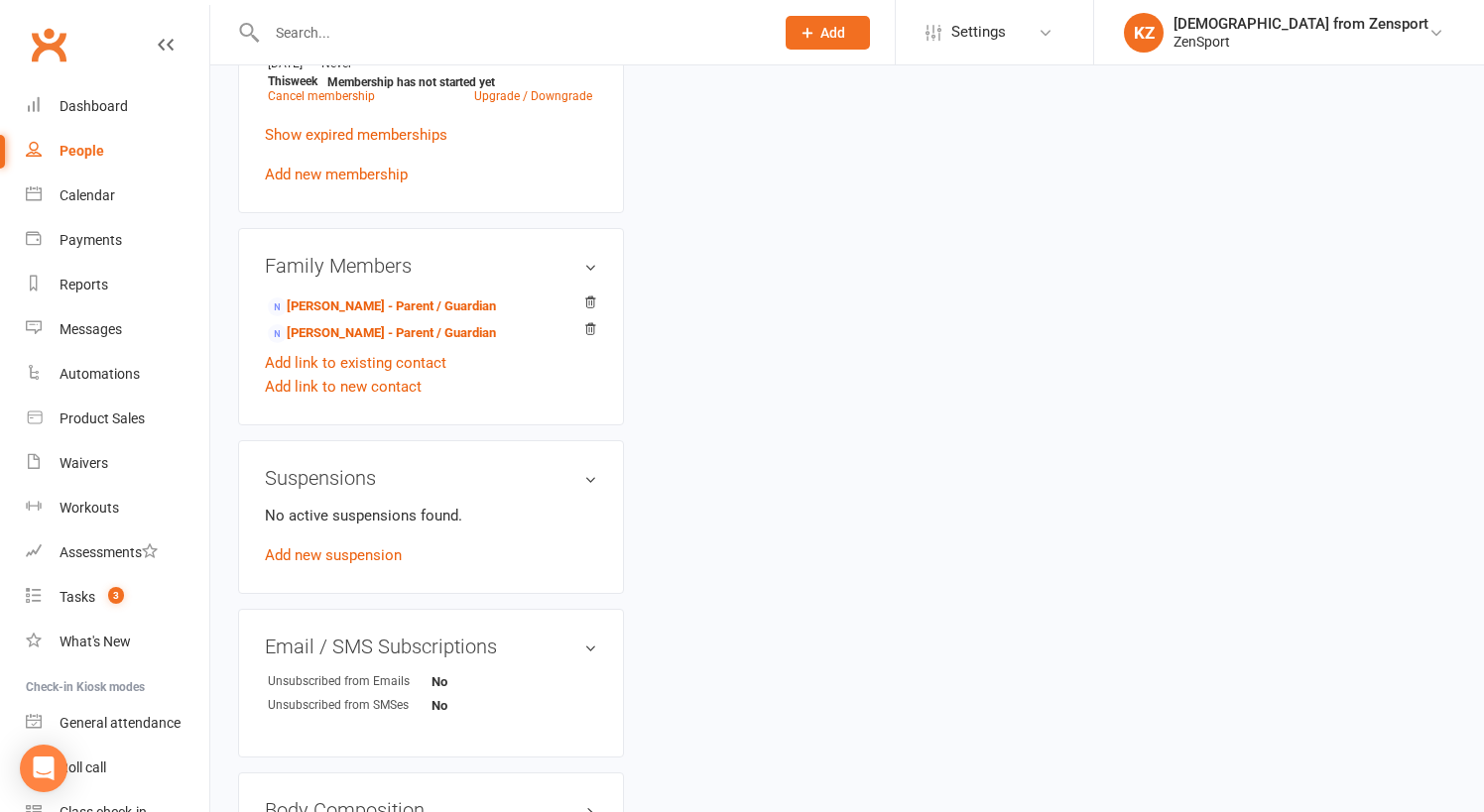 scroll, scrollTop: 0, scrollLeft: 0, axis: both 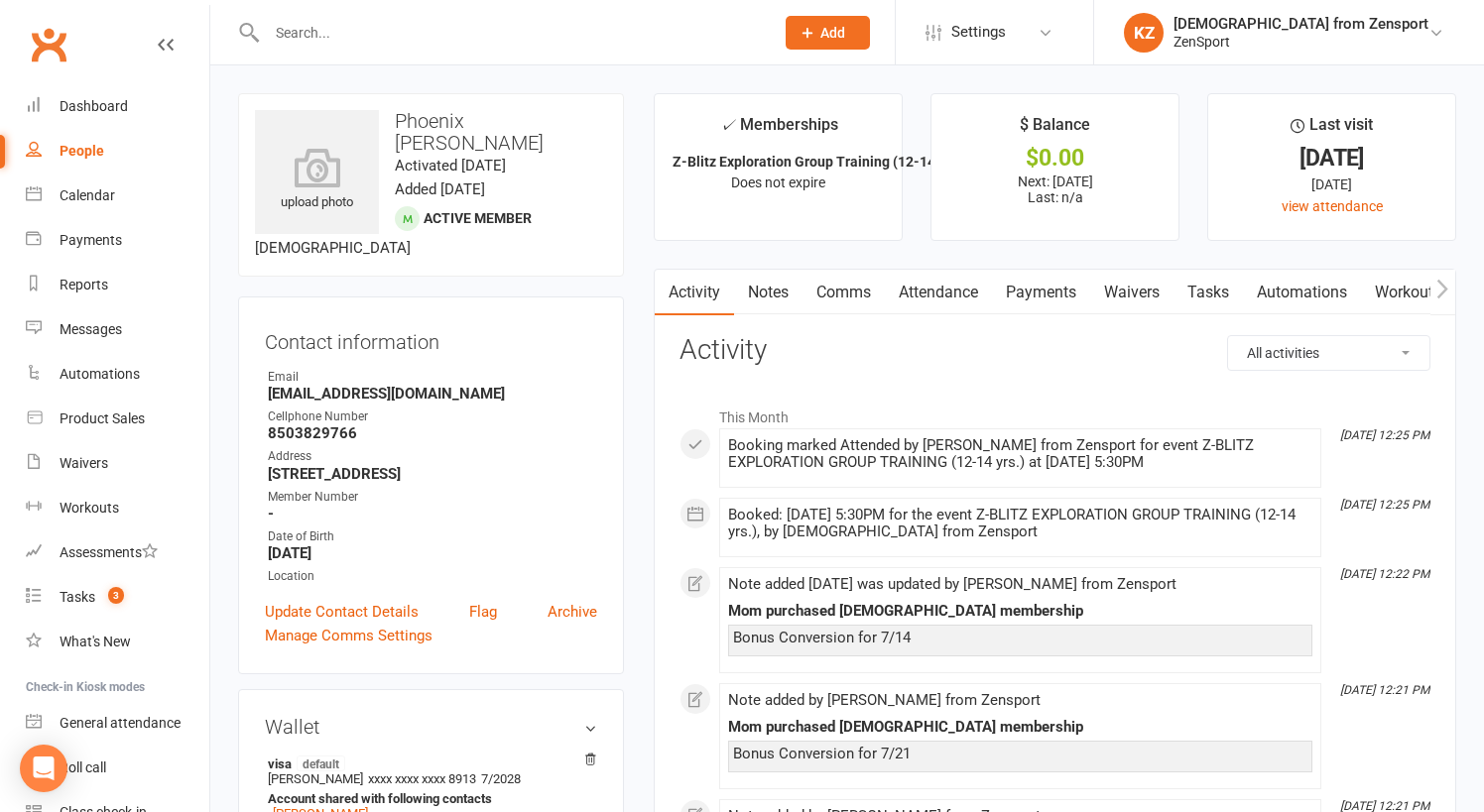 click on "Notes" at bounding box center (768, 292) 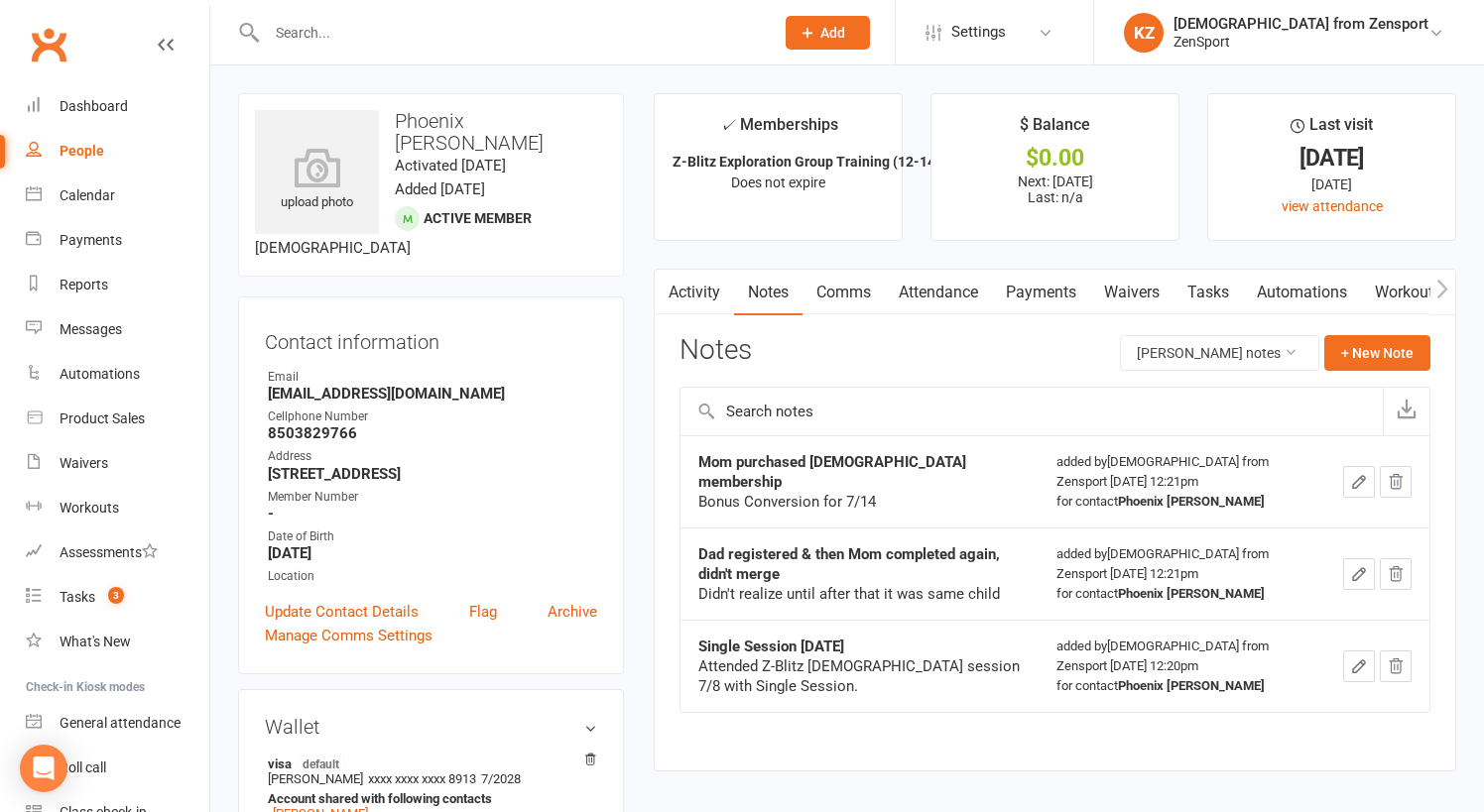 click 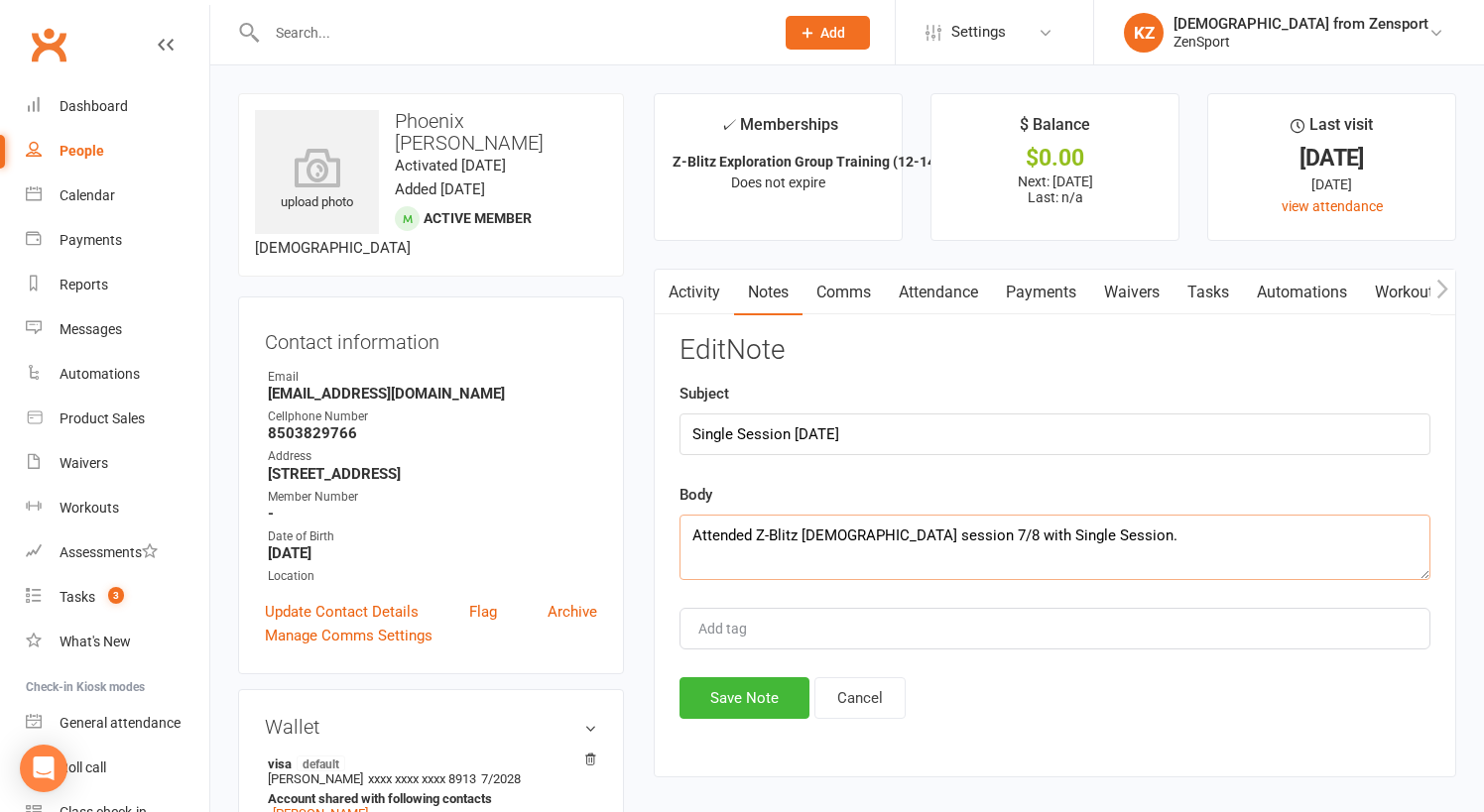 click on "Attended Z-Blitz [DEMOGRAPHIC_DATA] session 7/8 with Single Session." at bounding box center (1054, 547) 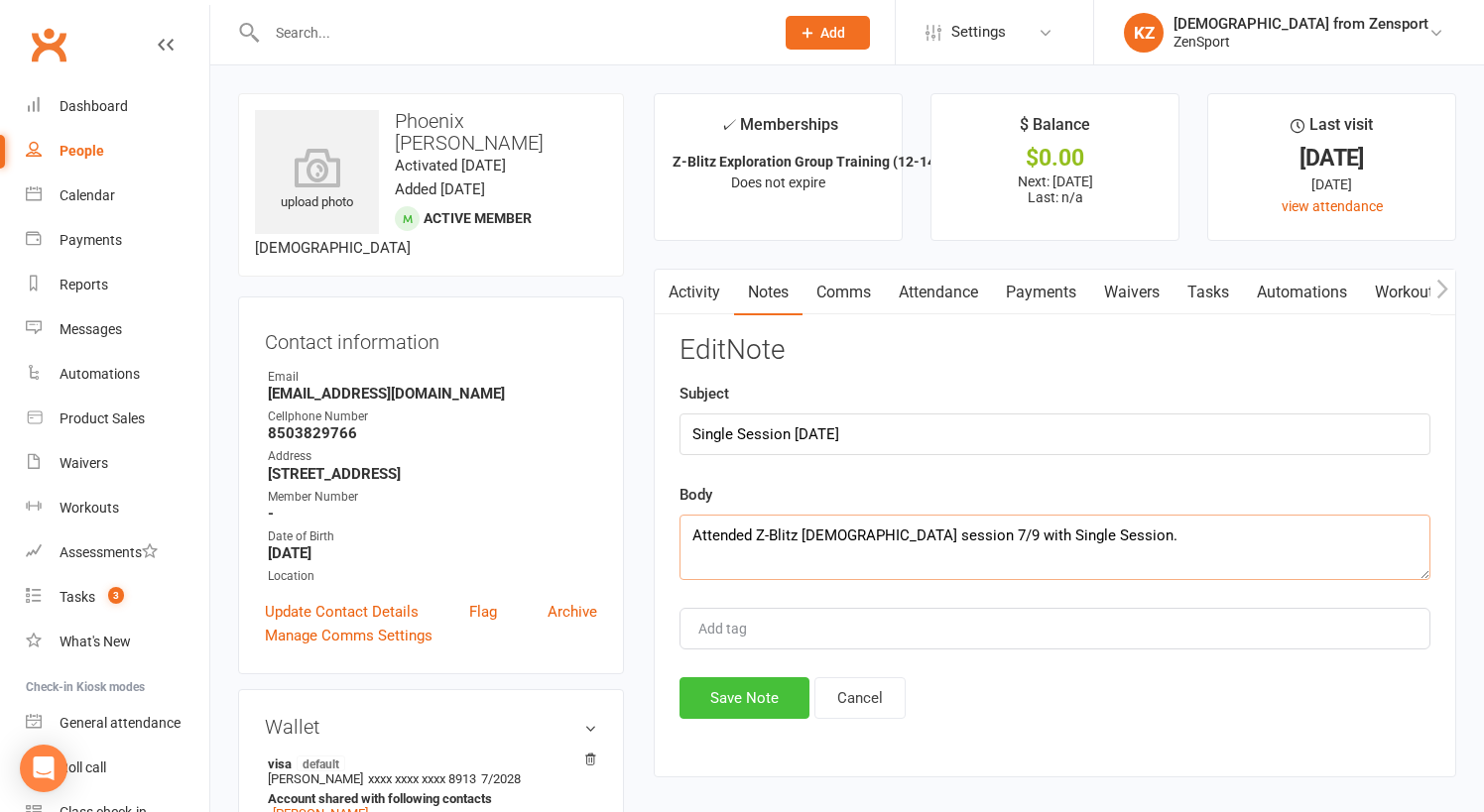 type on "Attended Z-Blitz 12-14 yr. old session 7/9 with Single Session." 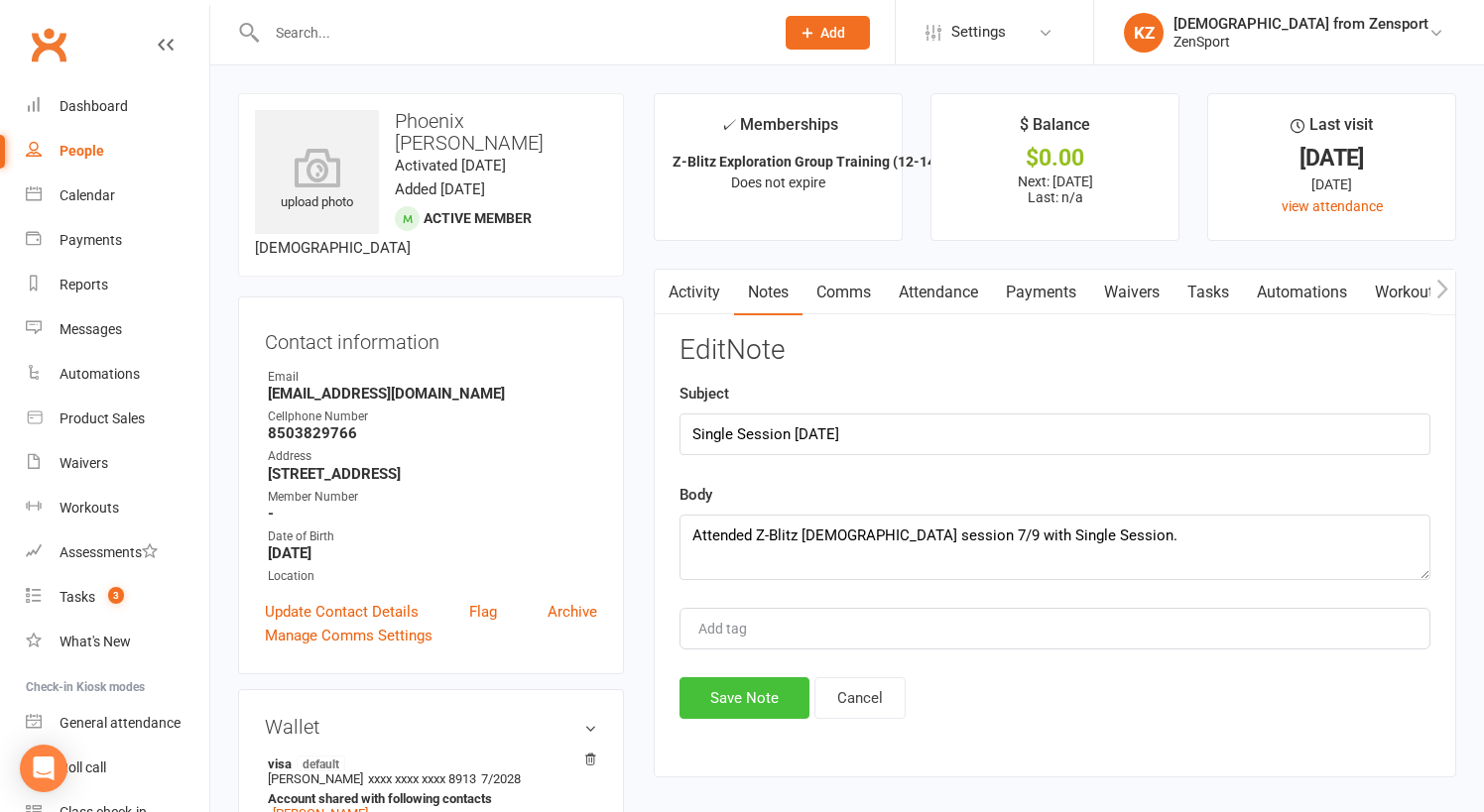 click on "Save Note" at bounding box center [744, 698] 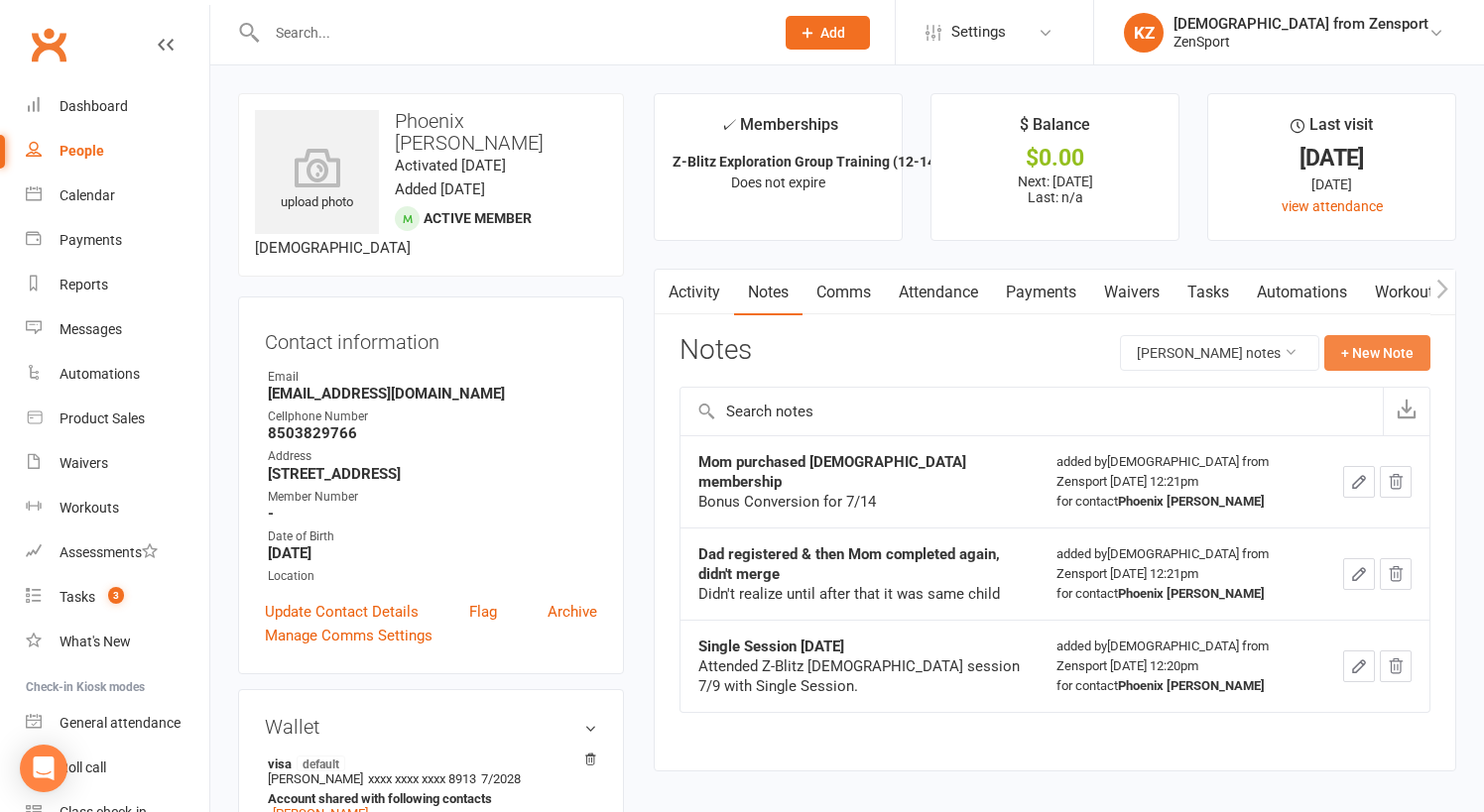 click on "+ New Note" at bounding box center (1377, 353) 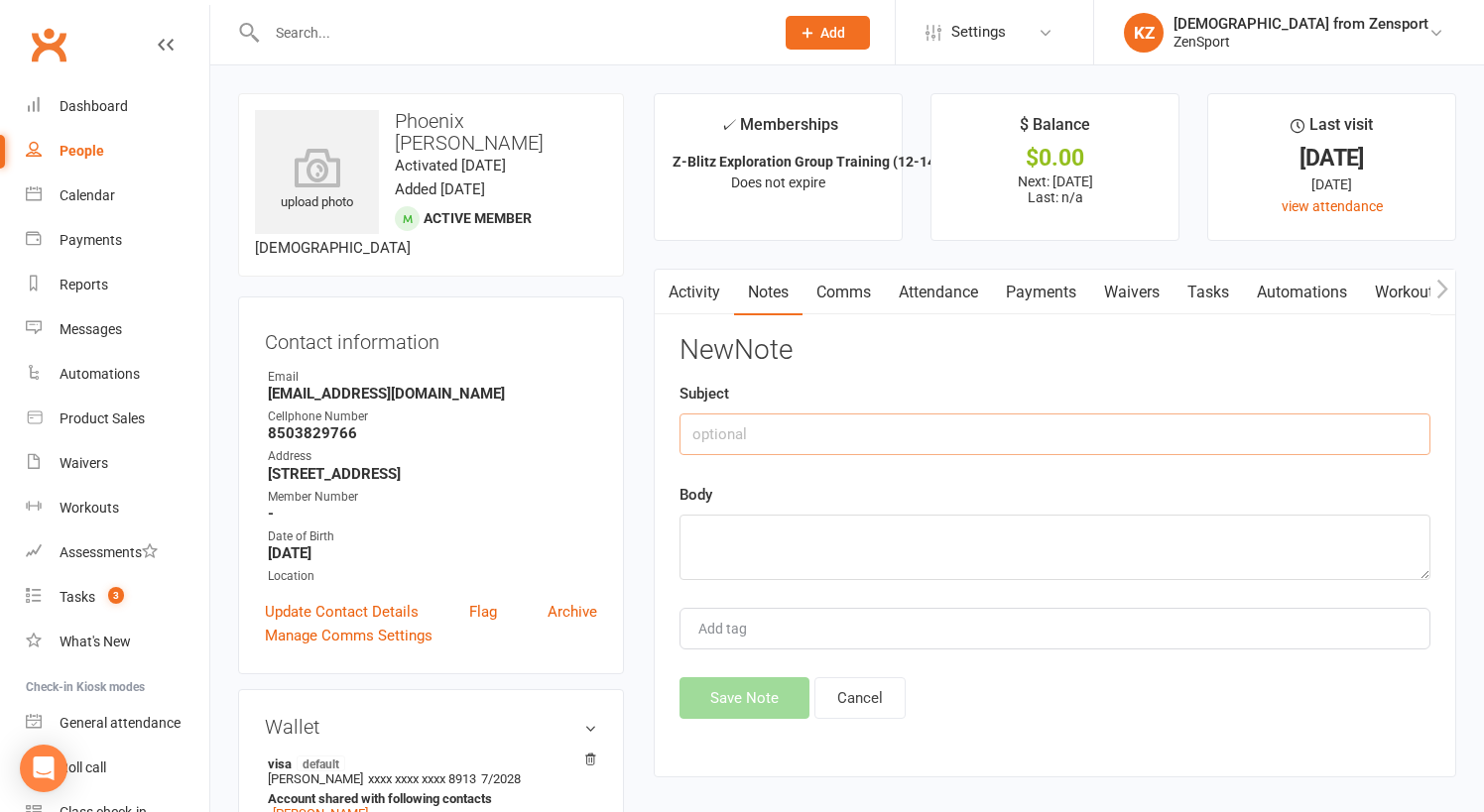 click at bounding box center (1054, 434) 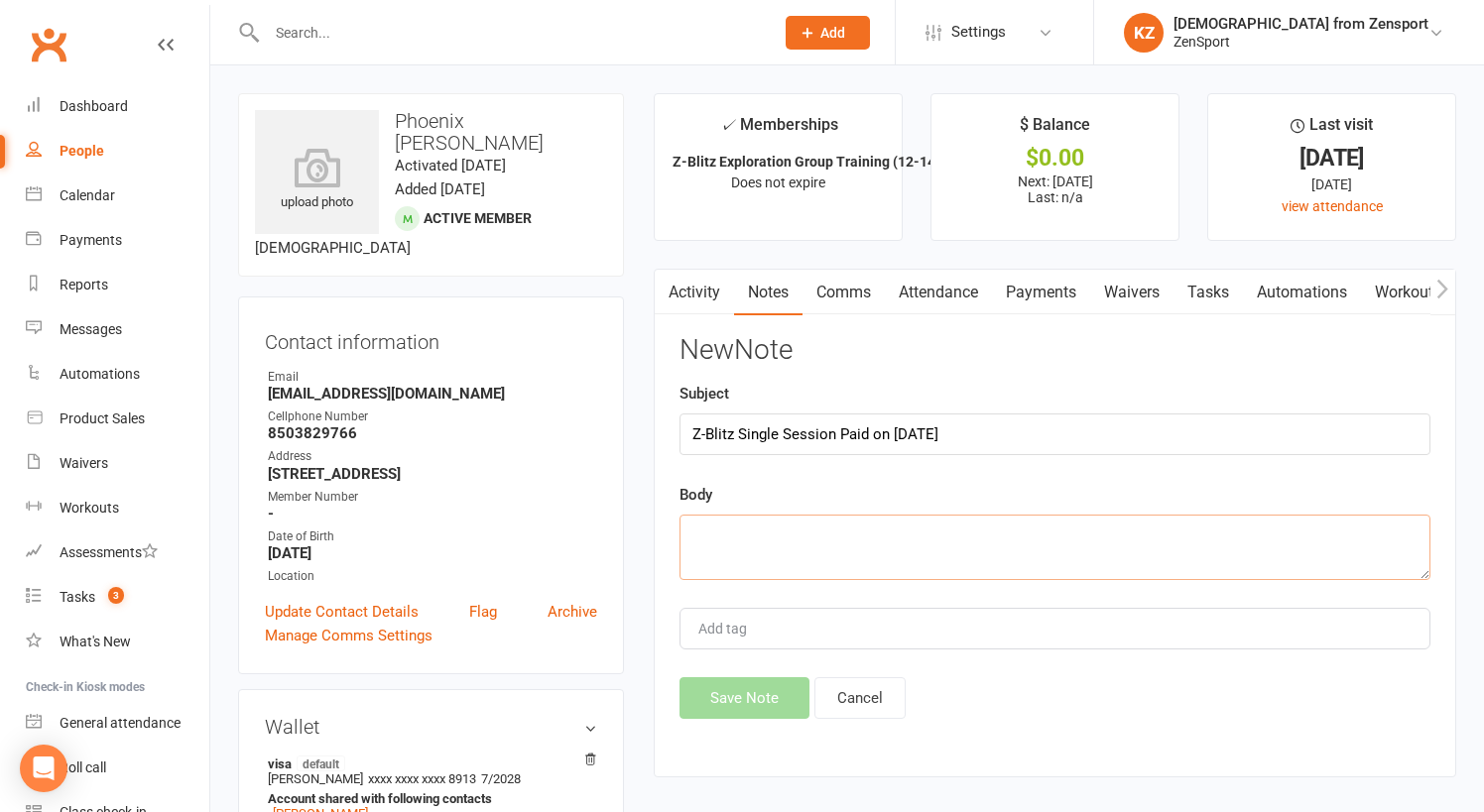 click at bounding box center [1054, 547] 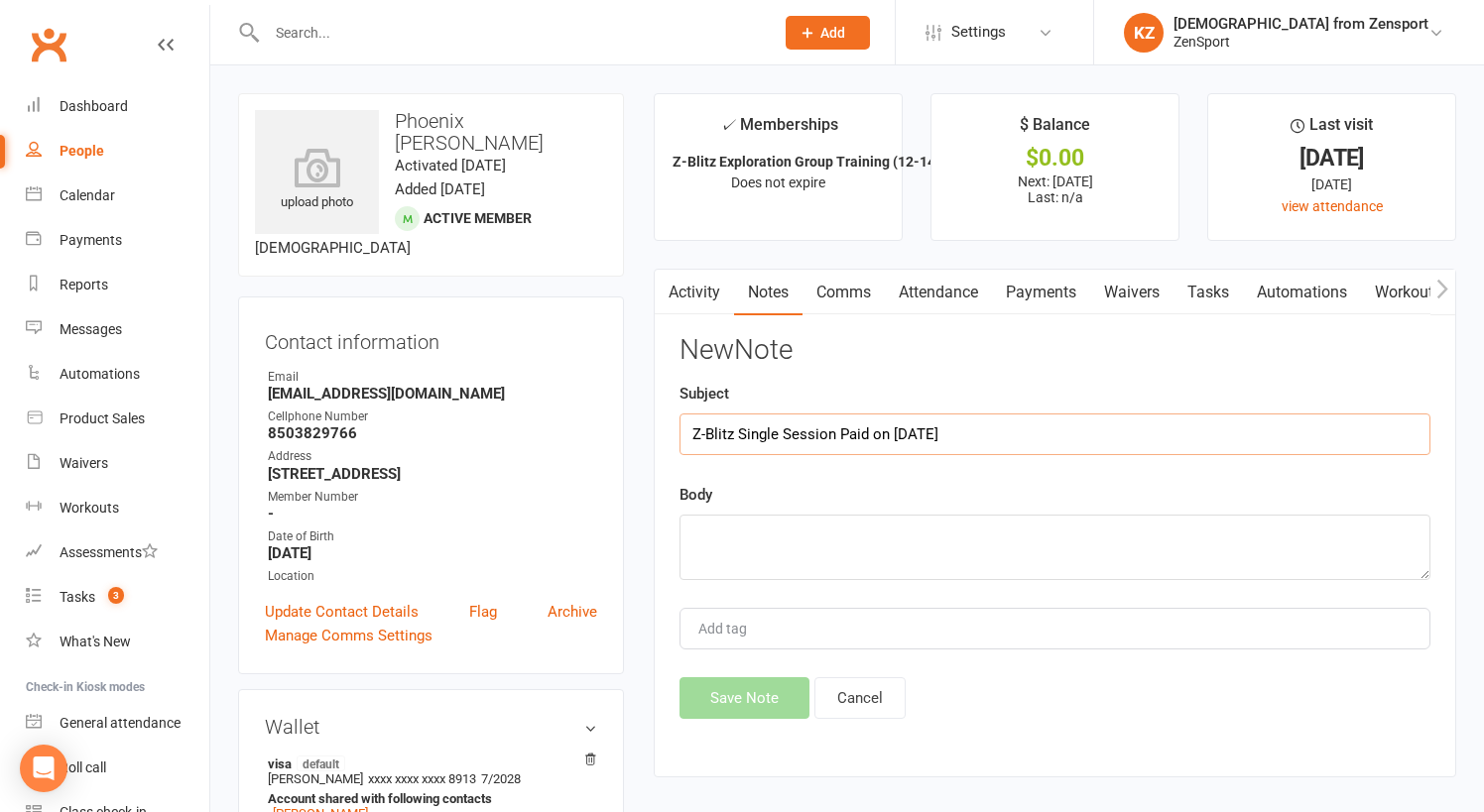 drag, startPoint x: 952, startPoint y: 433, endPoint x: 872, endPoint y: 432, distance: 80.00625 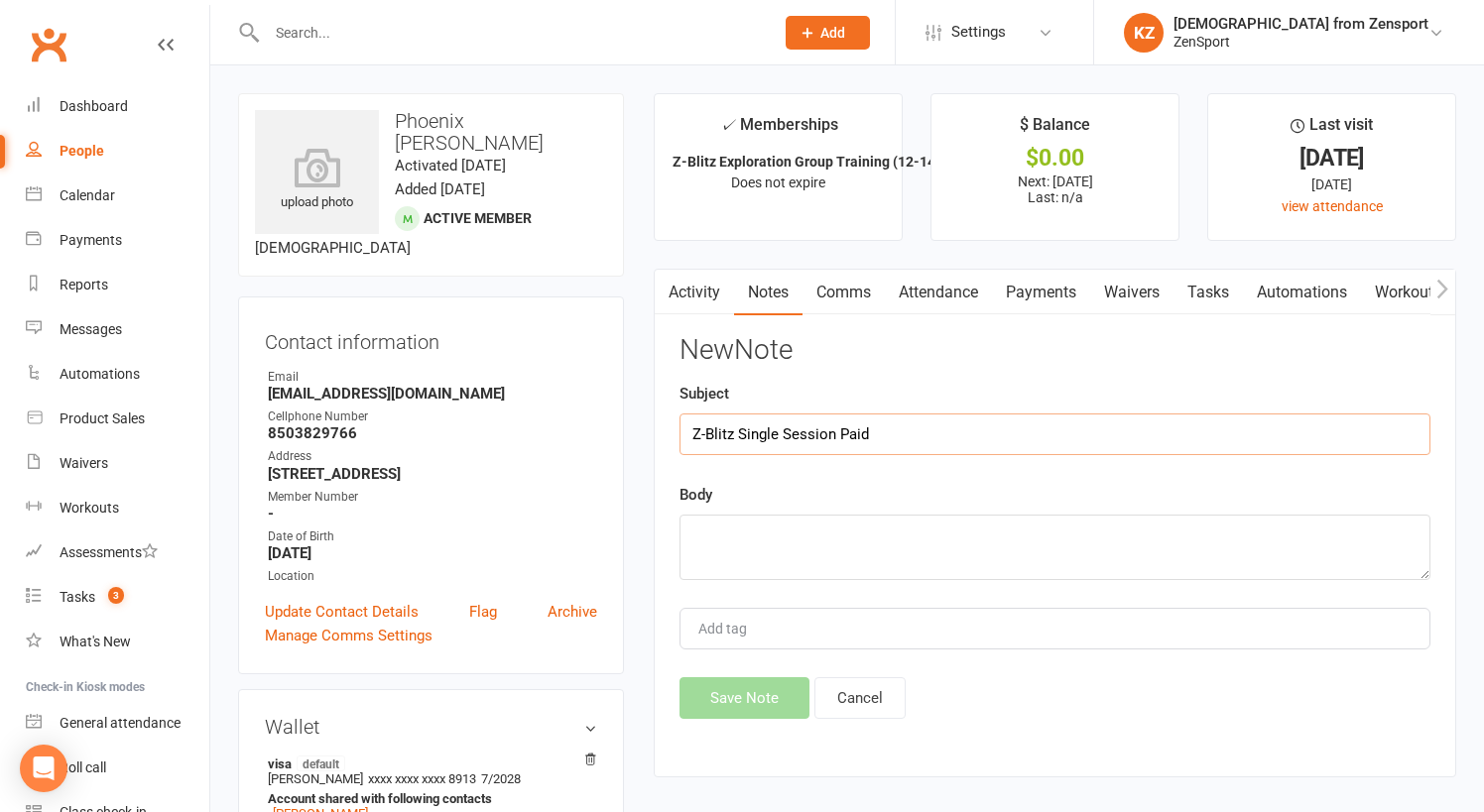 type on "Z-Blitz Single Session Paid" 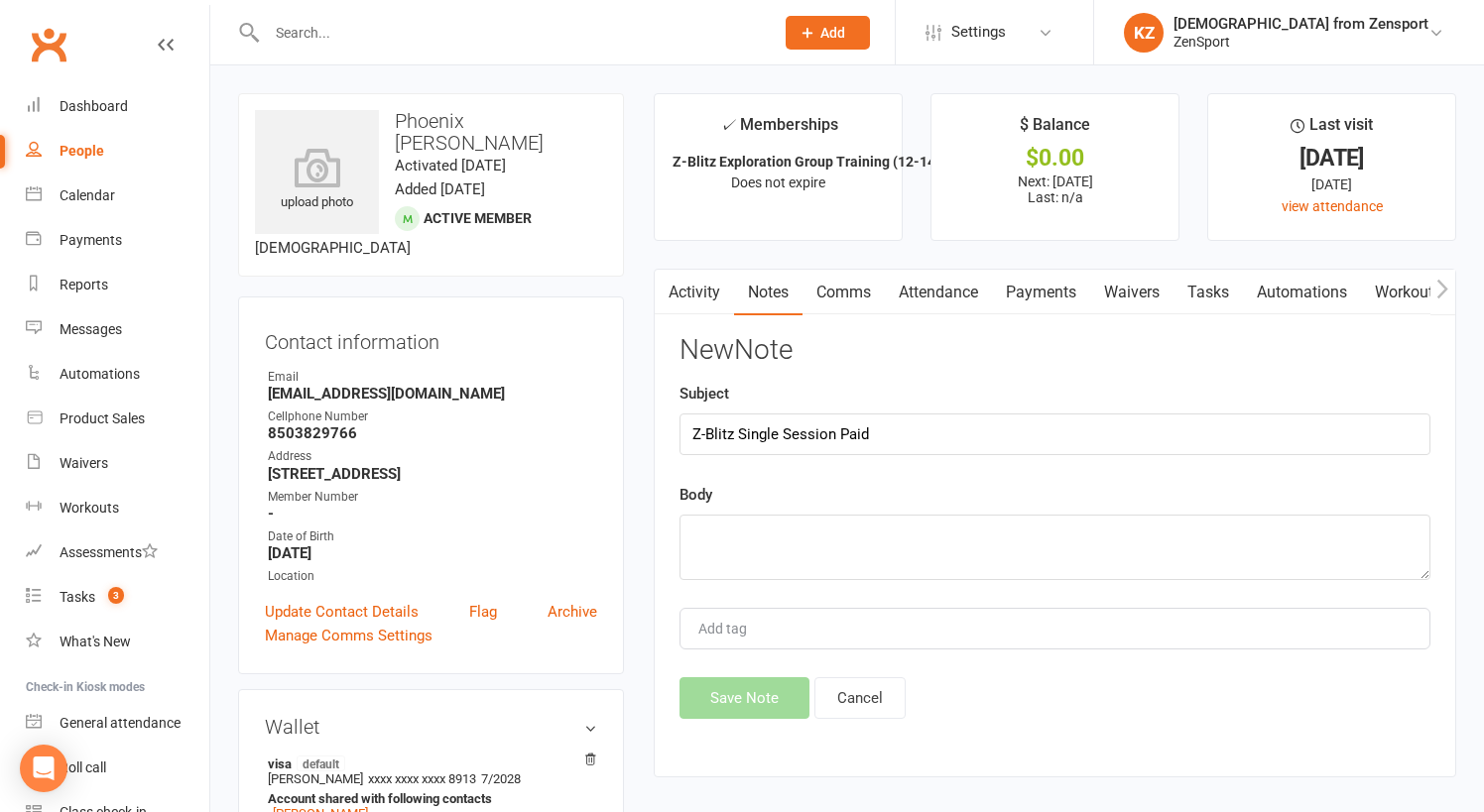 click on "Body" at bounding box center (1054, 531) 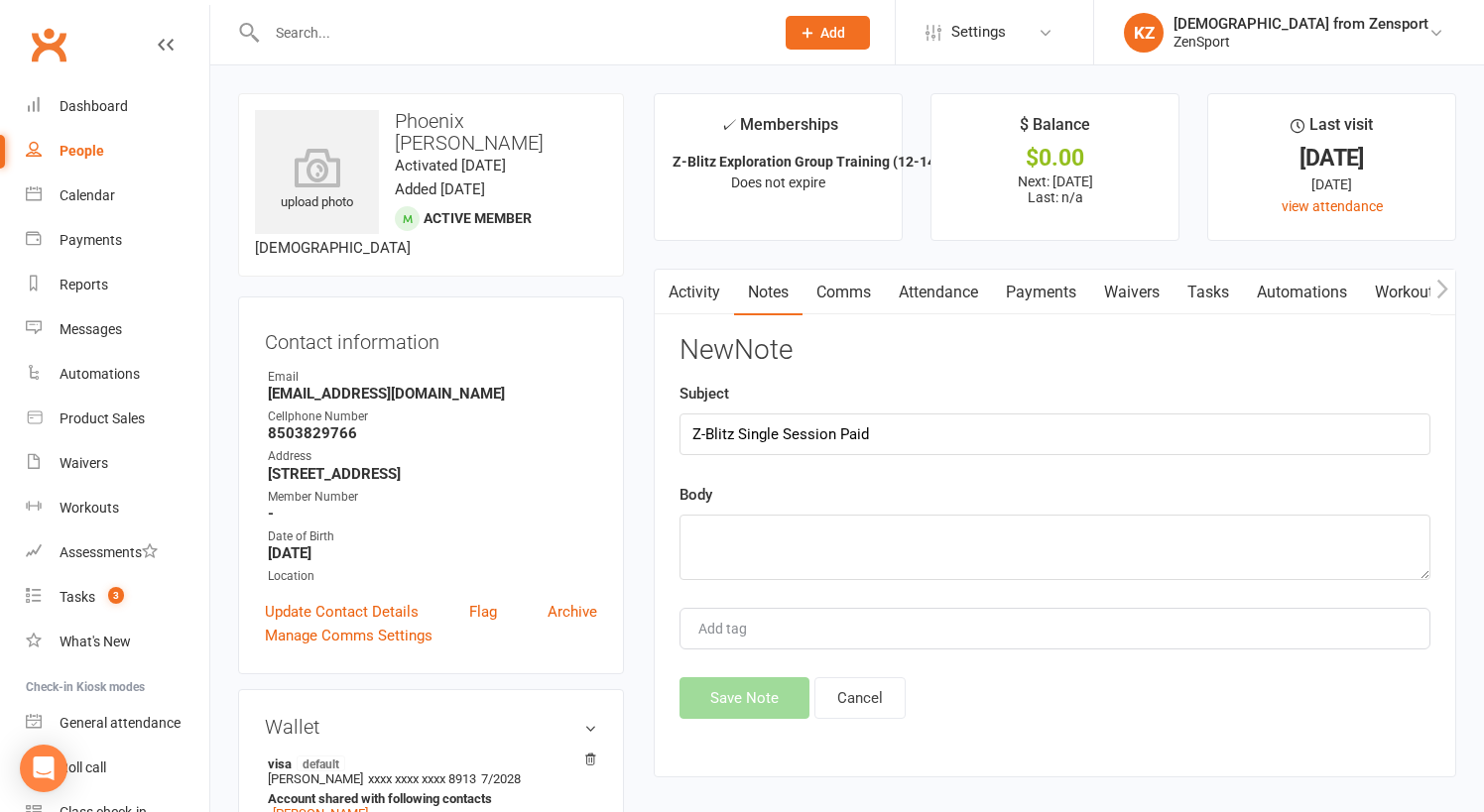 scroll, scrollTop: -1, scrollLeft: 0, axis: vertical 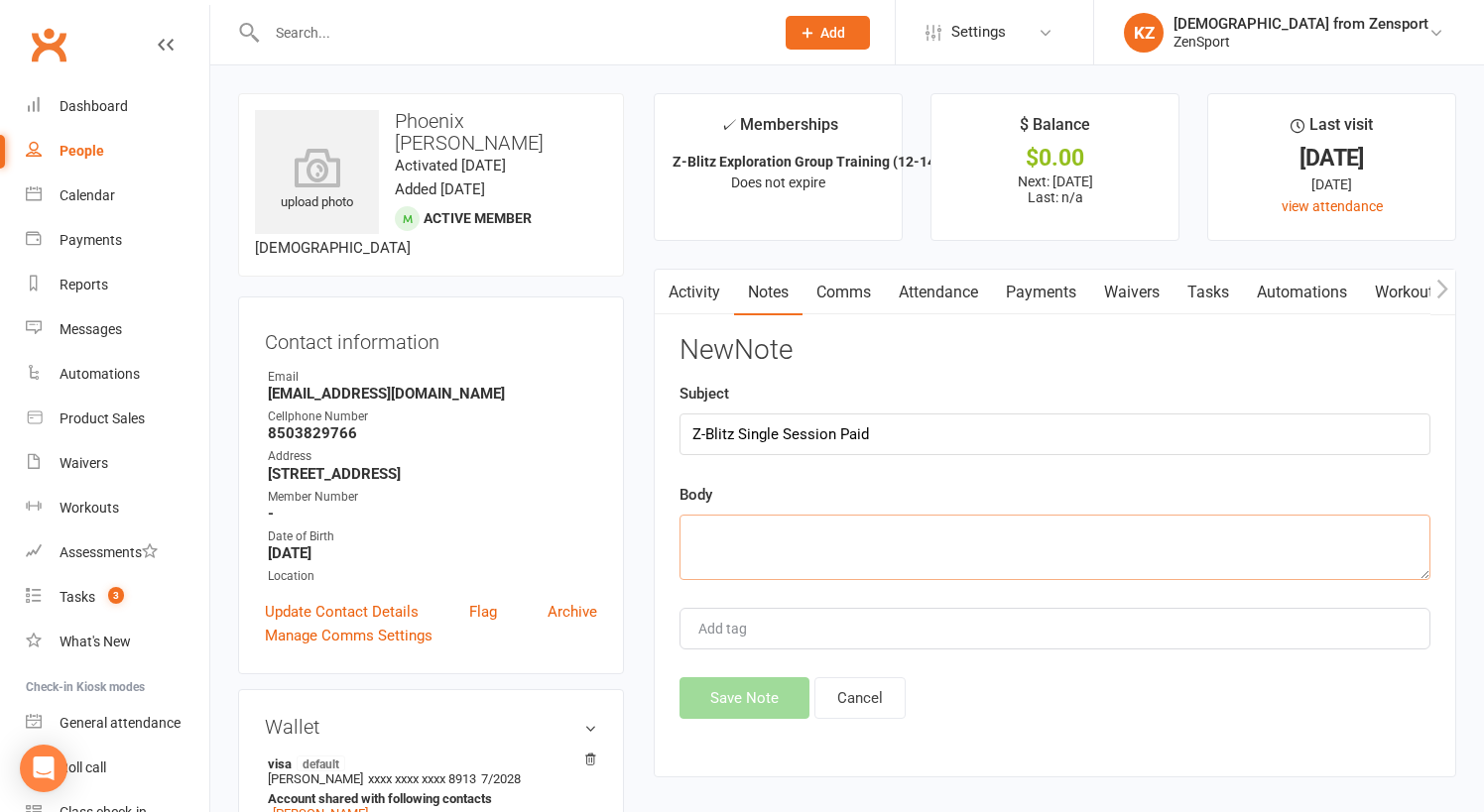 click at bounding box center (1054, 547) 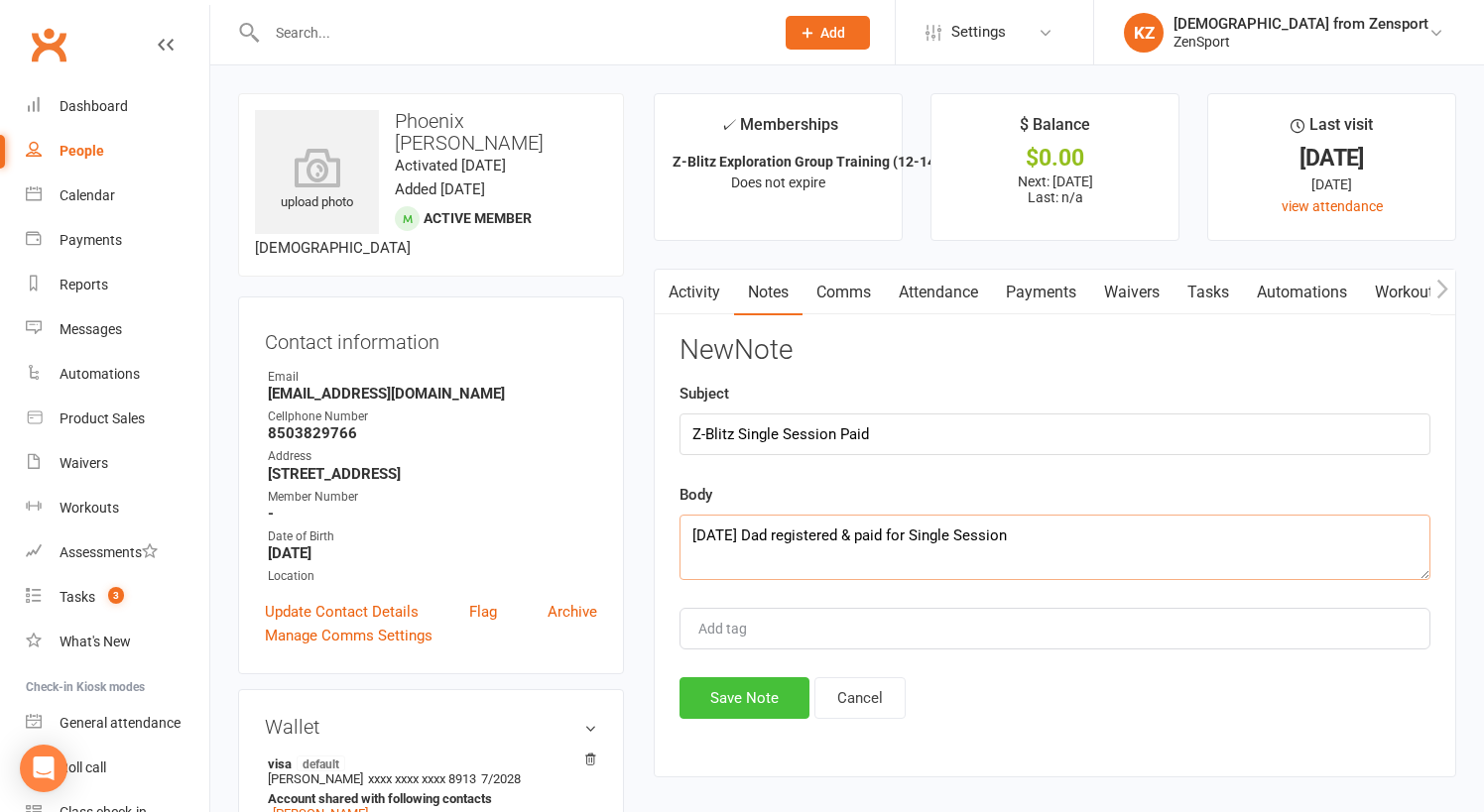 type on "7/8/25 Dad registered & paid for Single Session" 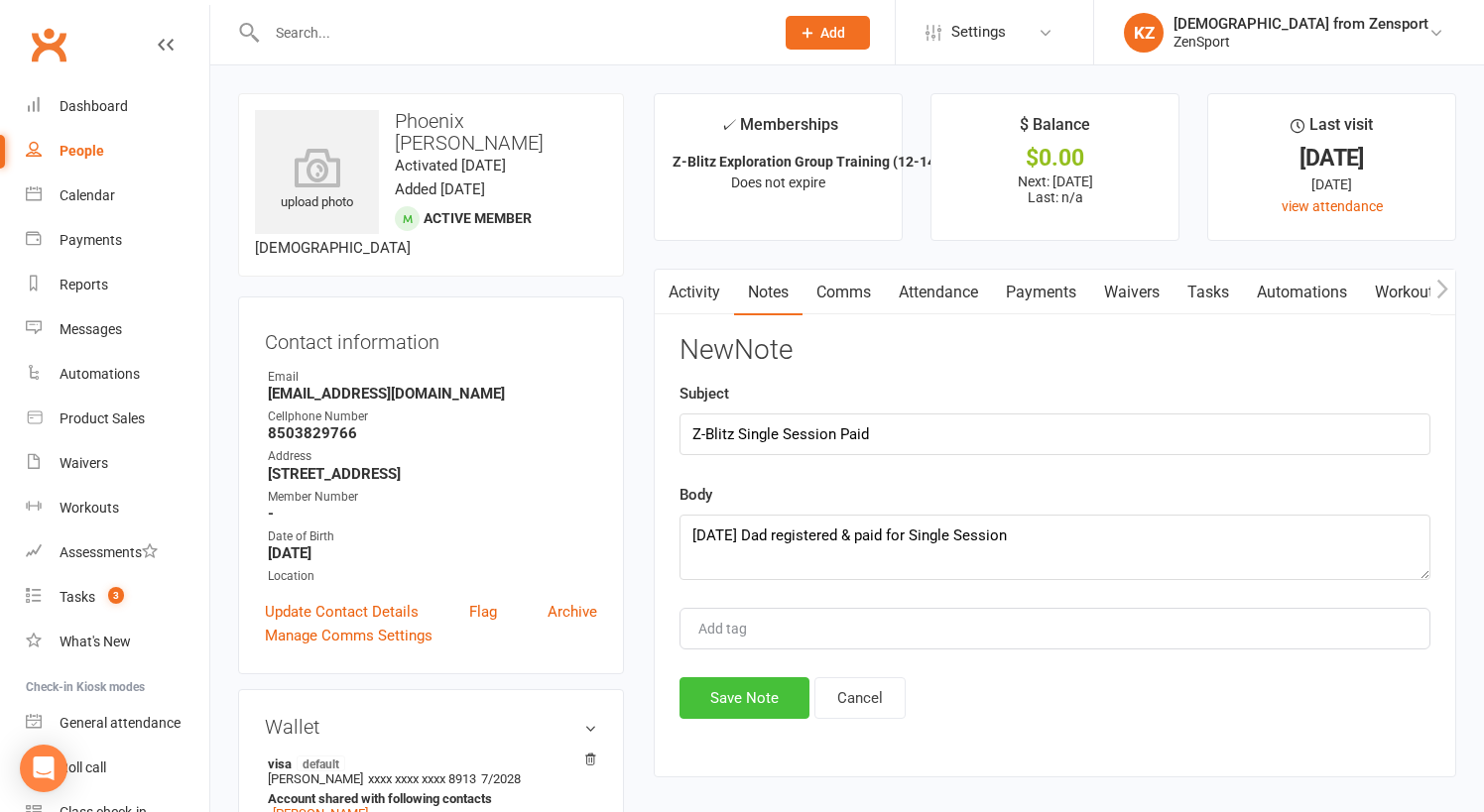 click on "Save Note" at bounding box center [744, 698] 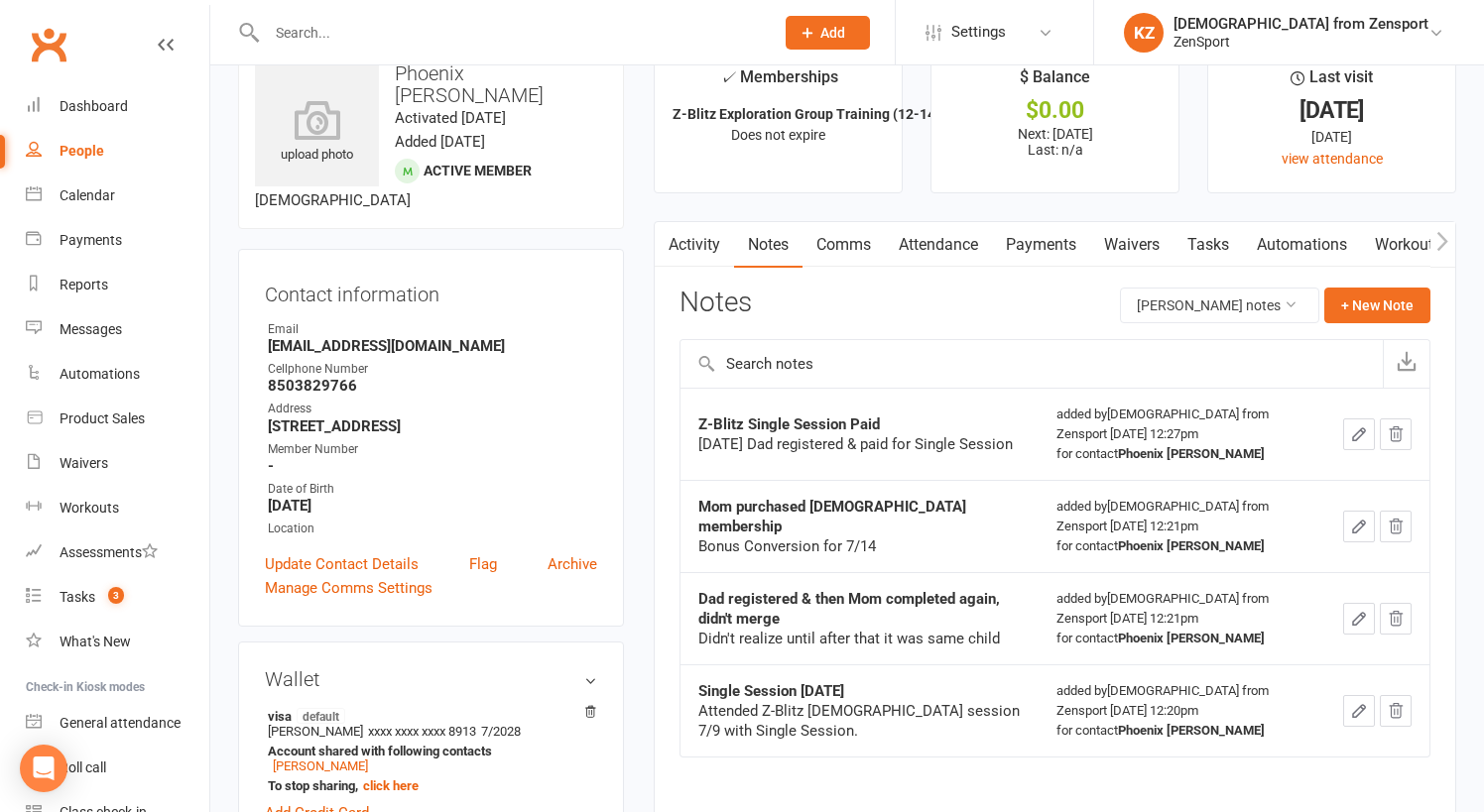 scroll, scrollTop: 0, scrollLeft: 0, axis: both 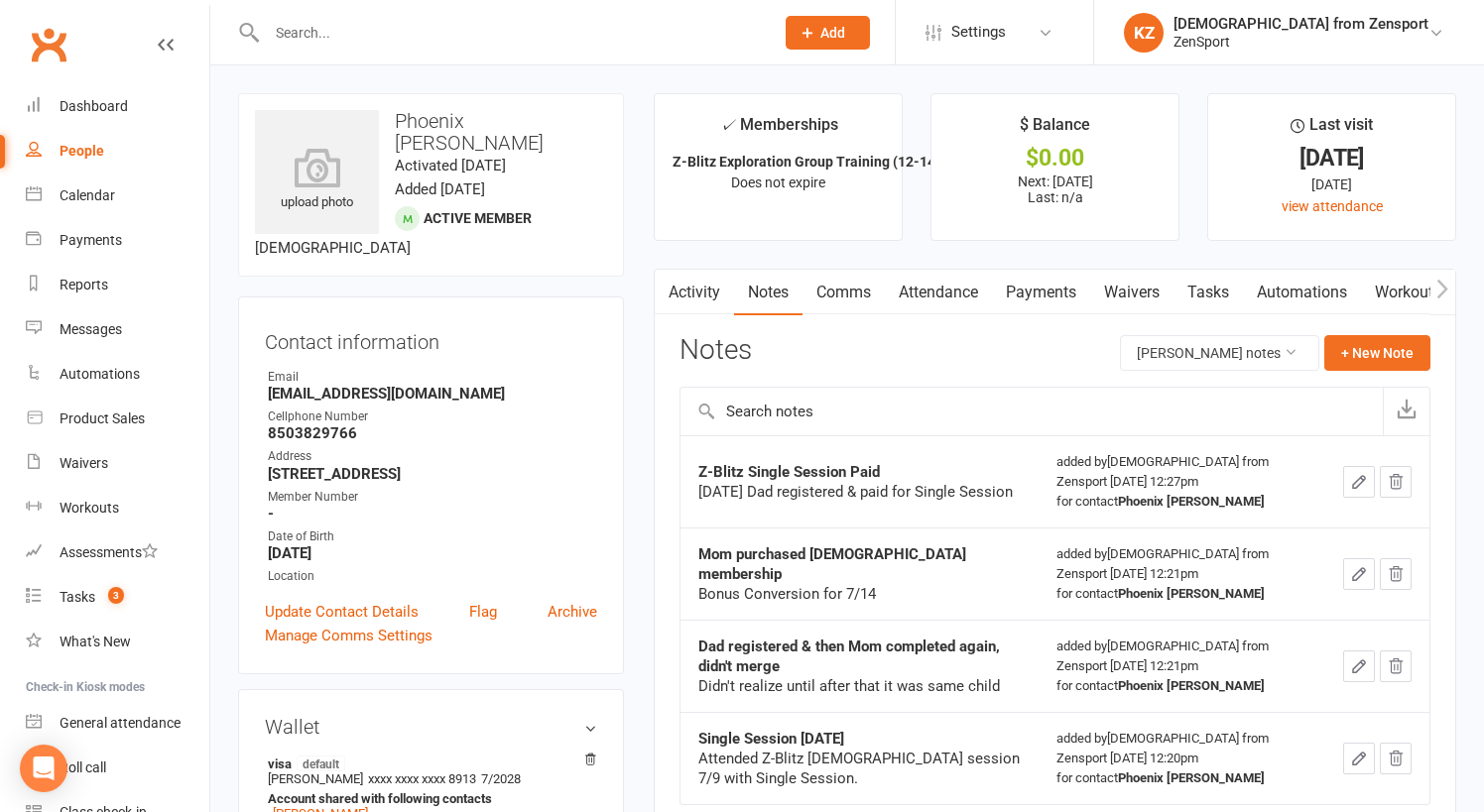 click on "Attendance" at bounding box center [938, 292] 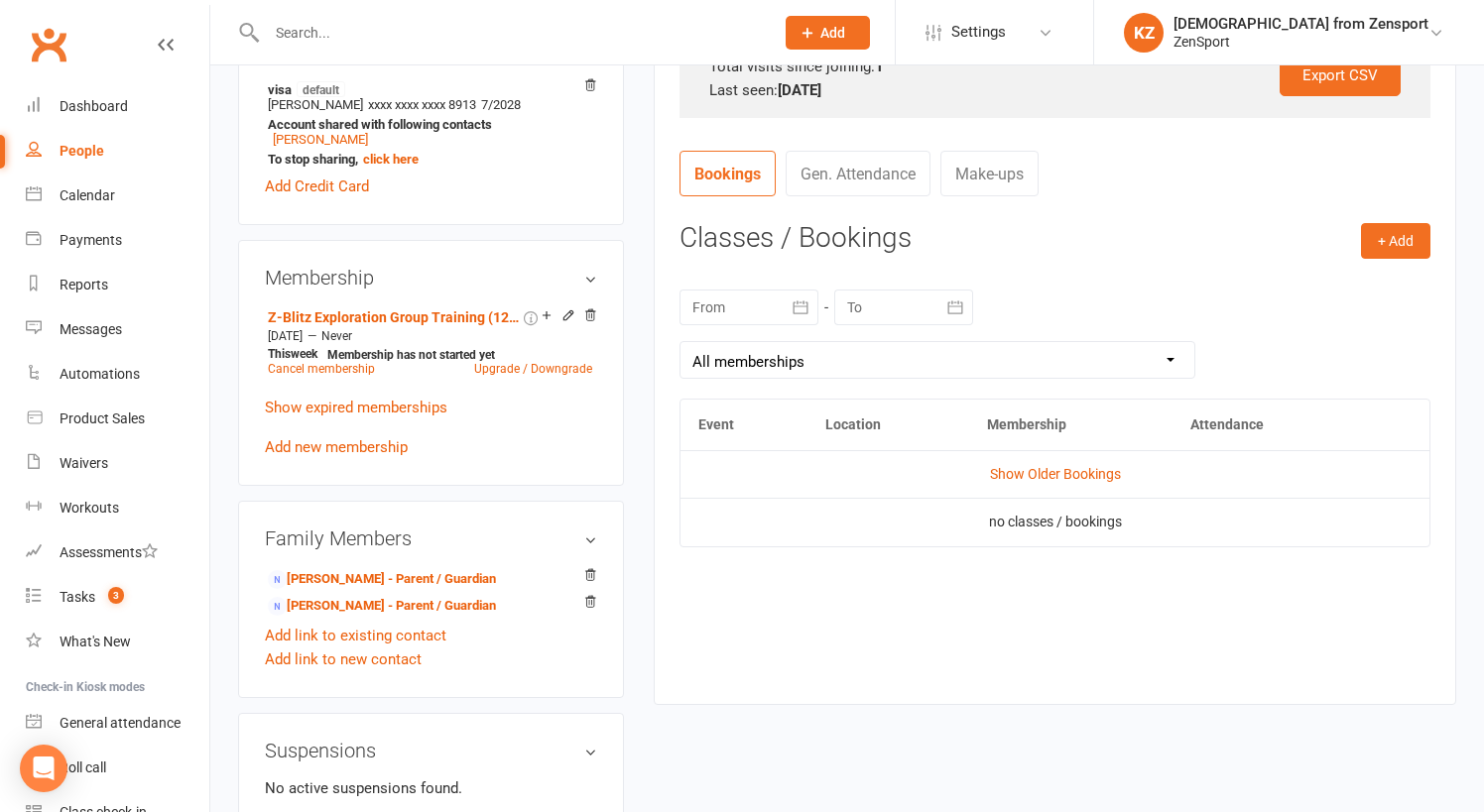 scroll, scrollTop: 683, scrollLeft: 0, axis: vertical 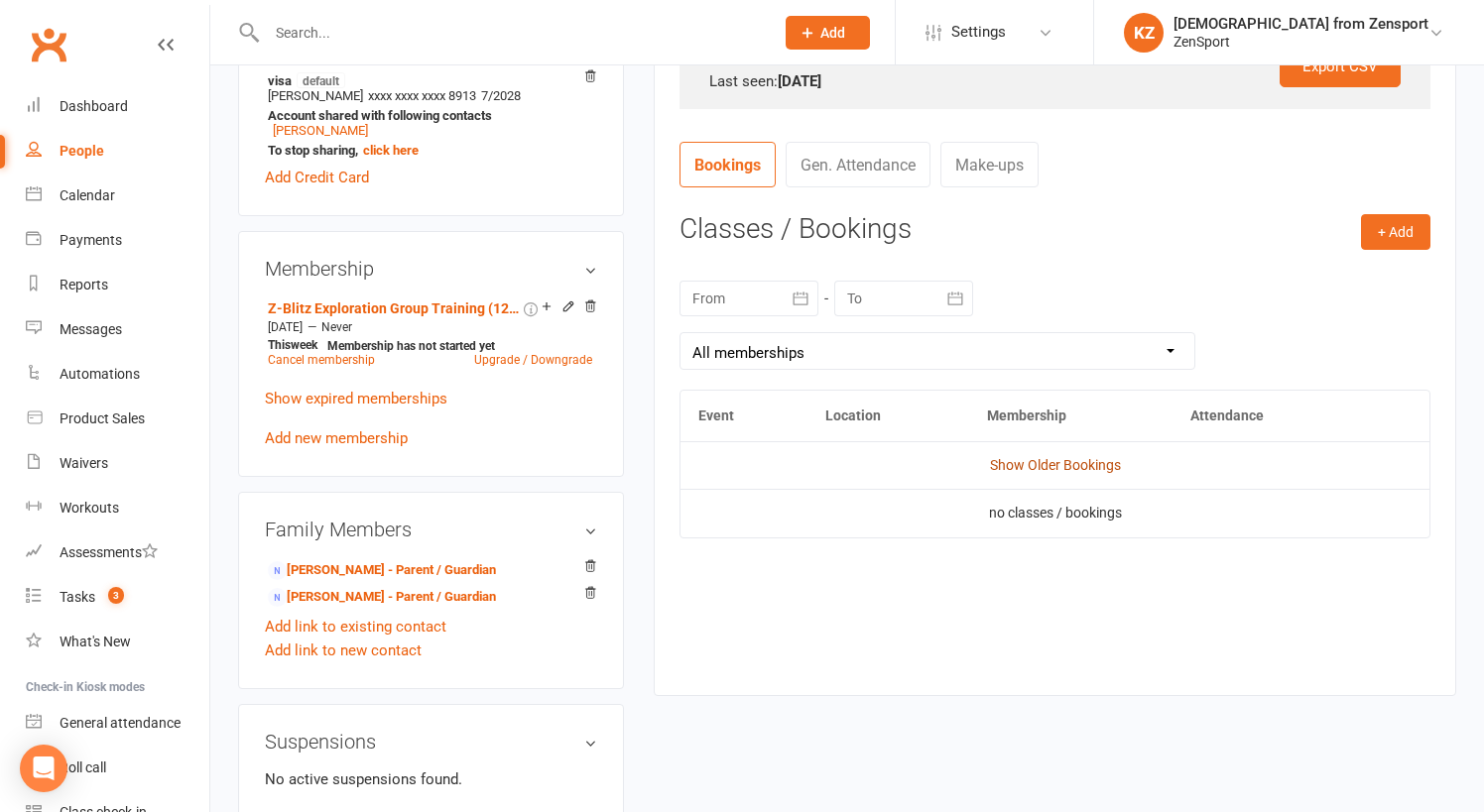 click on "Show Older Bookings" at bounding box center [1055, 465] 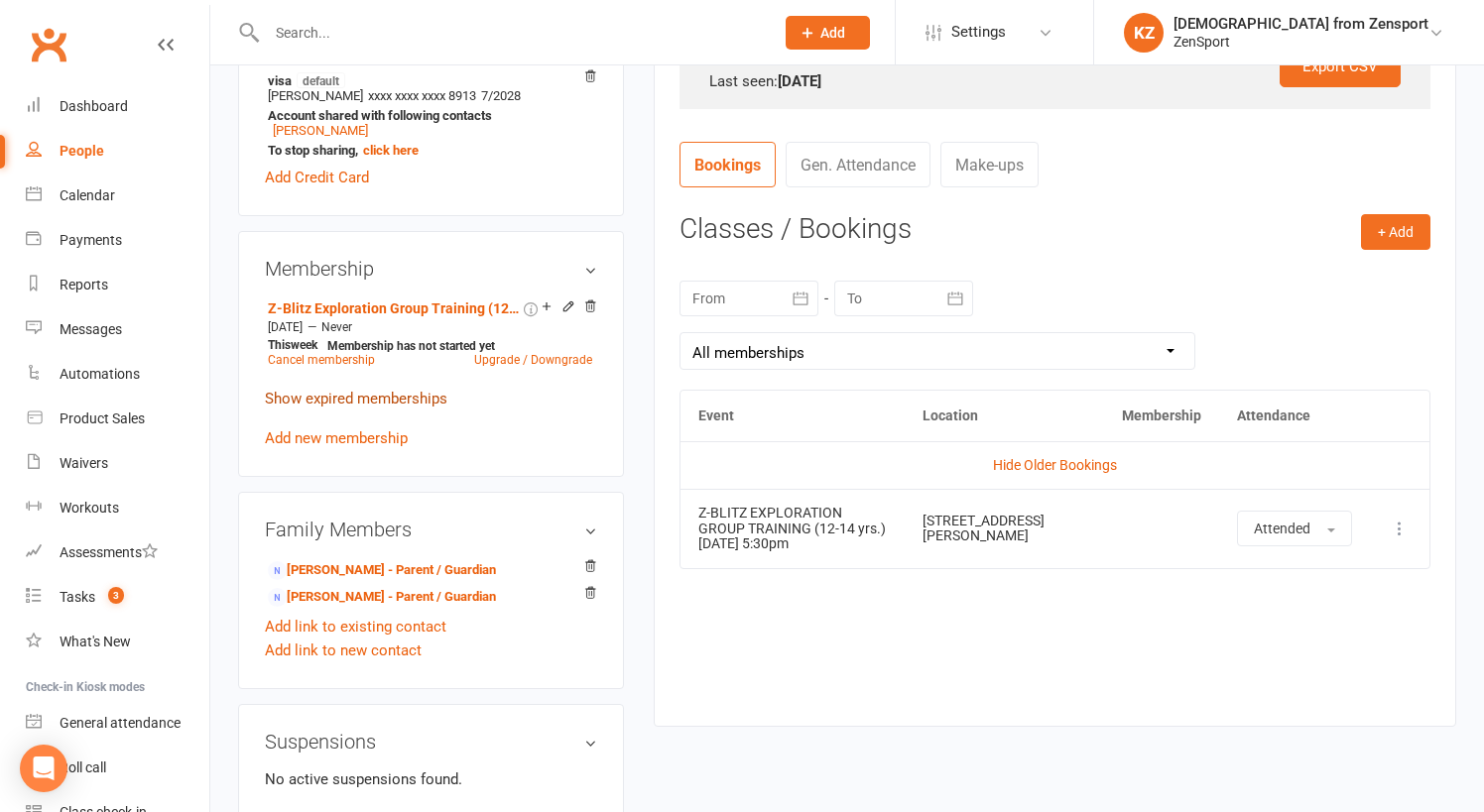 click on "Show expired memberships" at bounding box center (356, 399) 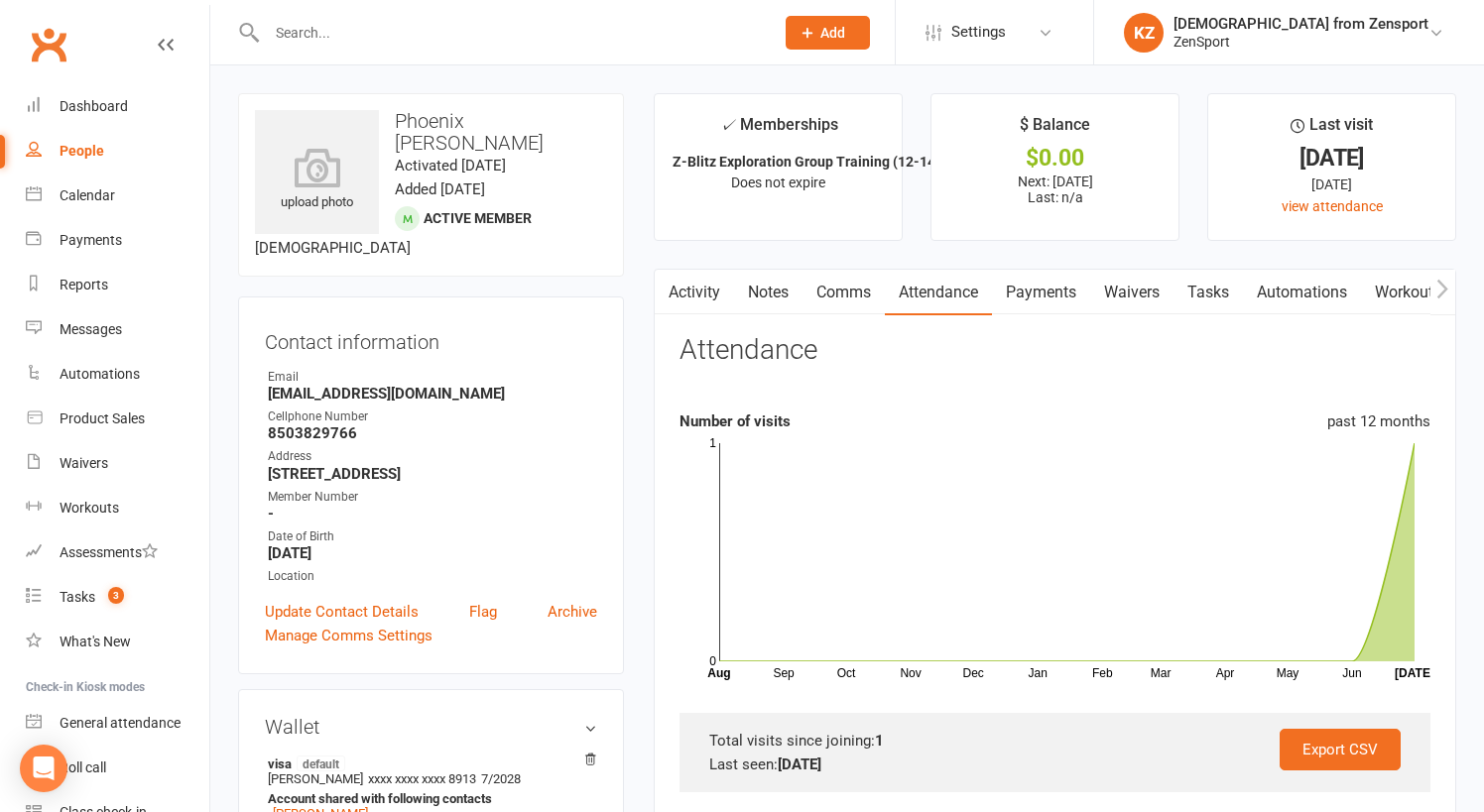 scroll, scrollTop: 0, scrollLeft: 0, axis: both 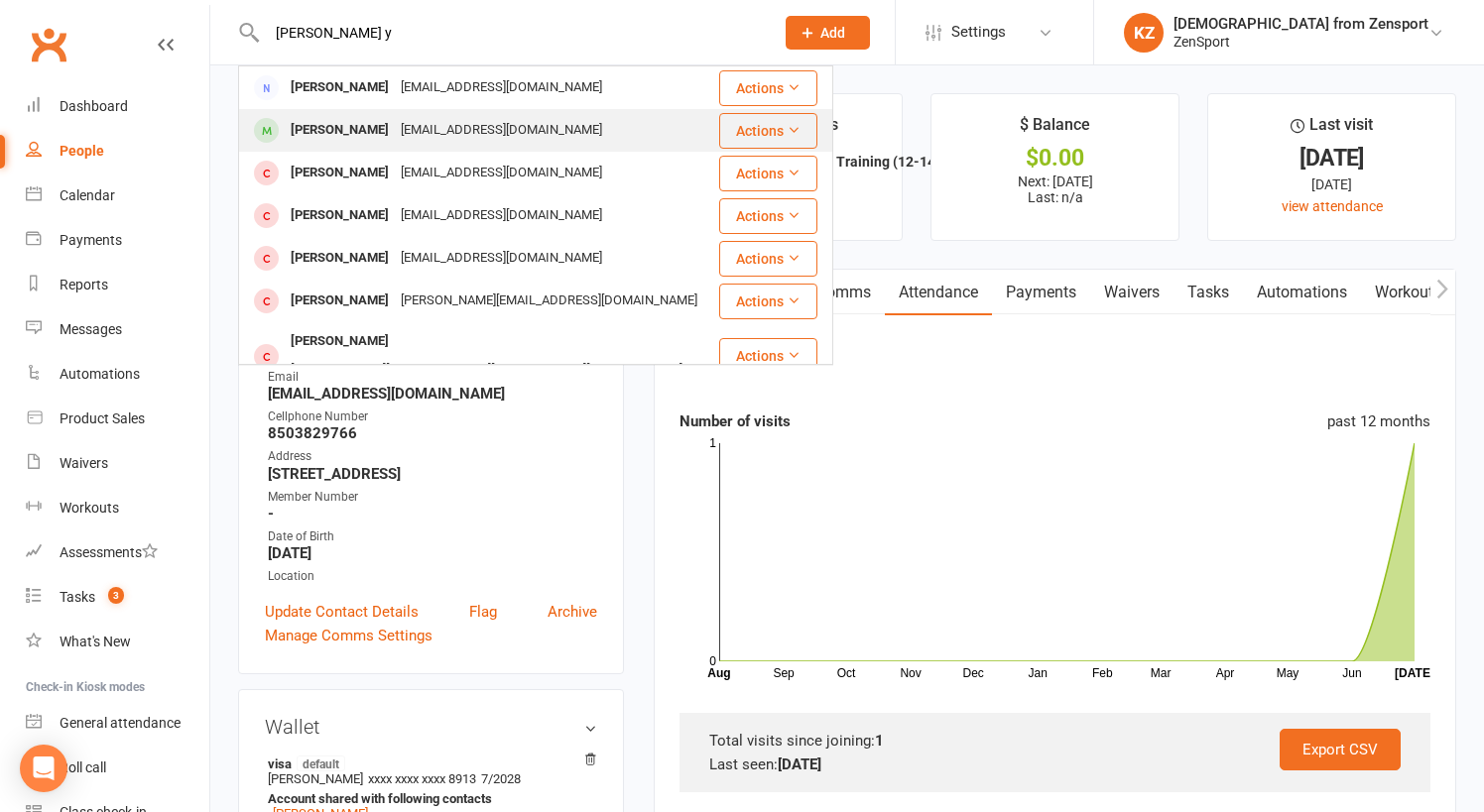 type on "haley y" 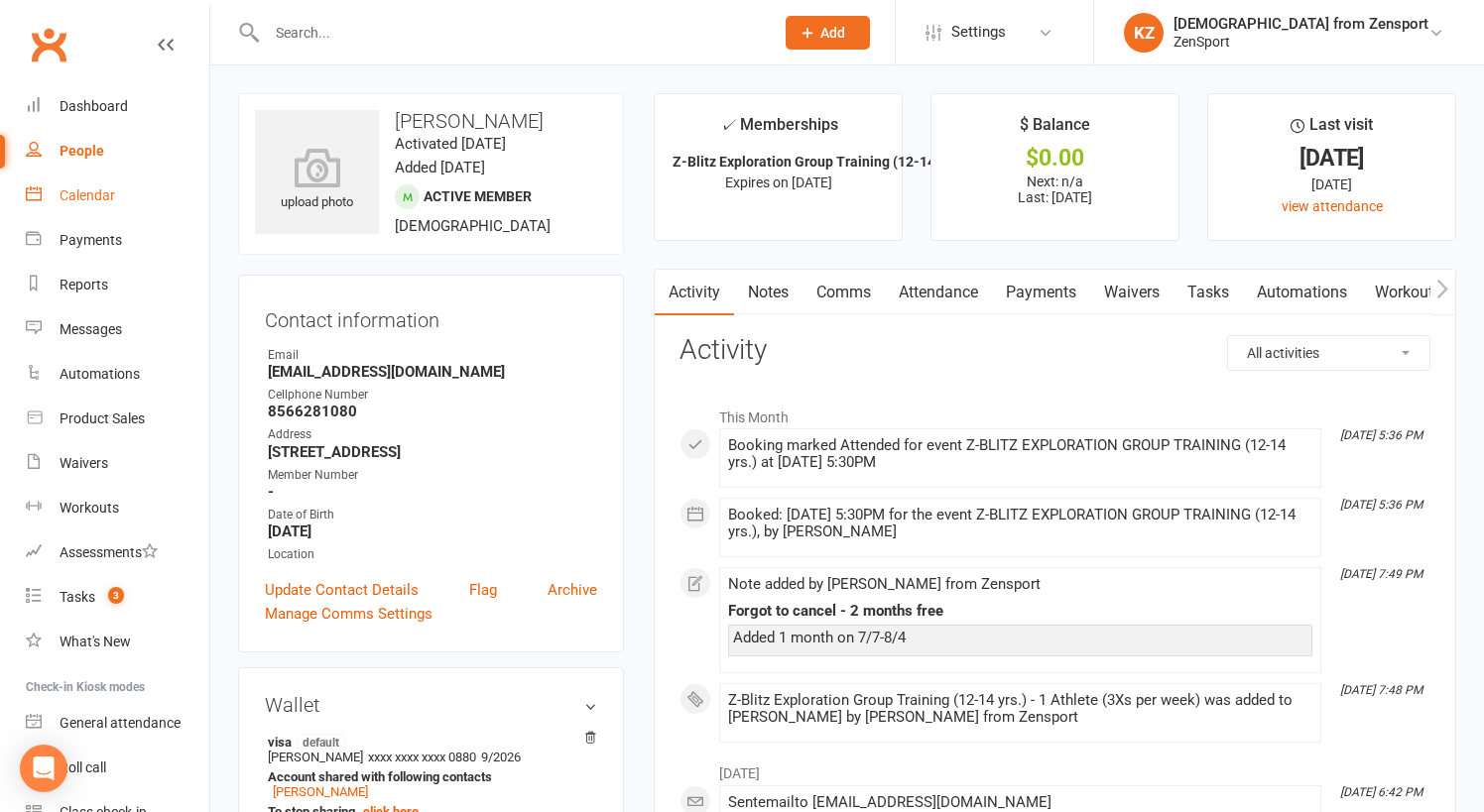 click on "Calendar" at bounding box center [87, 195] 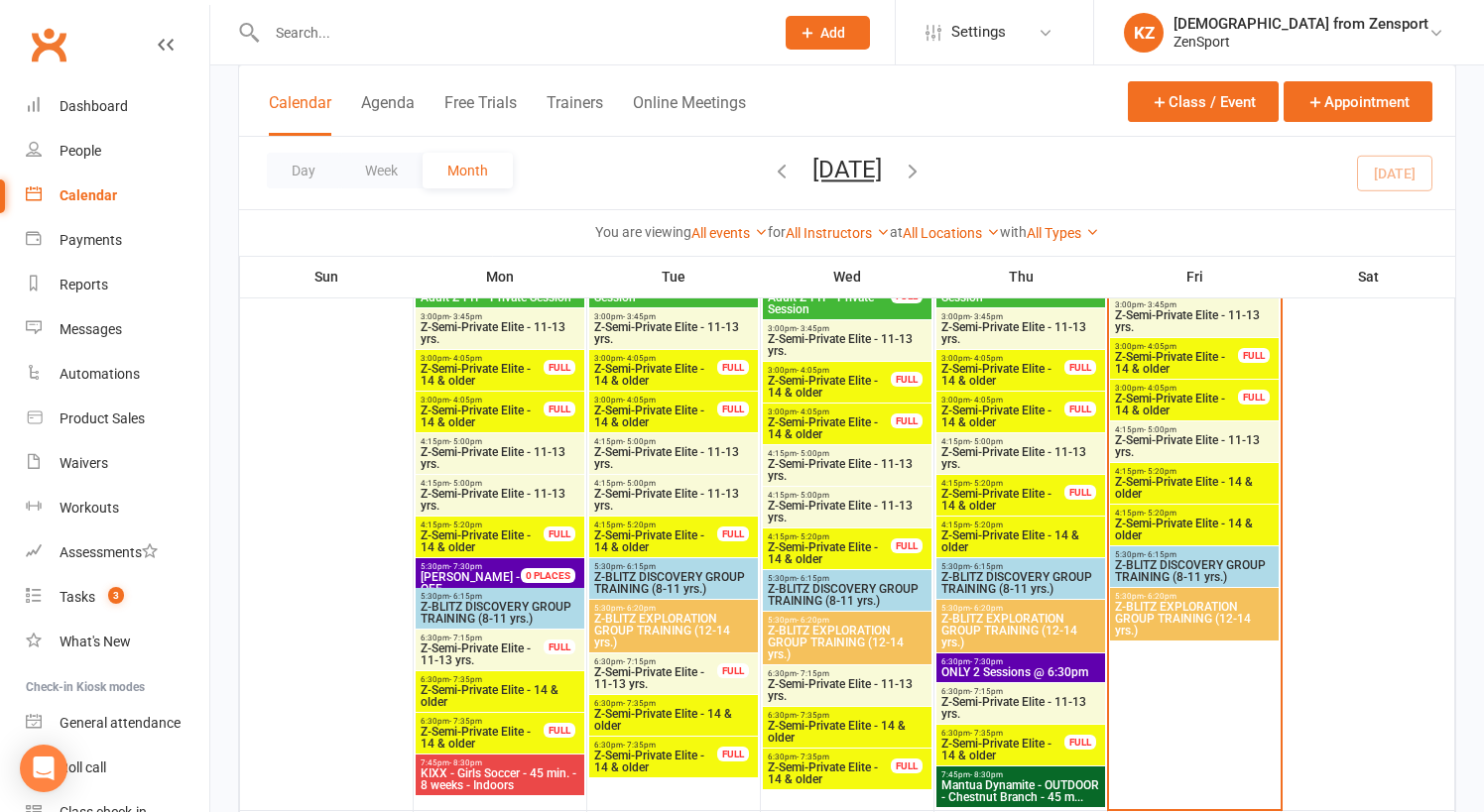 scroll, scrollTop: 1028, scrollLeft: 0, axis: vertical 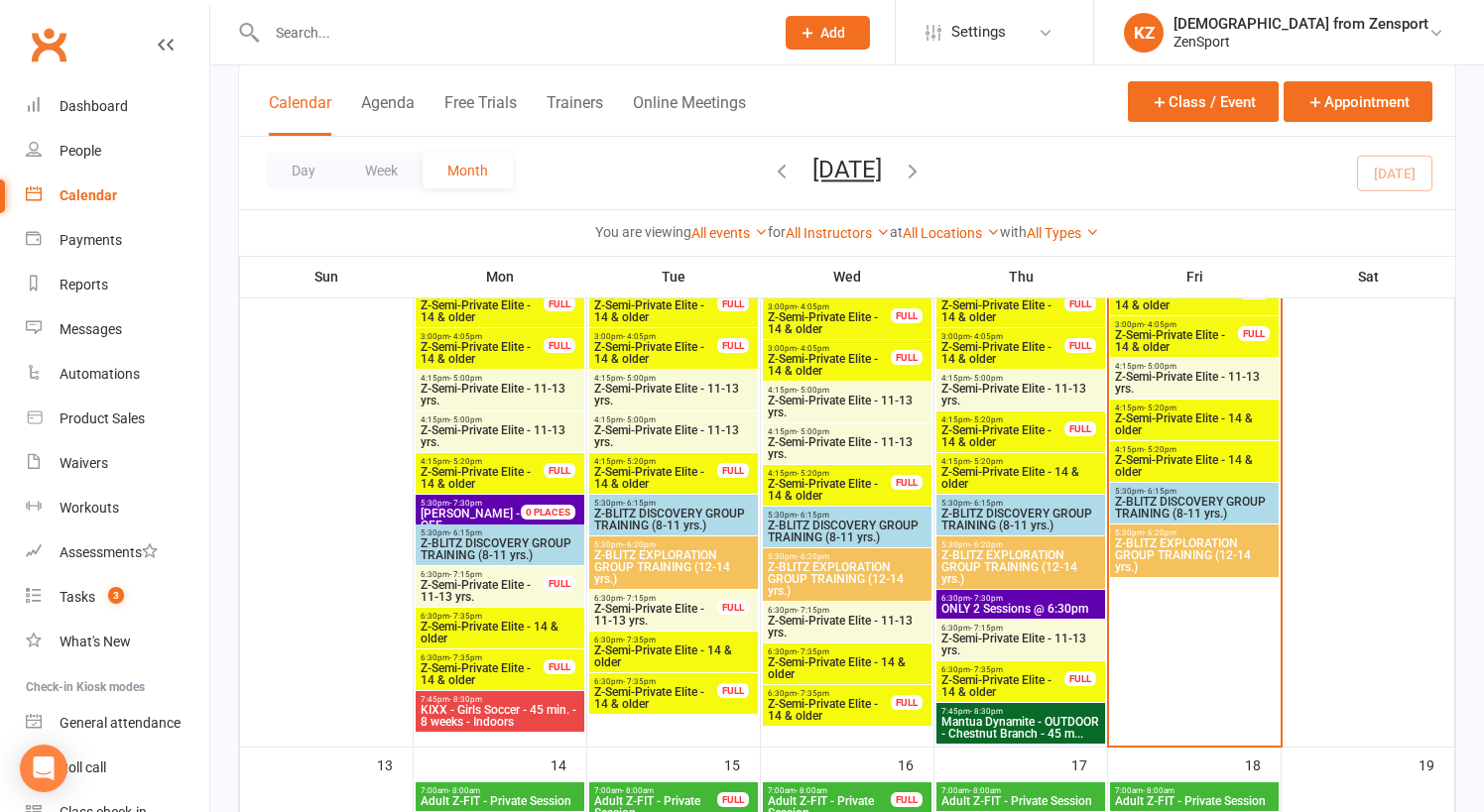 click on "Z-BLITZ EXPLORATION GROUP TRAINING (12-14 yrs.)" at bounding box center (847, 579) 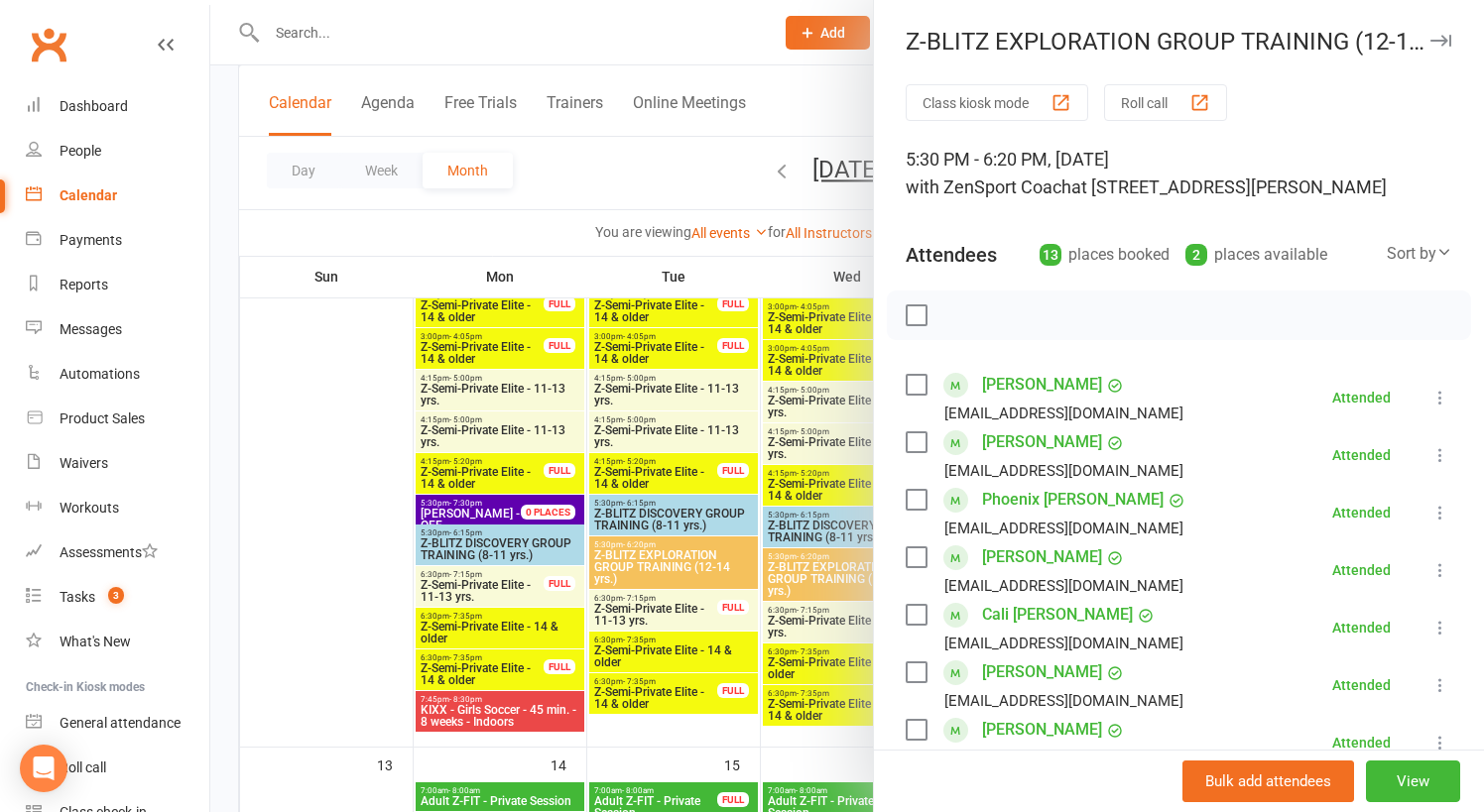 click on "[PERSON_NAME]" at bounding box center [1042, 557] 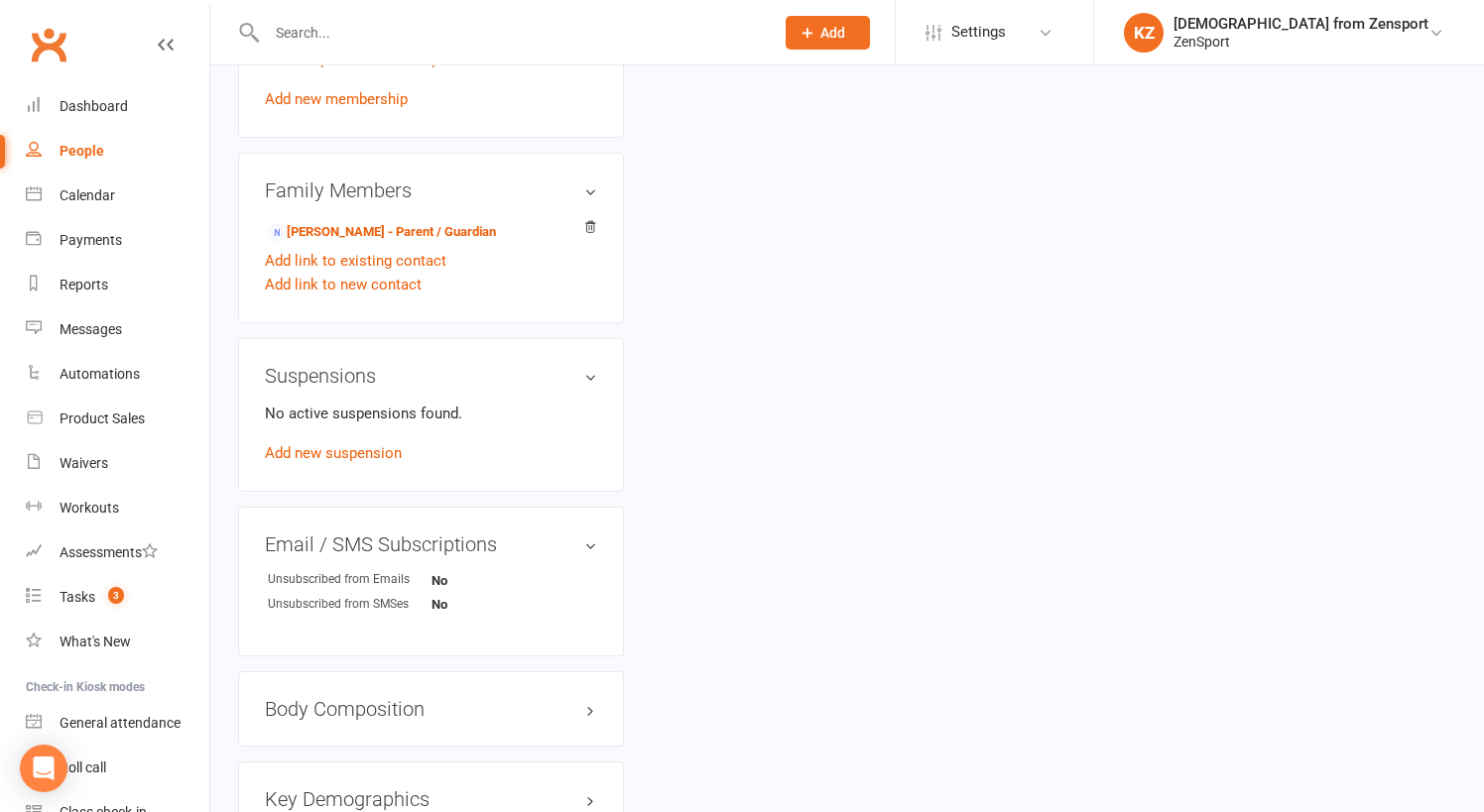 scroll, scrollTop: 0, scrollLeft: 0, axis: both 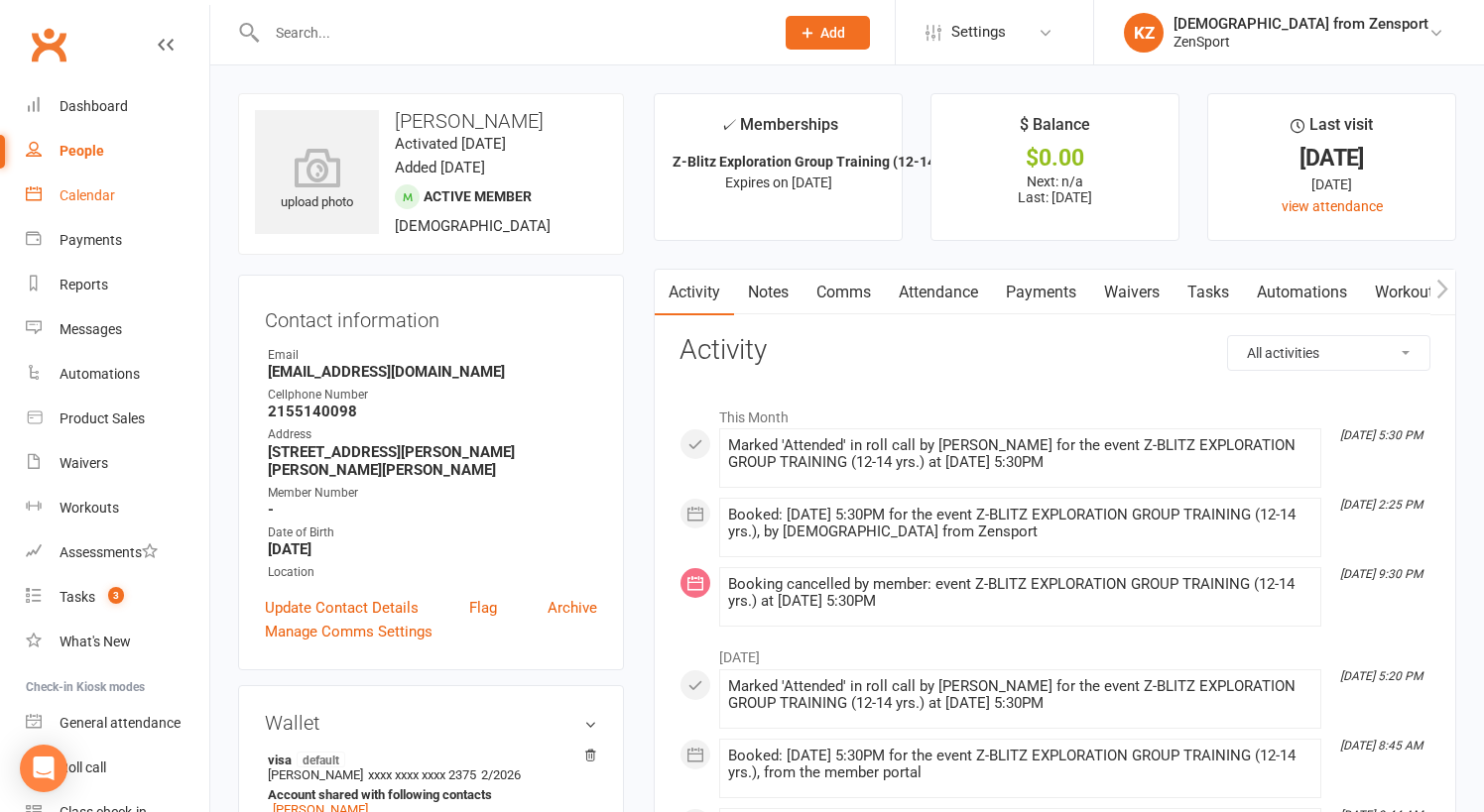 click on "Calendar" at bounding box center [87, 195] 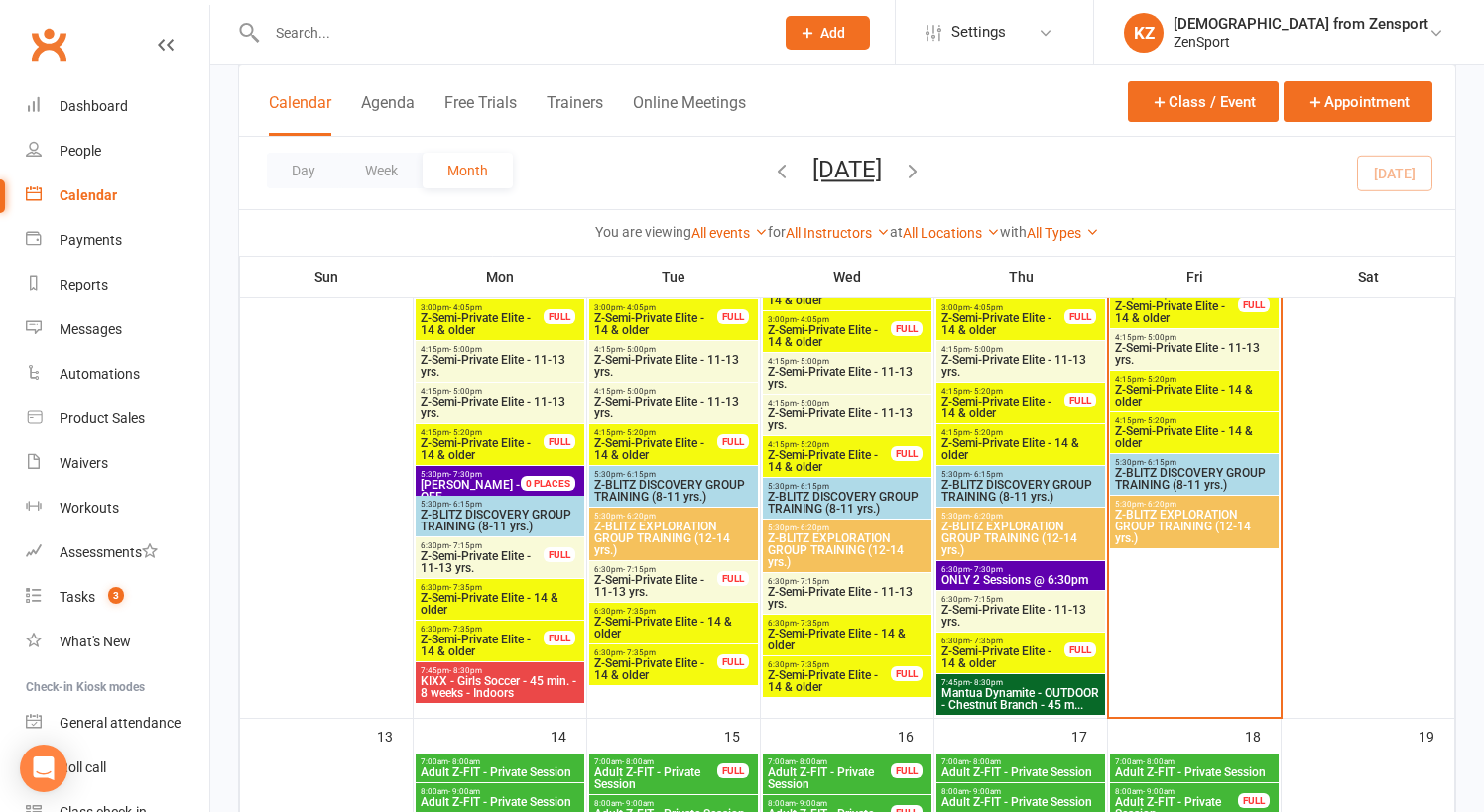 scroll, scrollTop: 1058, scrollLeft: 0, axis: vertical 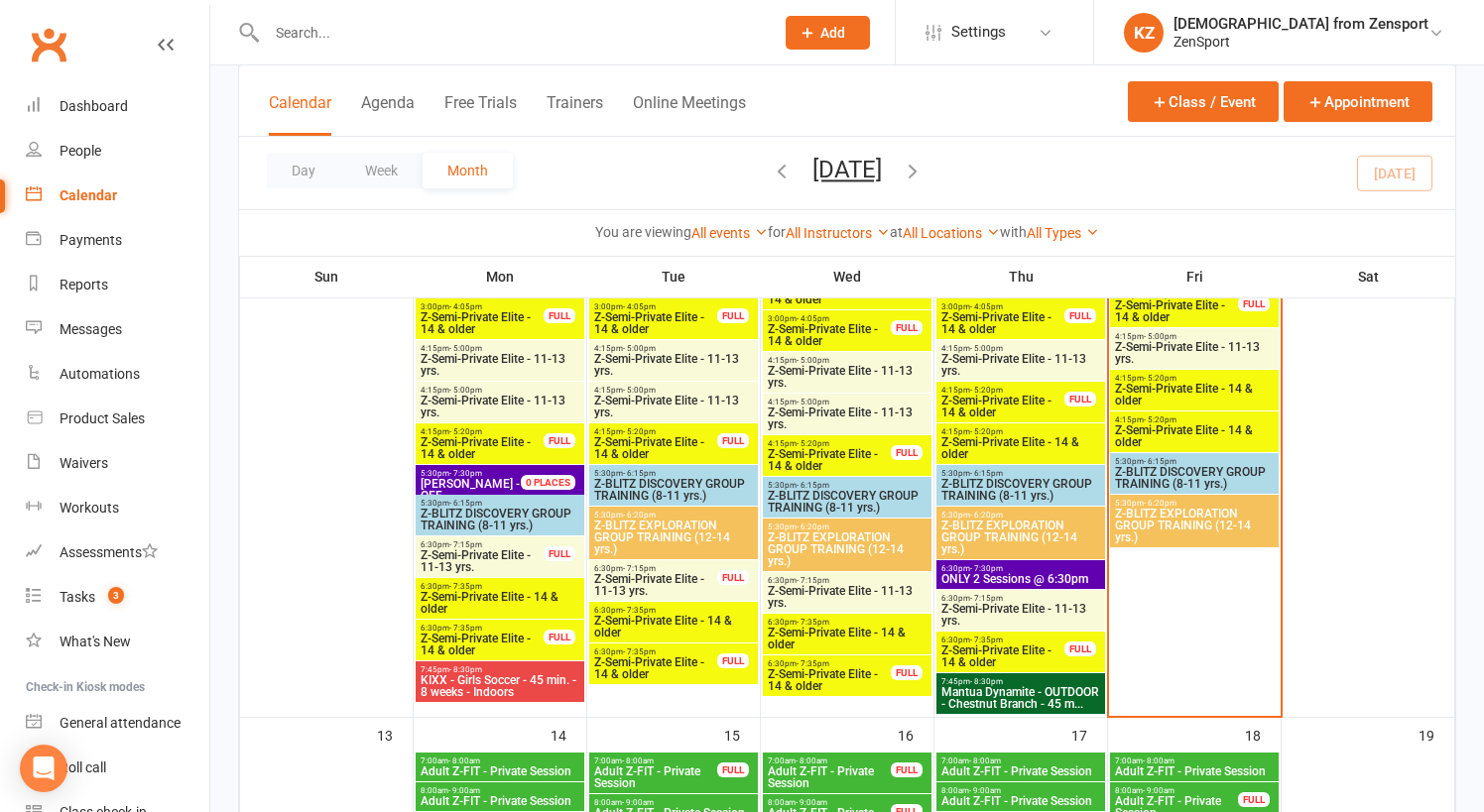click on "Z-BLITZ EXPLORATION GROUP TRAINING (12-14 yrs.)" at bounding box center [847, 549] 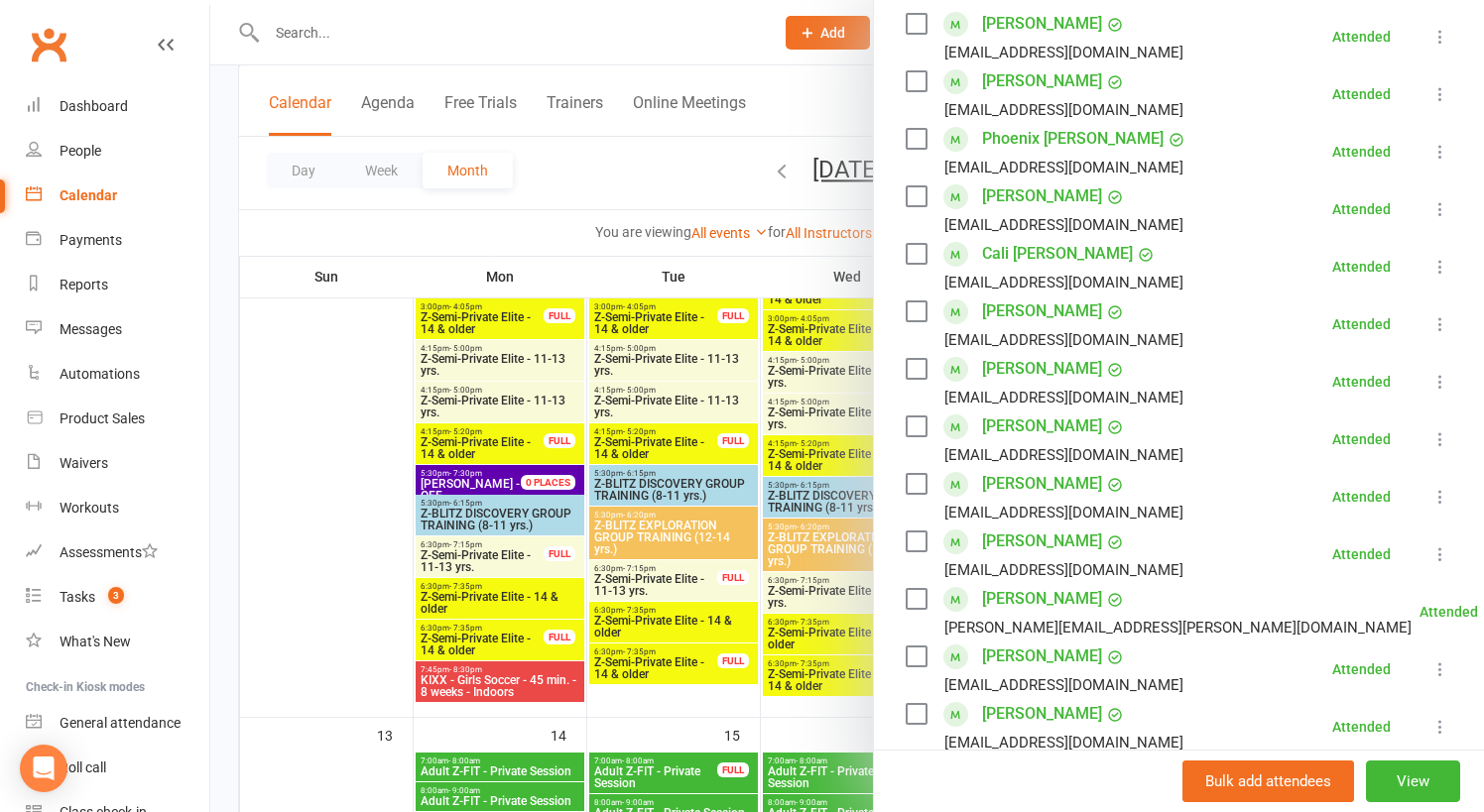 scroll, scrollTop: 368, scrollLeft: 0, axis: vertical 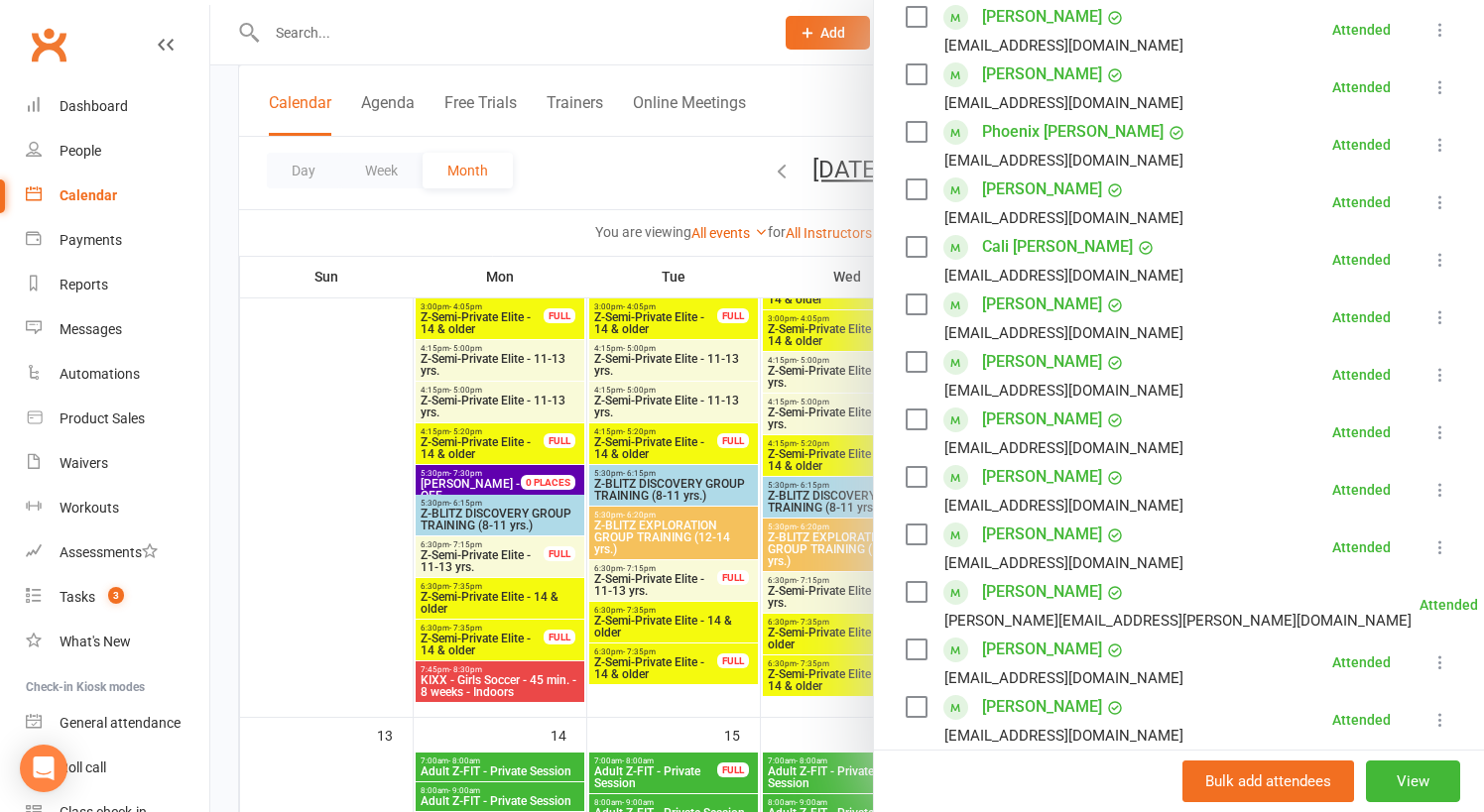 click at bounding box center [847, 406] 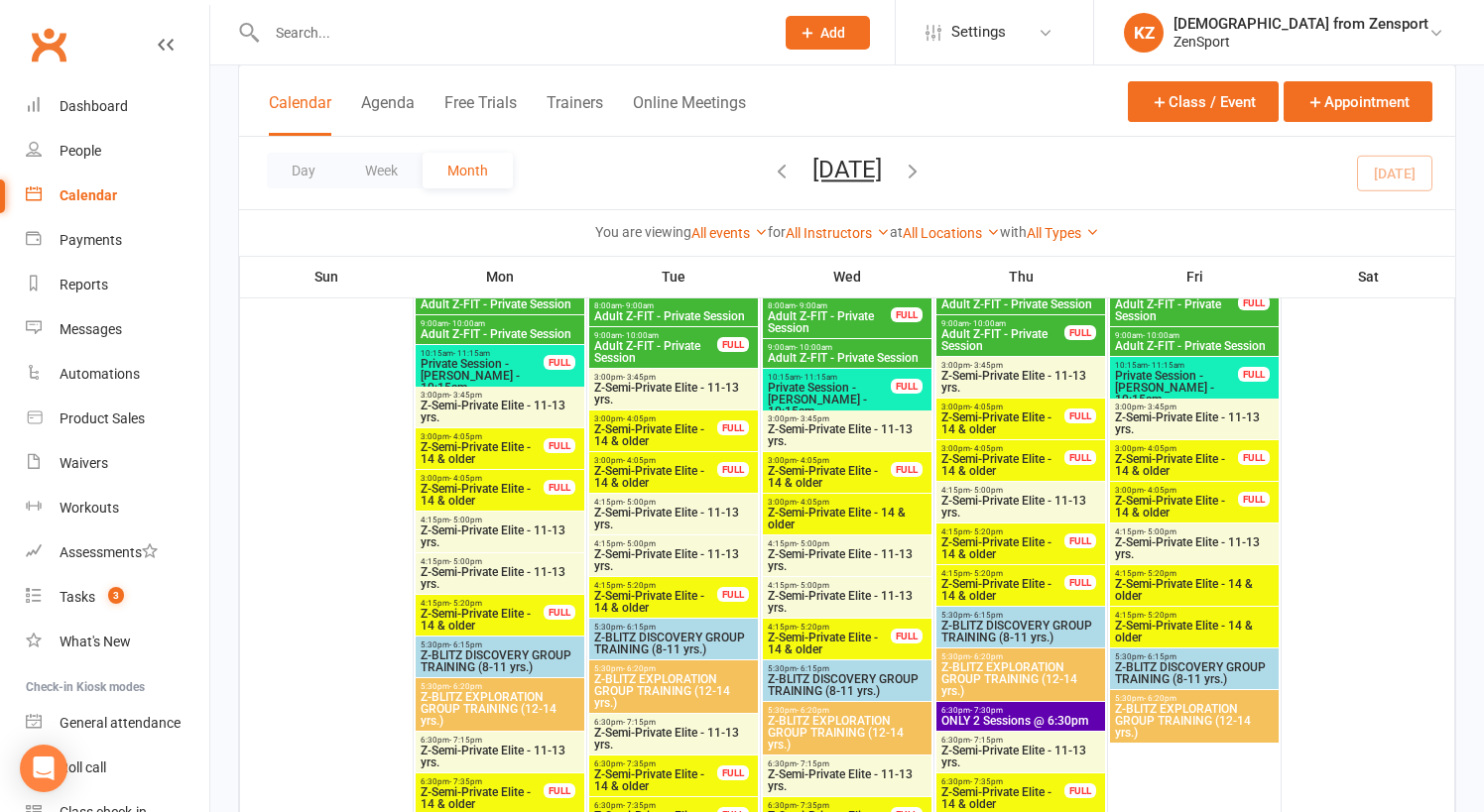 scroll, scrollTop: 1595, scrollLeft: 0, axis: vertical 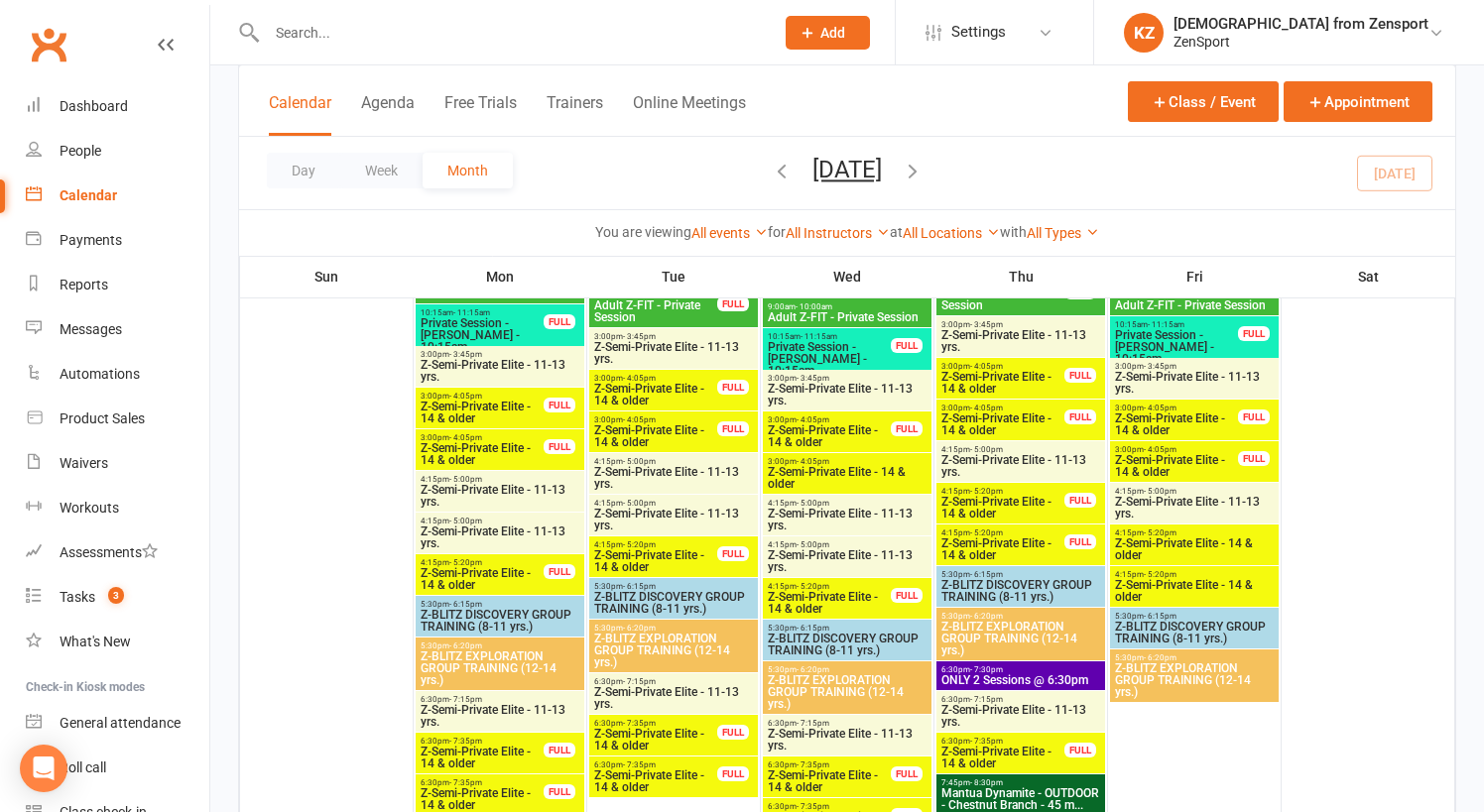click on "Z-Semi-Private Elite - 14 & older" at bounding box center [656, 395] 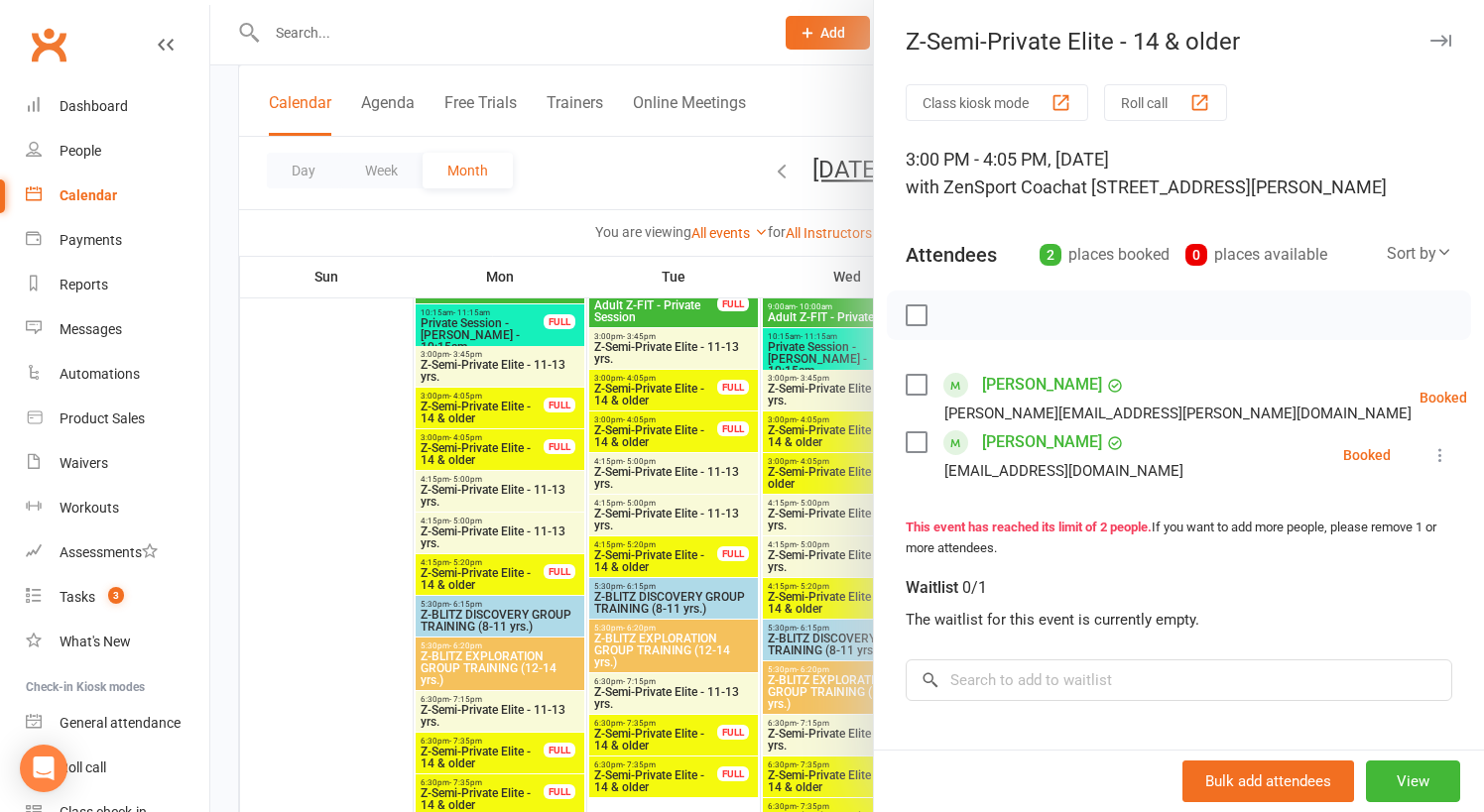 click at bounding box center [847, 406] 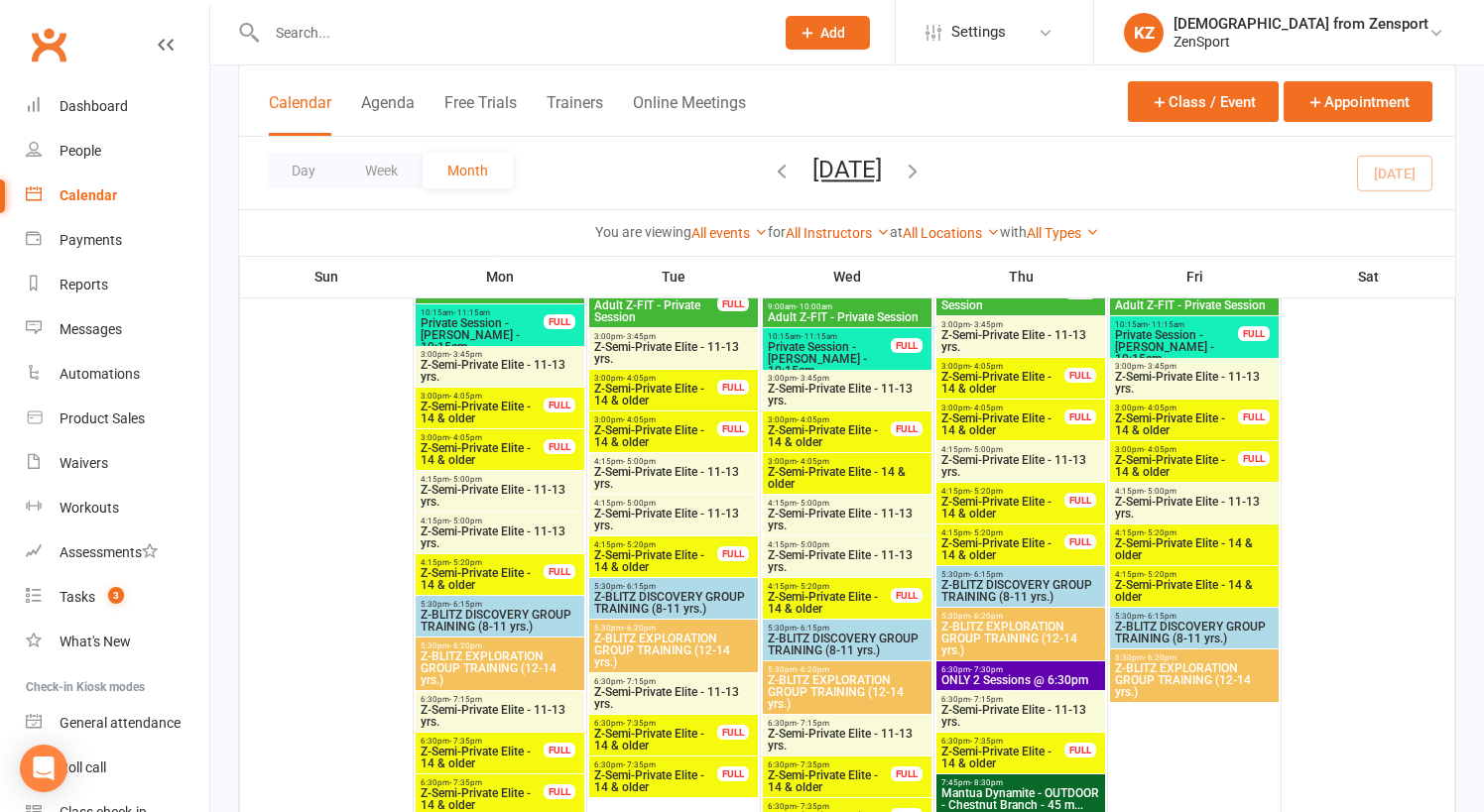 click on "Z-Semi-Private Elite - 14 & older" at bounding box center (656, 436) 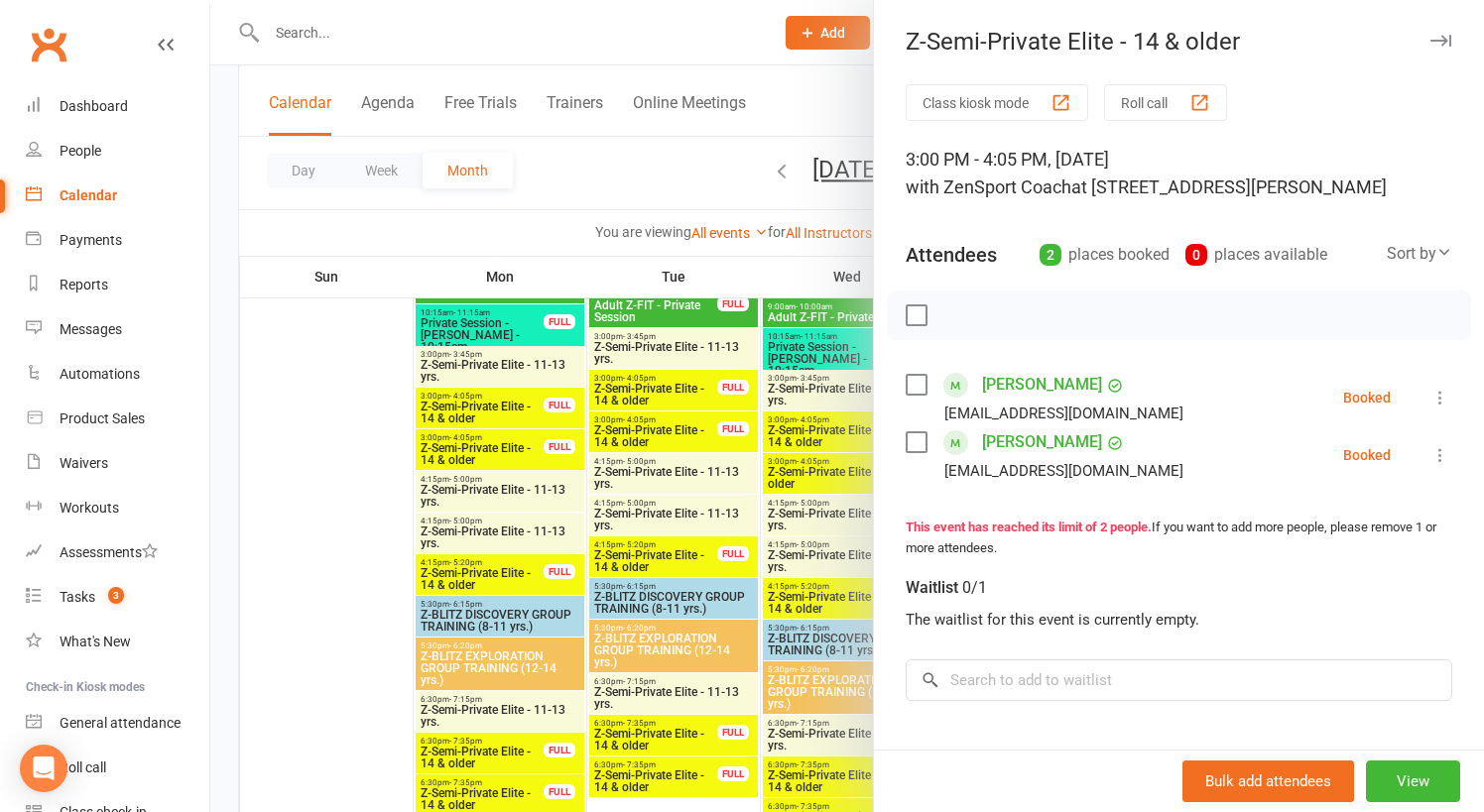 click at bounding box center [847, 406] 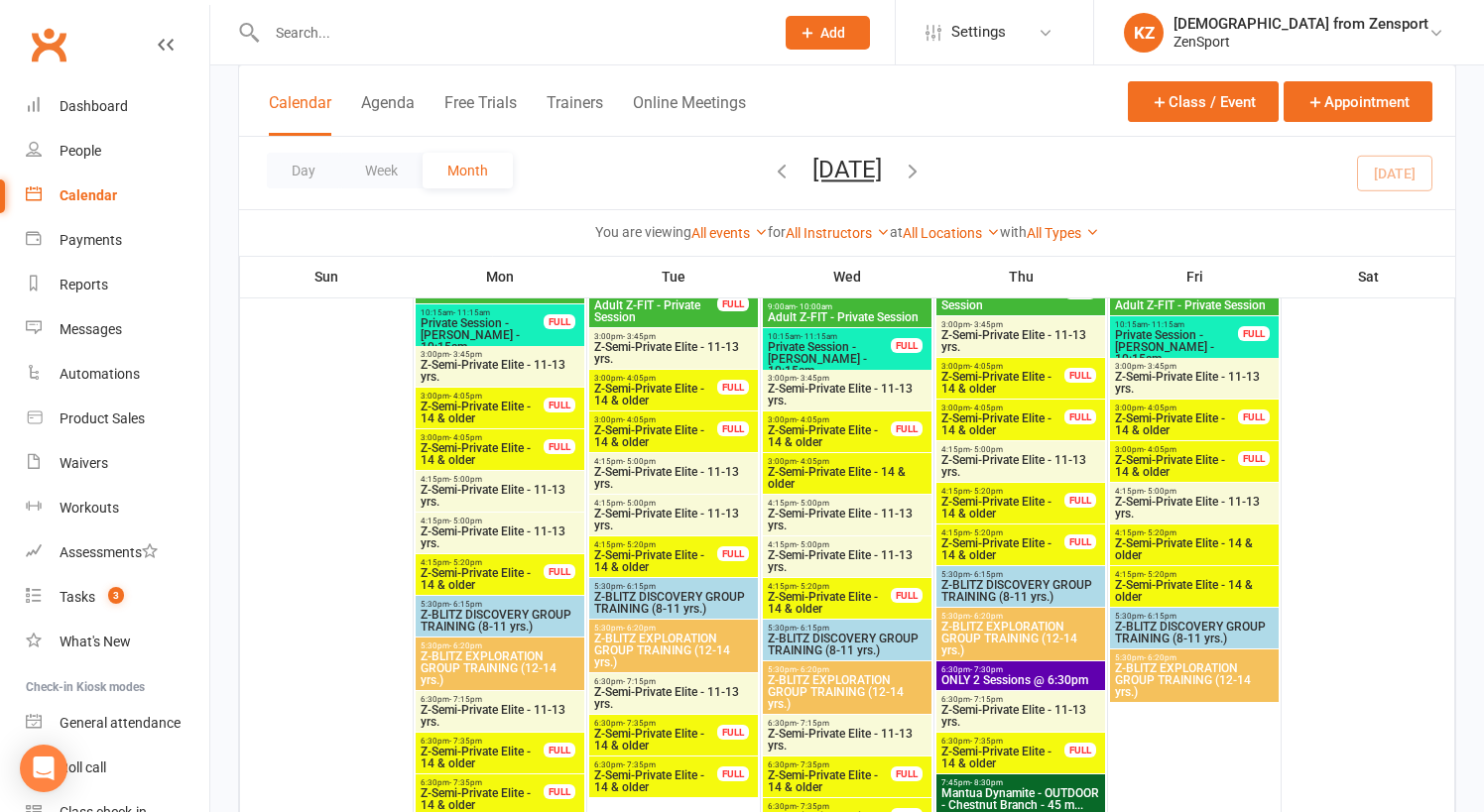 click on "Z-Semi-Private Elite - 14 & older" at bounding box center (656, 561) 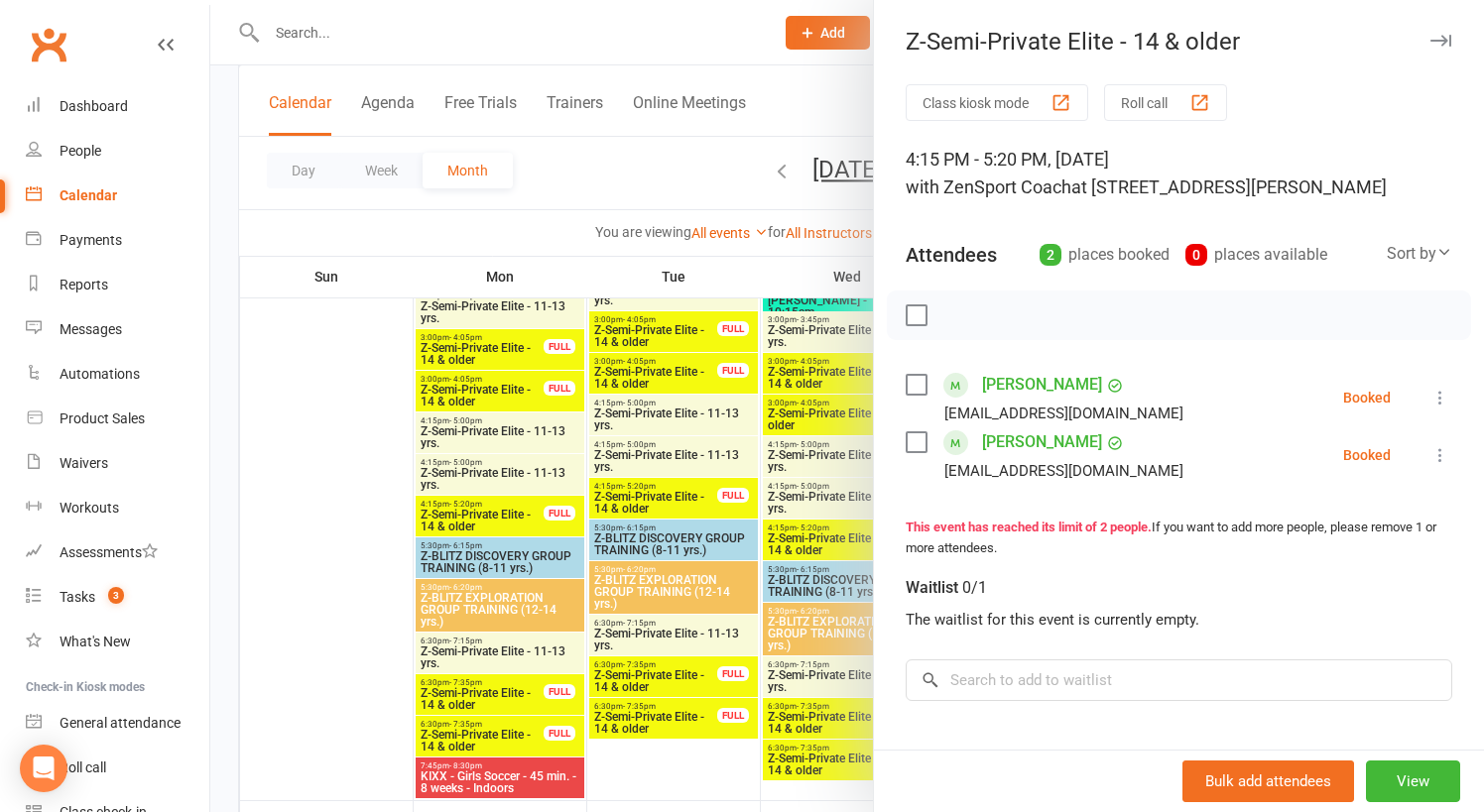 scroll, scrollTop: 1677, scrollLeft: 0, axis: vertical 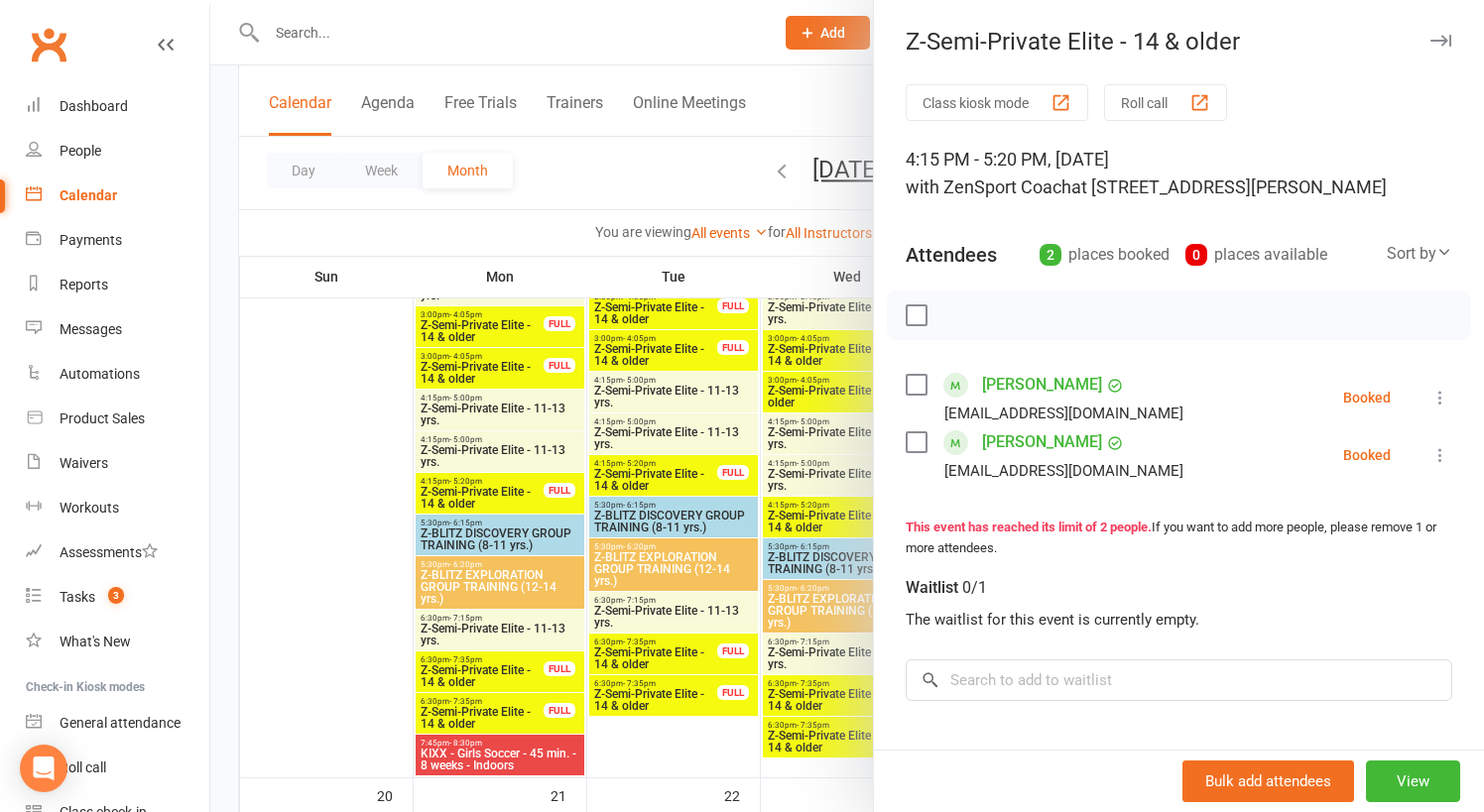 click at bounding box center (847, 406) 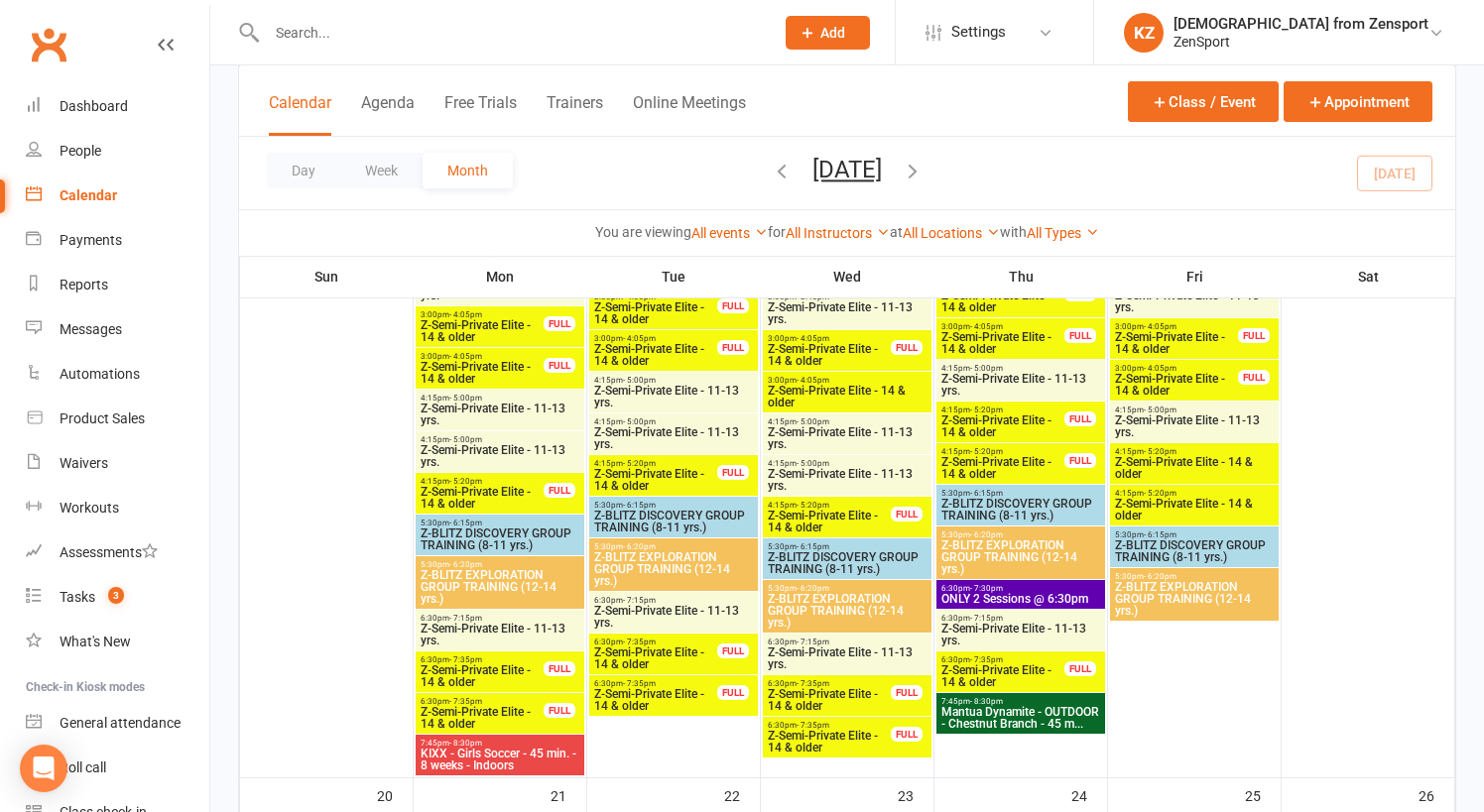click on "Z-Semi-Private Elite - 14 & older" at bounding box center [656, 658] 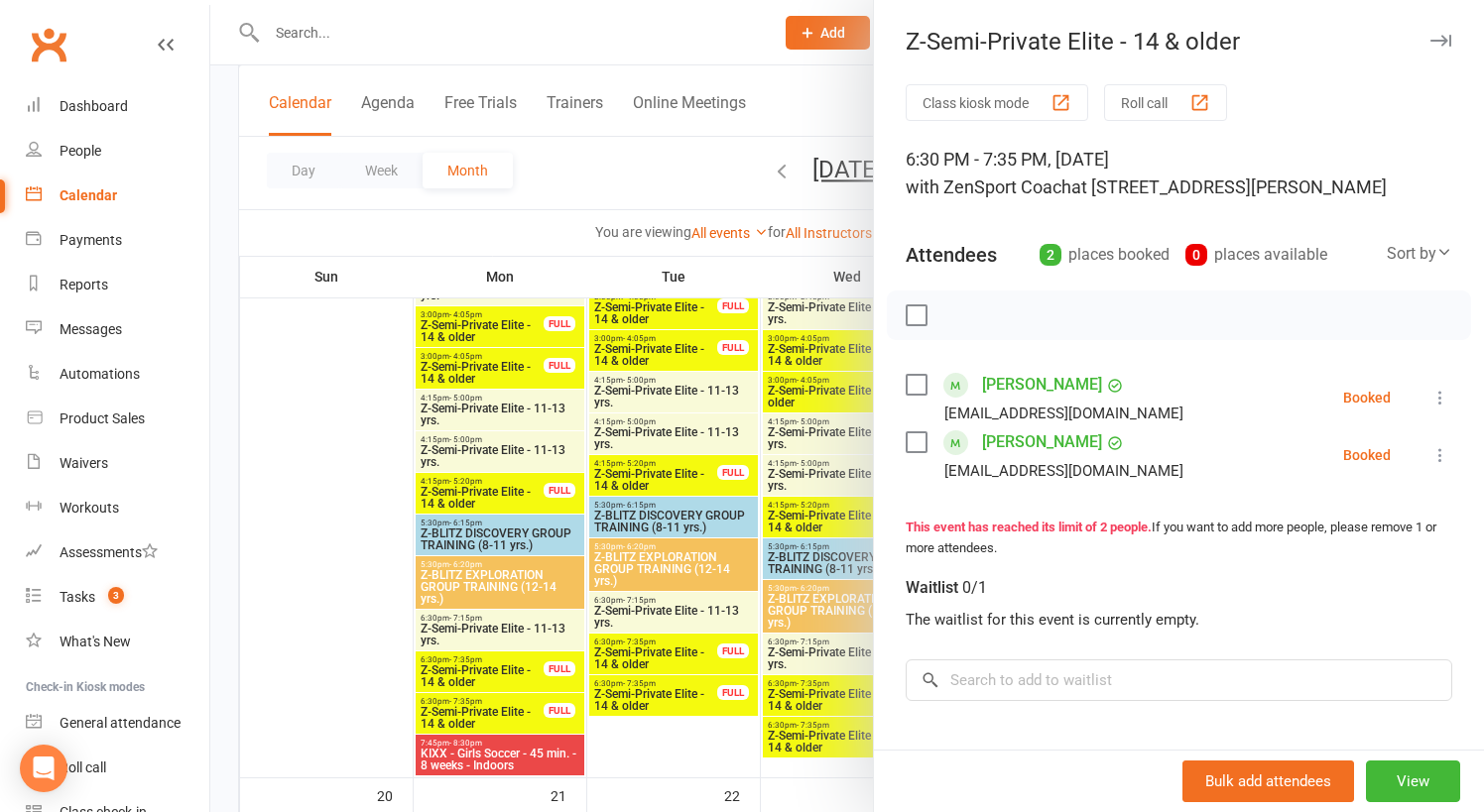 click on "Julianne Mankey" at bounding box center (1042, 442) 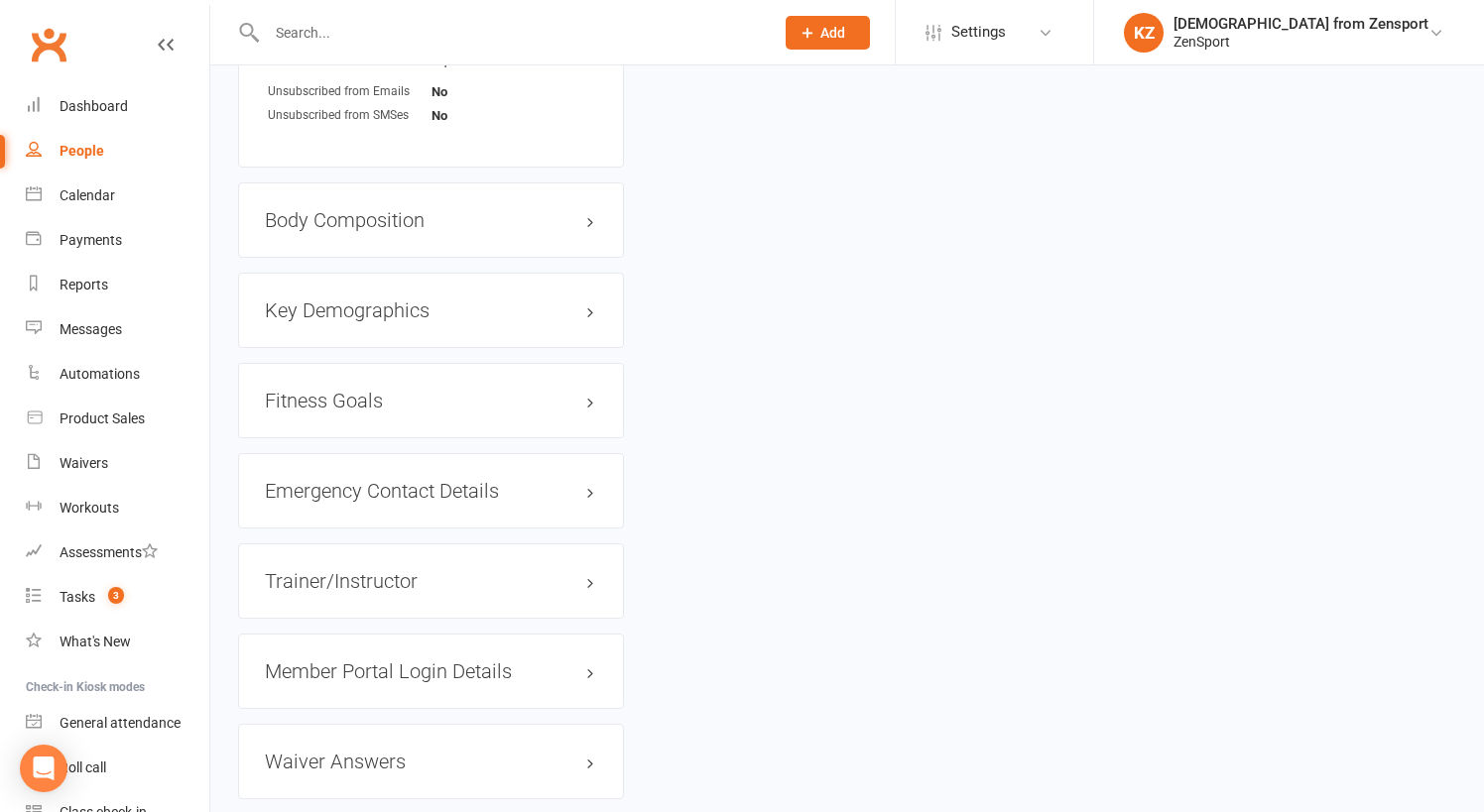 scroll, scrollTop: 0, scrollLeft: 0, axis: both 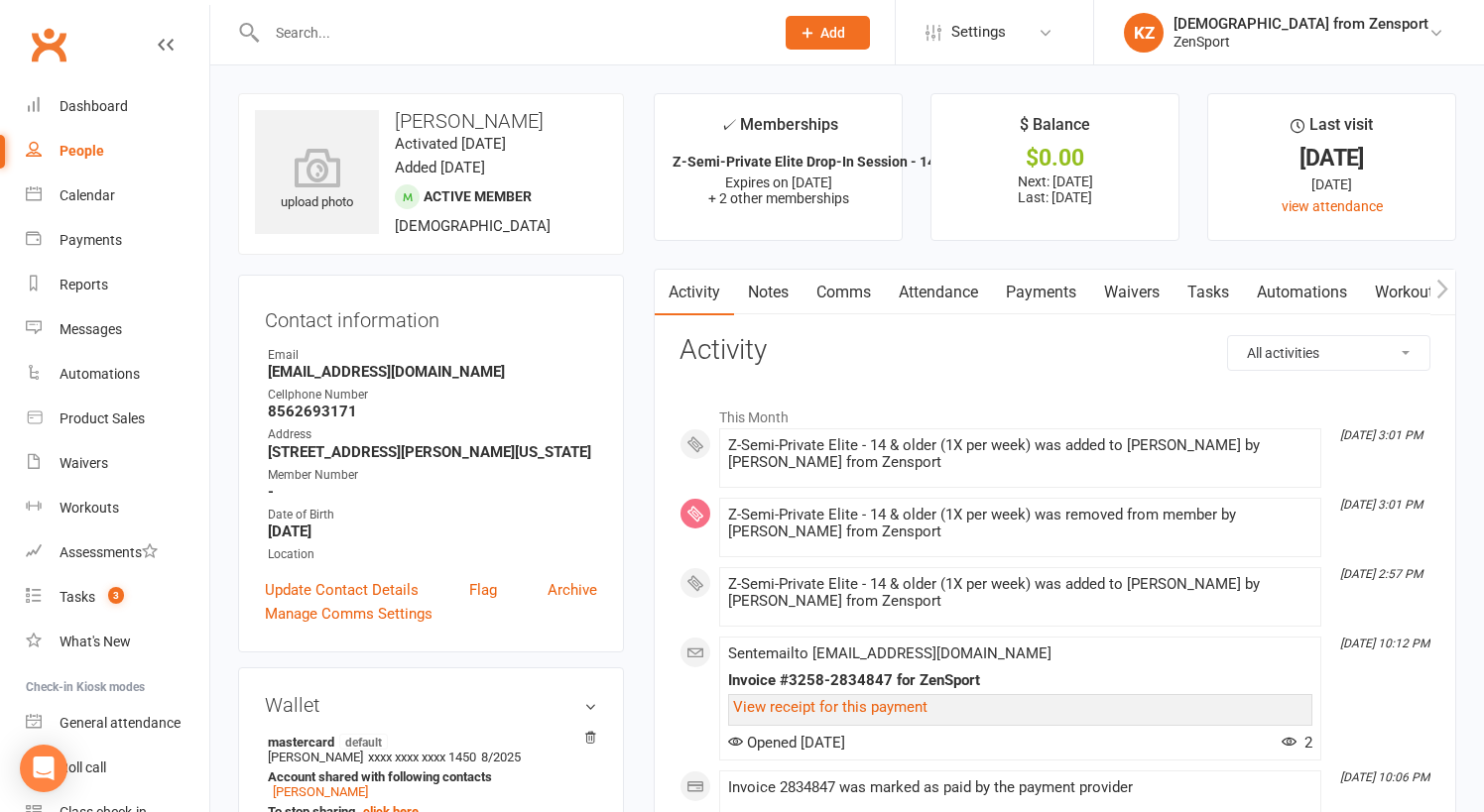 click on "Attendance" at bounding box center (938, 292) 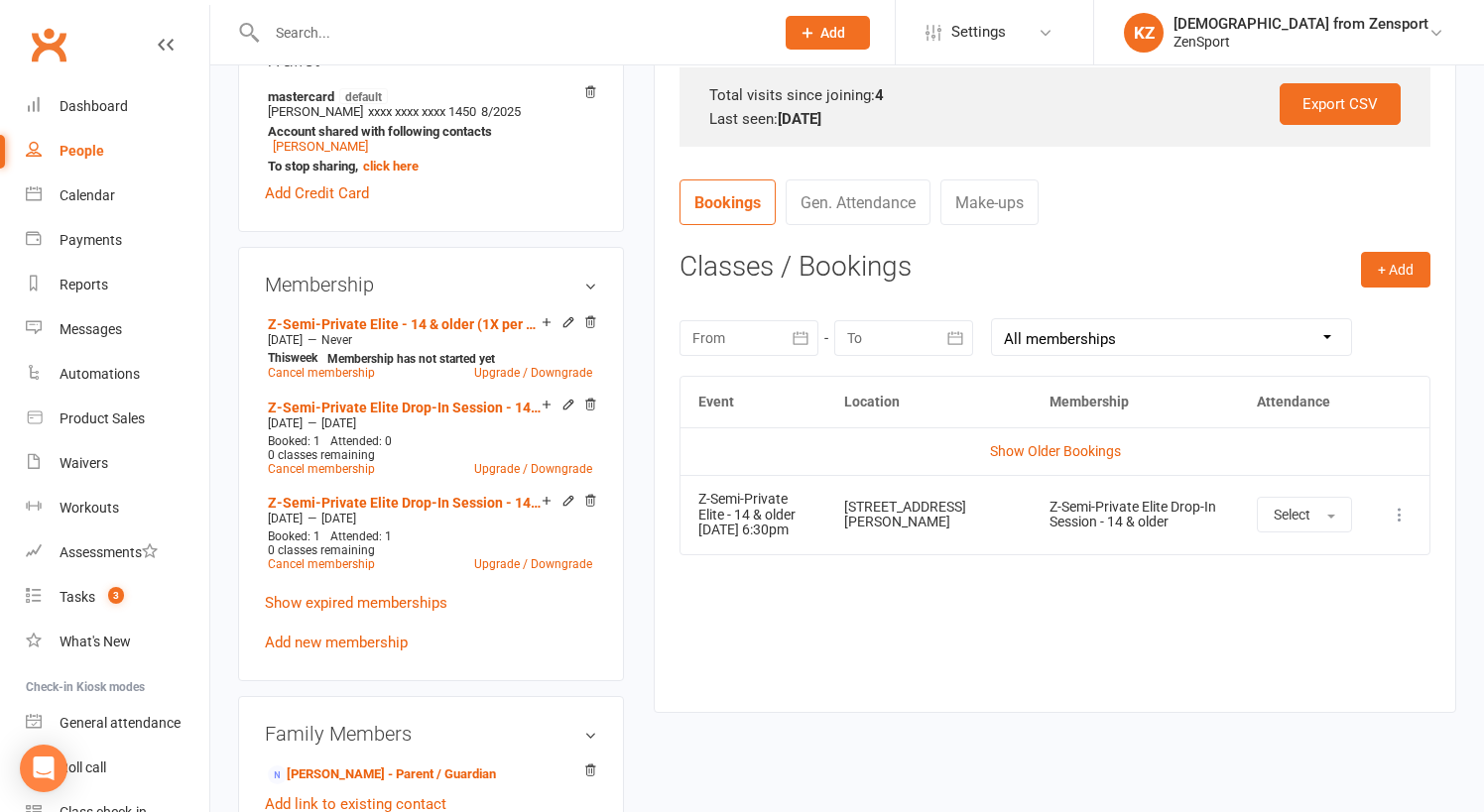 scroll, scrollTop: 706, scrollLeft: 0, axis: vertical 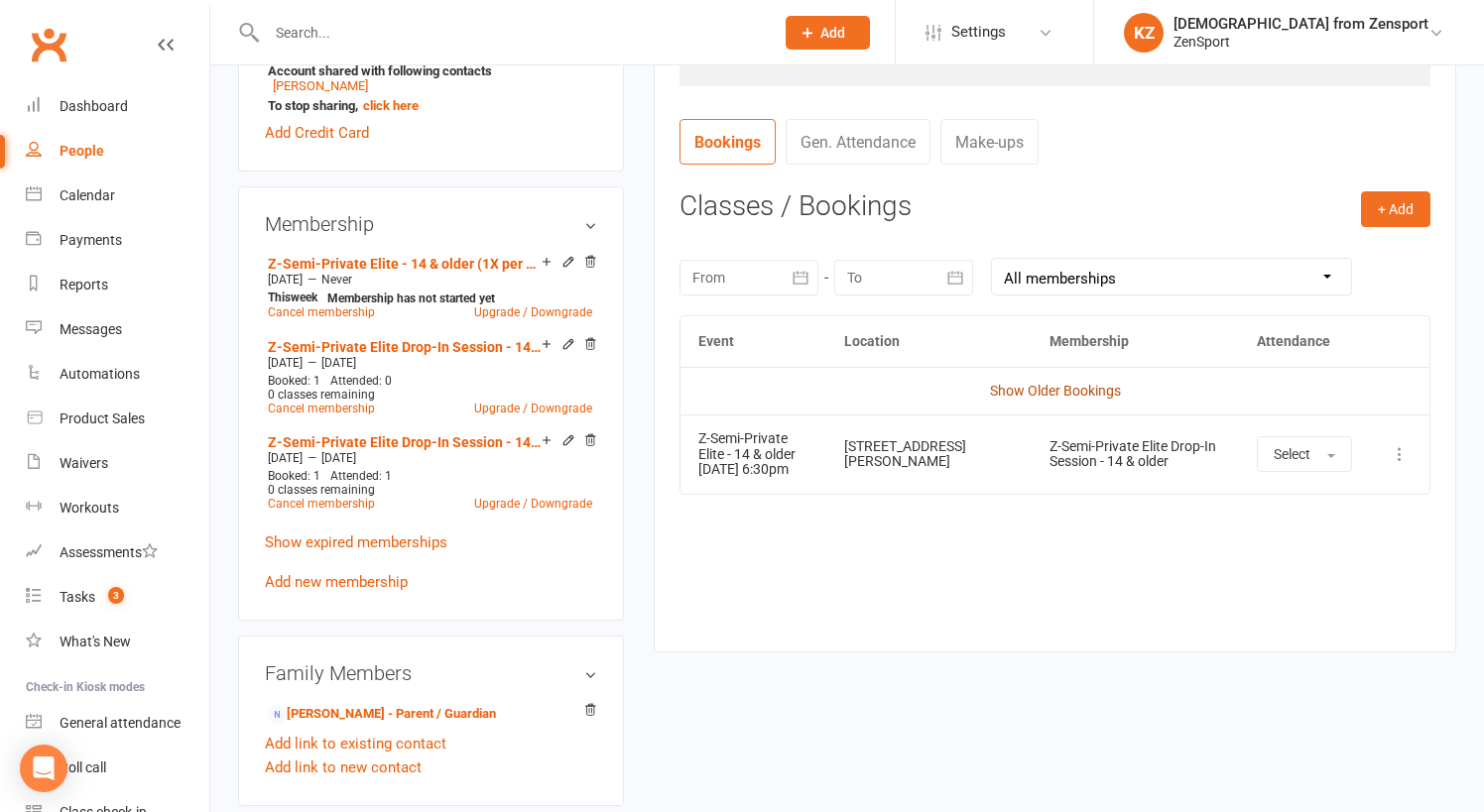 click on "Show Older Bookings" at bounding box center (1055, 391) 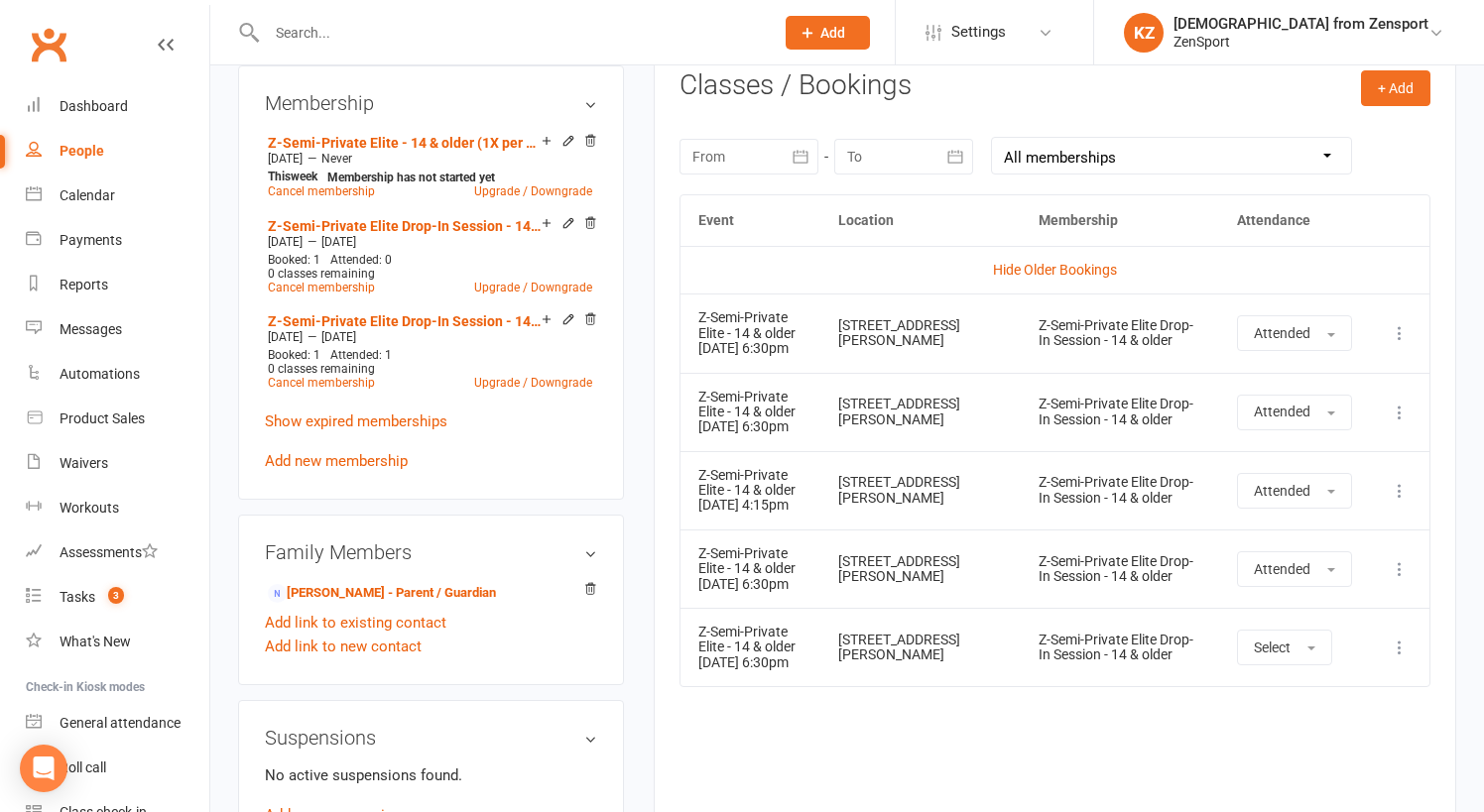 scroll, scrollTop: 828, scrollLeft: 0, axis: vertical 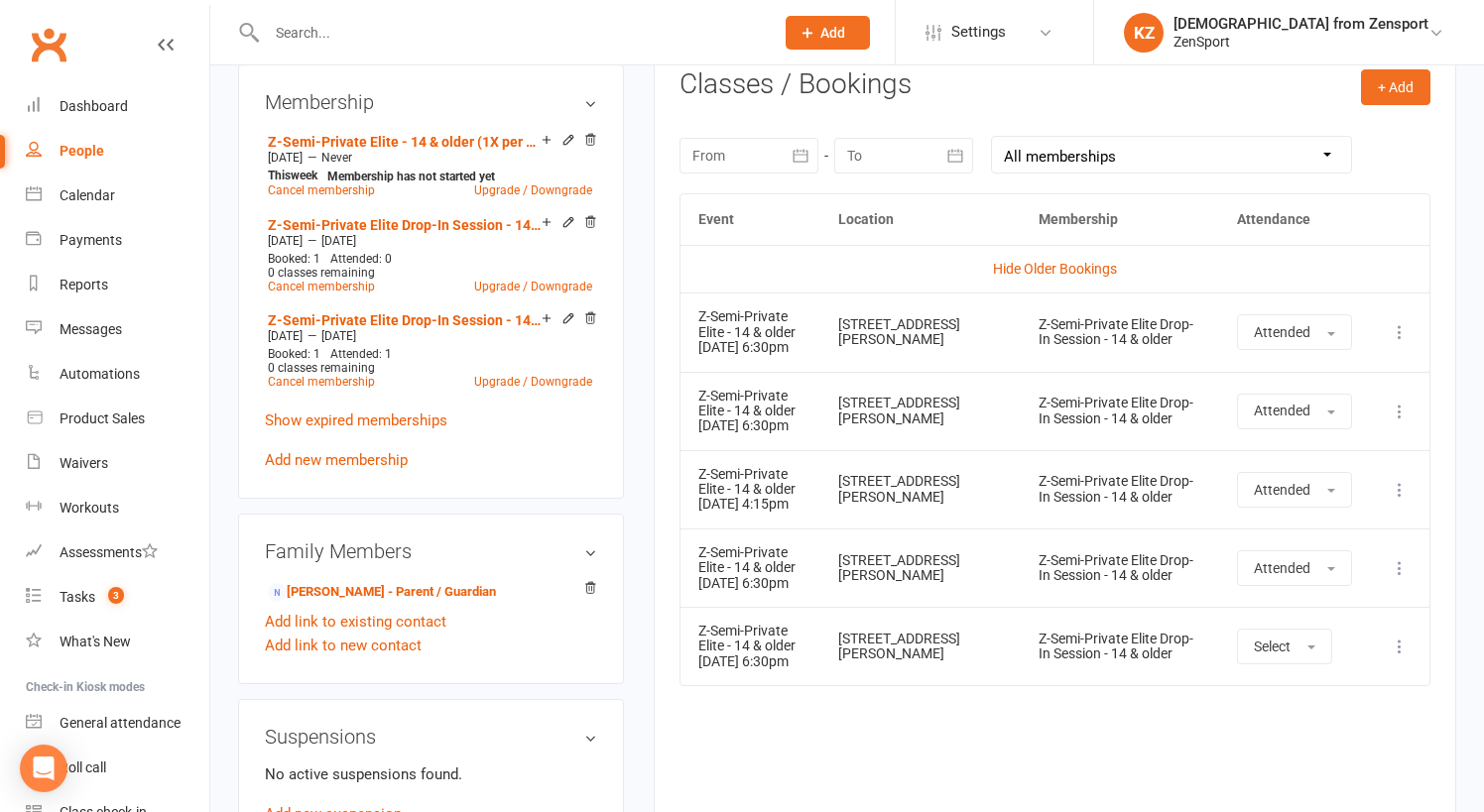 click at bounding box center [1400, 332] 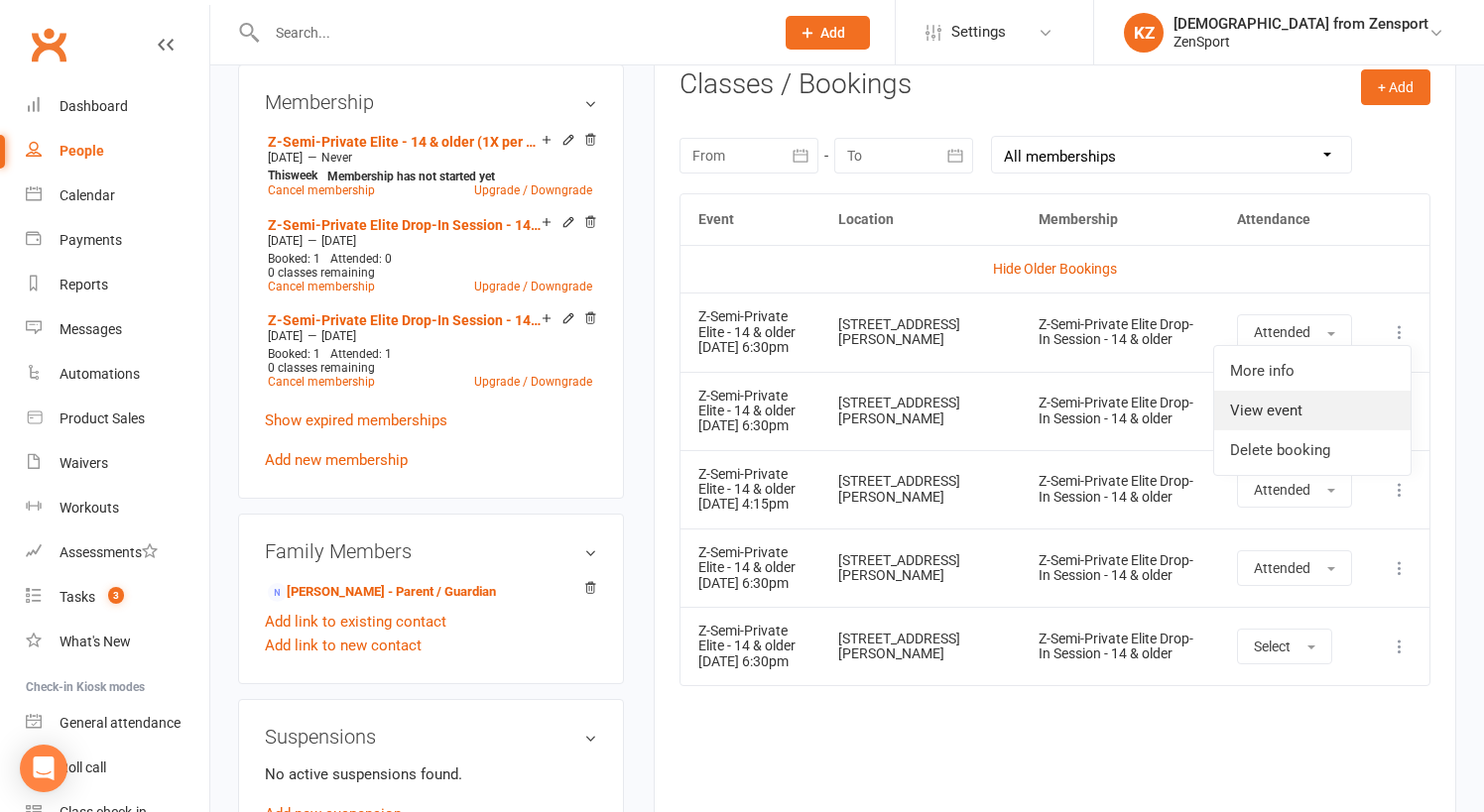 click on "View event" at bounding box center (1312, 410) 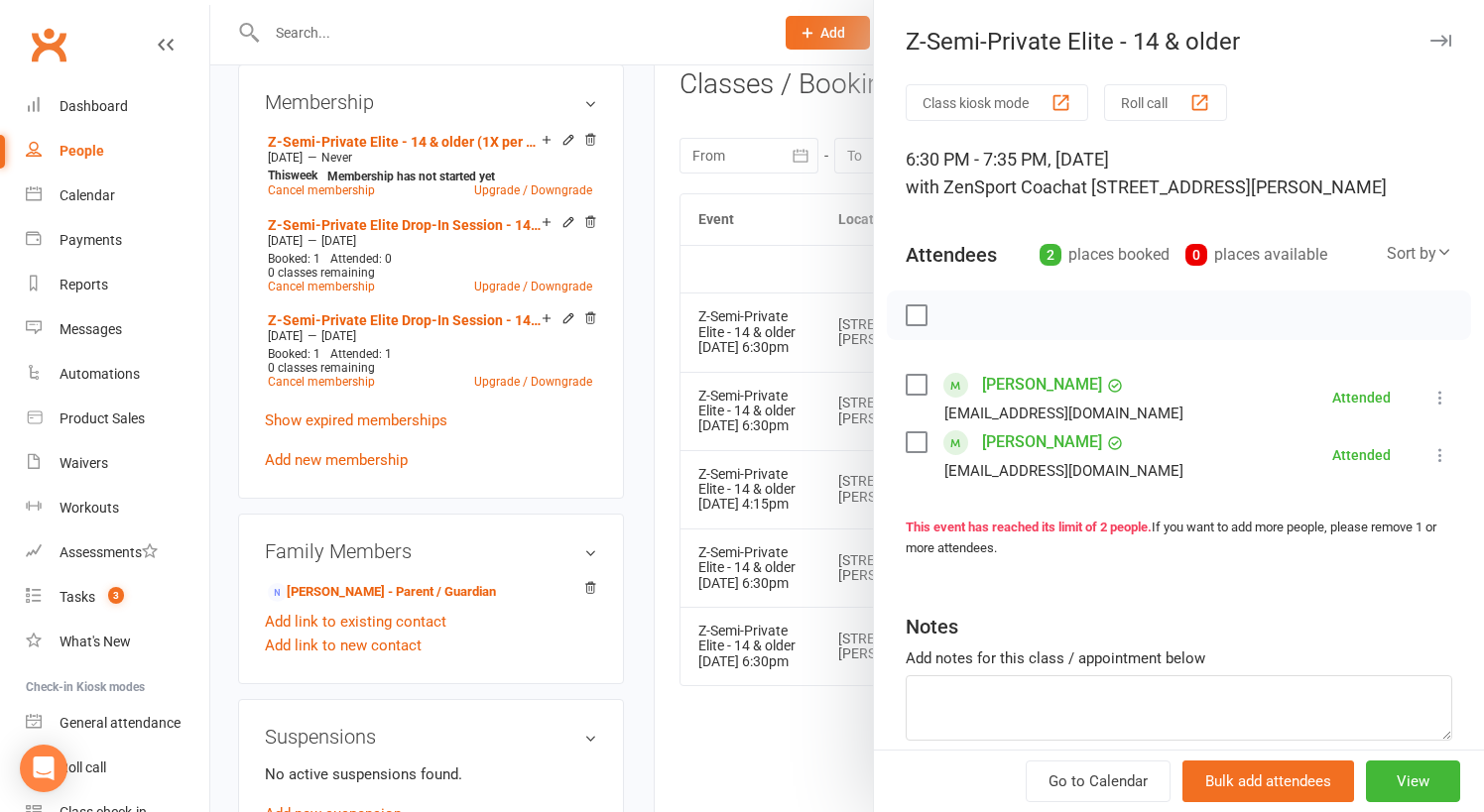 click at bounding box center [1440, 41] 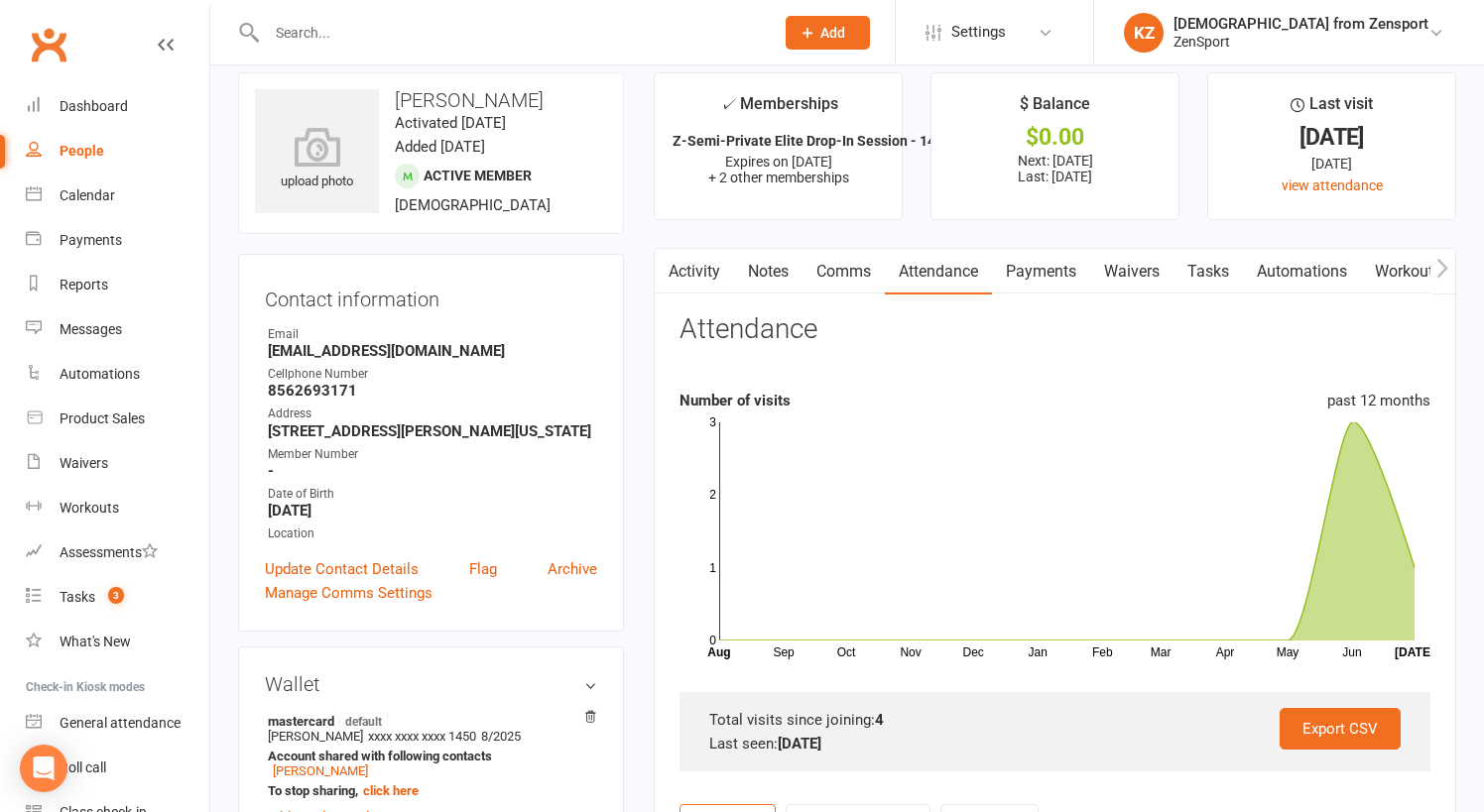 scroll, scrollTop: 4, scrollLeft: 0, axis: vertical 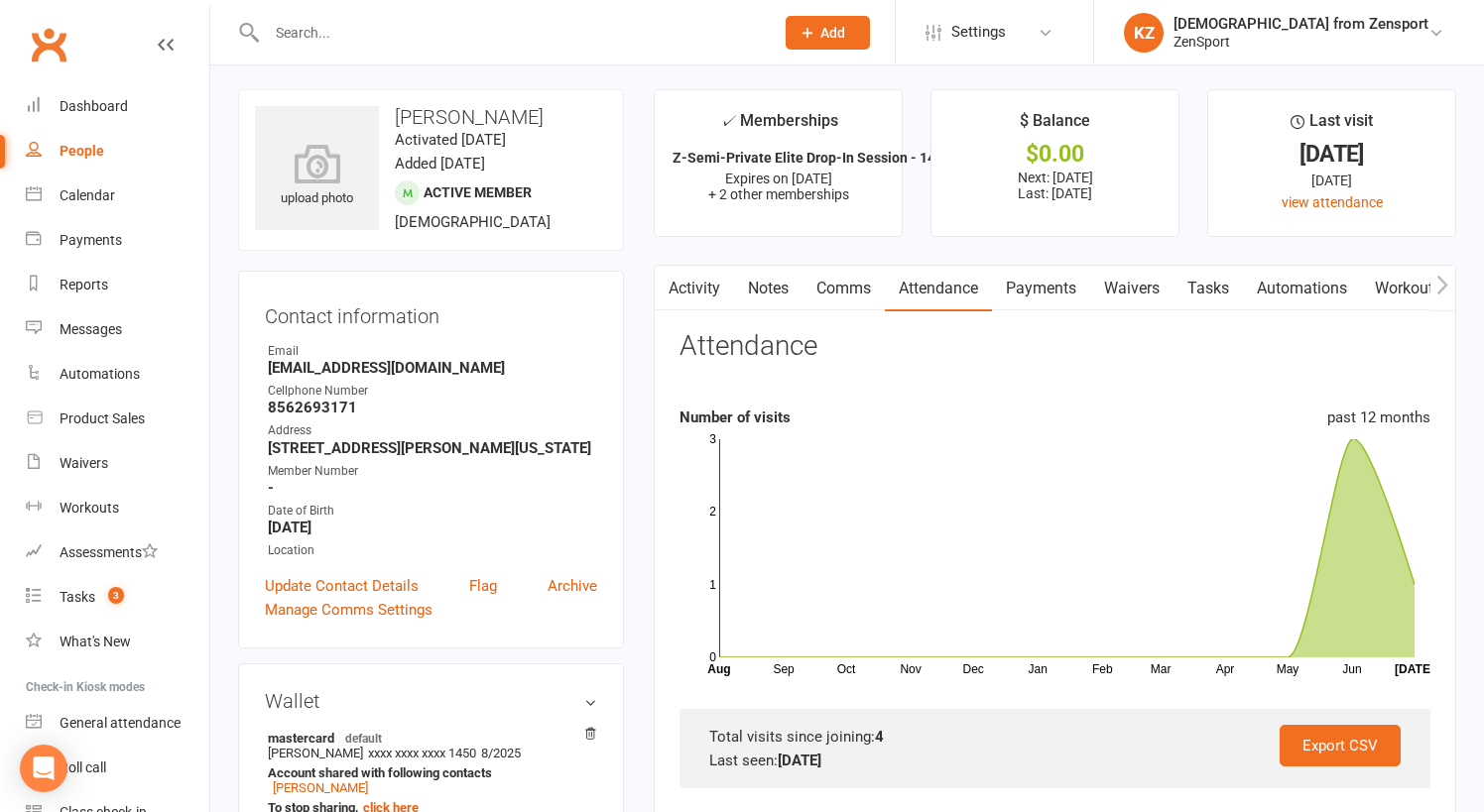 click on "Activity" at bounding box center (694, 289) 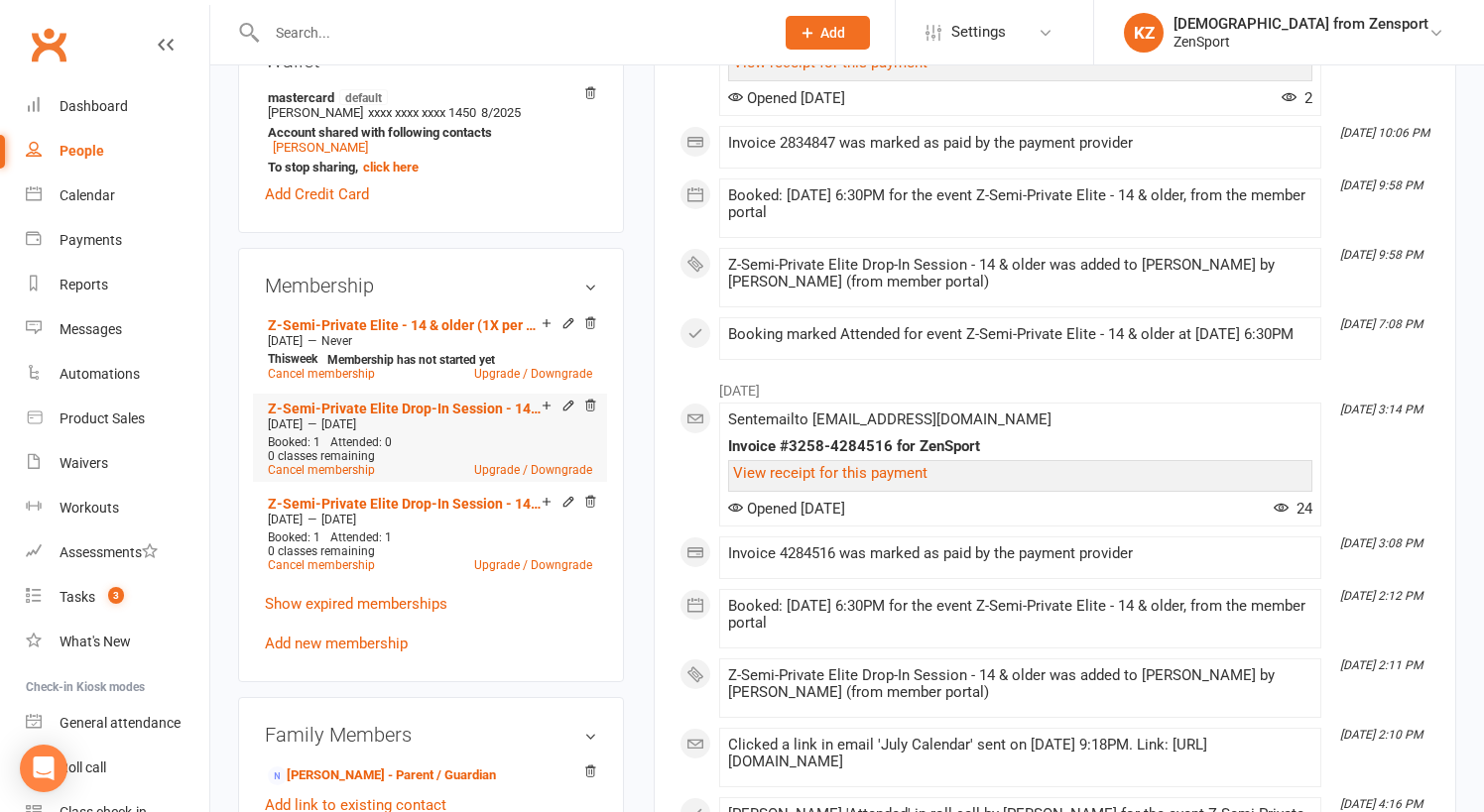 scroll, scrollTop: 637, scrollLeft: 0, axis: vertical 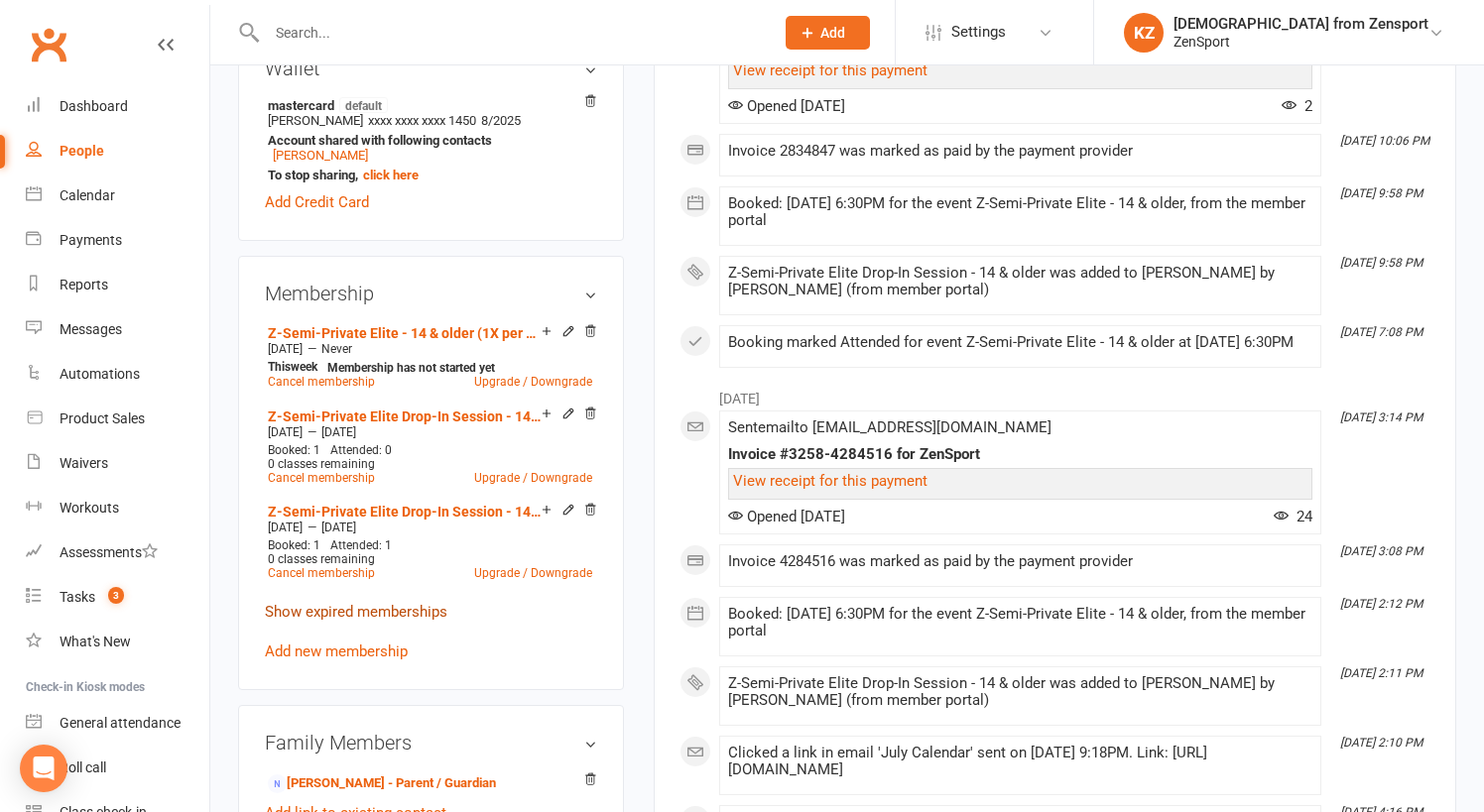 click on "Show expired memberships" at bounding box center (356, 612) 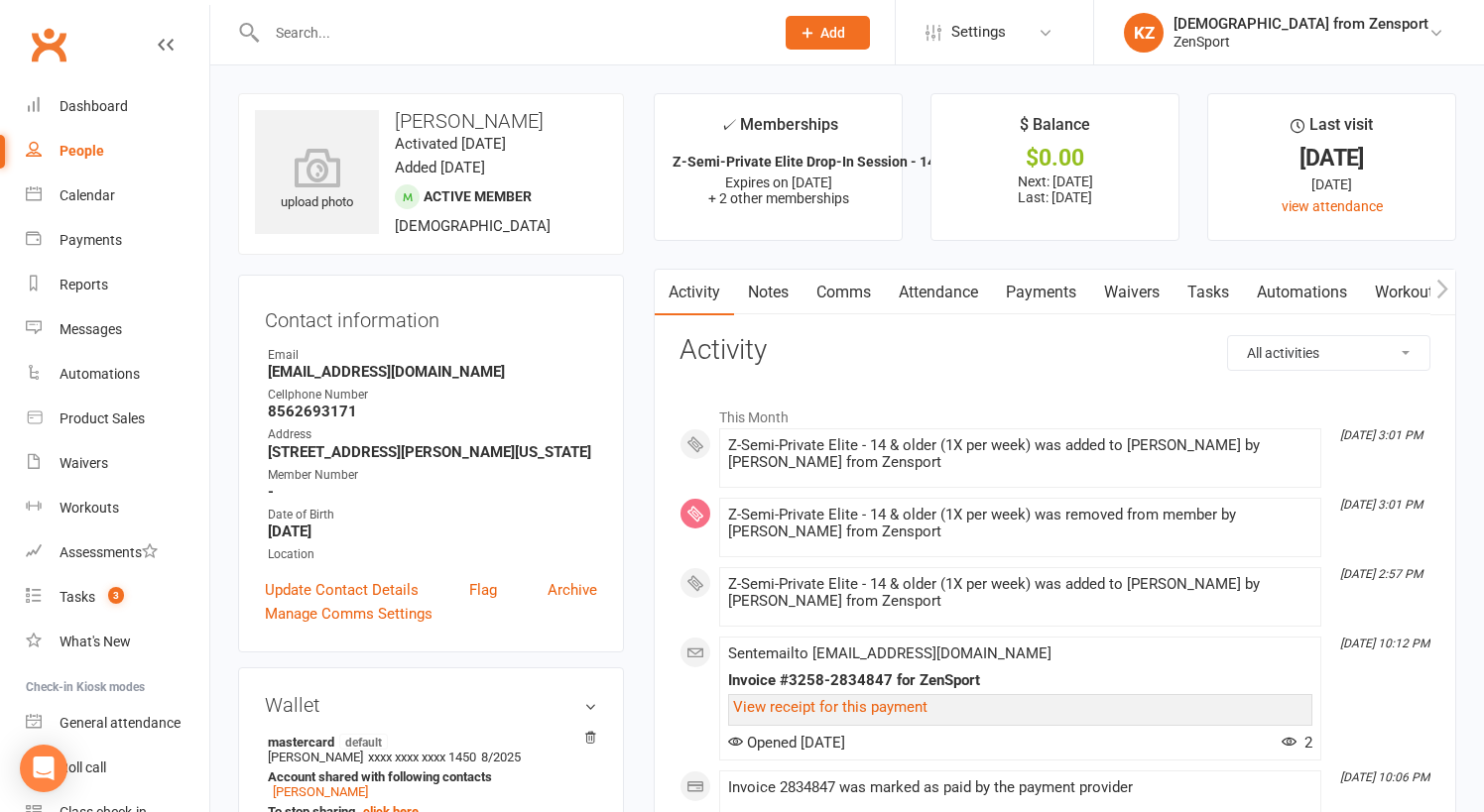 scroll, scrollTop: 0, scrollLeft: 0, axis: both 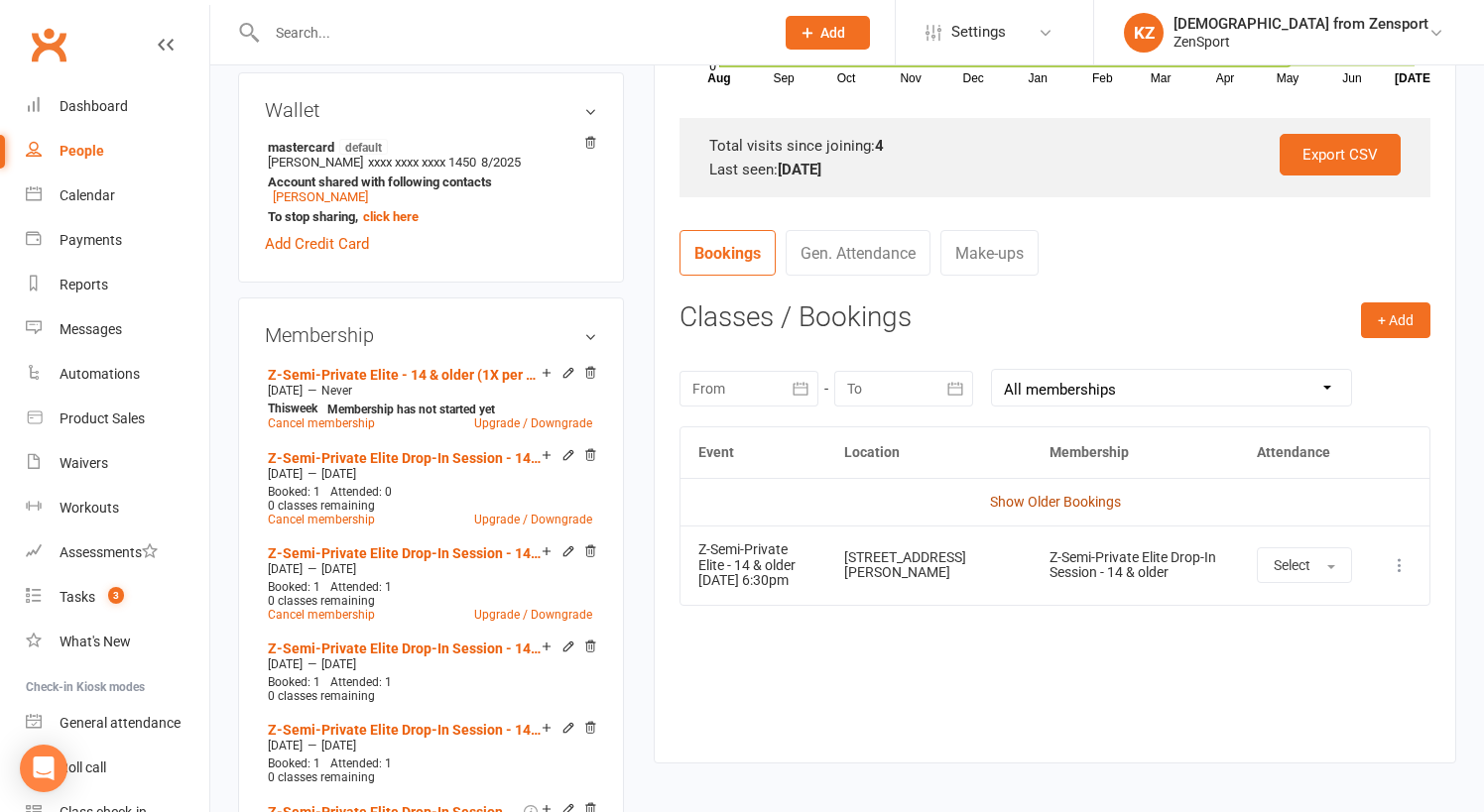 click on "Show Older Bookings" at bounding box center (1055, 502) 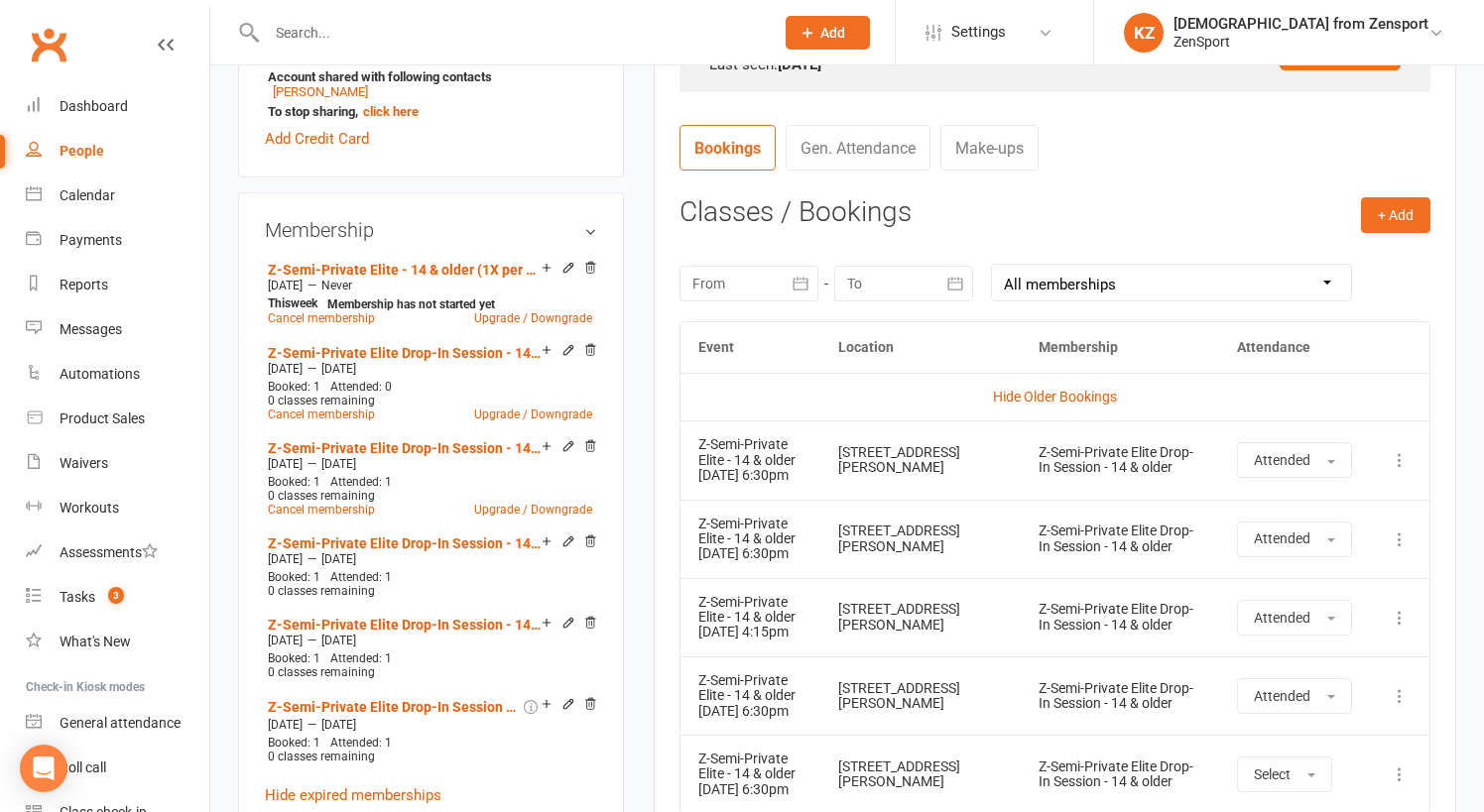 scroll, scrollTop: 700, scrollLeft: 0, axis: vertical 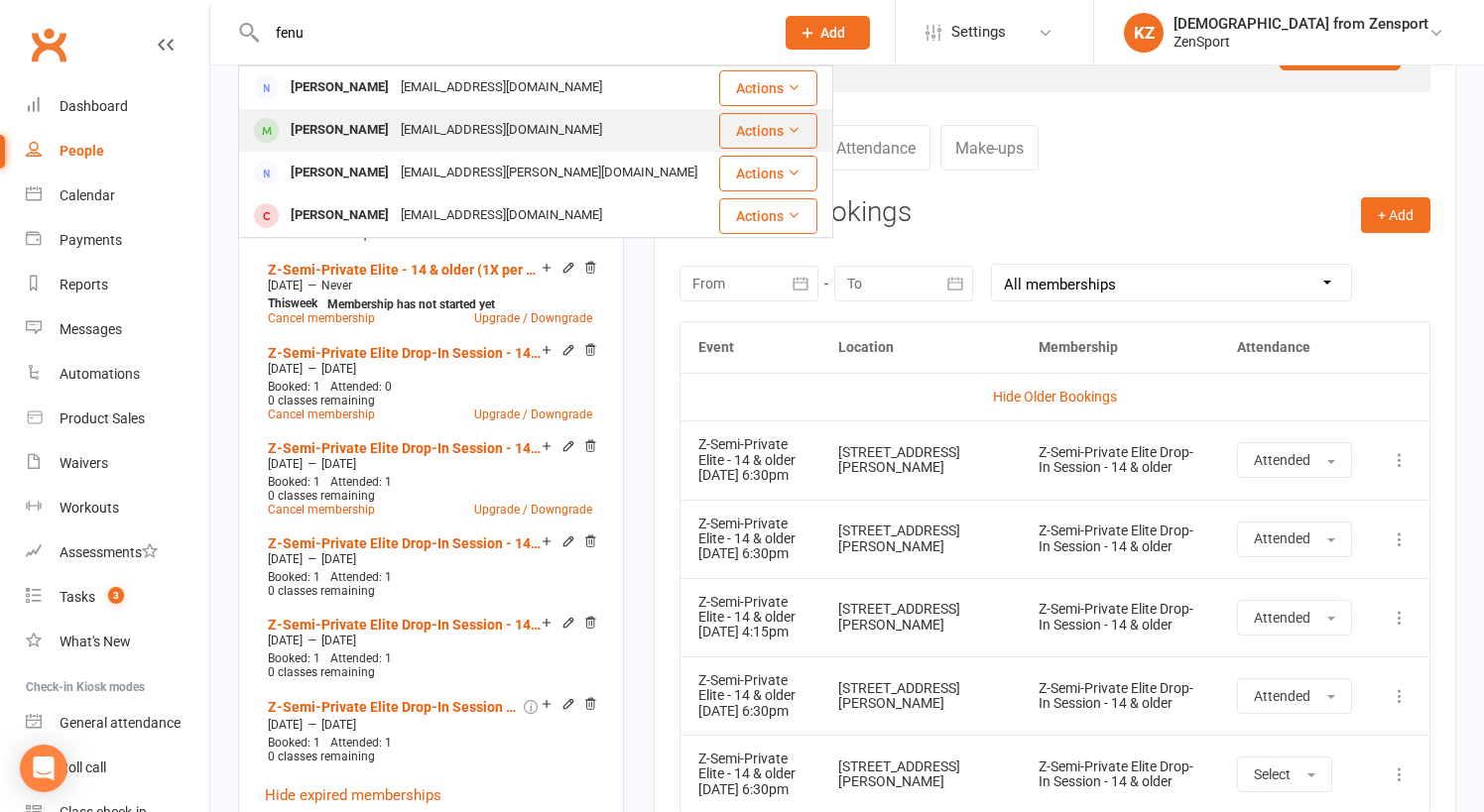 type on "fenu" 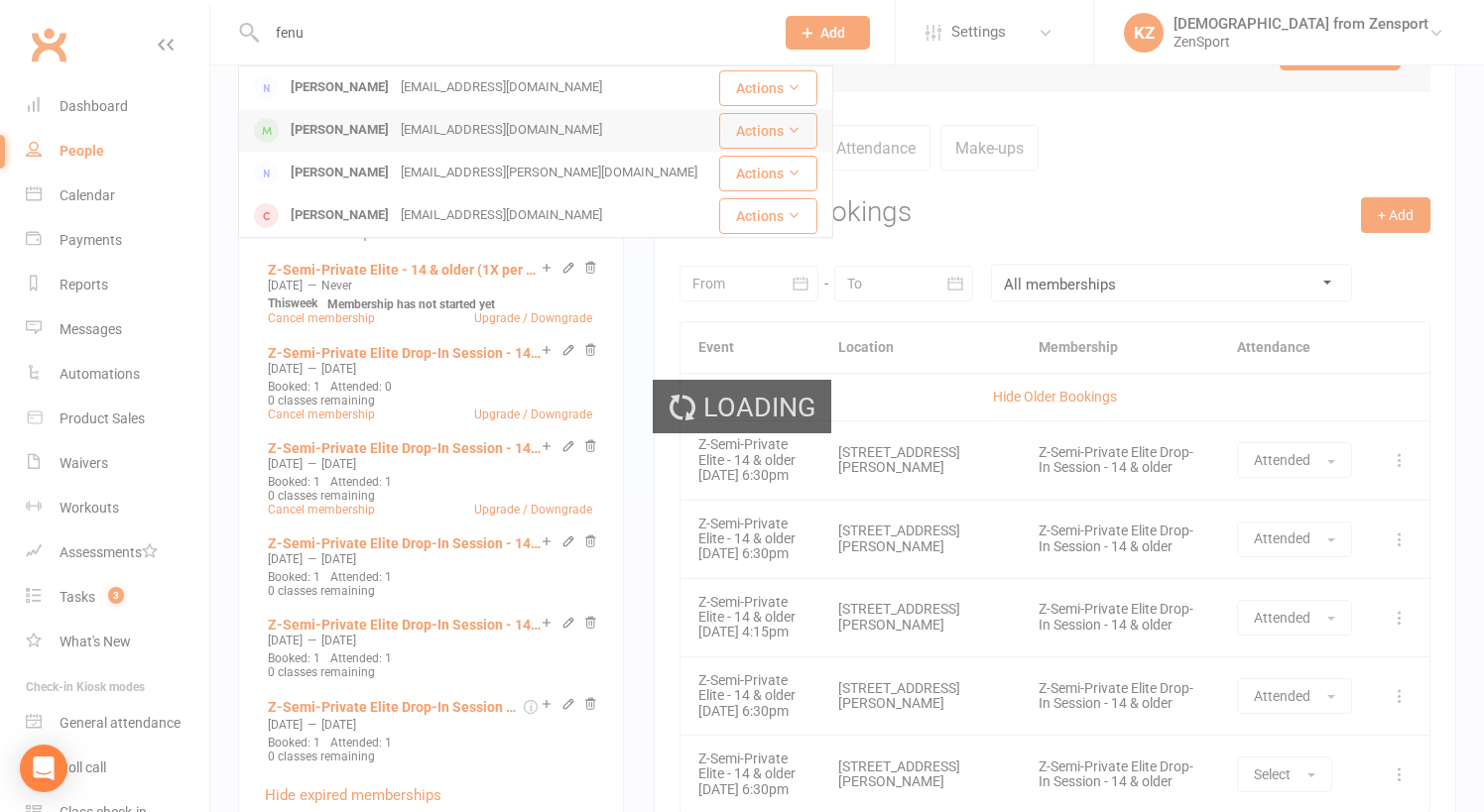 type 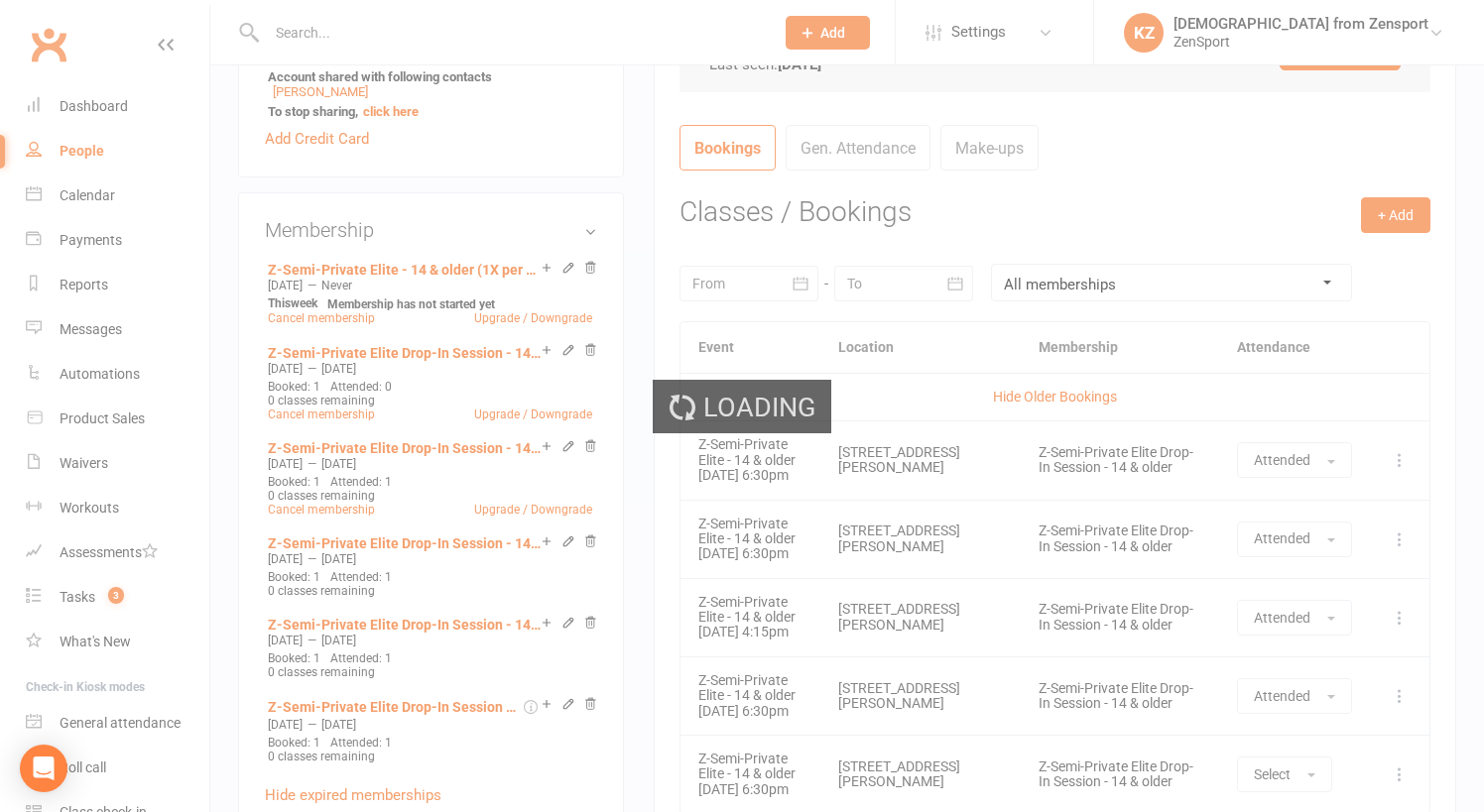 scroll, scrollTop: 0, scrollLeft: 0, axis: both 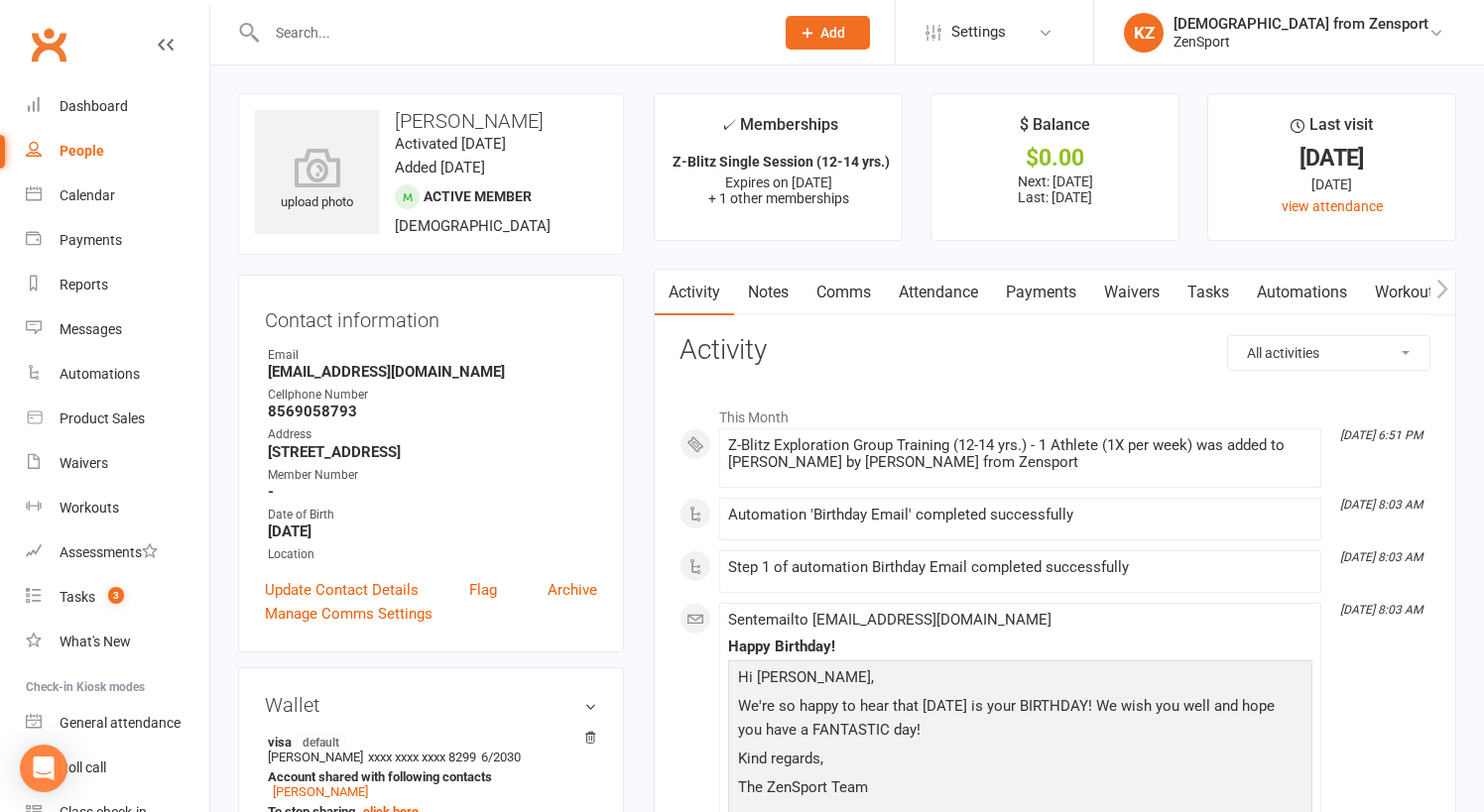 click on "Attendance" at bounding box center (938, 292) 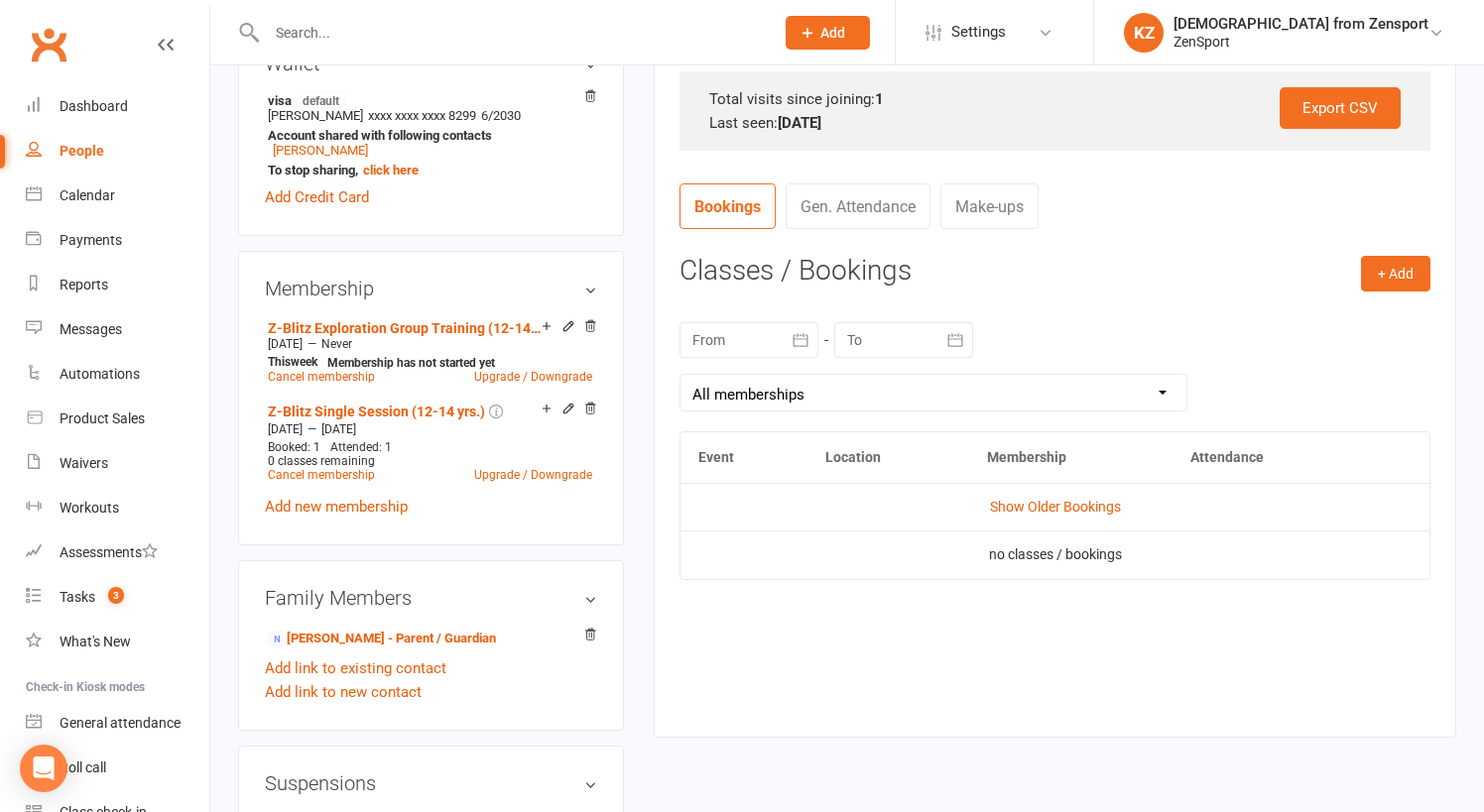 scroll, scrollTop: 668, scrollLeft: 0, axis: vertical 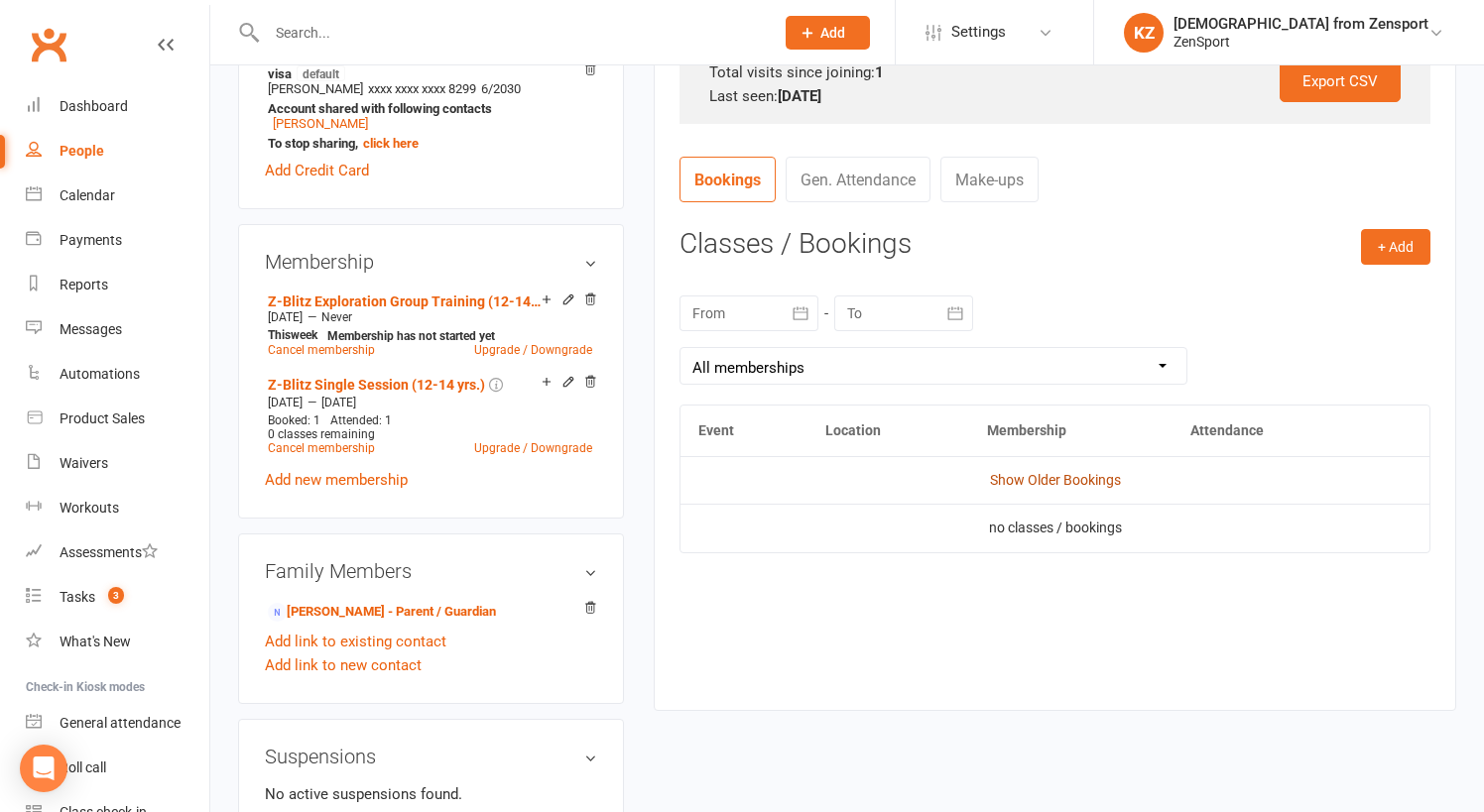 click on "Show Older Bookings" at bounding box center [1055, 480] 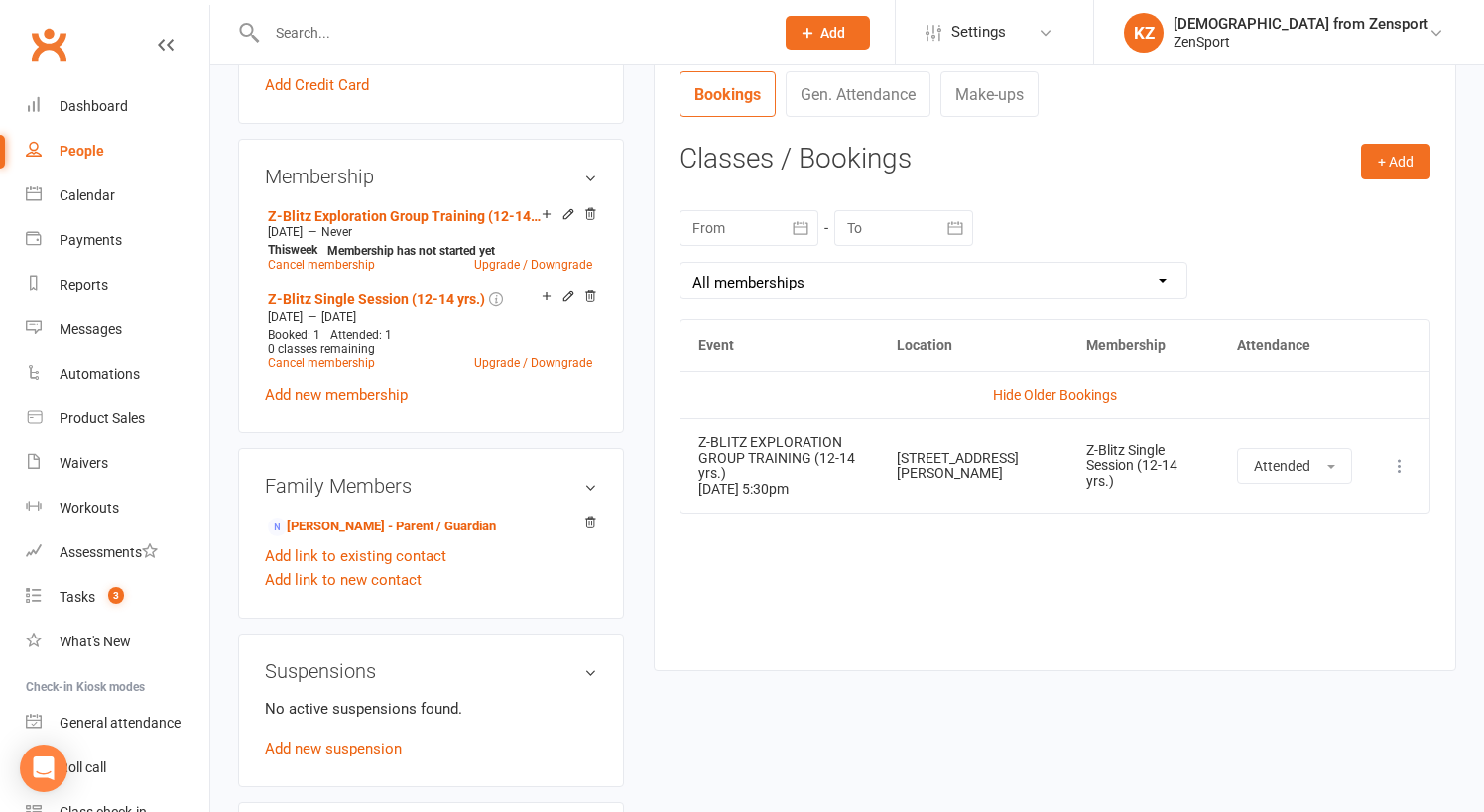 scroll, scrollTop: 785, scrollLeft: 0, axis: vertical 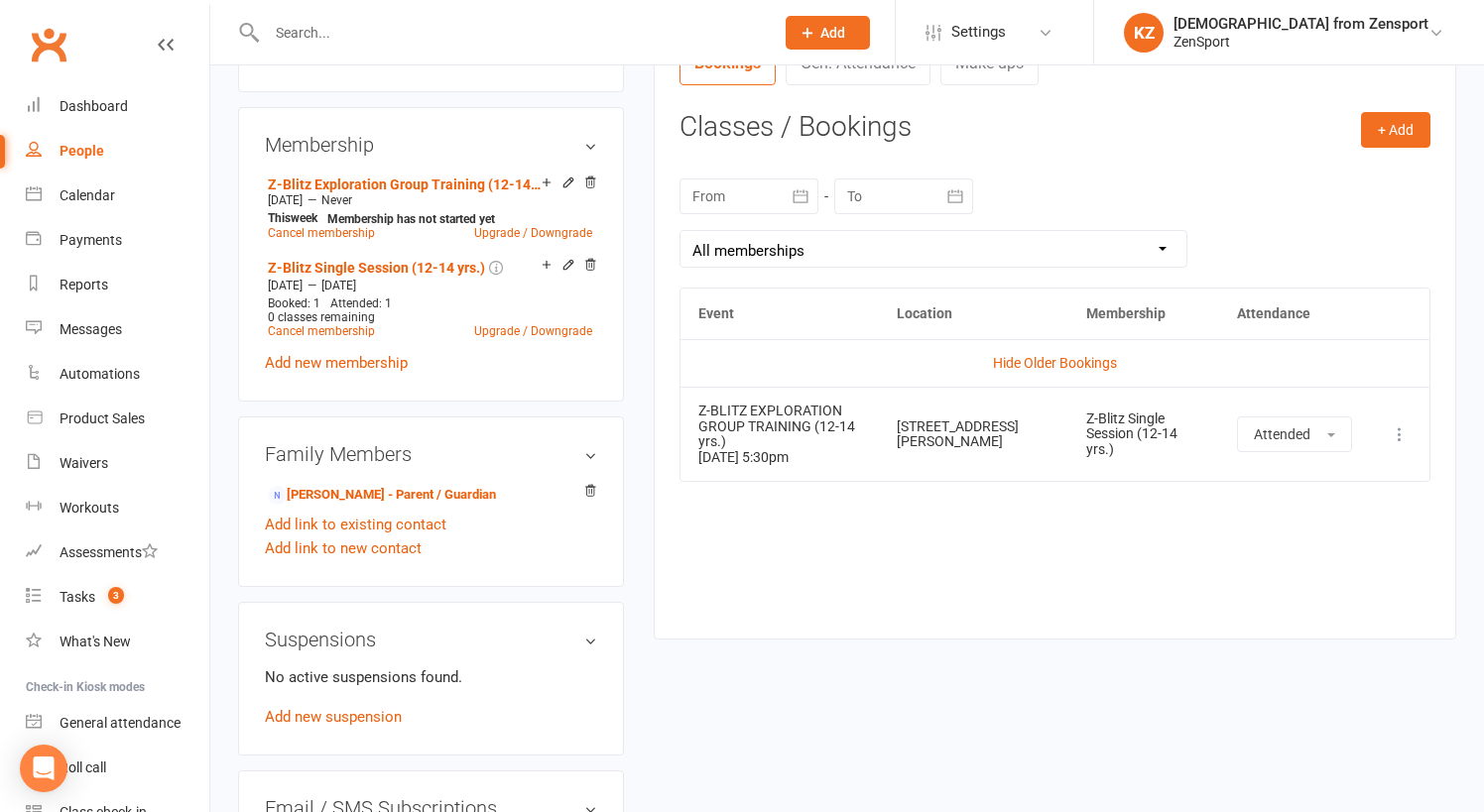 click at bounding box center (1400, 434) 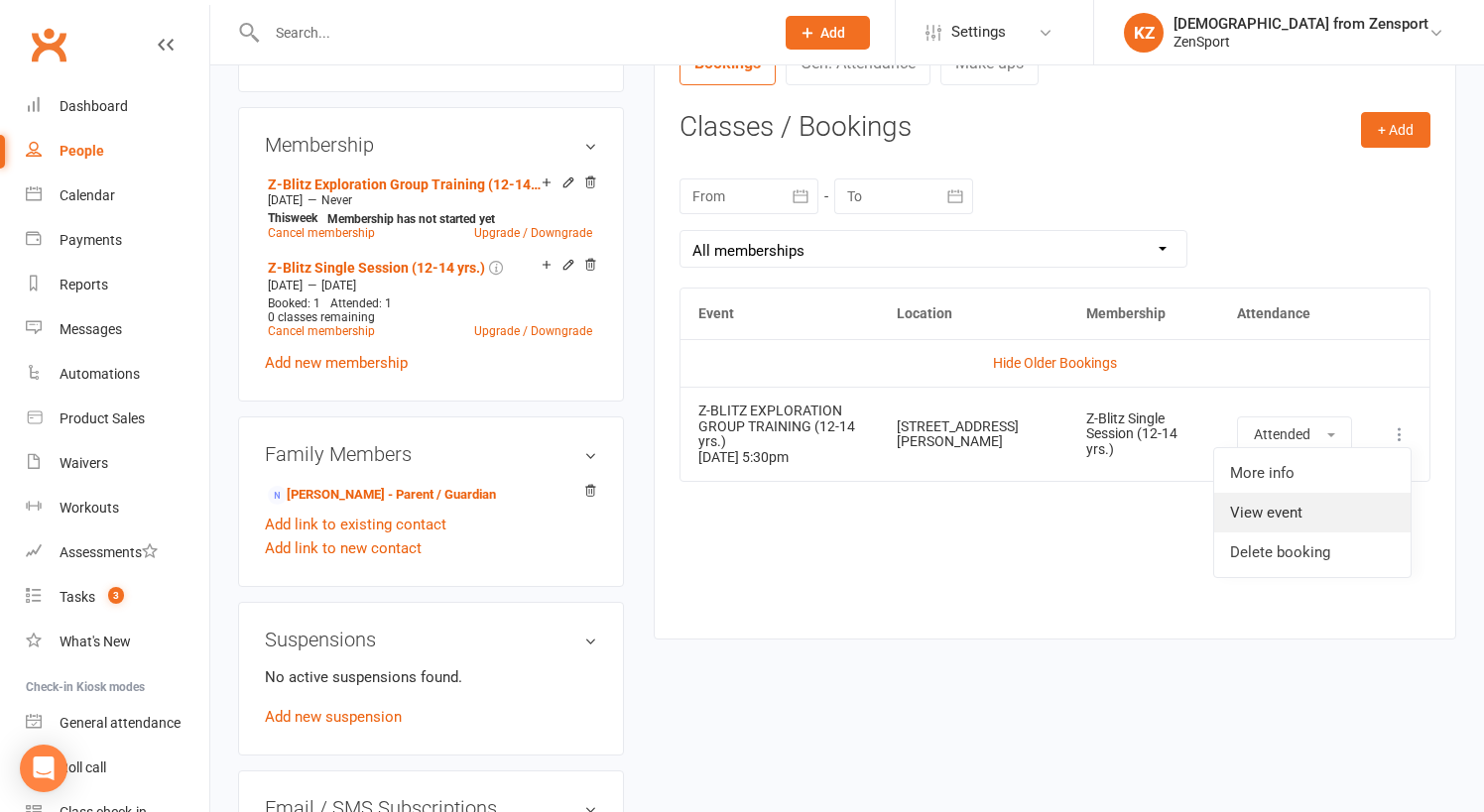 click on "View event" at bounding box center (1312, 513) 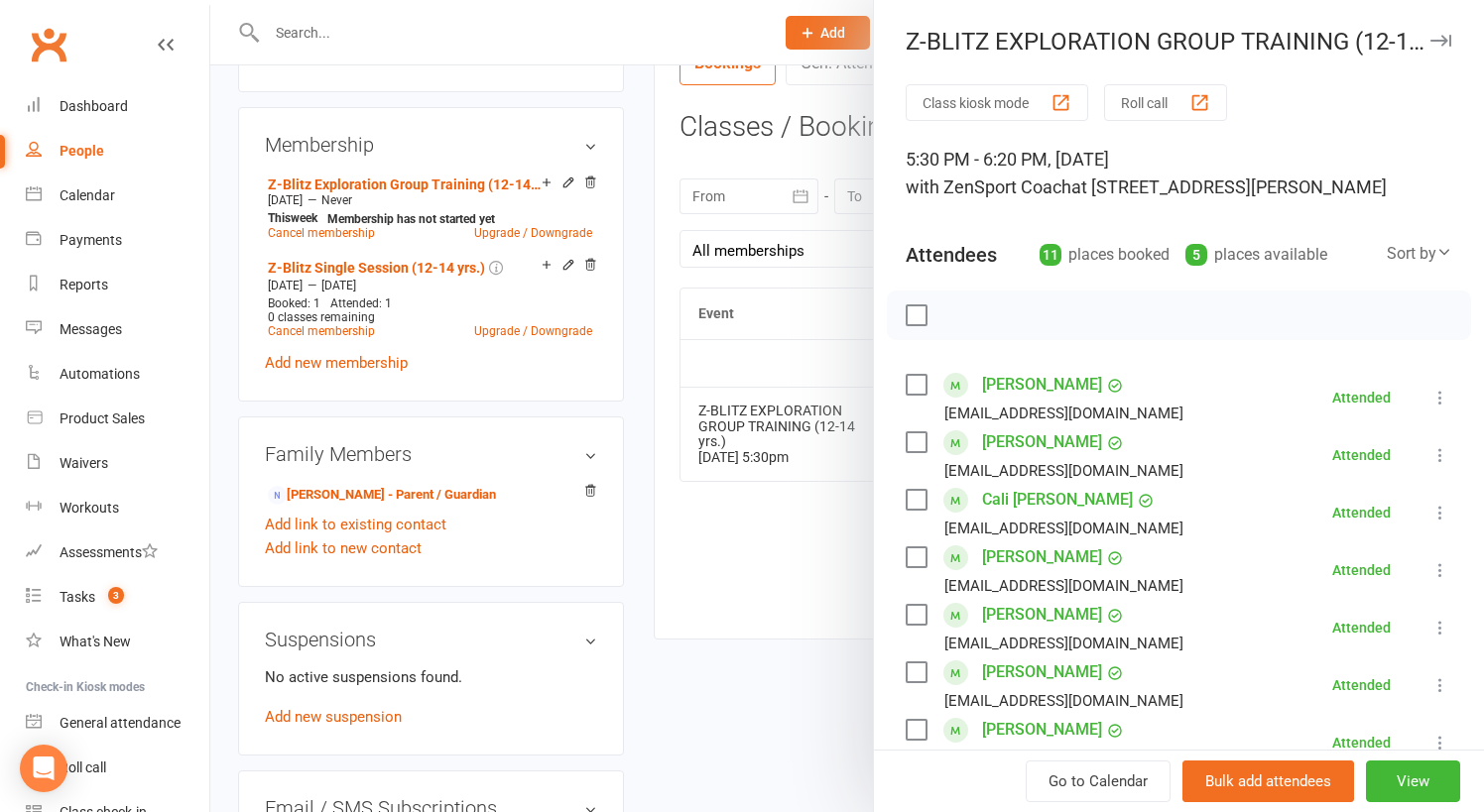 scroll, scrollTop: 0, scrollLeft: 0, axis: both 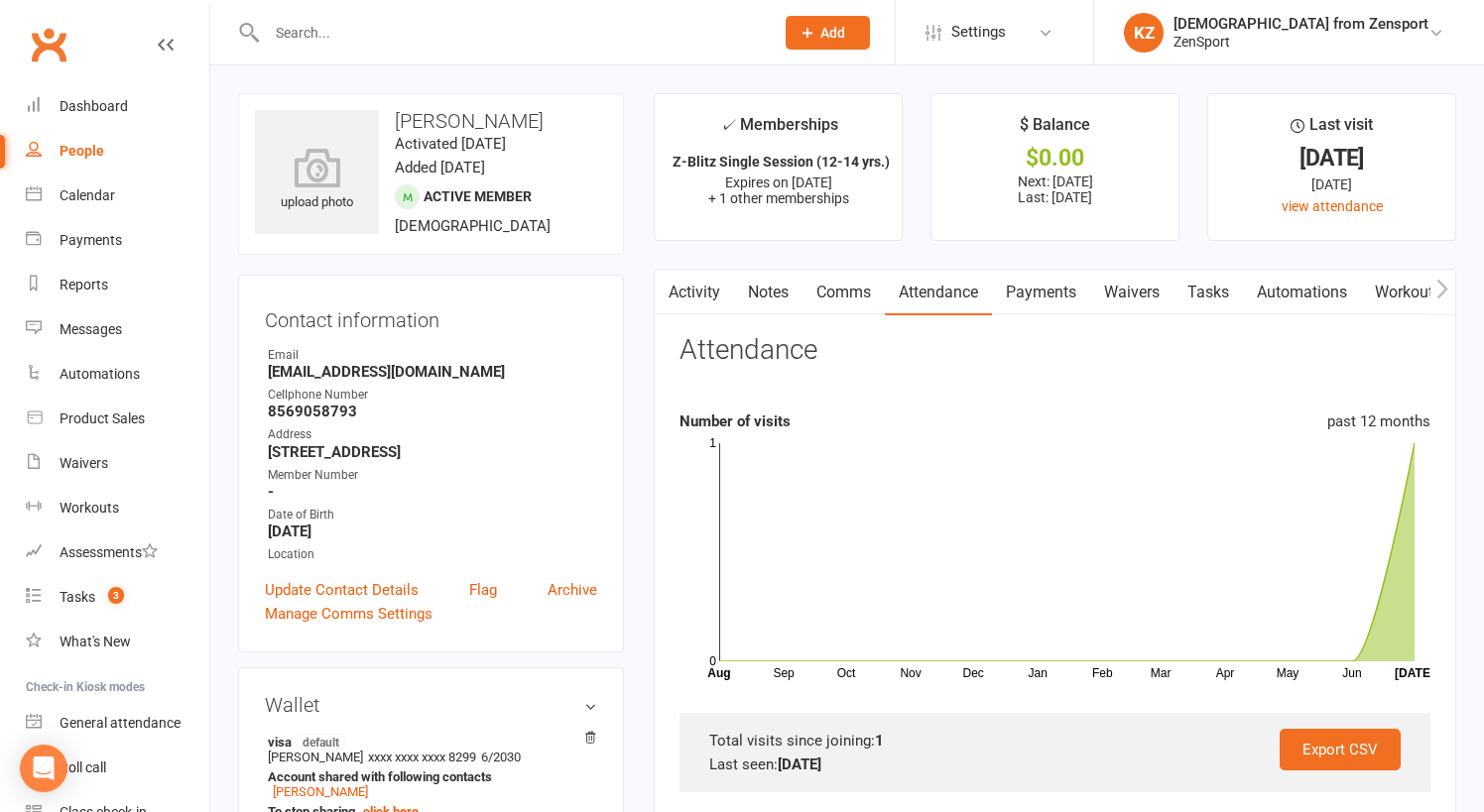 click on "Activity" at bounding box center [694, 292] 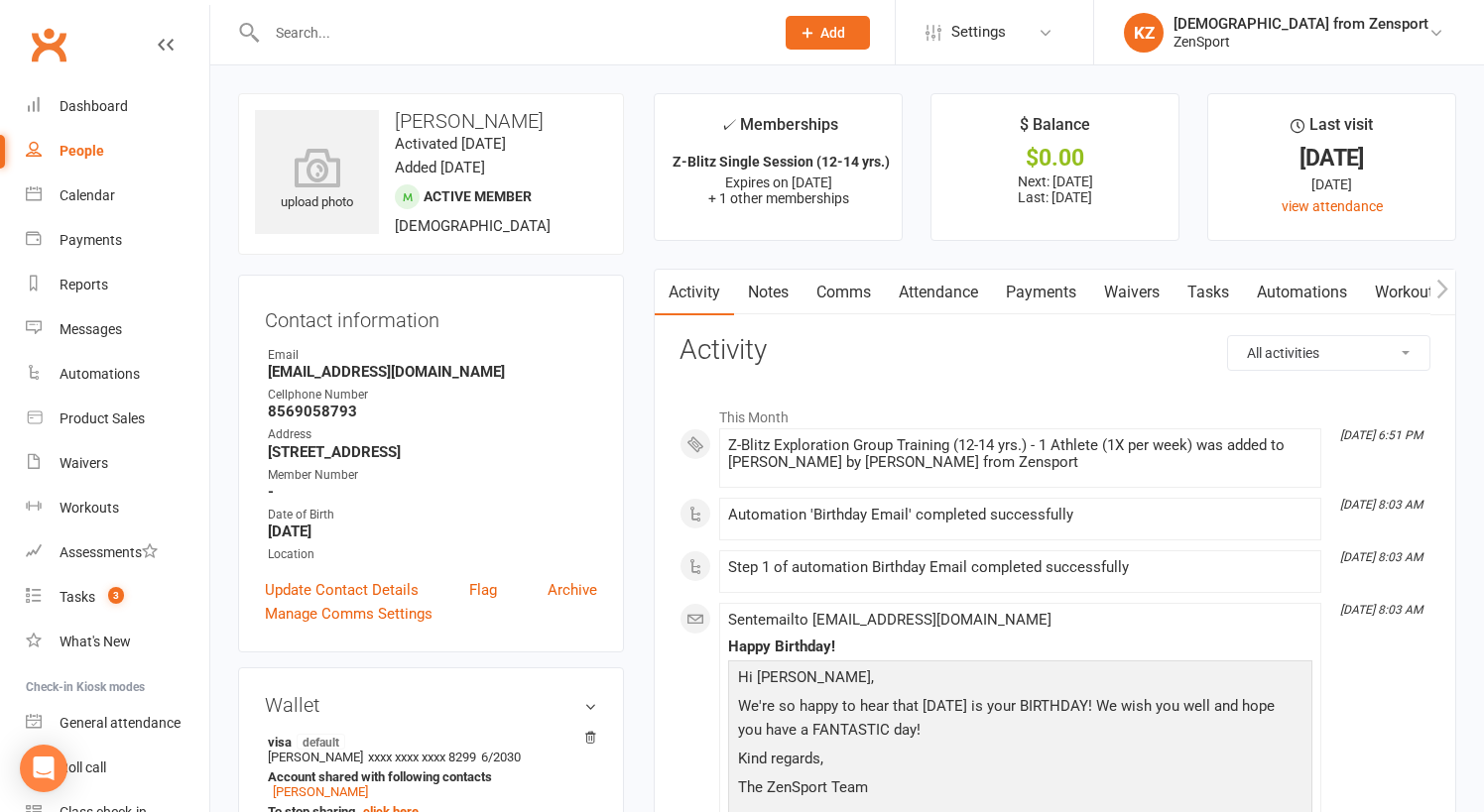 scroll, scrollTop: 0, scrollLeft: 0, axis: both 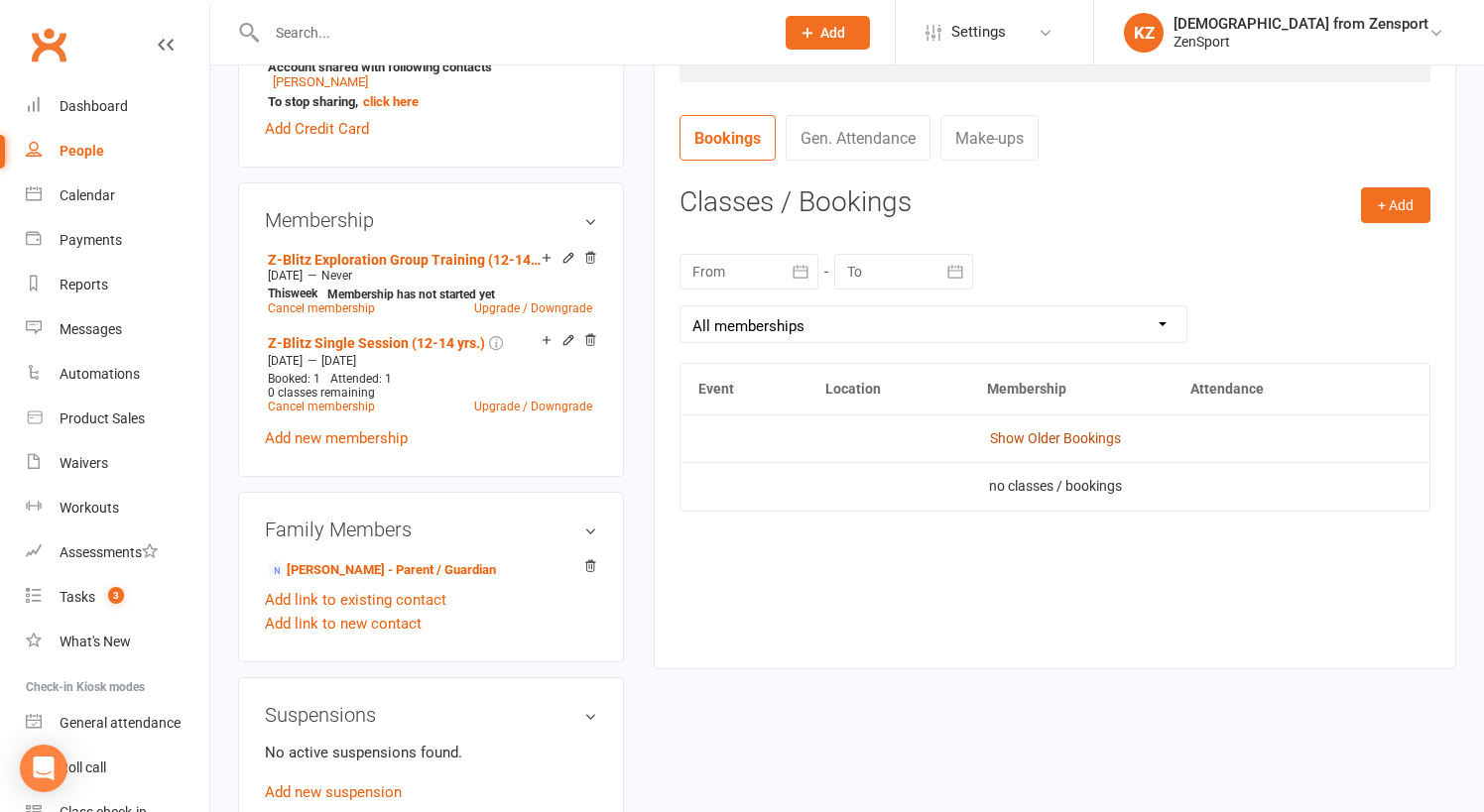 click on "Show Older Bookings" at bounding box center (1055, 438) 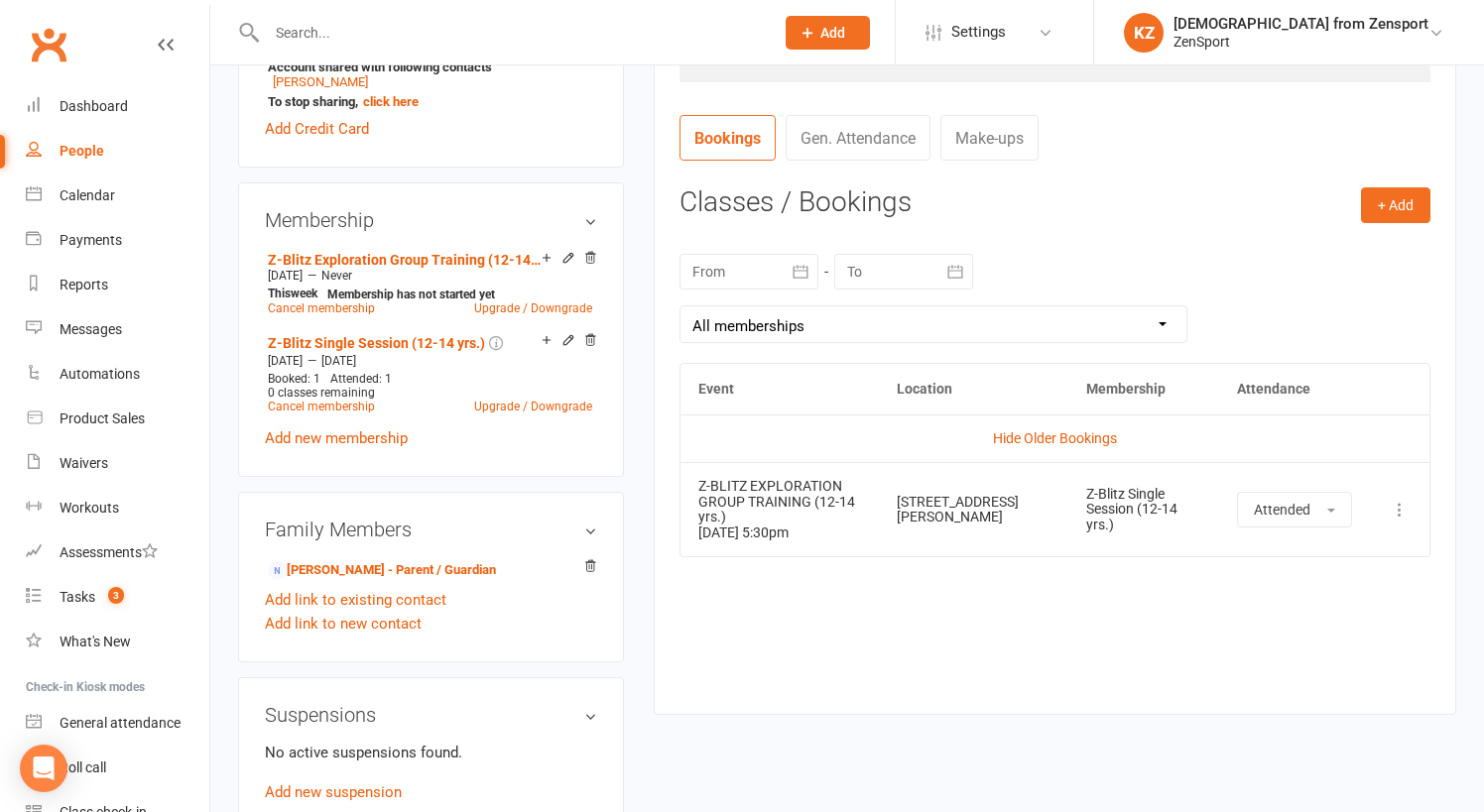 click at bounding box center (1400, 510) 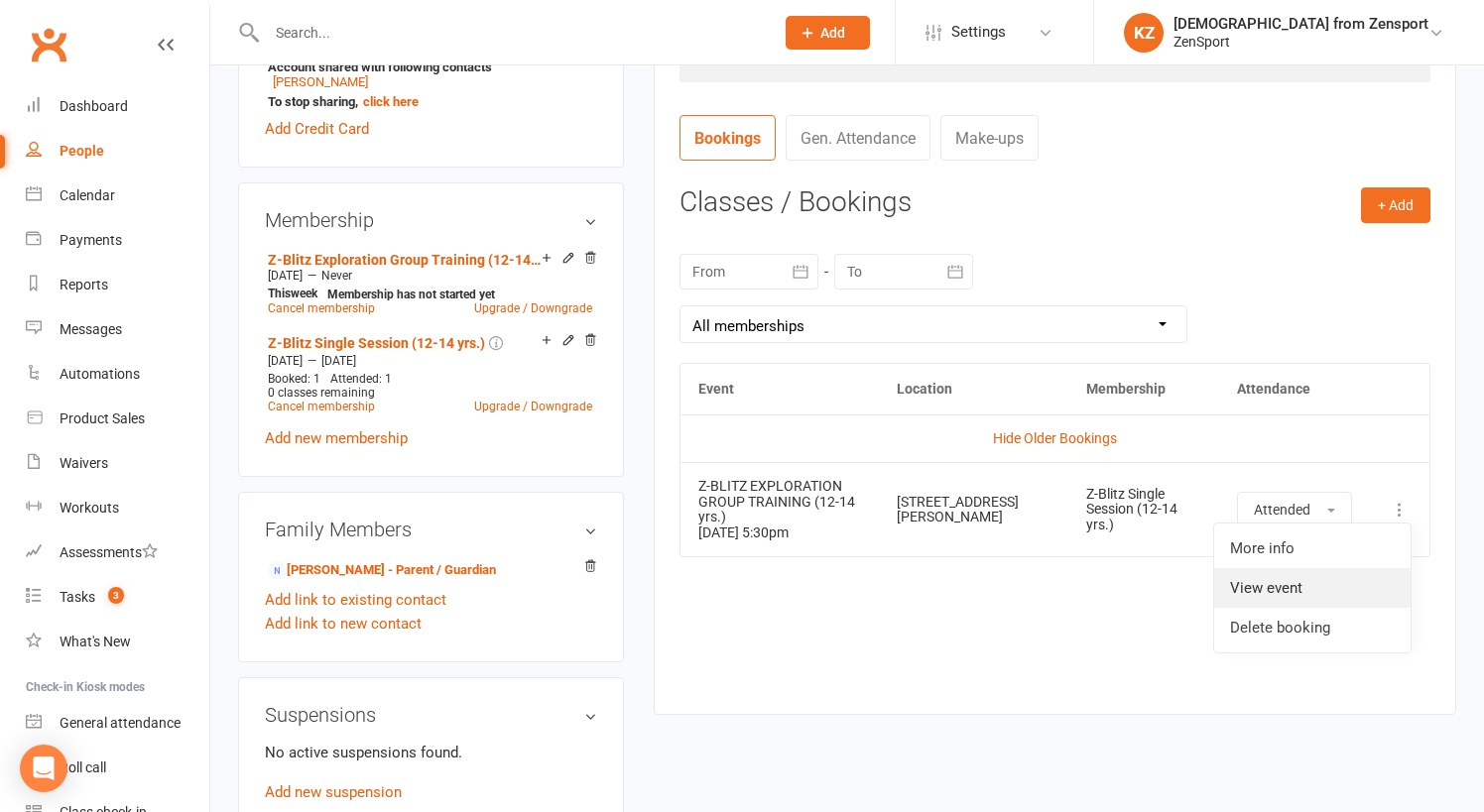 click on "View event" at bounding box center (1312, 588) 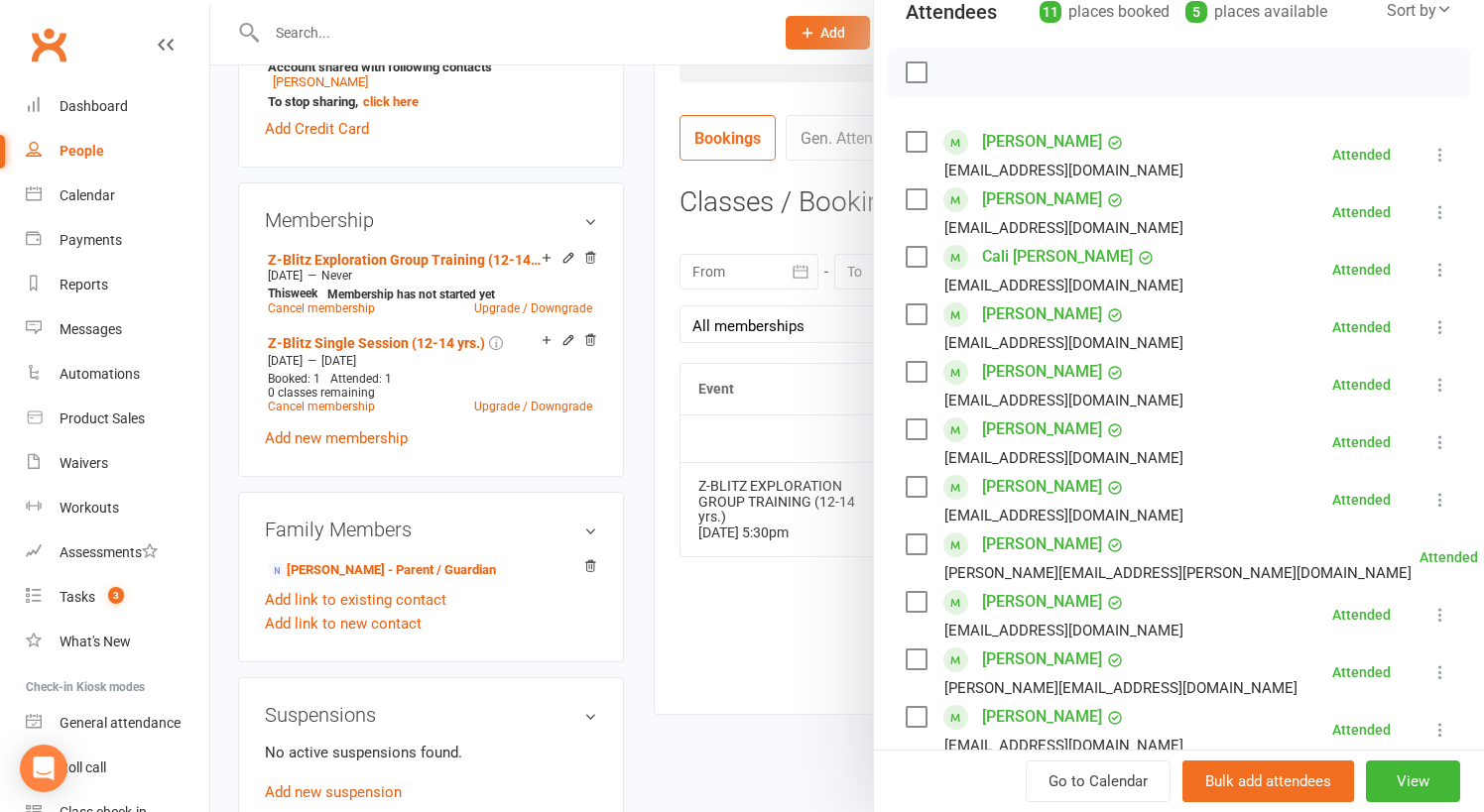 scroll, scrollTop: 229, scrollLeft: 0, axis: vertical 